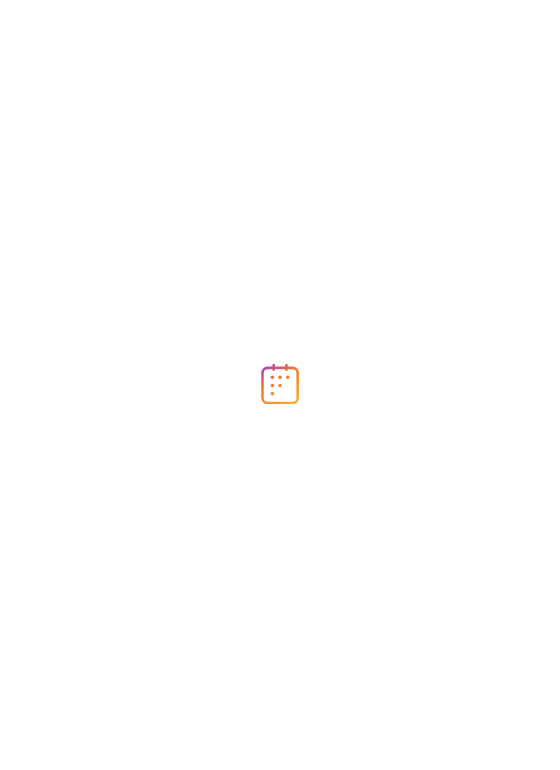 scroll, scrollTop: 0, scrollLeft: 0, axis: both 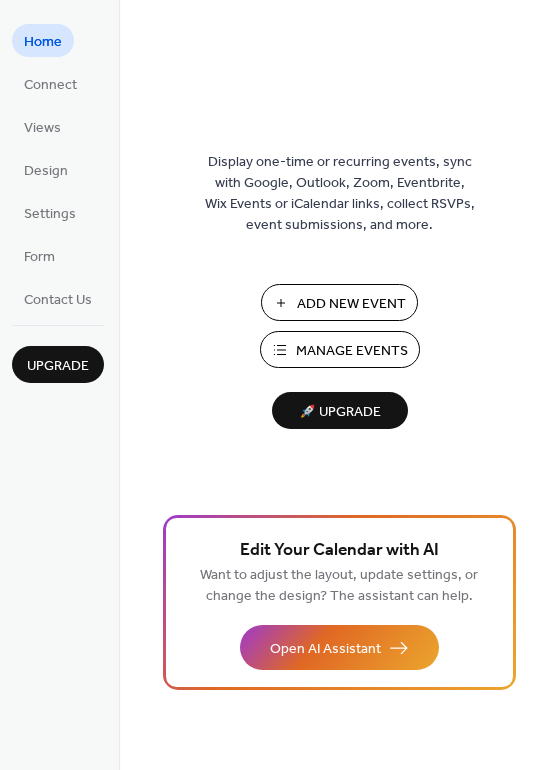 click on "Add New Event" at bounding box center (351, 304) 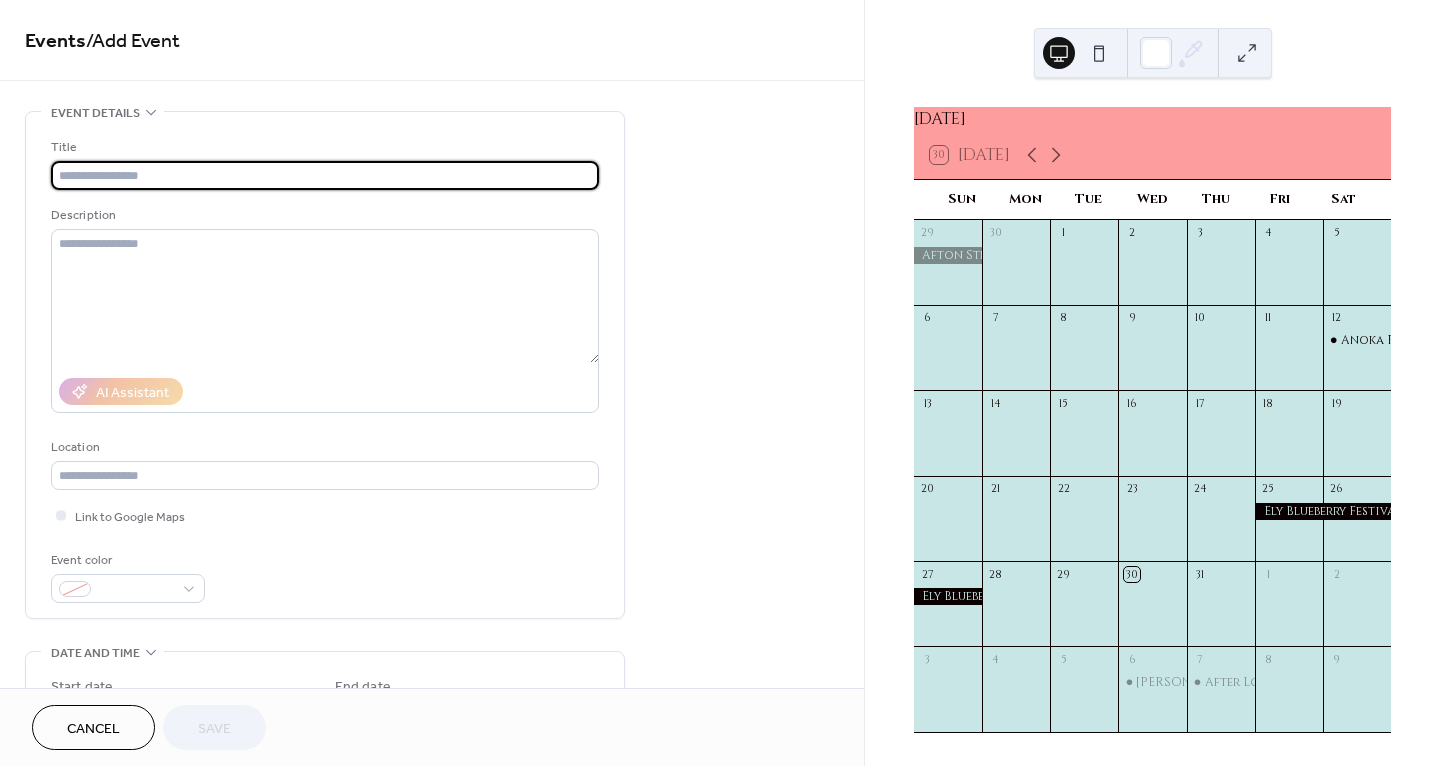 scroll, scrollTop: 0, scrollLeft: 0, axis: both 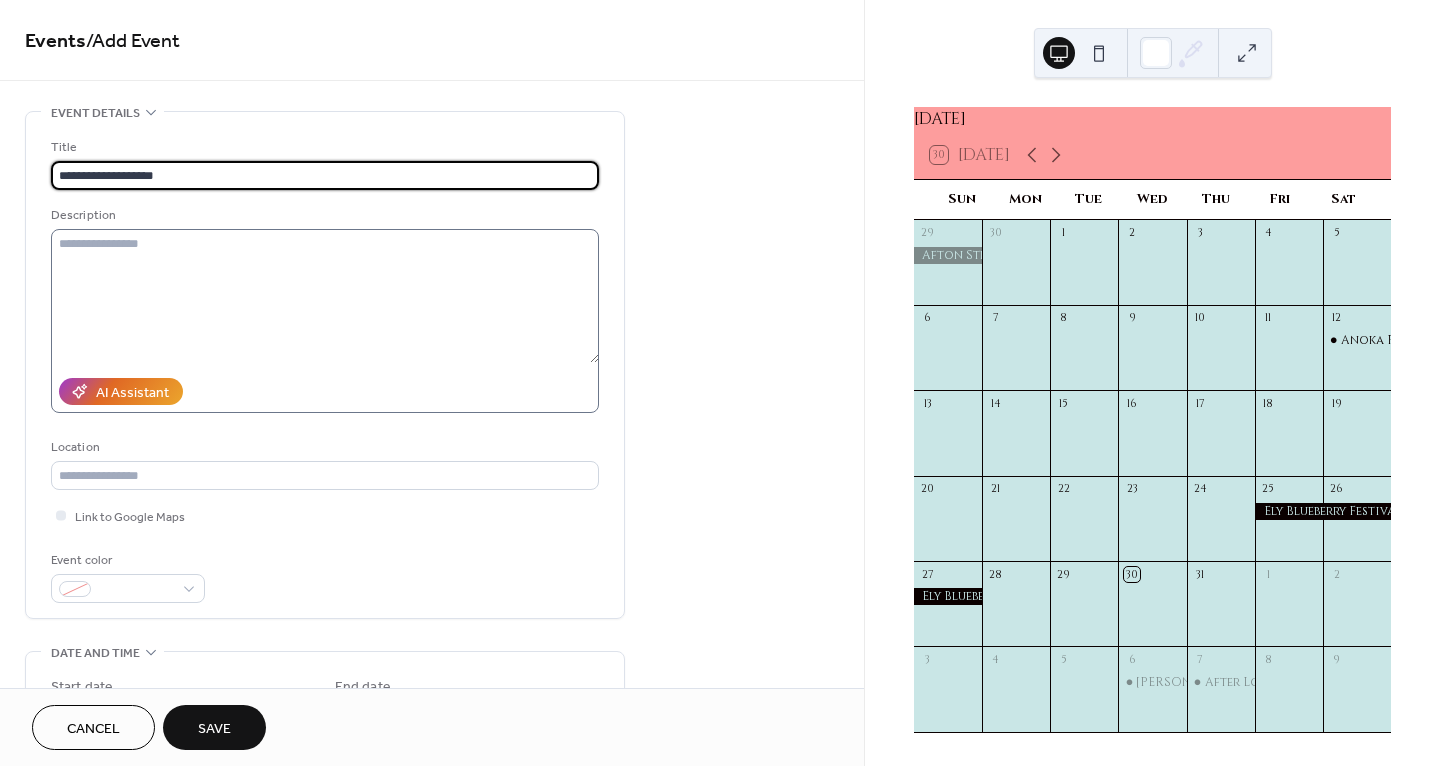 type on "**********" 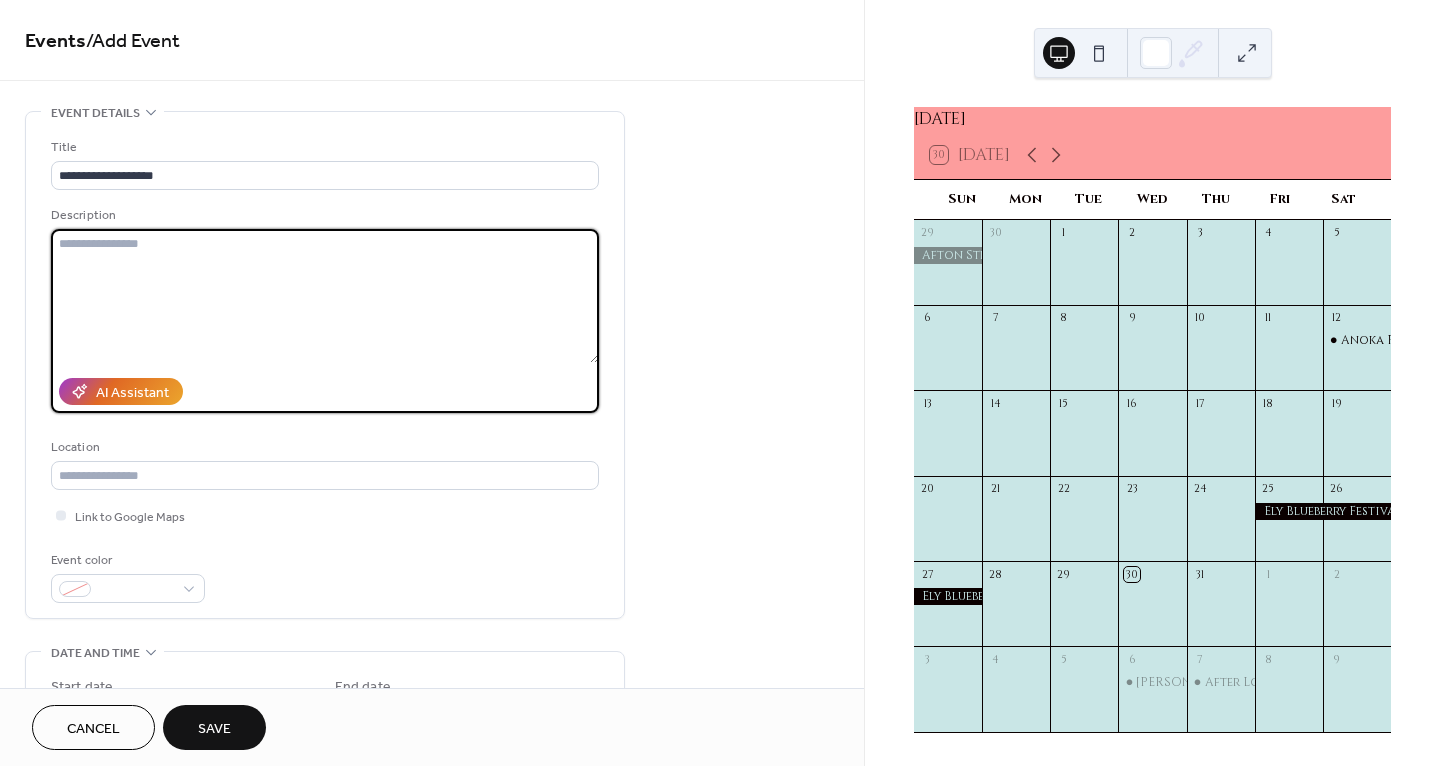 click at bounding box center (325, 296) 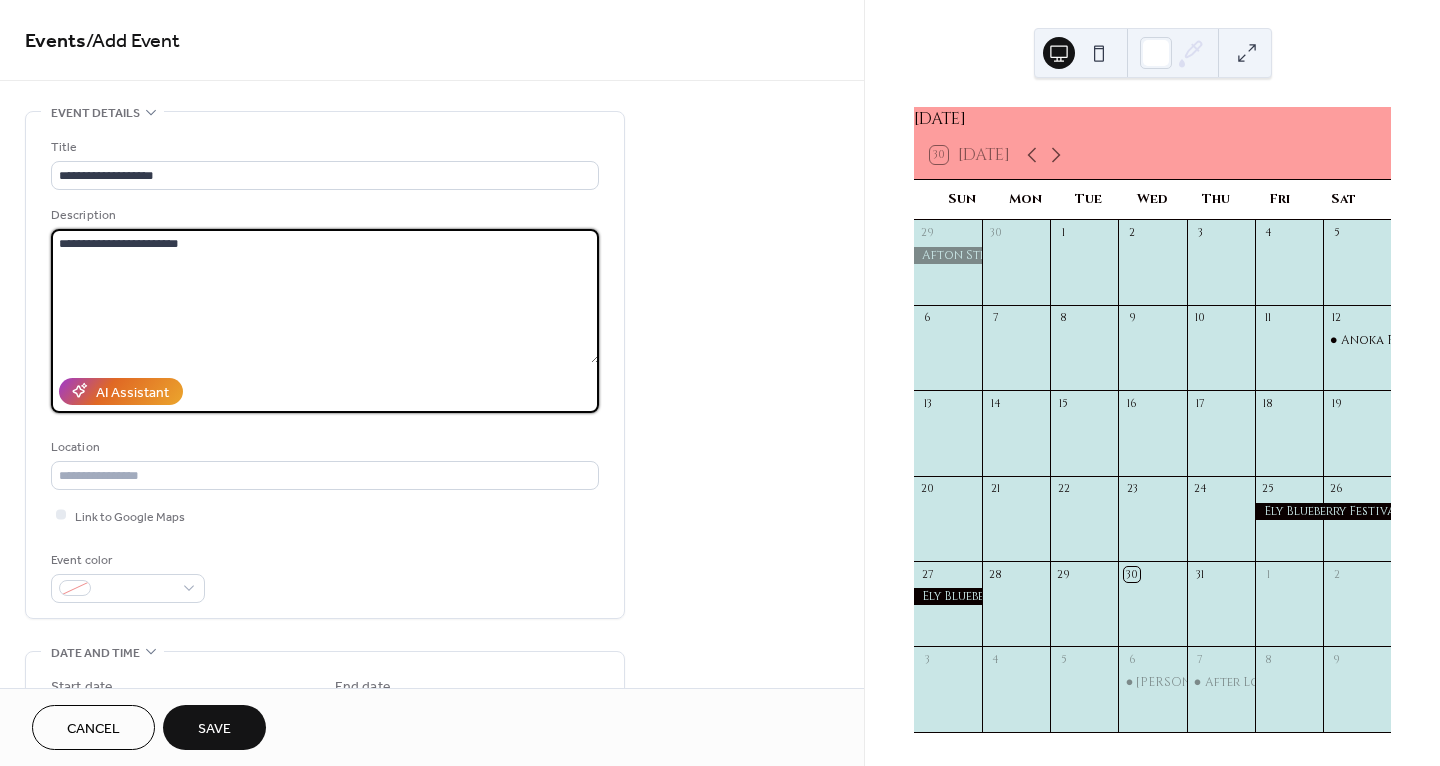 click on "**********" at bounding box center (325, 296) 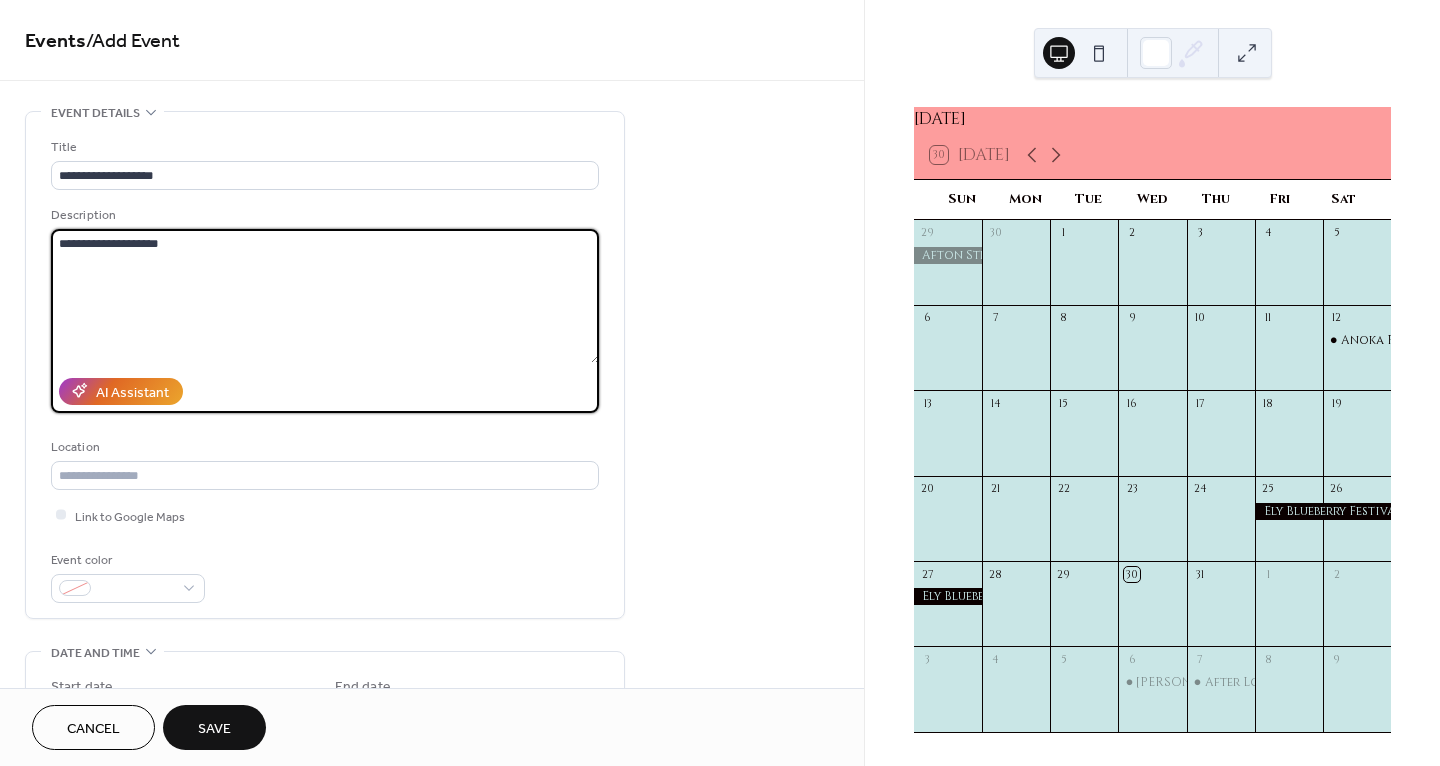 click on "**********" at bounding box center [325, 296] 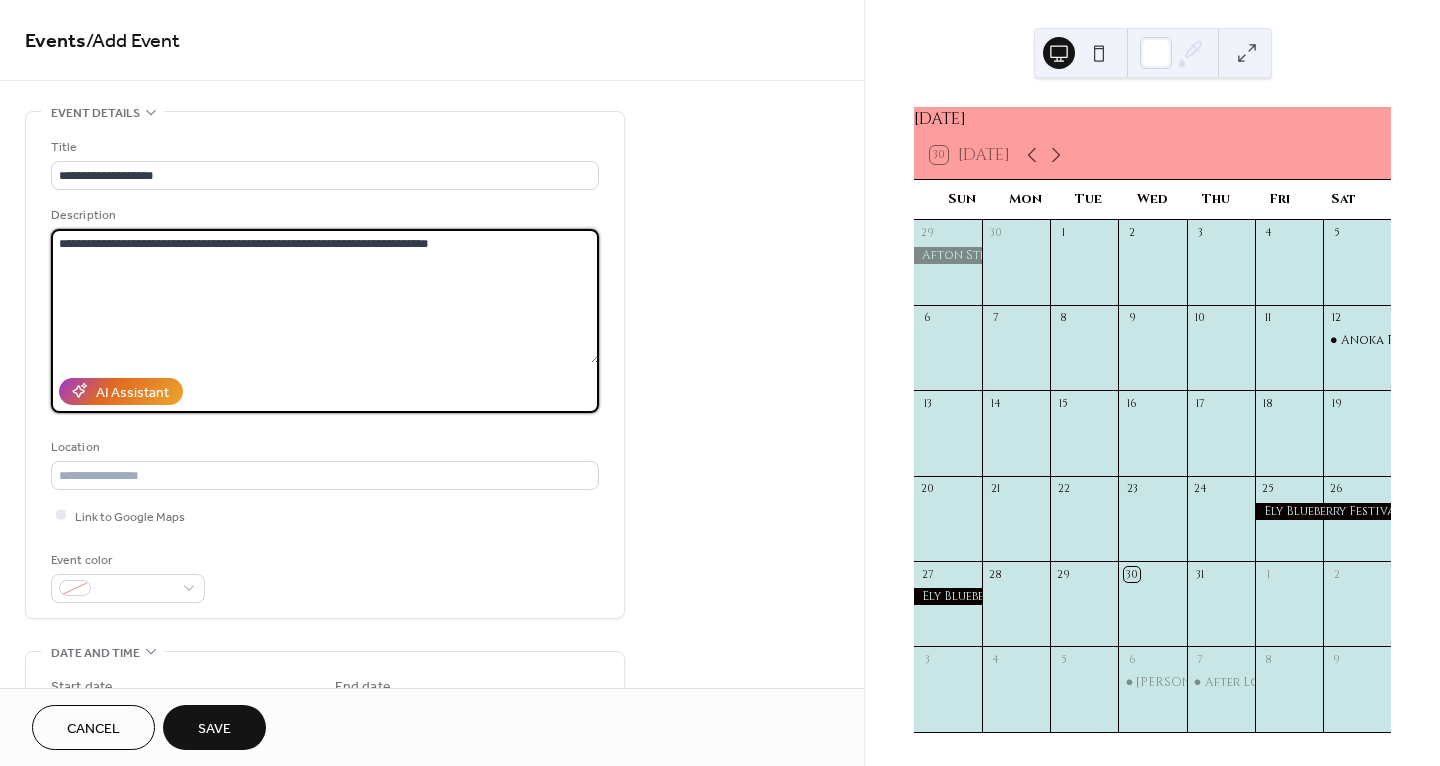 click on "**********" at bounding box center [325, 296] 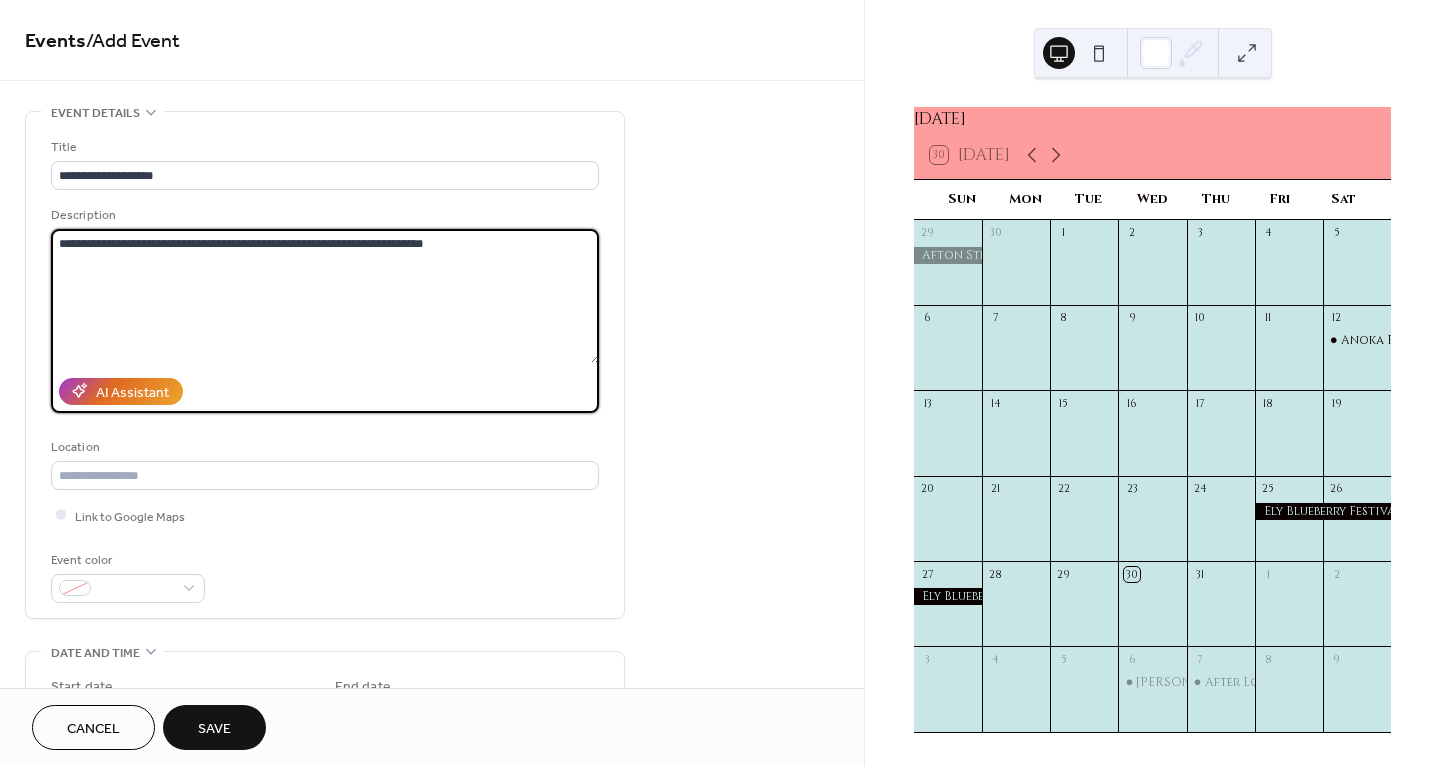 click on "**********" at bounding box center [325, 296] 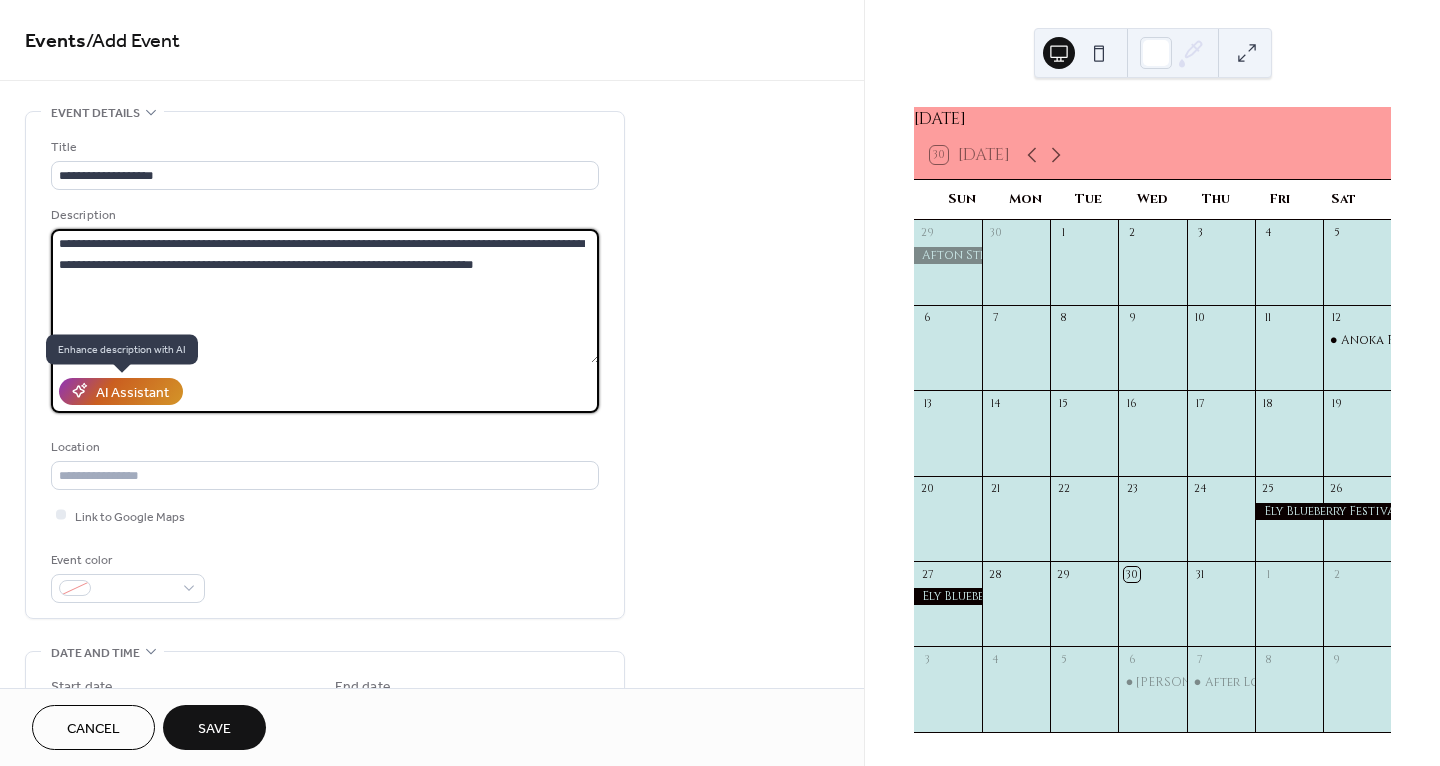 type on "**********" 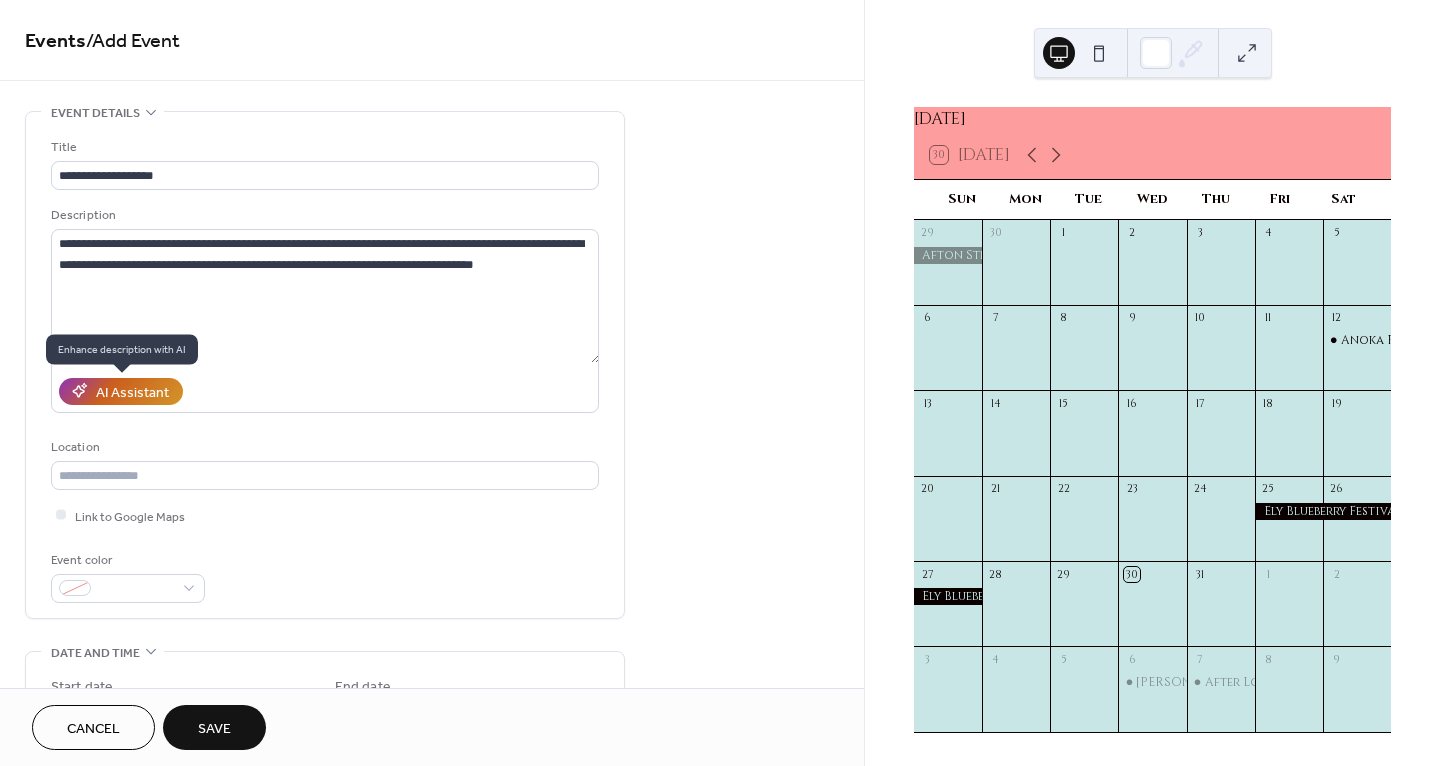 click on "AI Assistant" at bounding box center [132, 392] 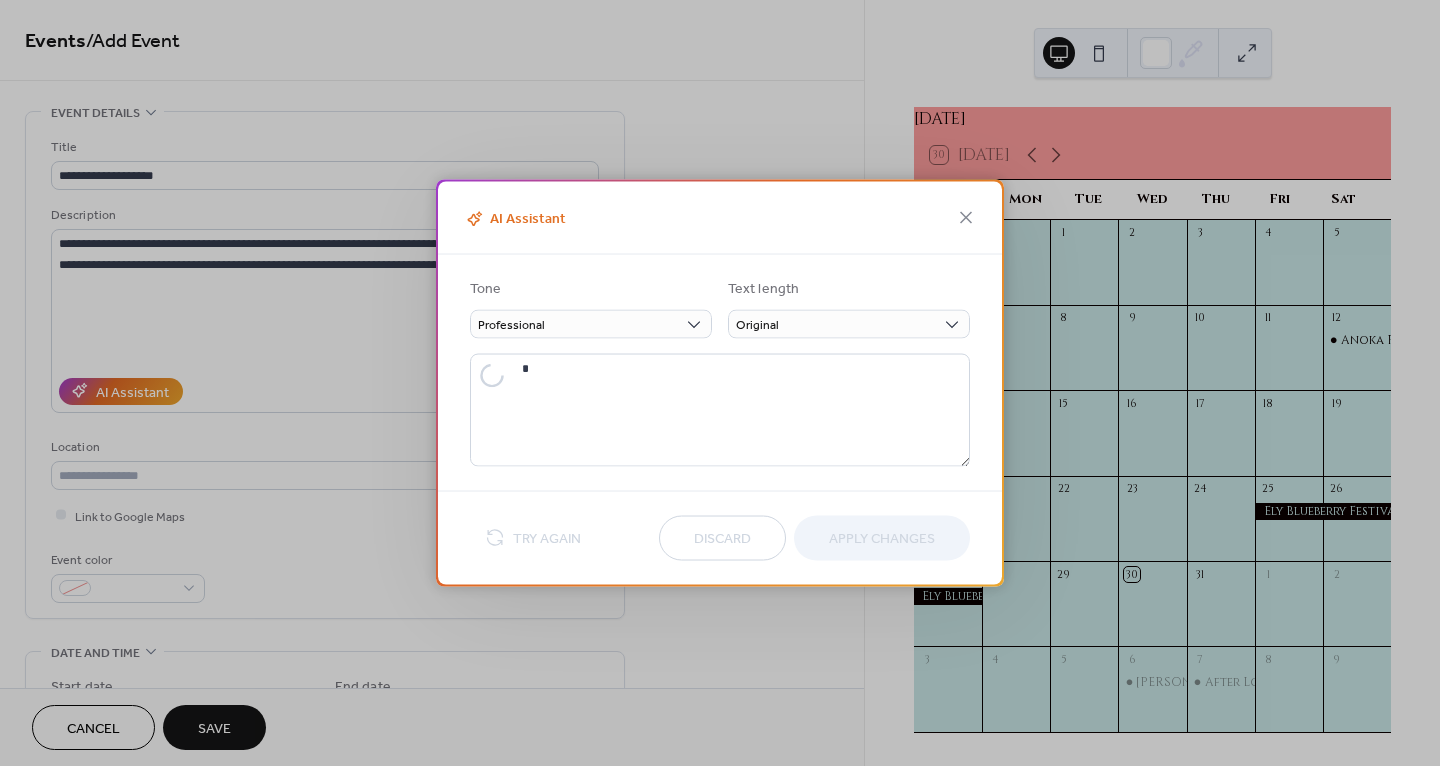 type on "**********" 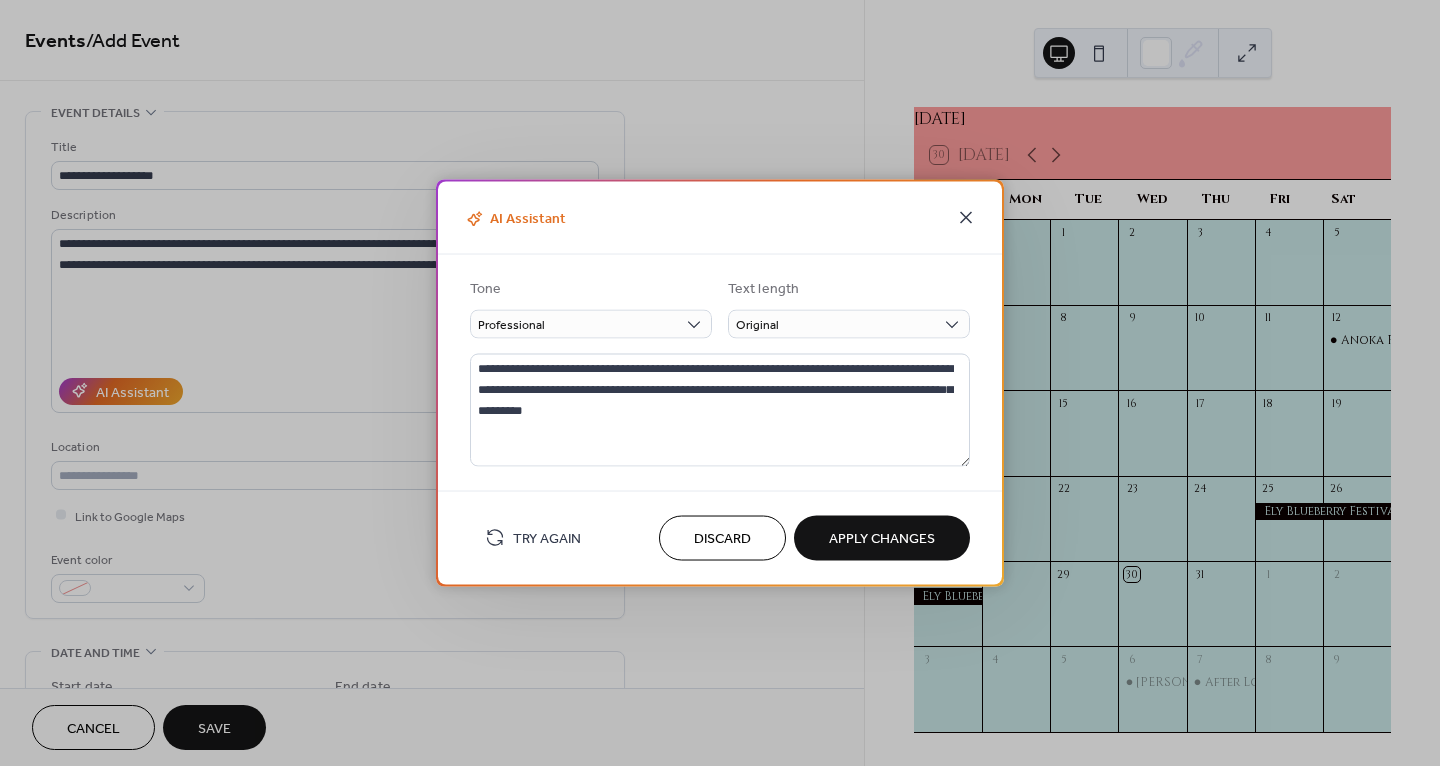 click 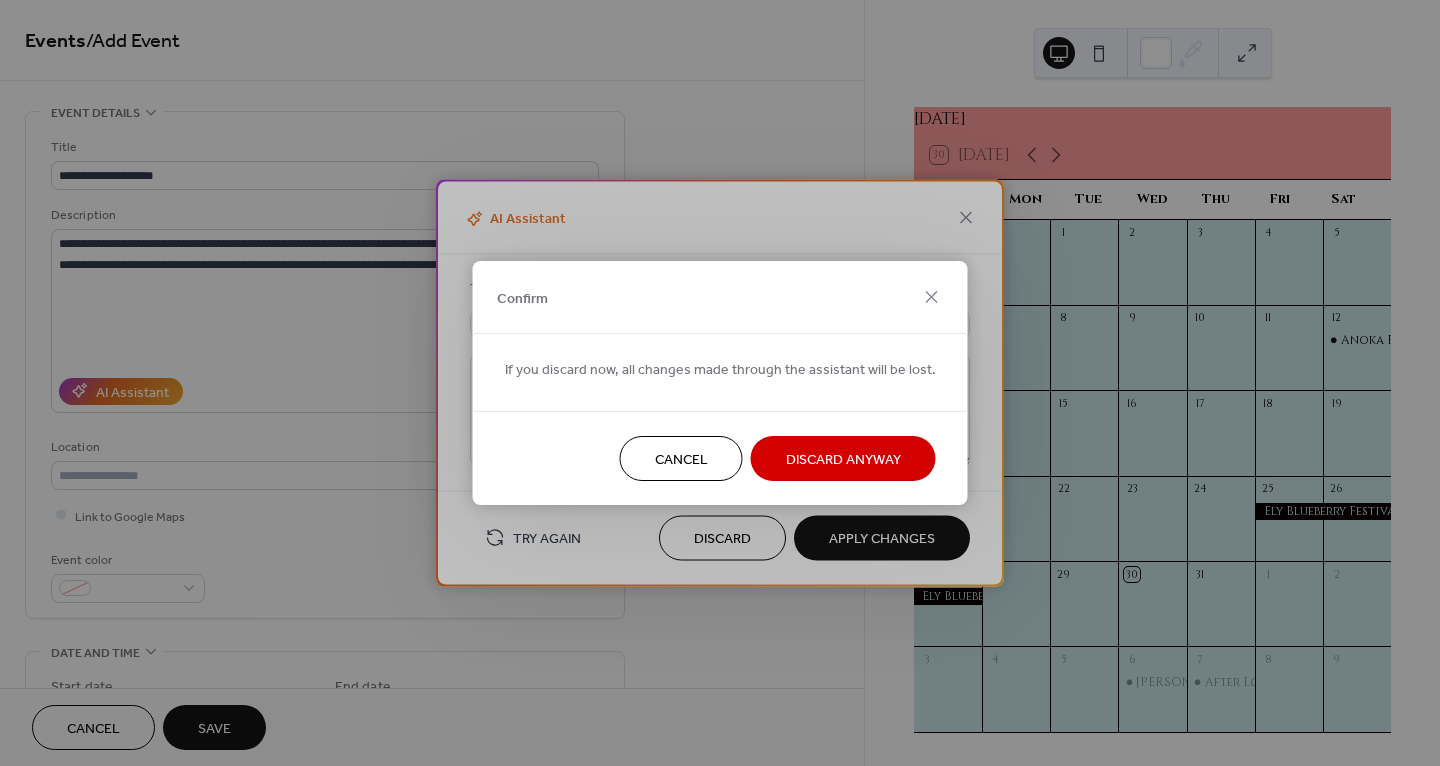 click on "Cancel" at bounding box center (681, 460) 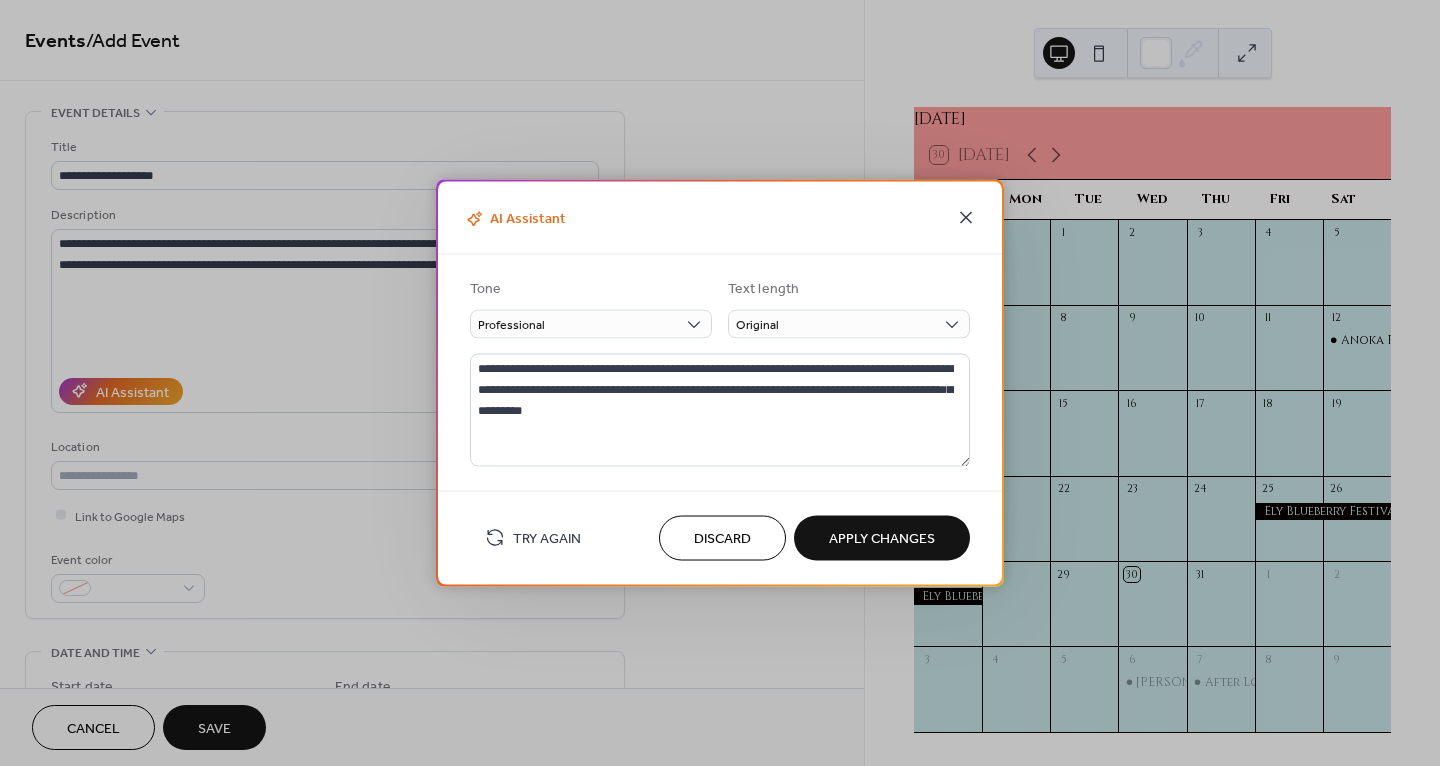 click 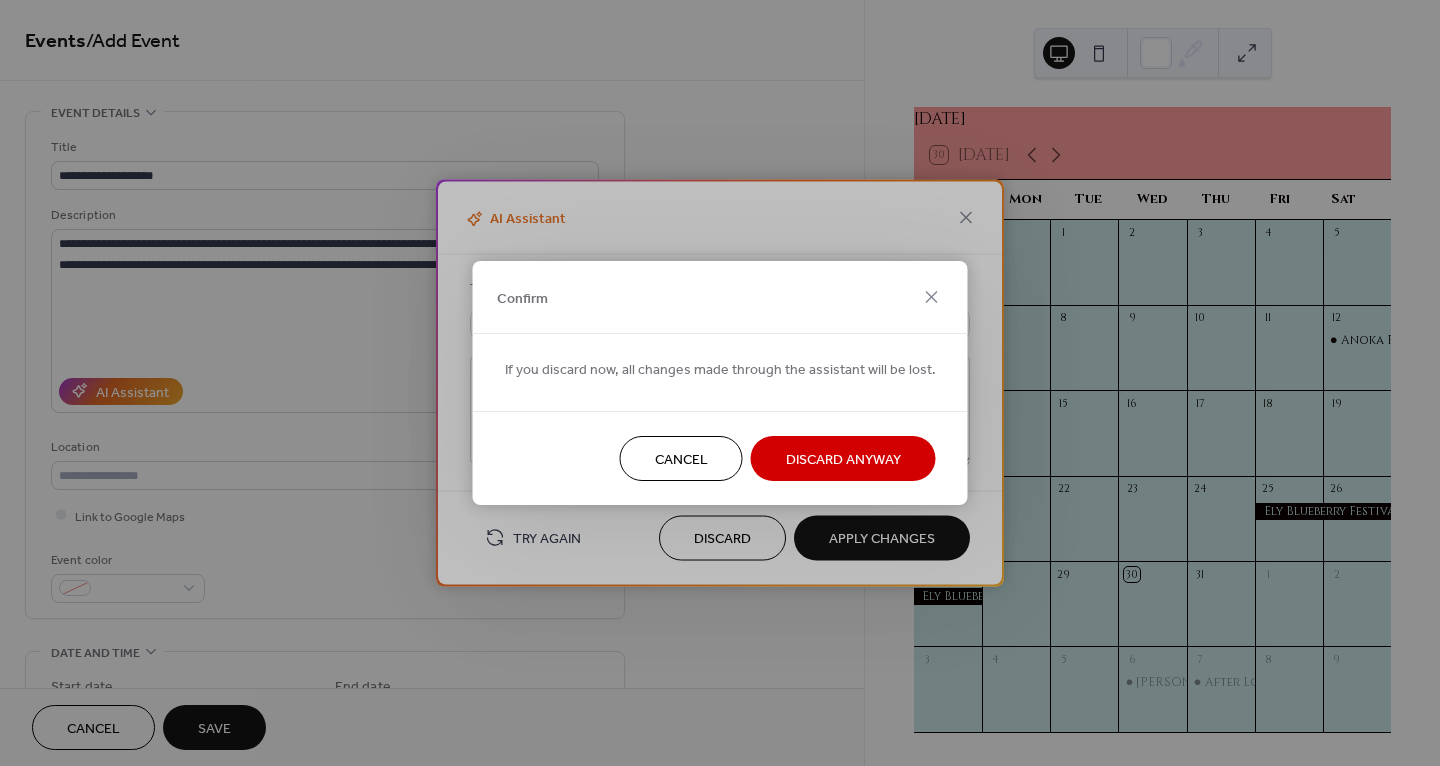 click on "Cancel" at bounding box center (681, 460) 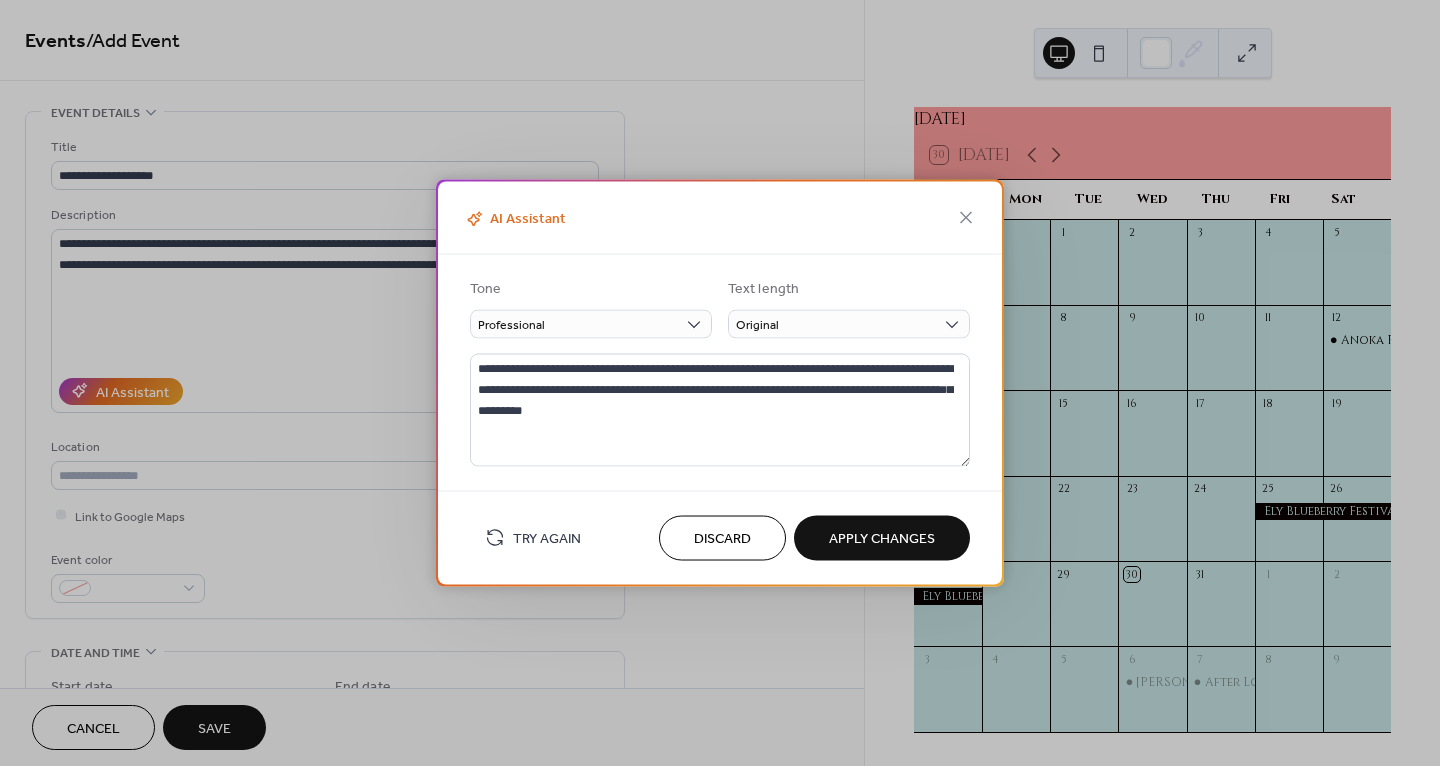 click on "Discard" at bounding box center [722, 539] 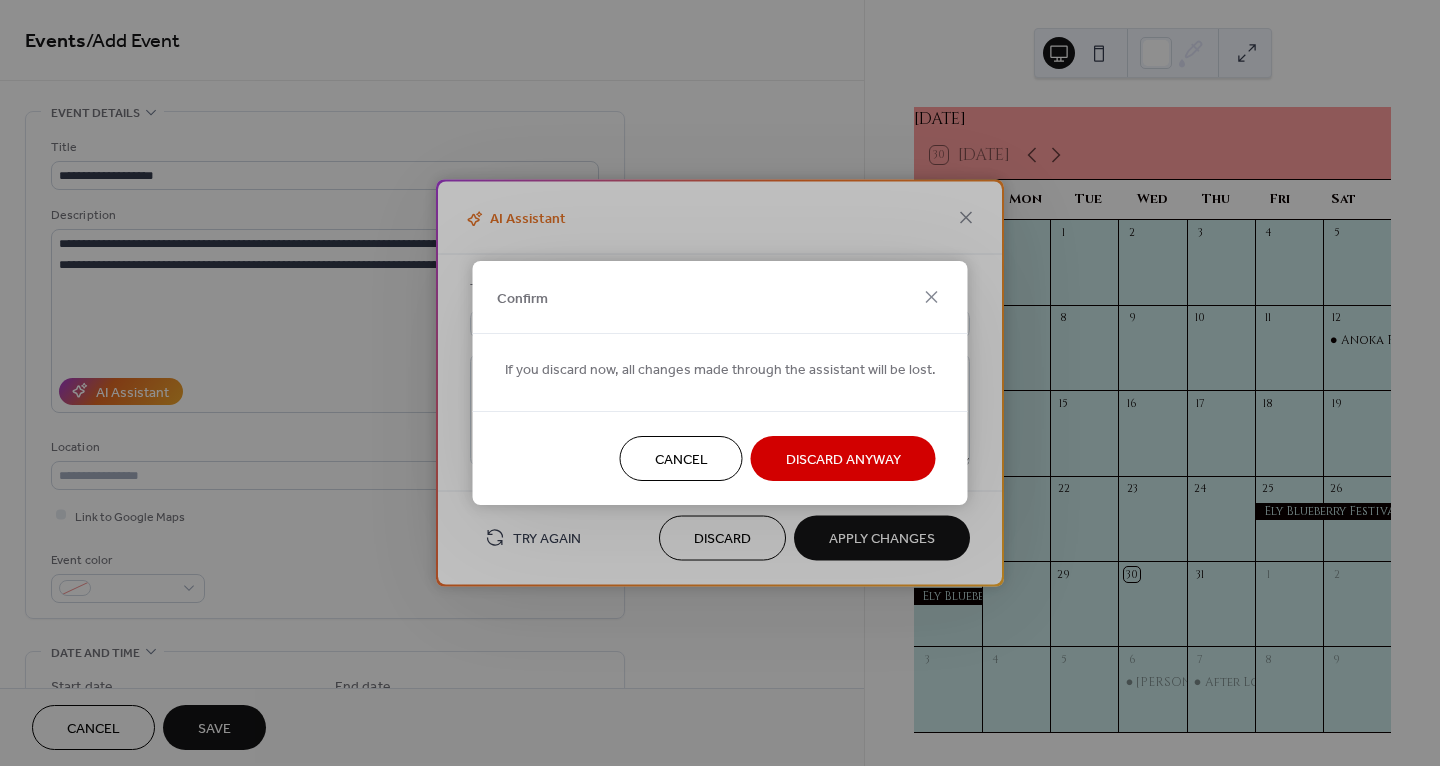 click on "Discard Anyway" at bounding box center (843, 460) 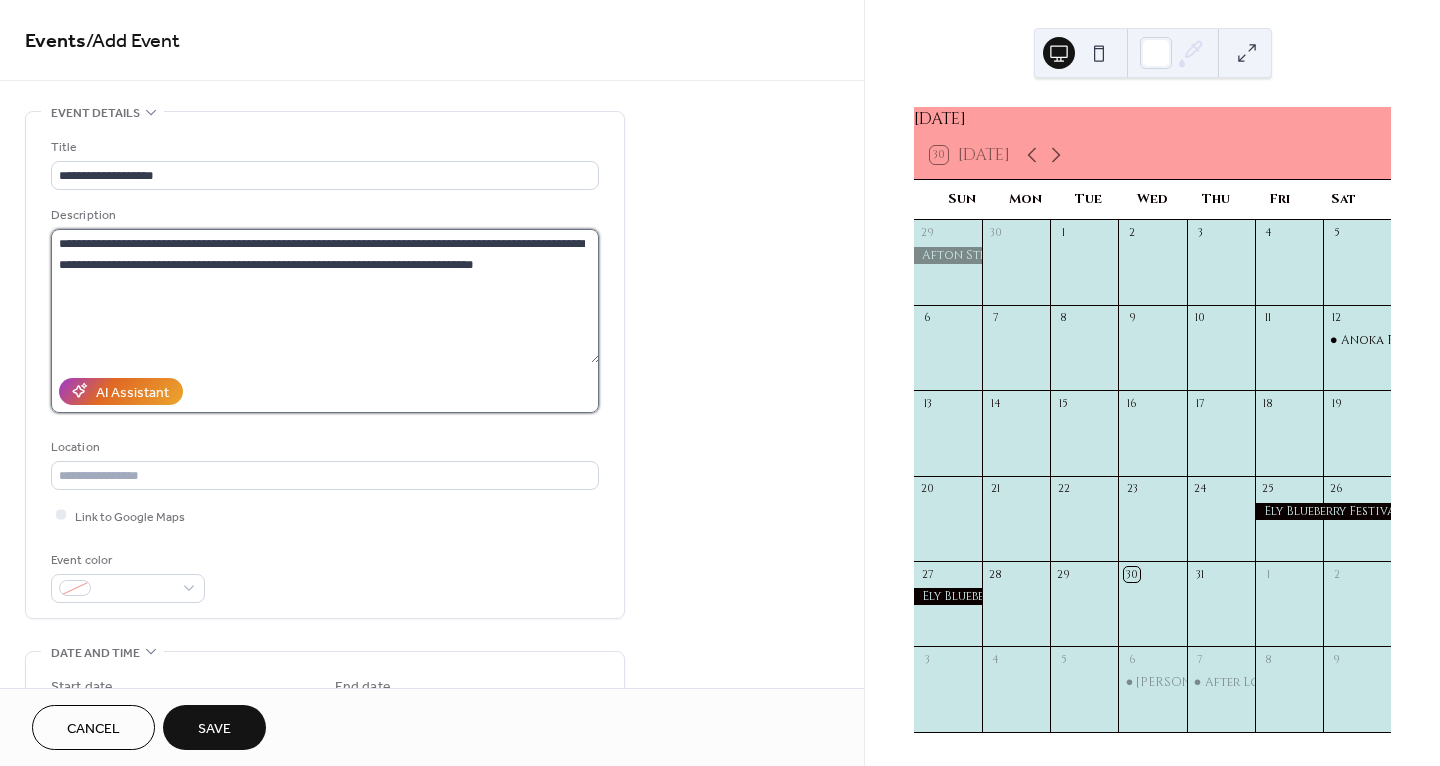 click on "**********" at bounding box center [325, 296] 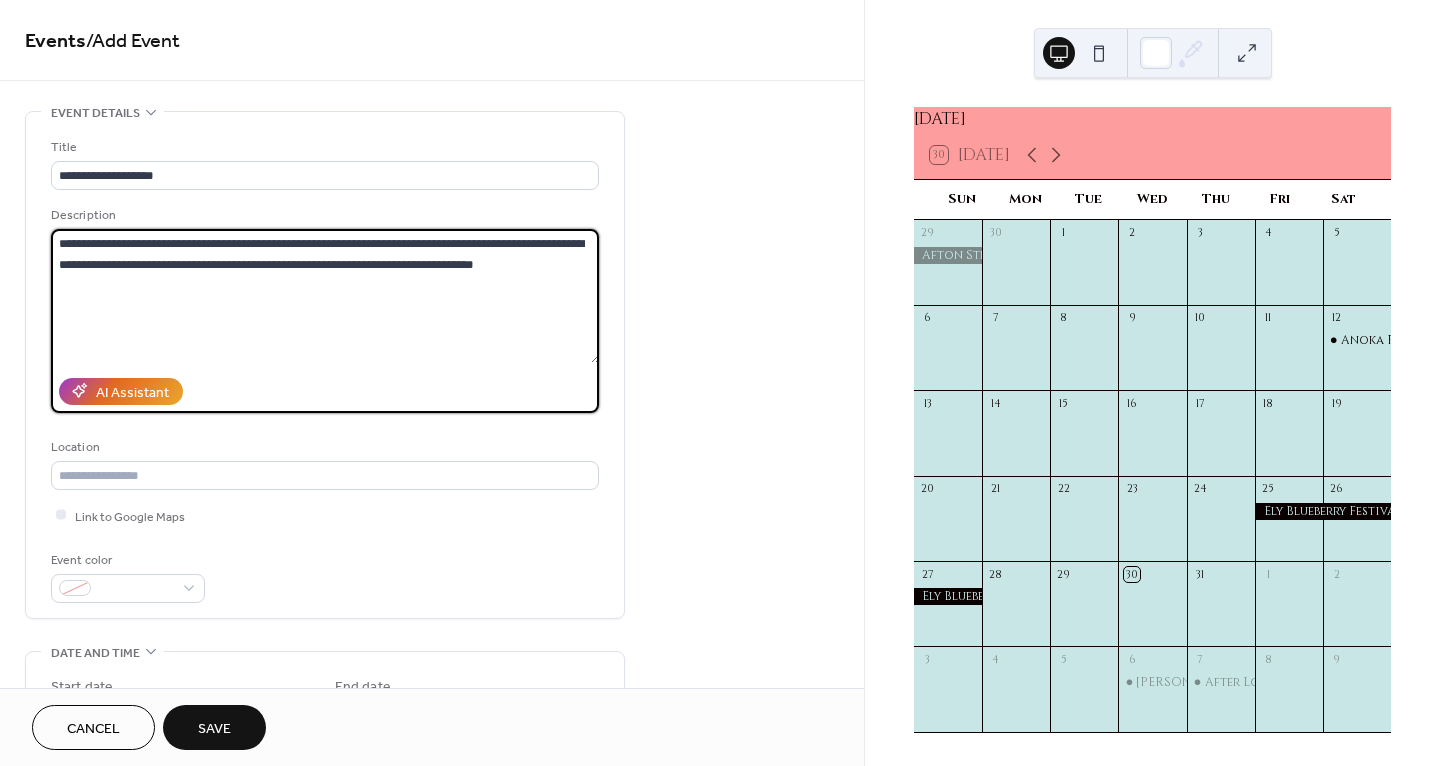click on "**********" at bounding box center [325, 296] 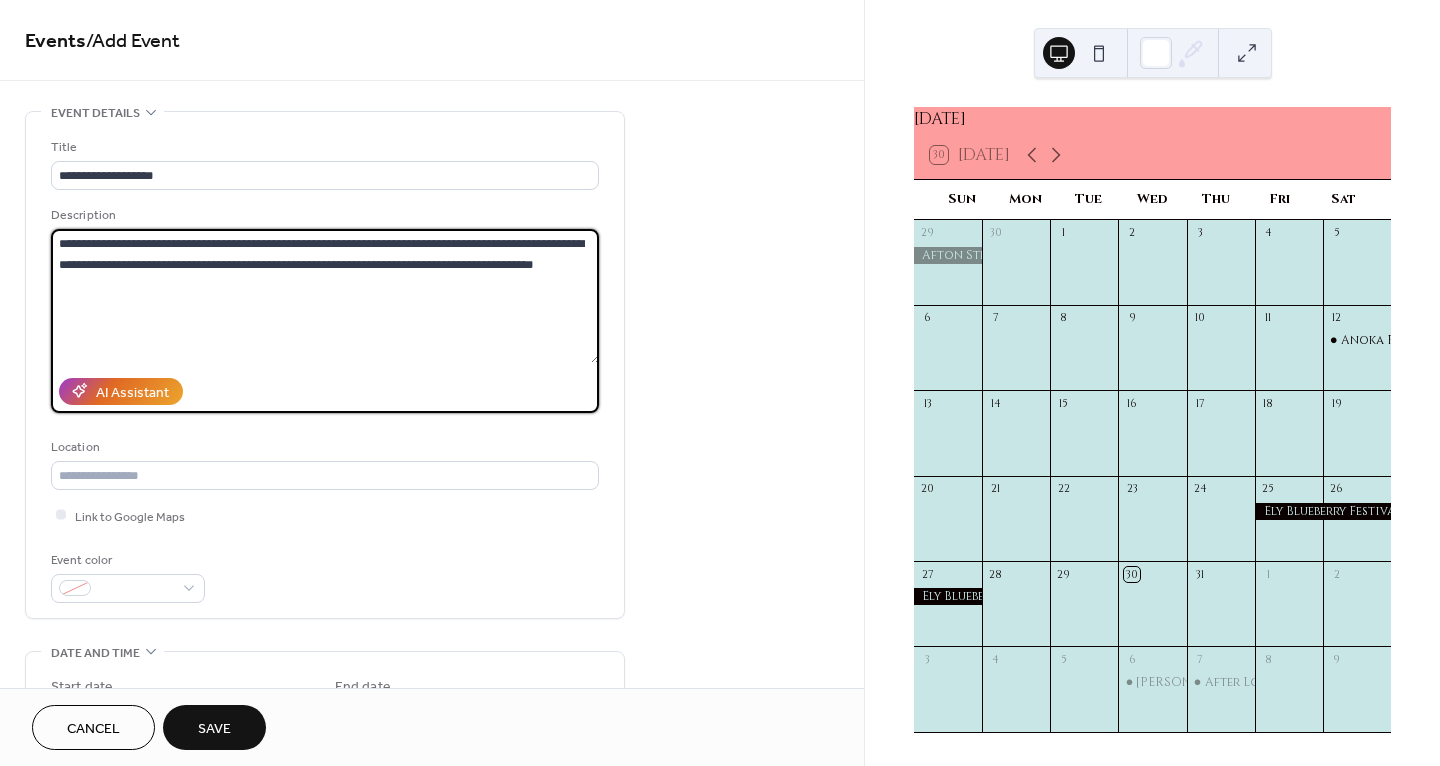 click on "**********" at bounding box center (325, 296) 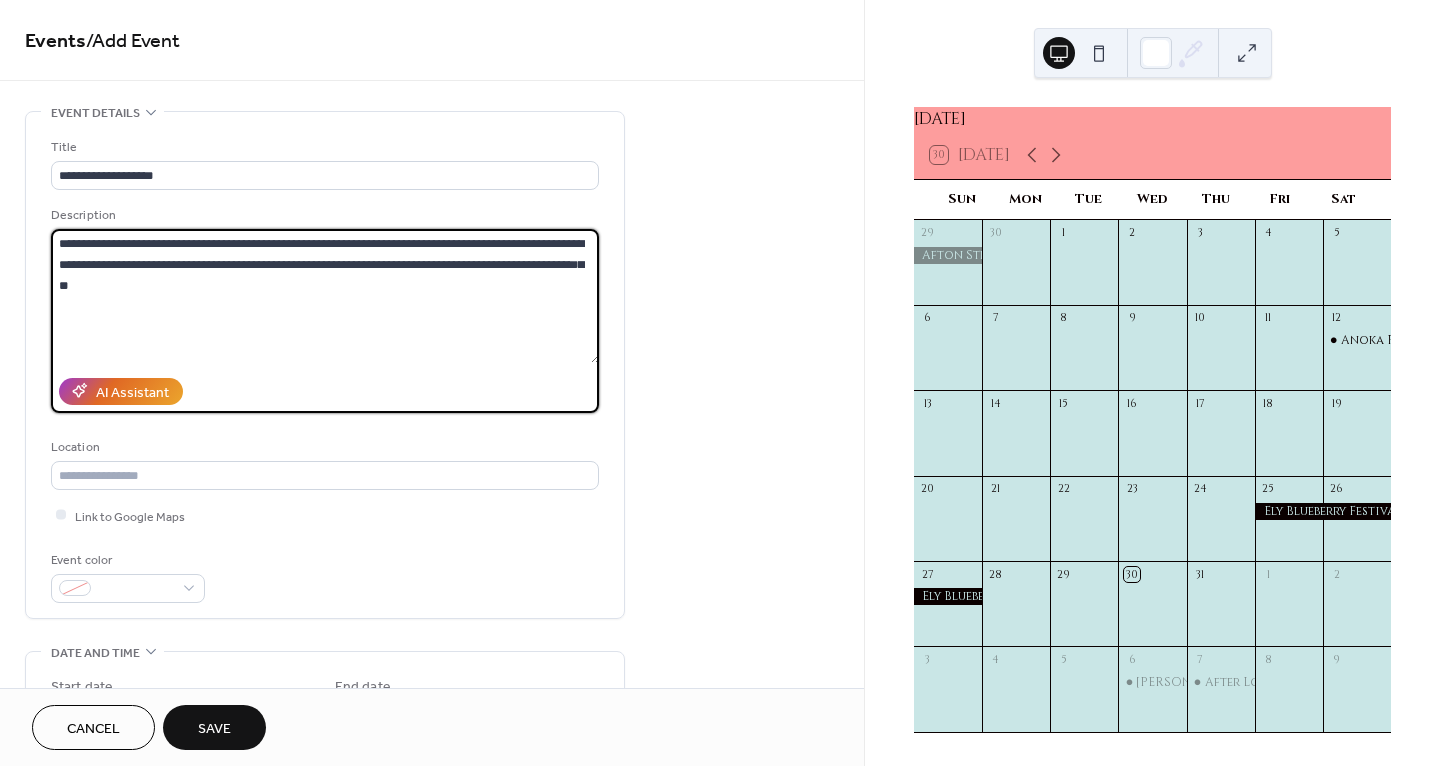click on "**********" at bounding box center [325, 296] 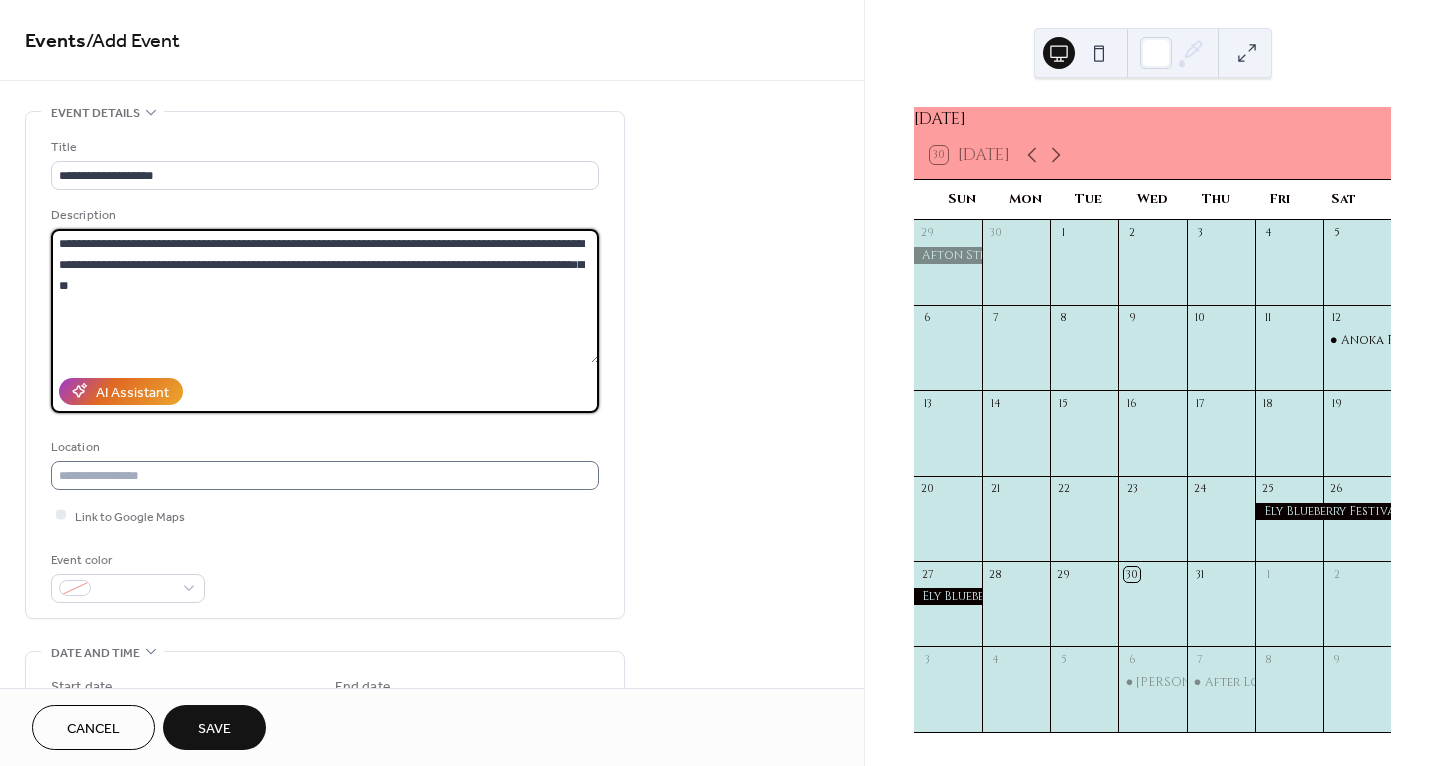type on "**********" 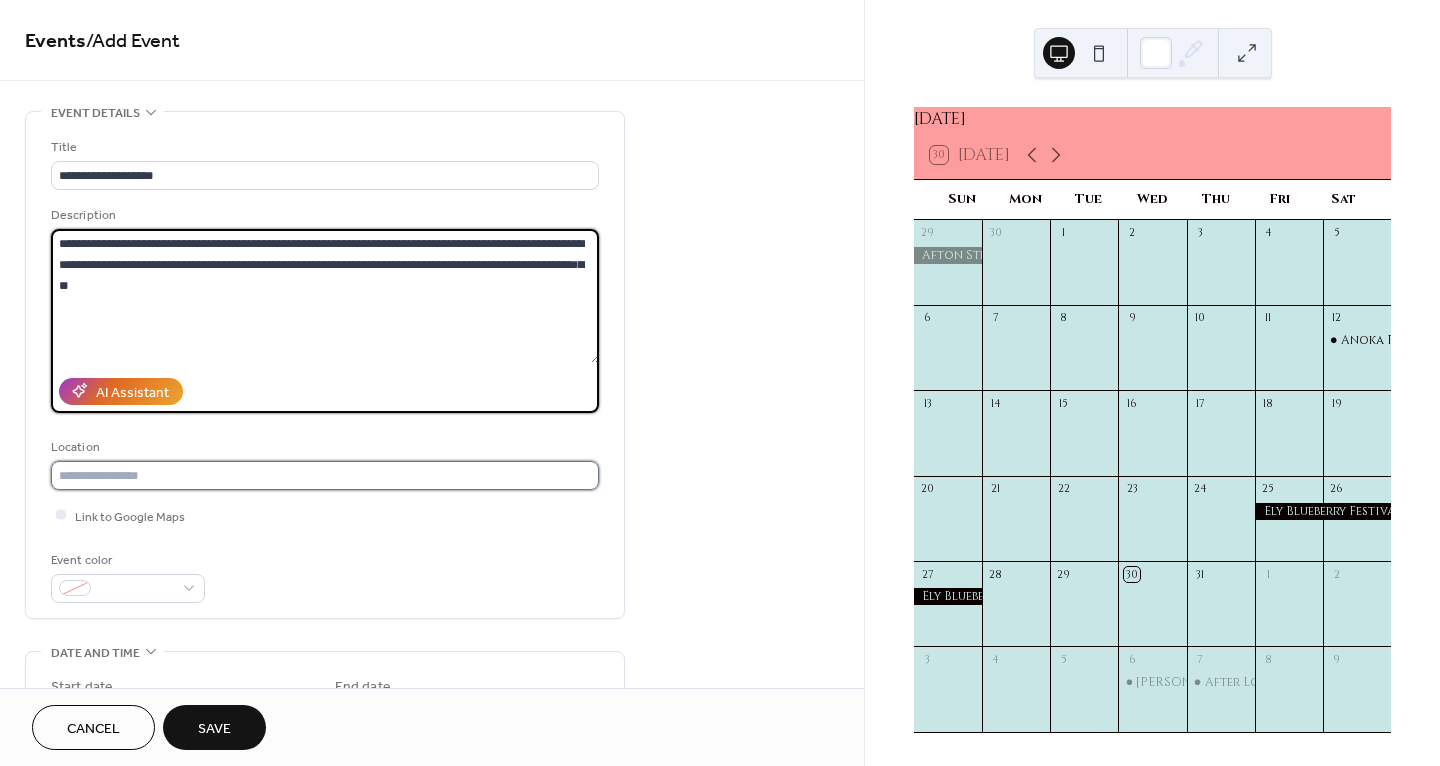 click at bounding box center (325, 475) 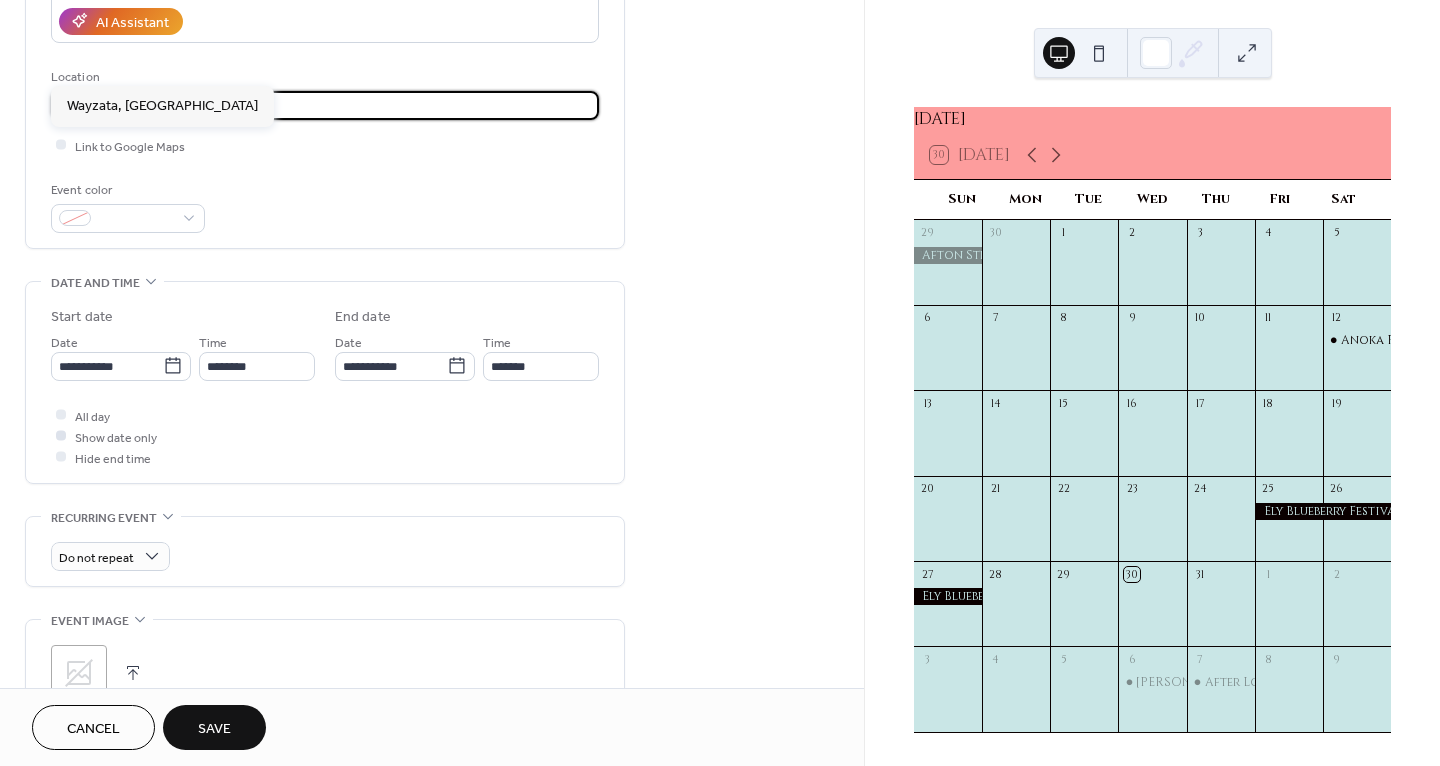 scroll, scrollTop: 390, scrollLeft: 0, axis: vertical 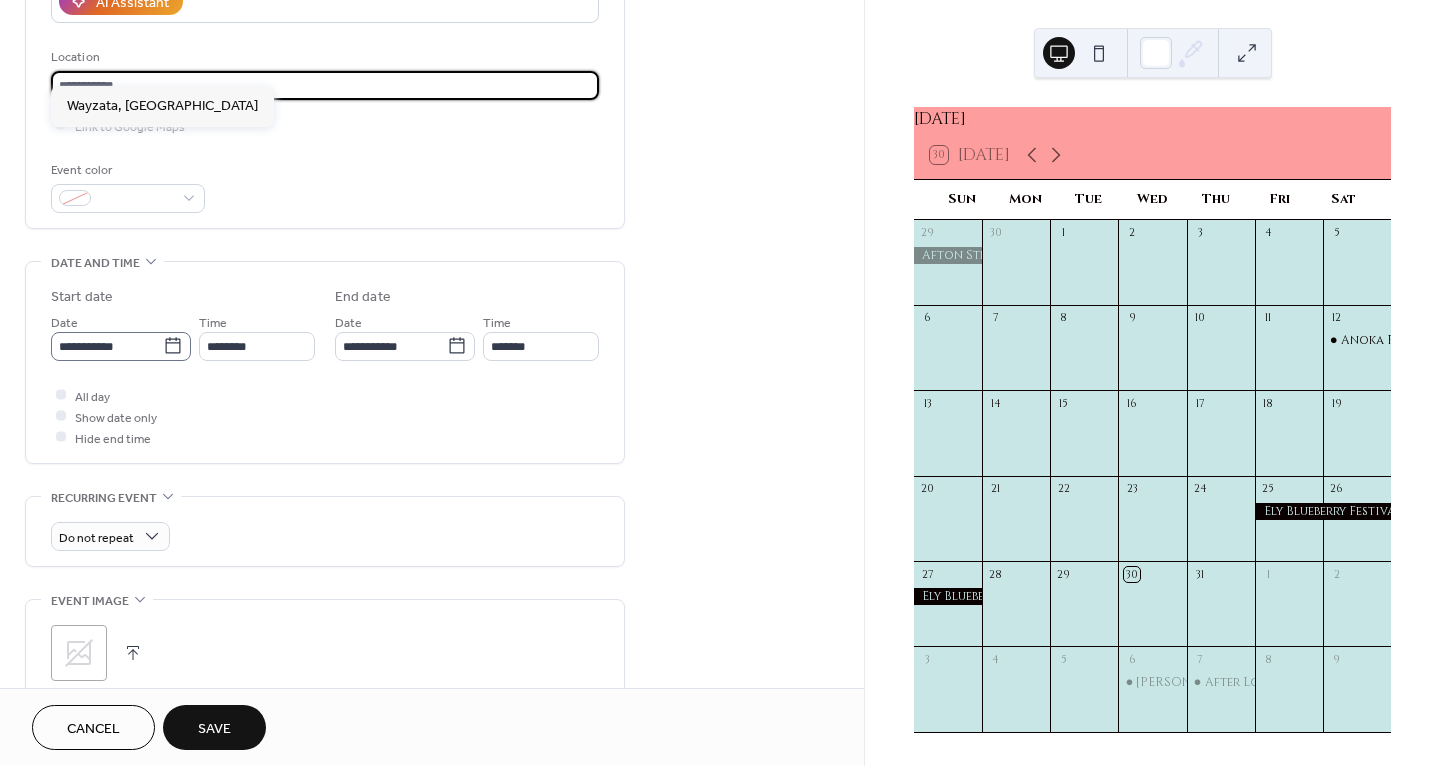 type on "**********" 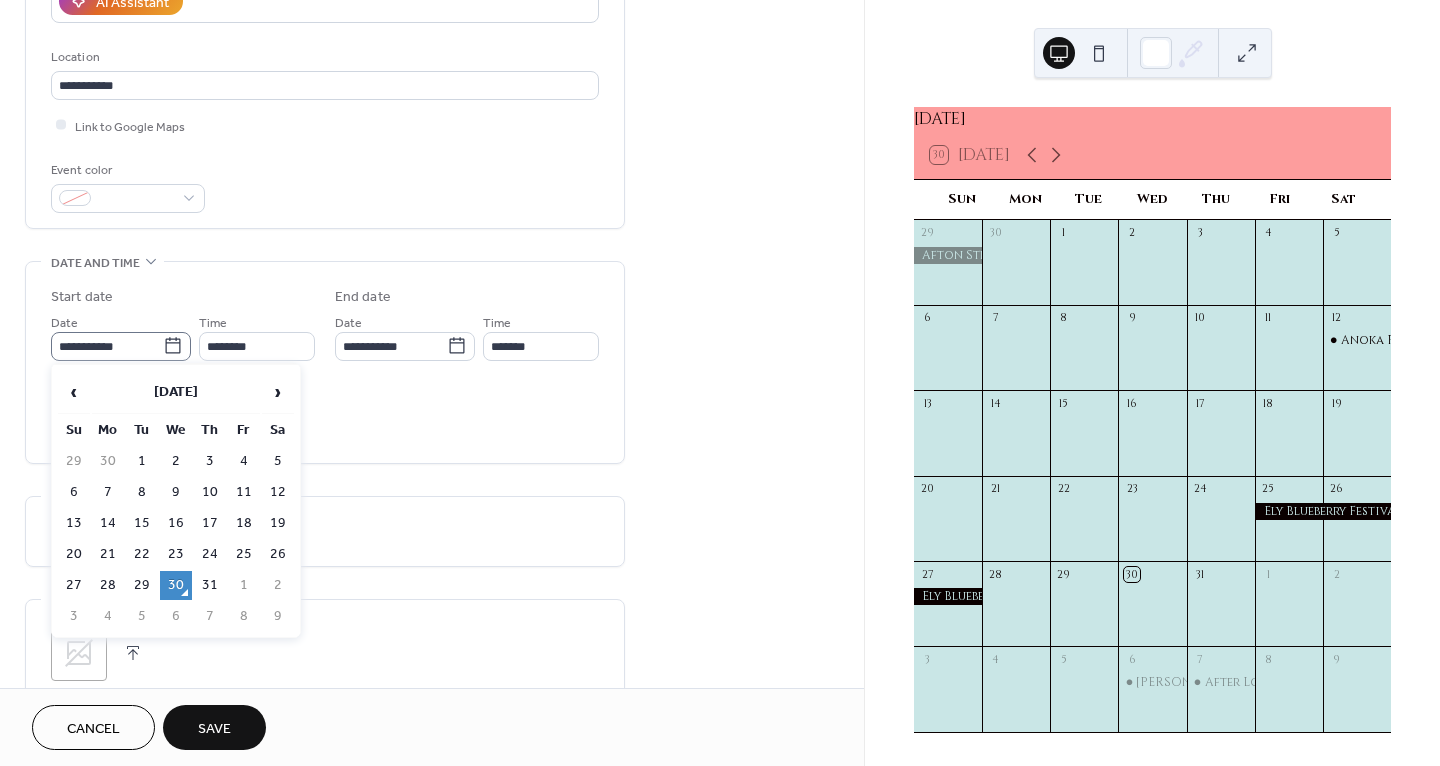 click 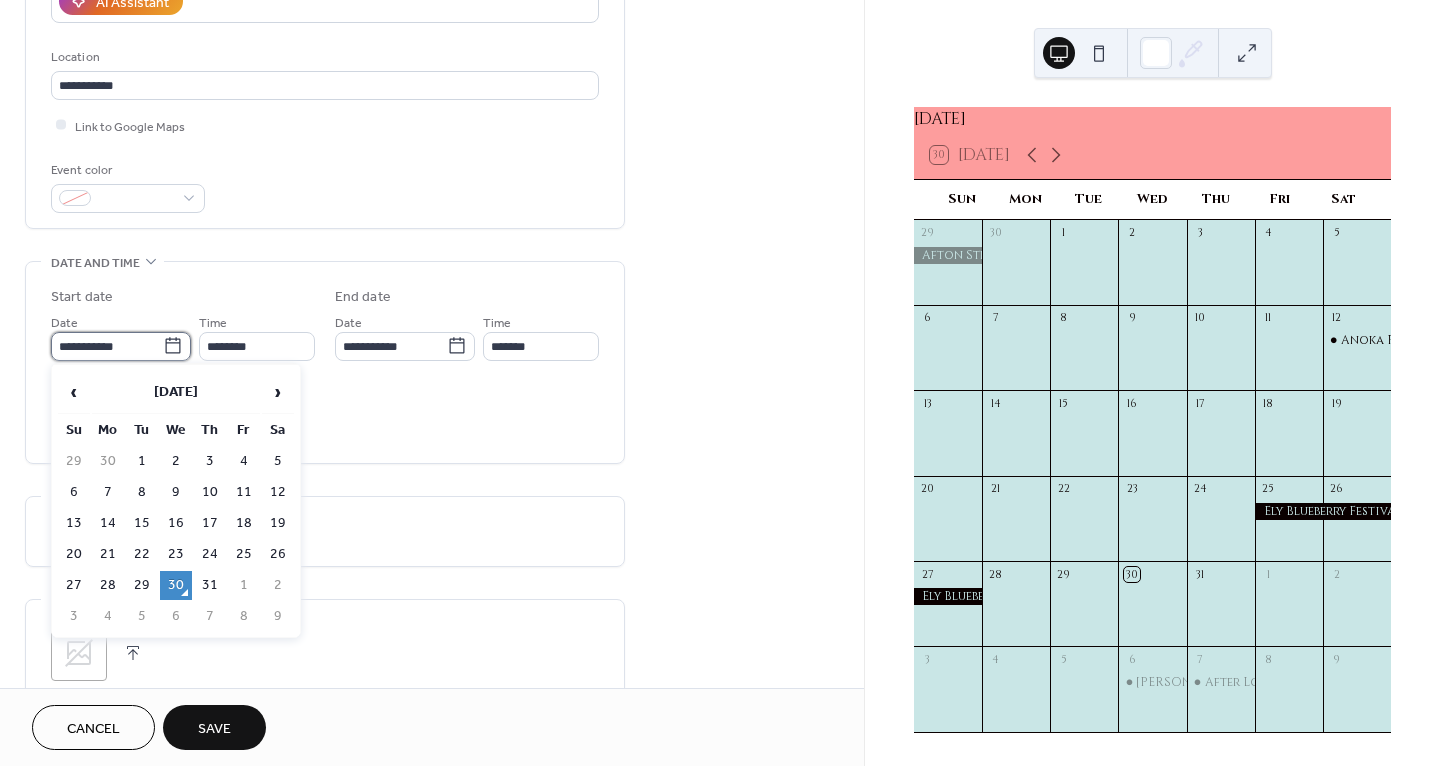 click on "**********" at bounding box center [107, 346] 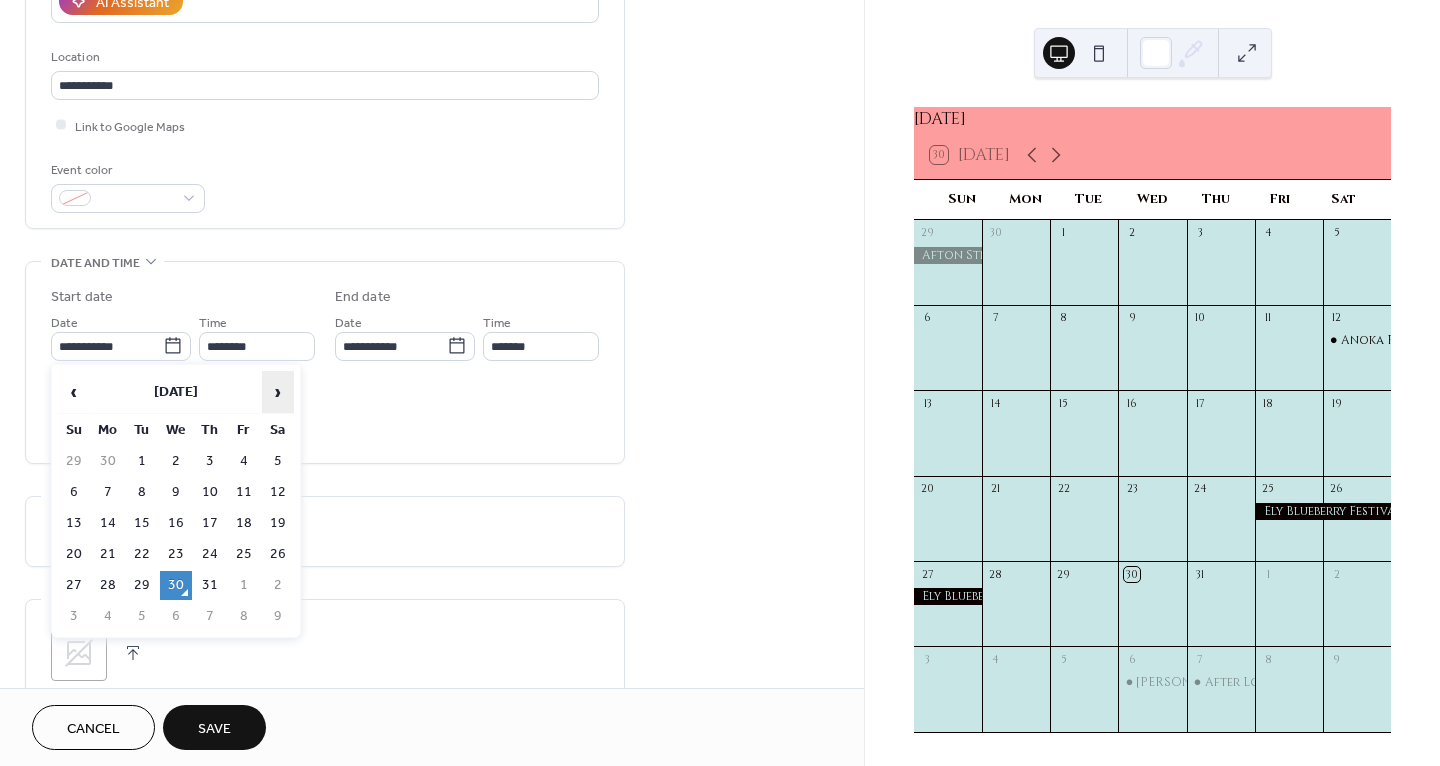 click on "›" at bounding box center (278, 392) 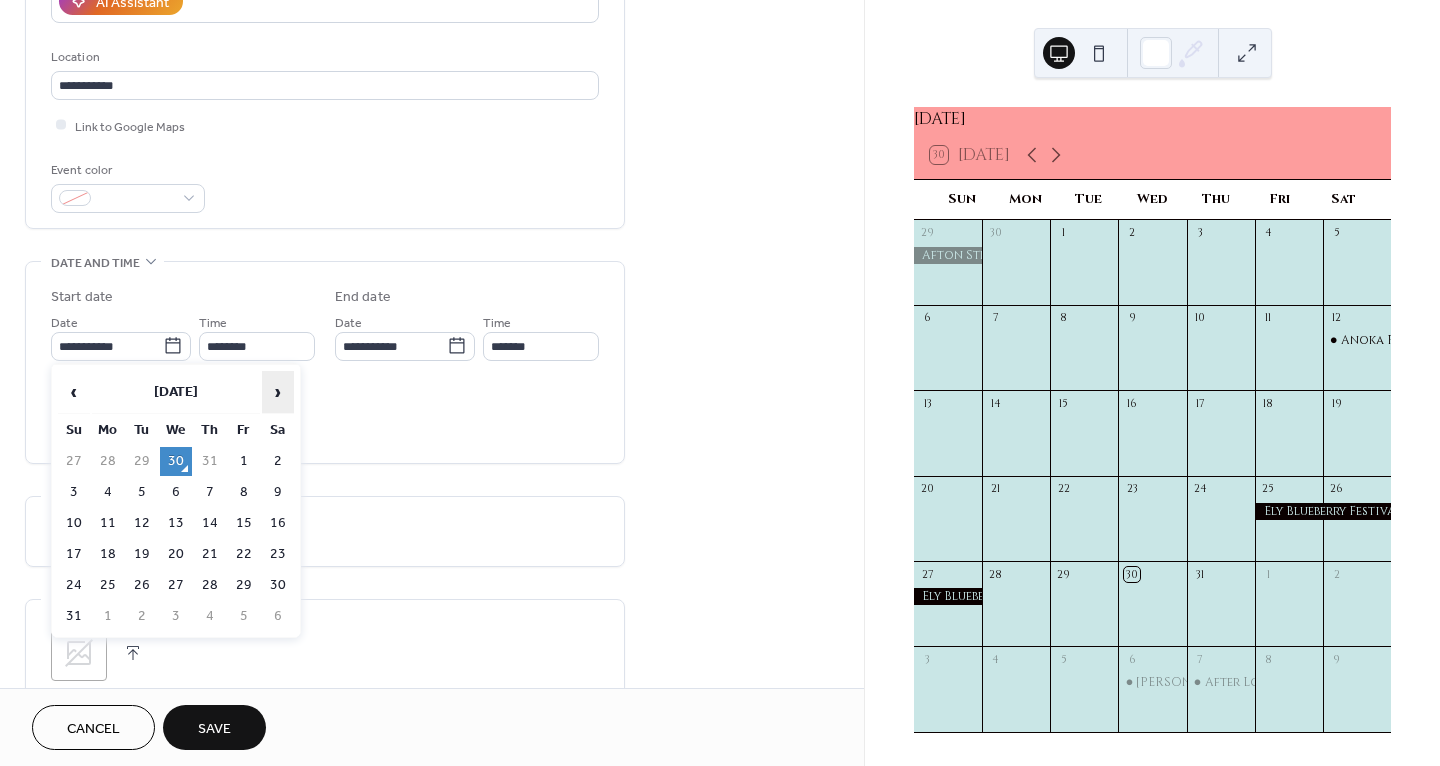 click on "›" at bounding box center (278, 392) 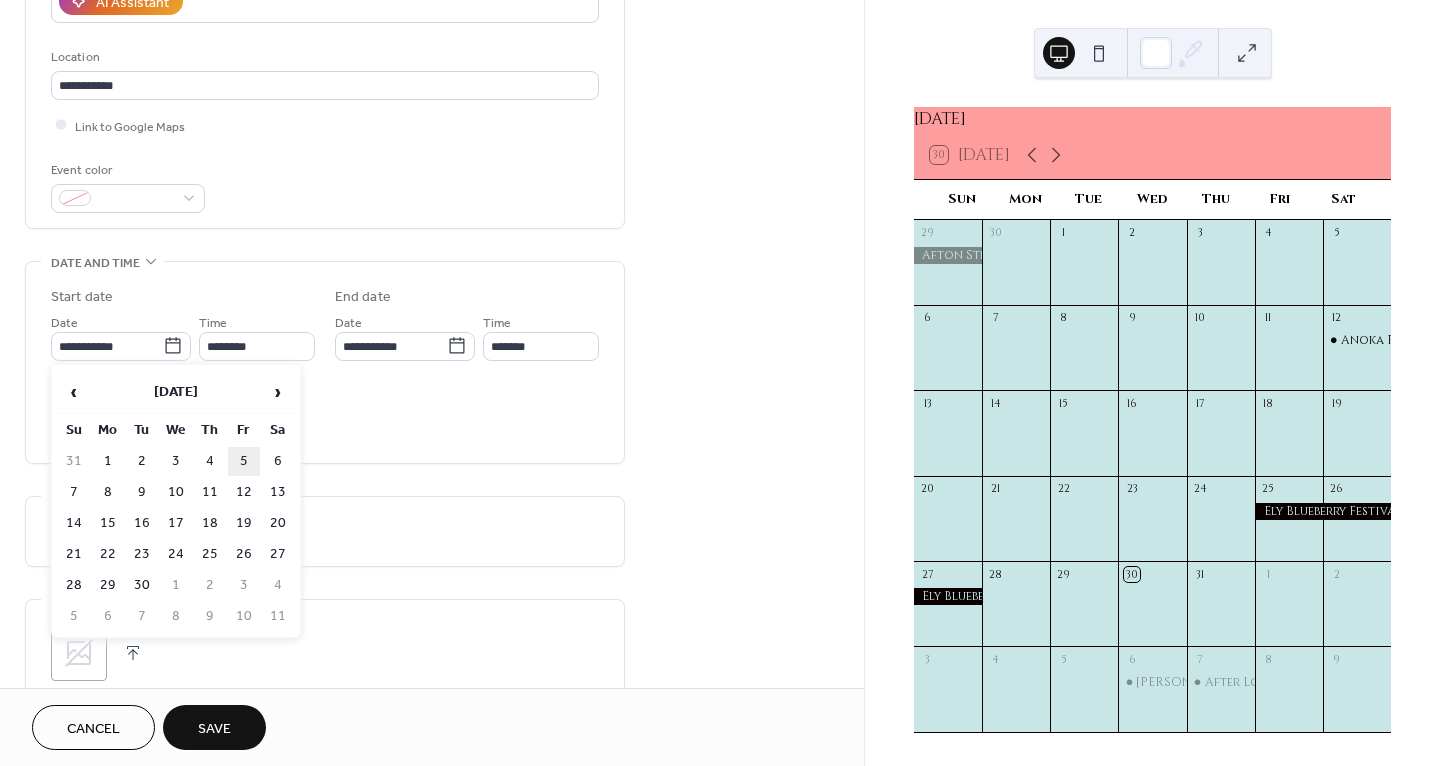 click on "5" at bounding box center (244, 461) 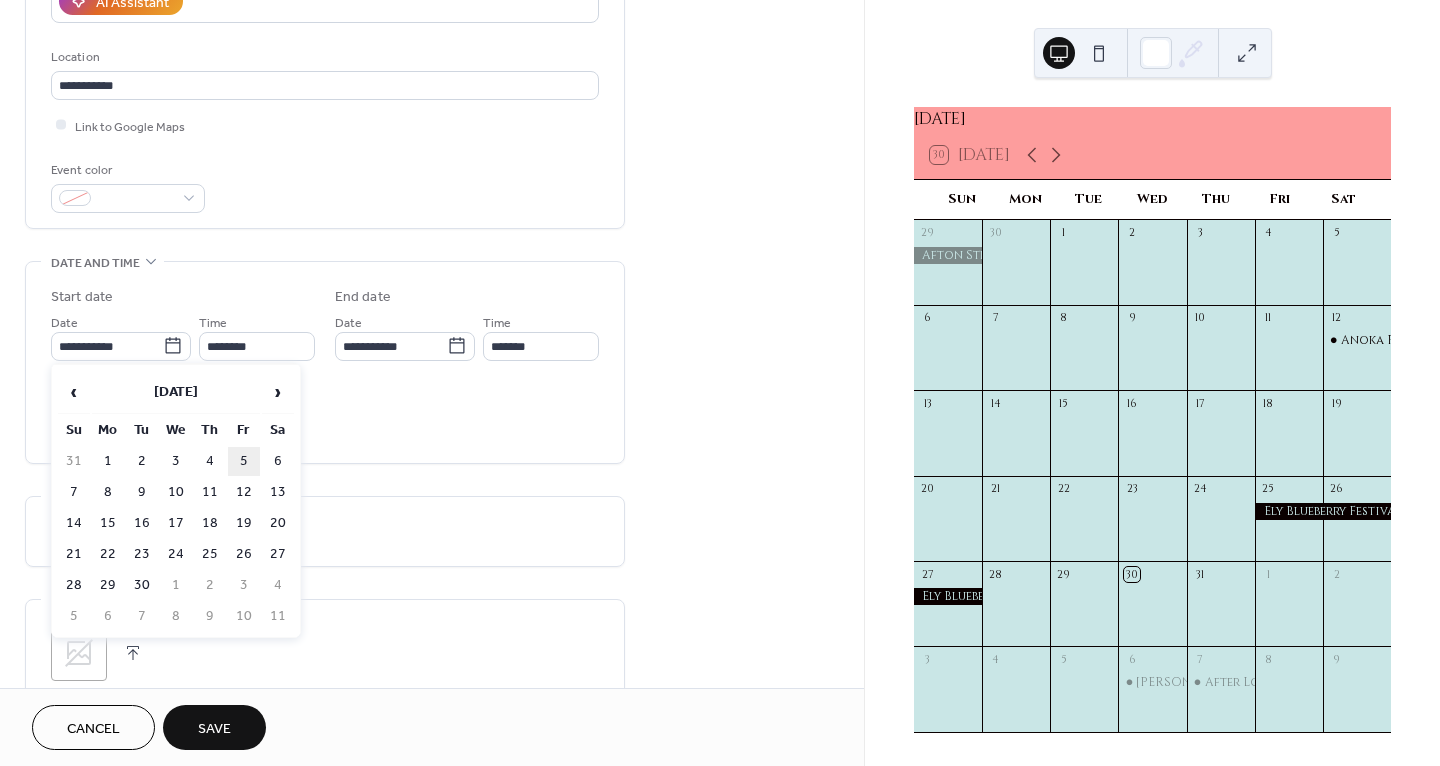 type on "**********" 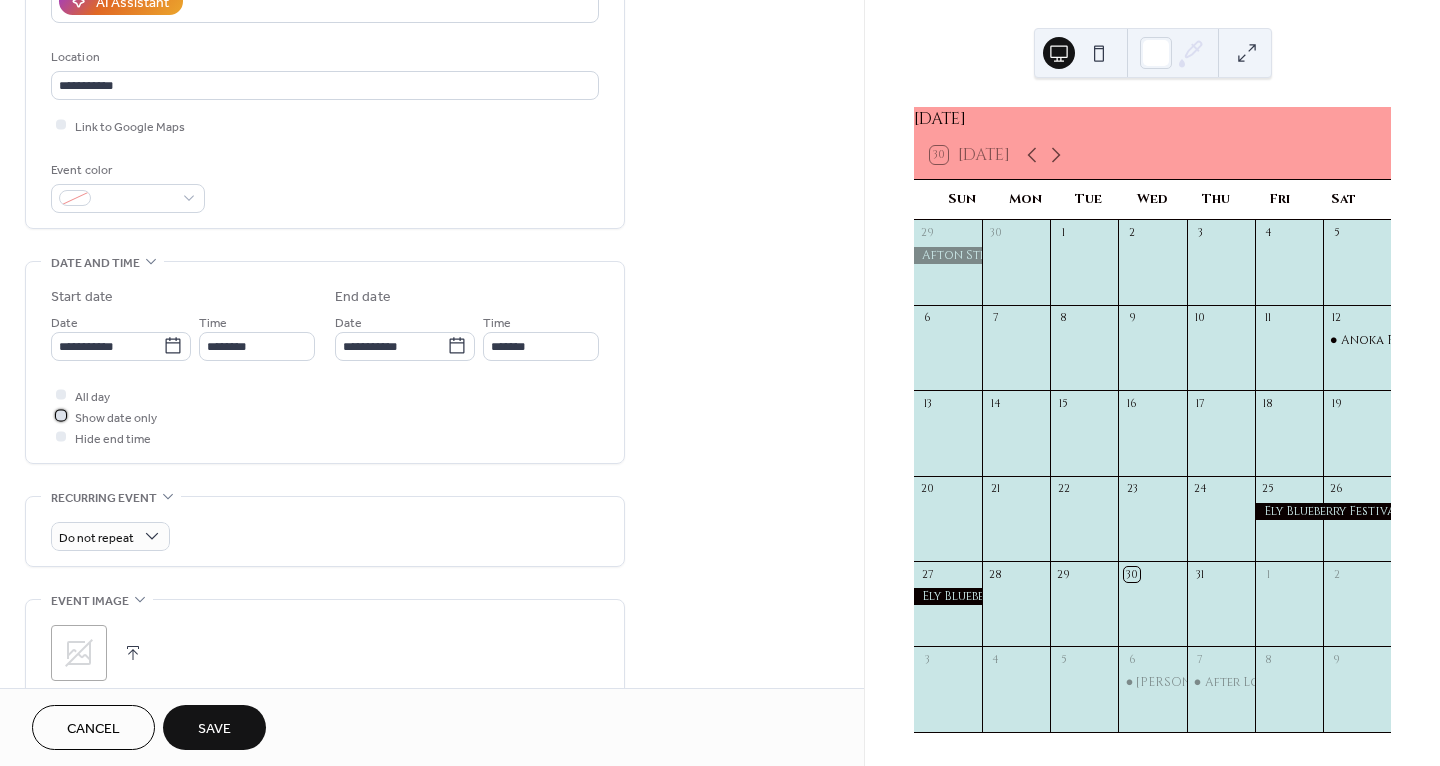 click at bounding box center (61, 416) 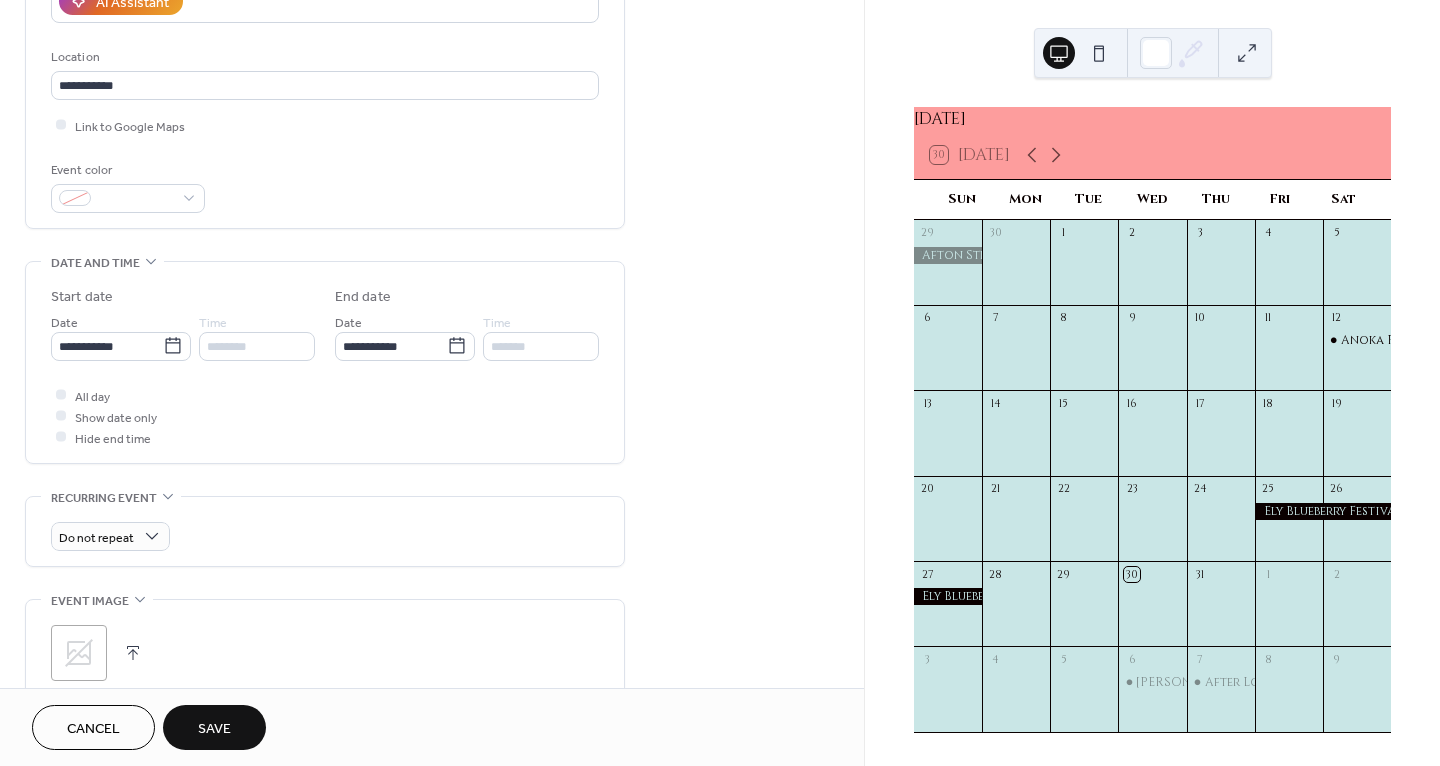 click at bounding box center [61, 395] 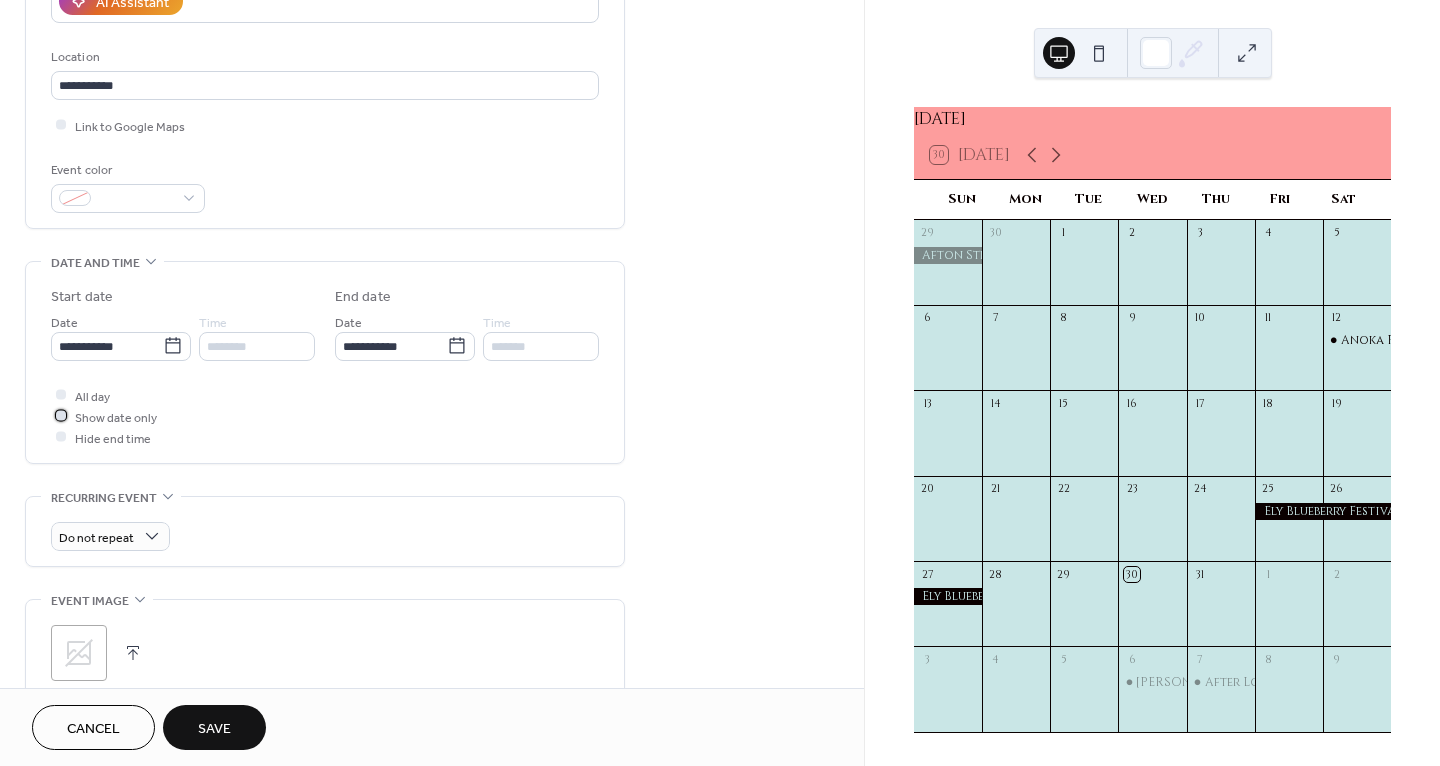 click at bounding box center [61, 416] 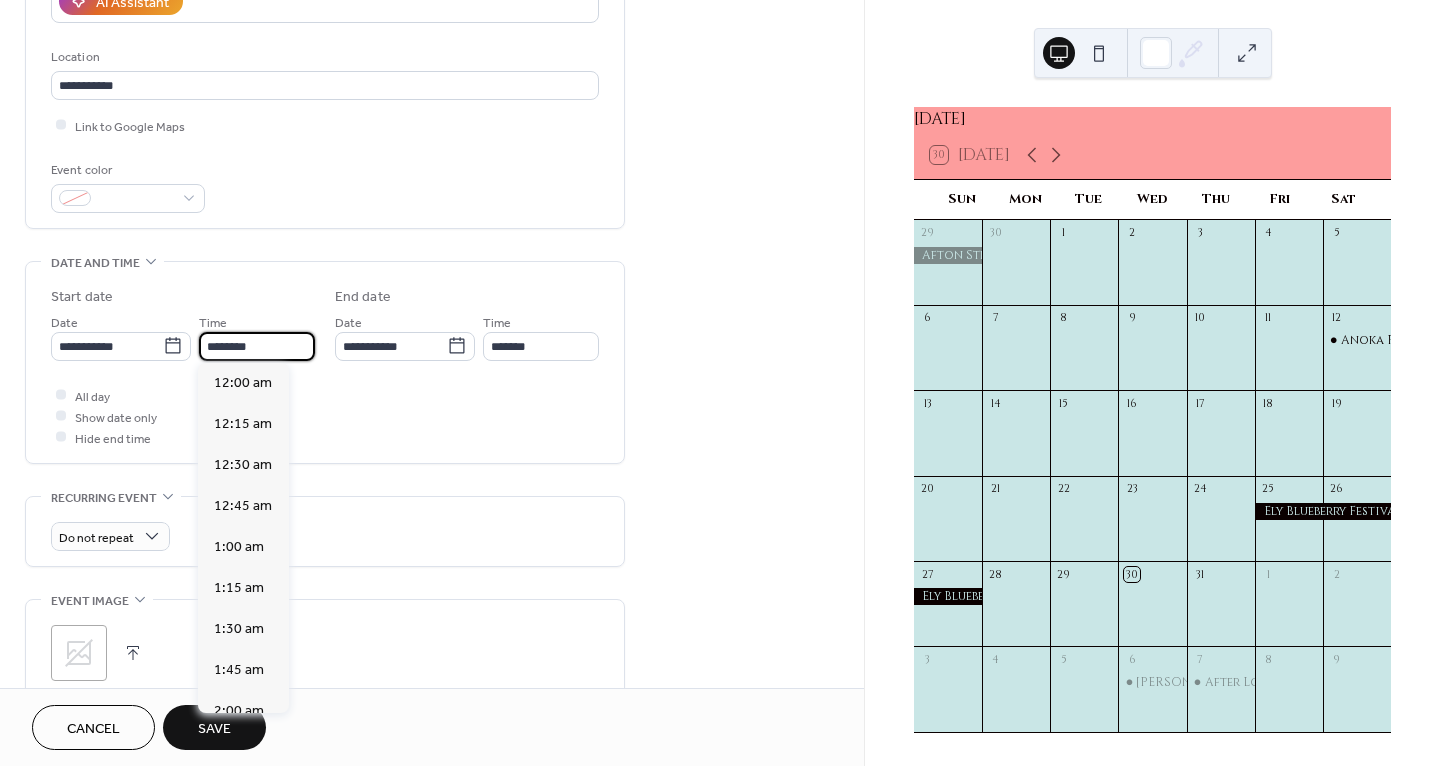 click on "********" at bounding box center [257, 346] 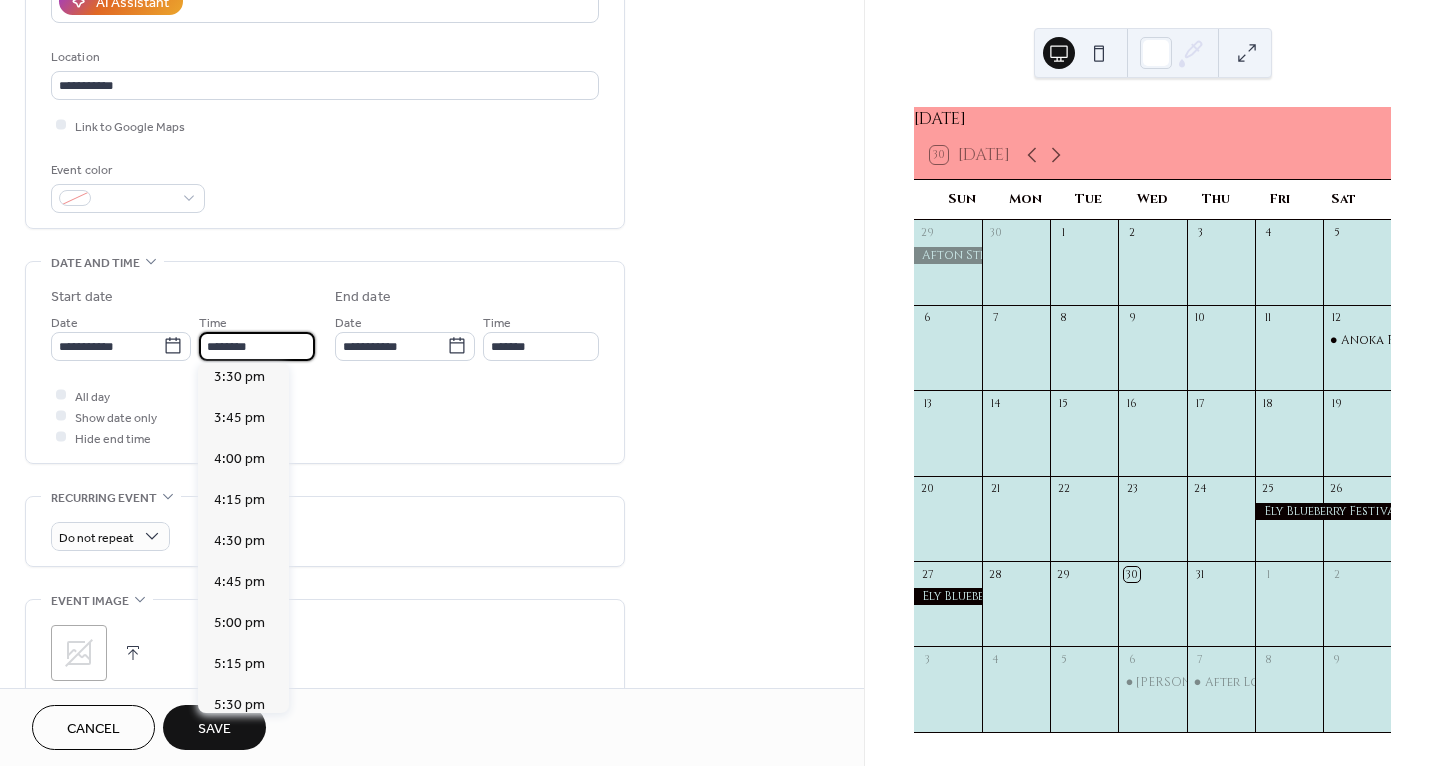 scroll, scrollTop: 2565, scrollLeft: 0, axis: vertical 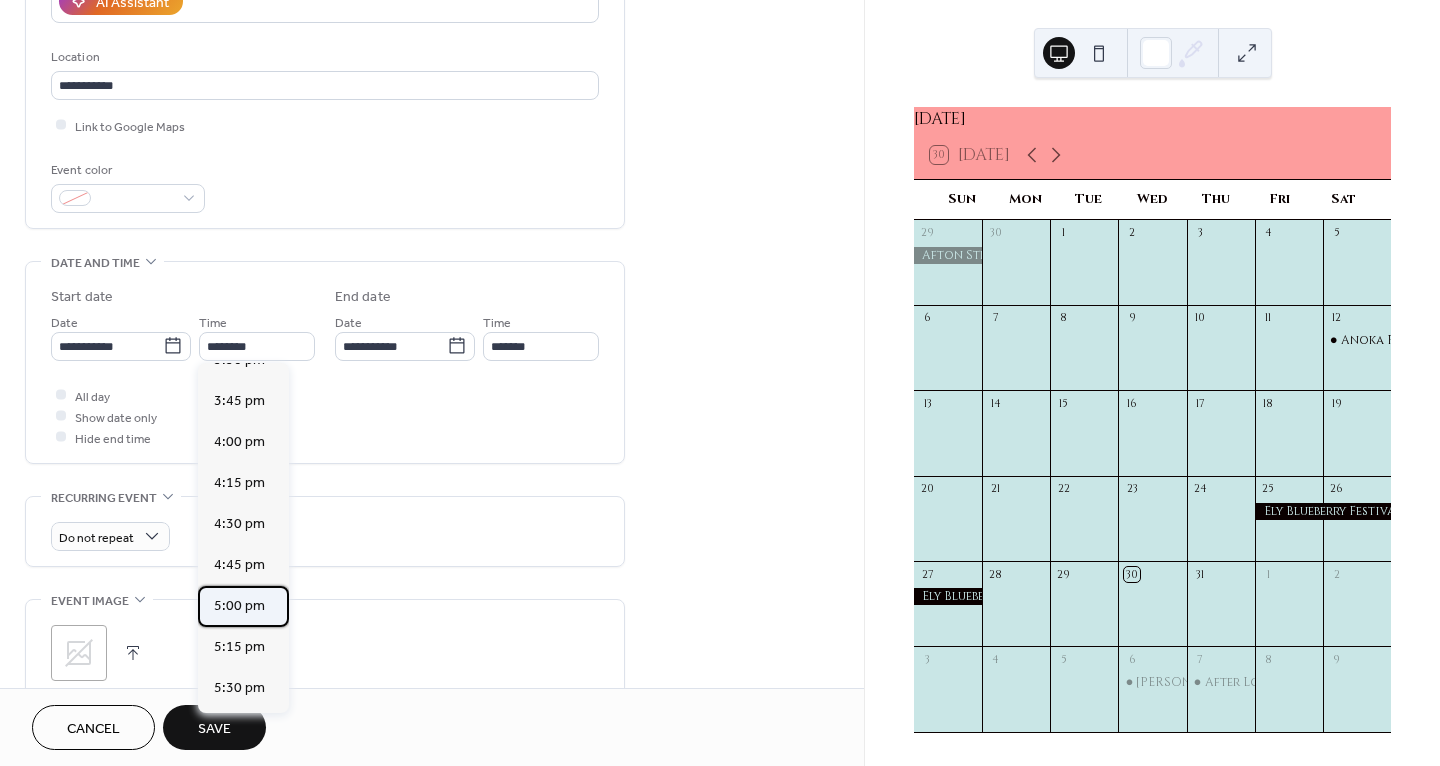 click on "5:00 pm" at bounding box center (239, 606) 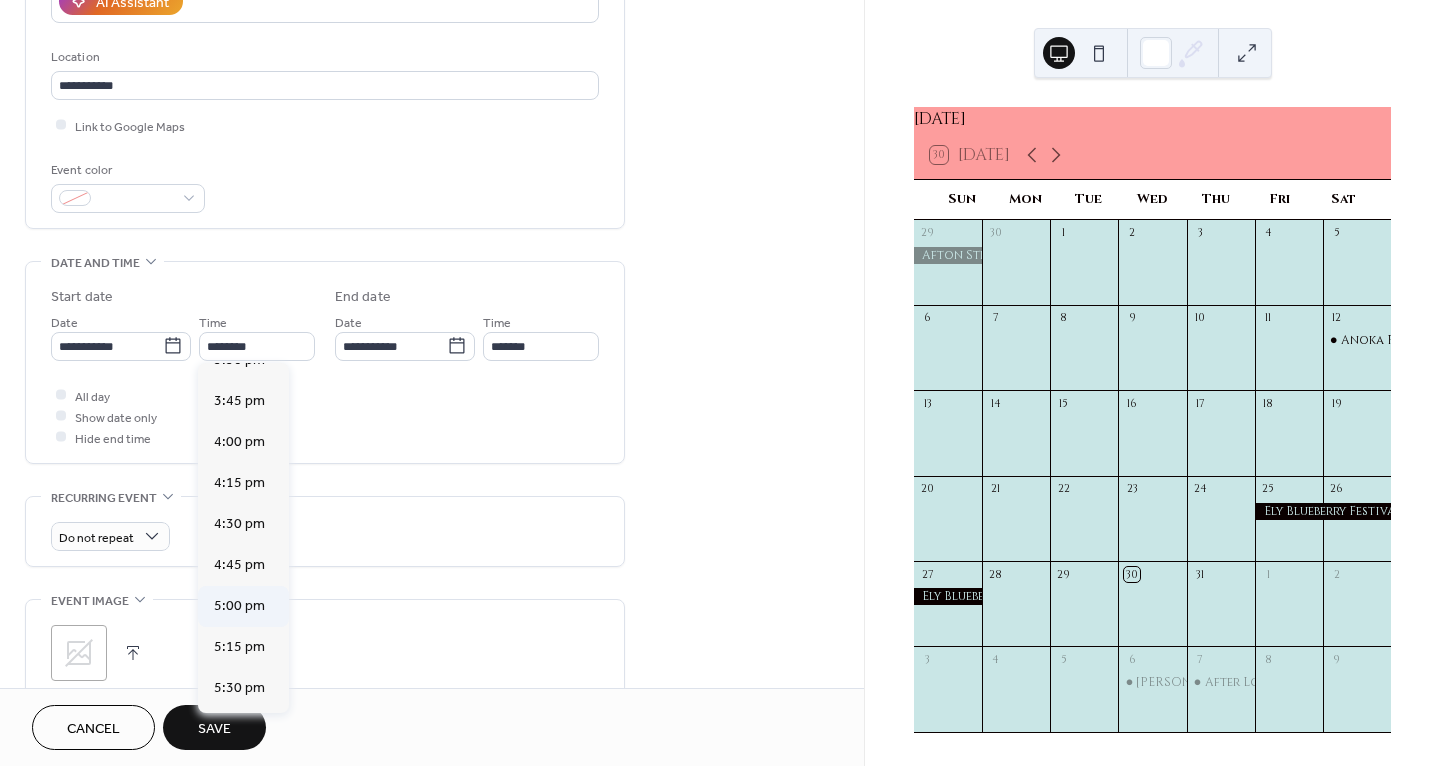 type on "*******" 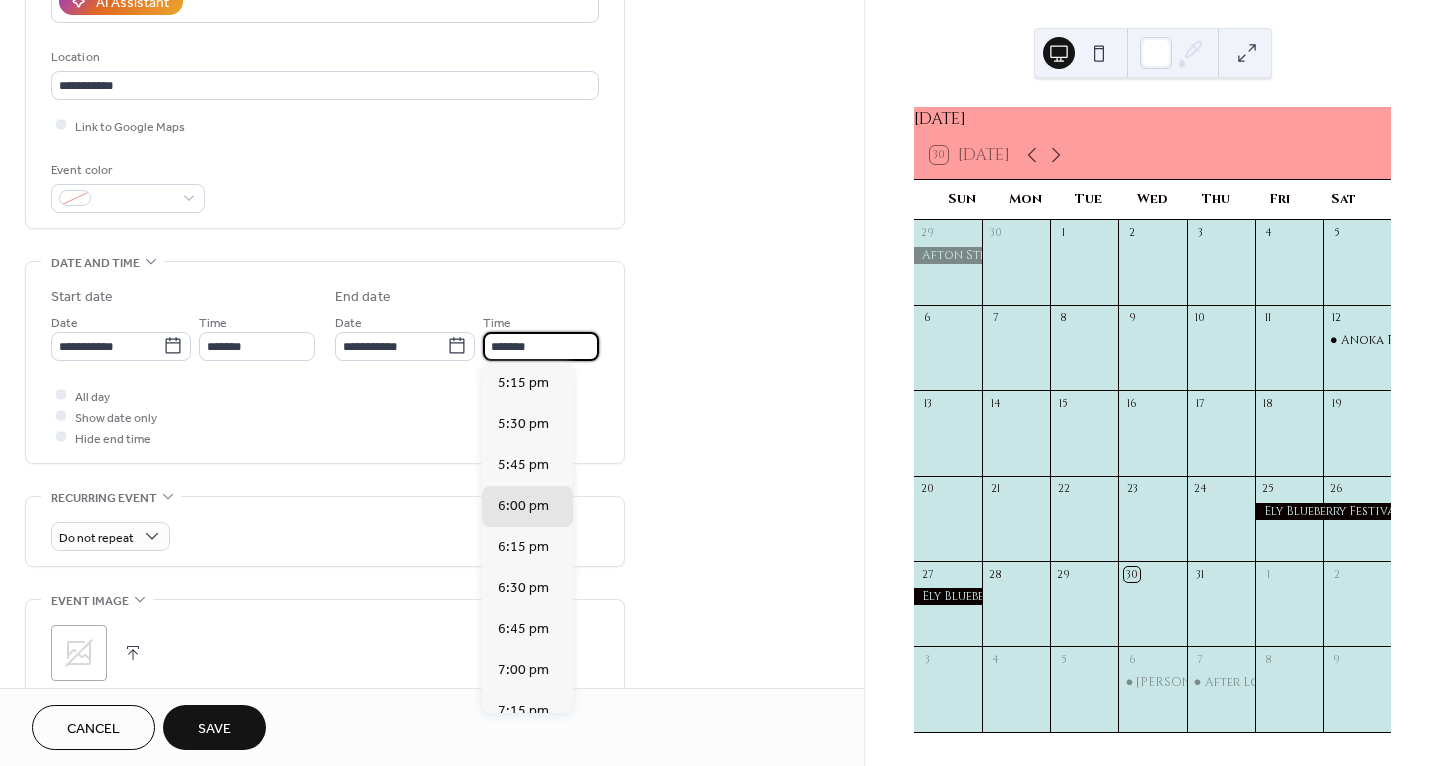 click on "*******" at bounding box center [541, 346] 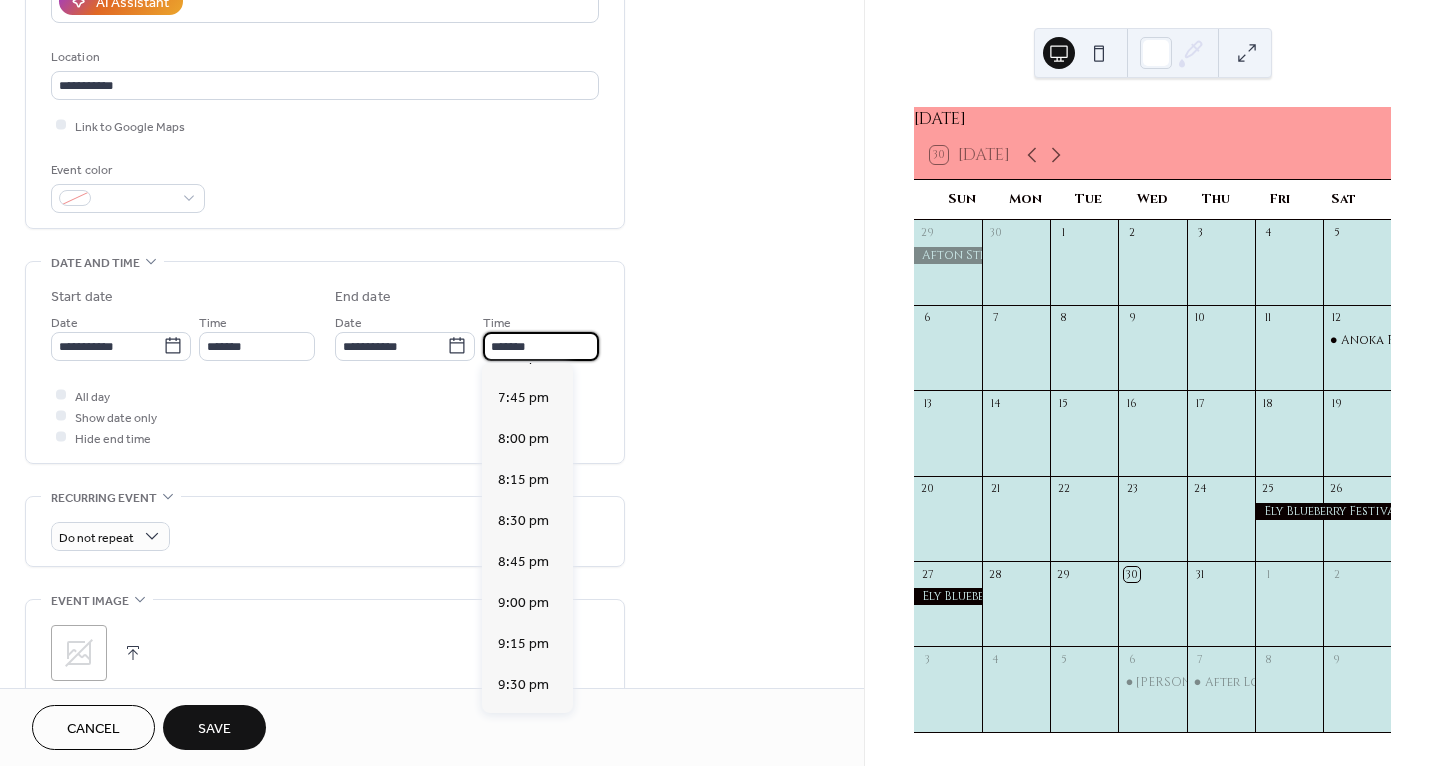 scroll, scrollTop: 398, scrollLeft: 0, axis: vertical 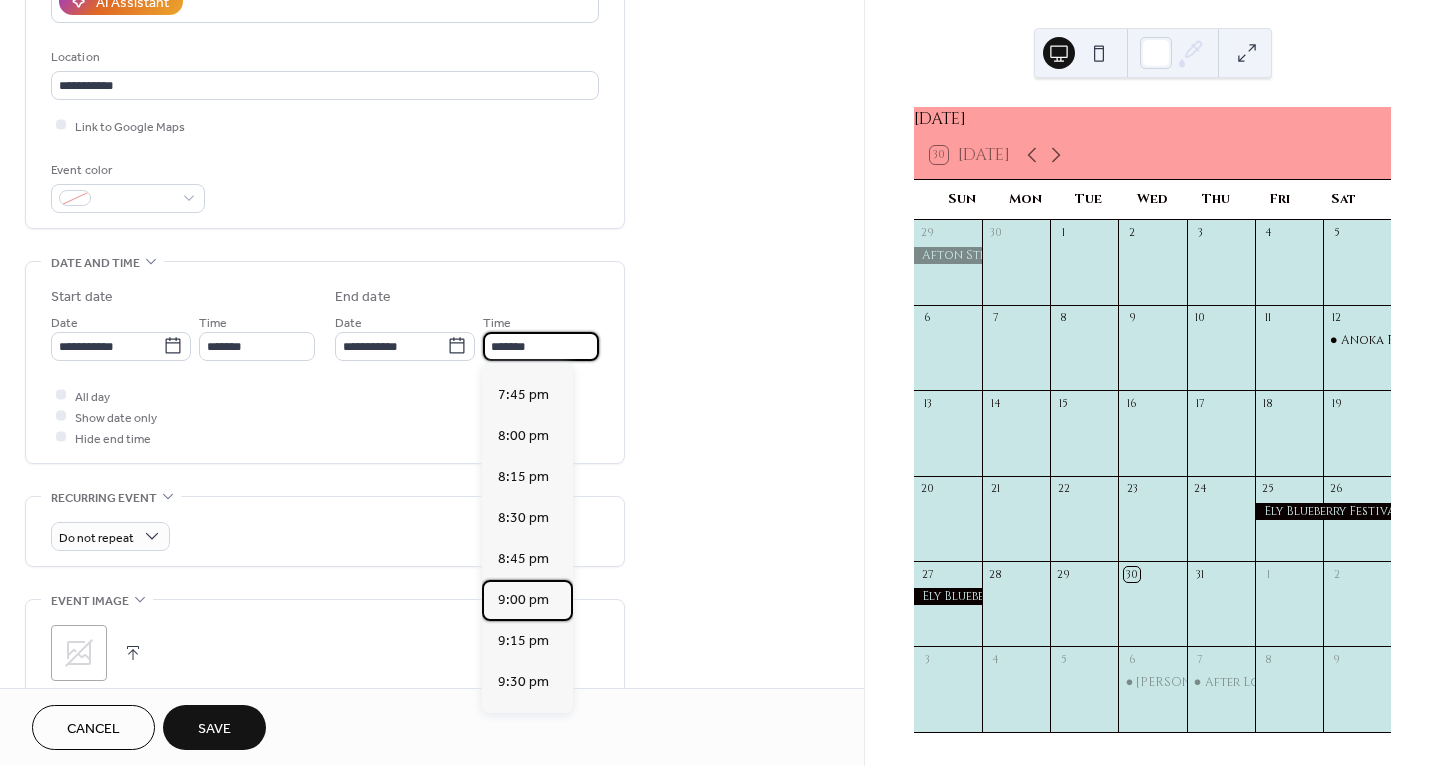 click on "9:00 pm" at bounding box center [523, 600] 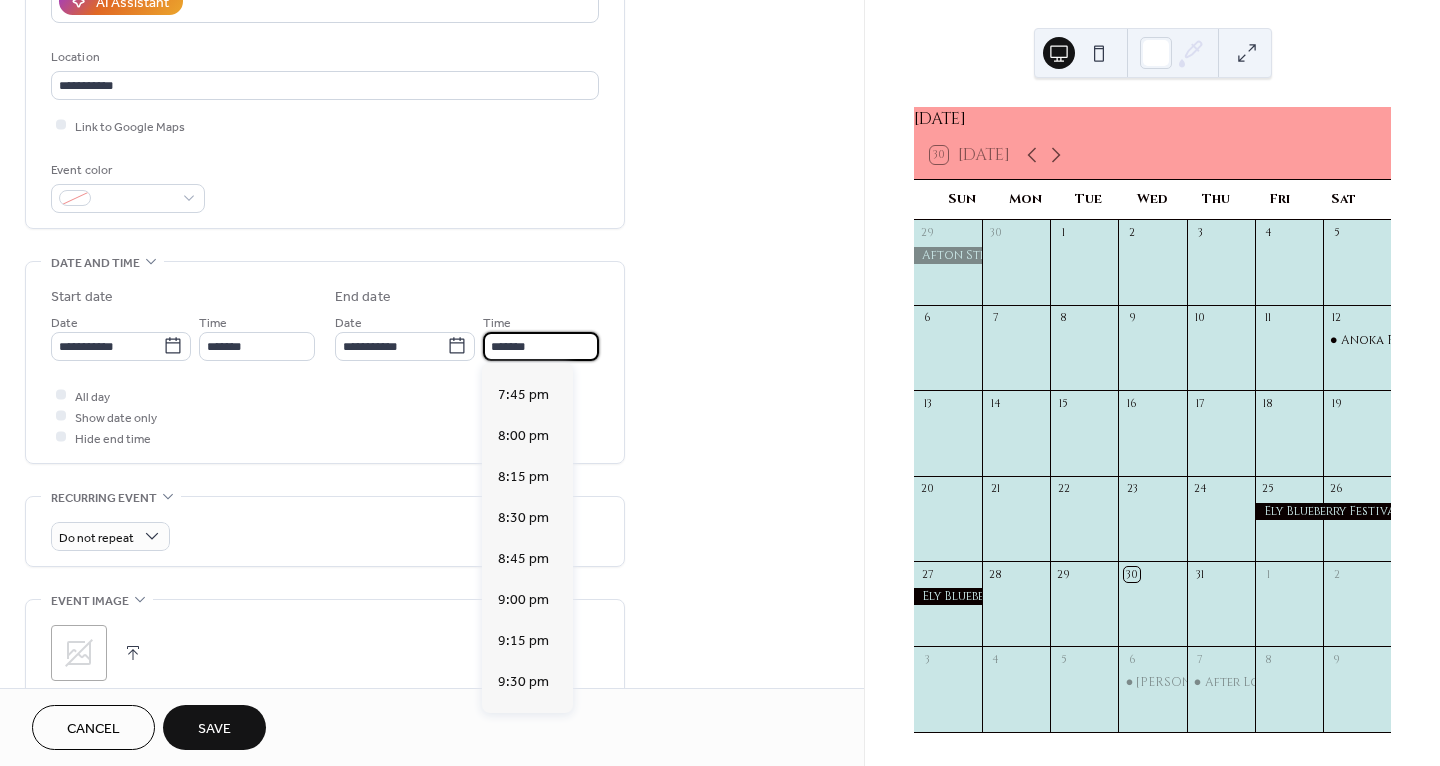 type on "*******" 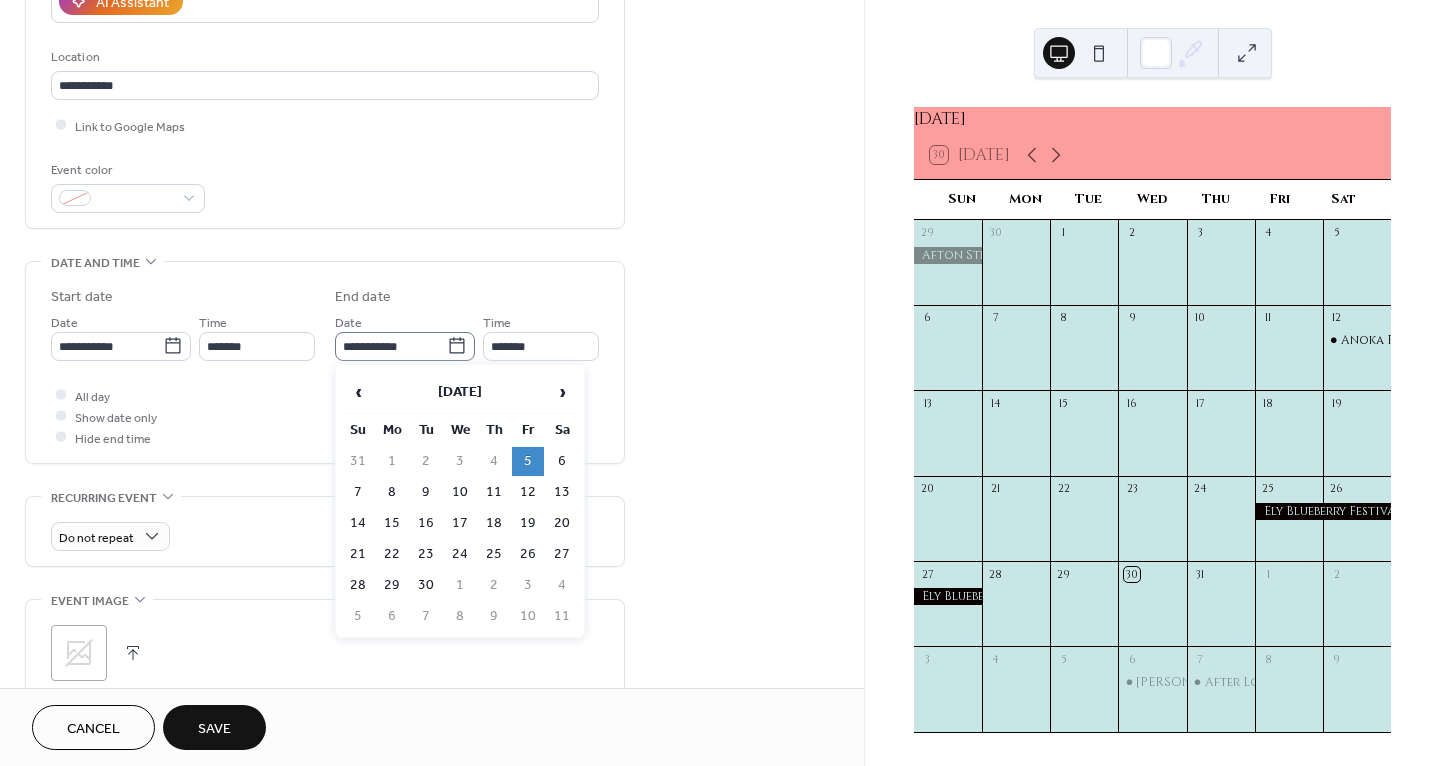 click 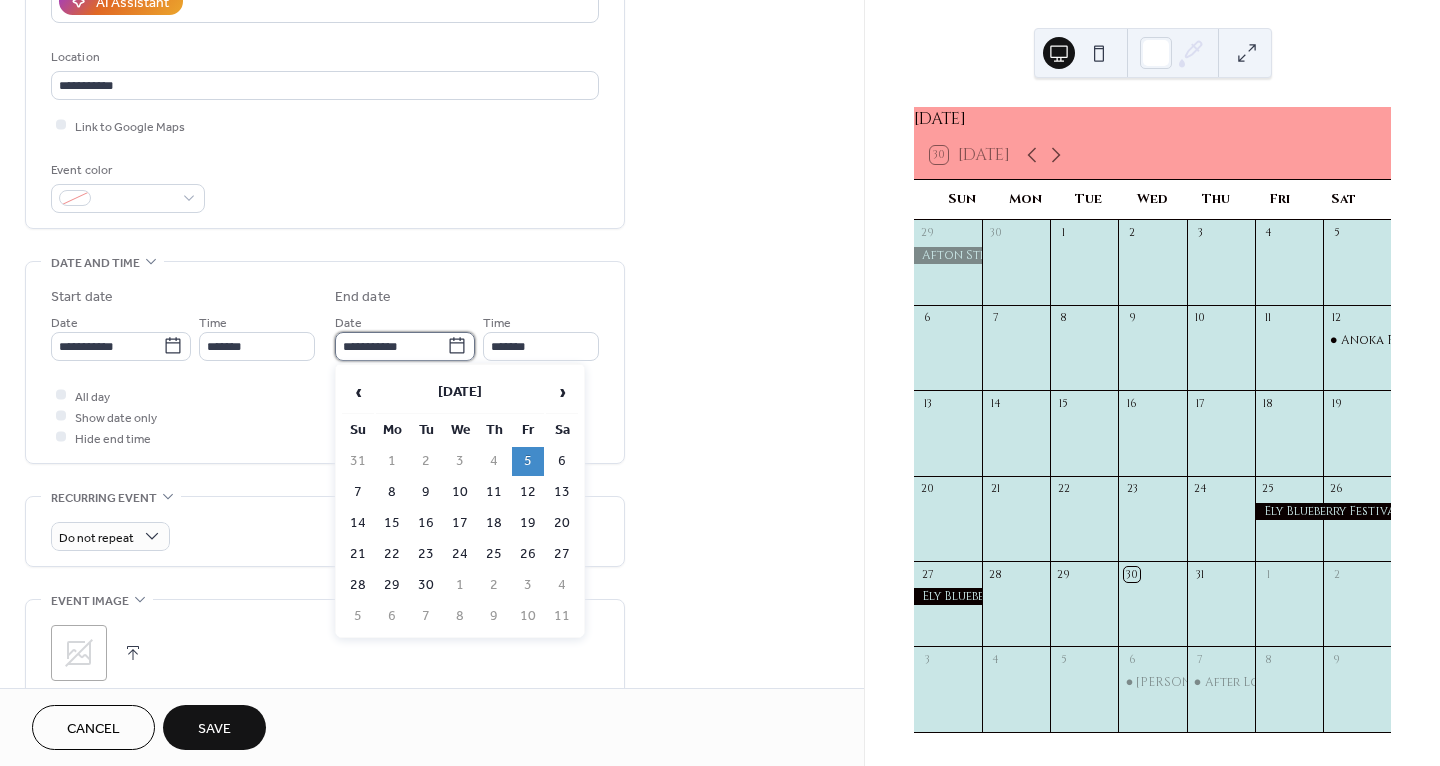 click on "**********" at bounding box center (391, 346) 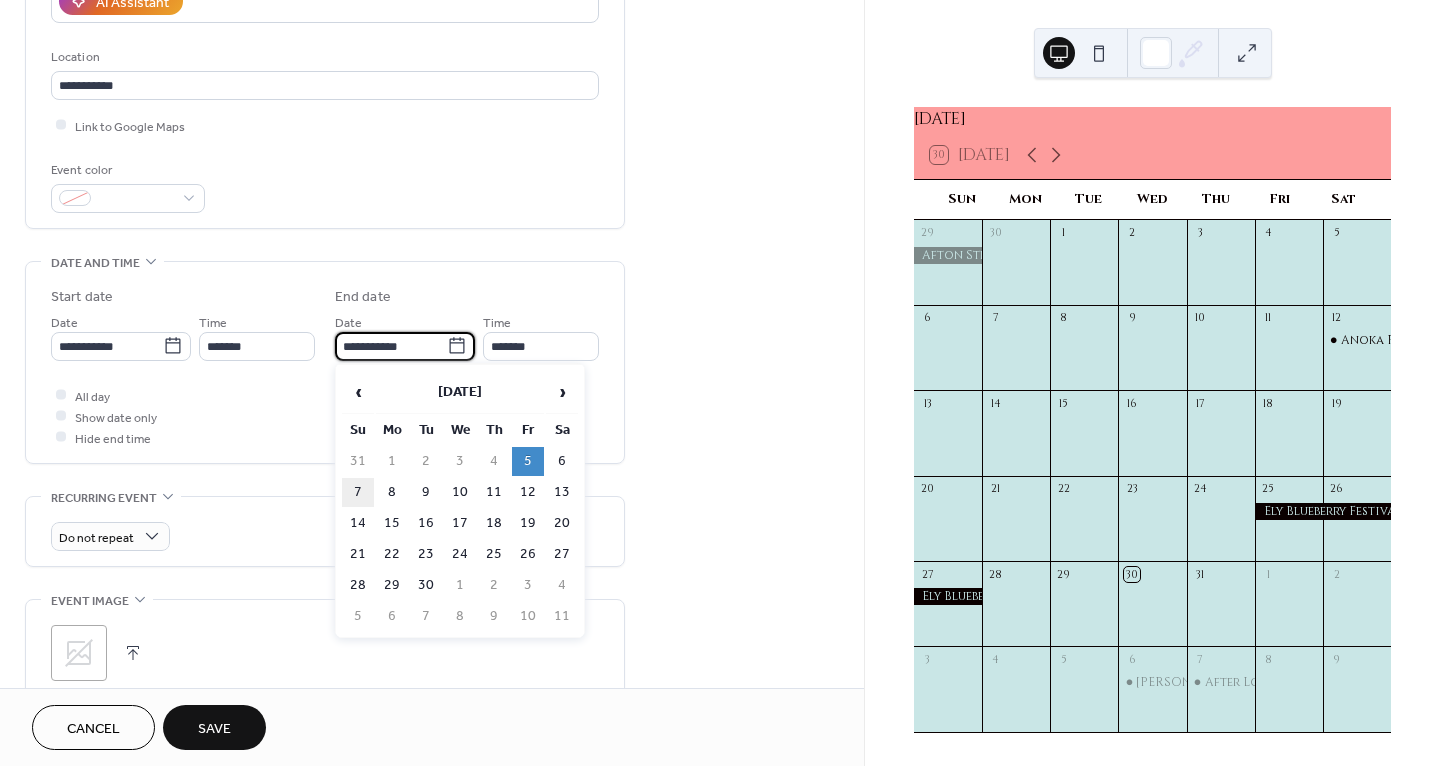 click on "7" at bounding box center [358, 492] 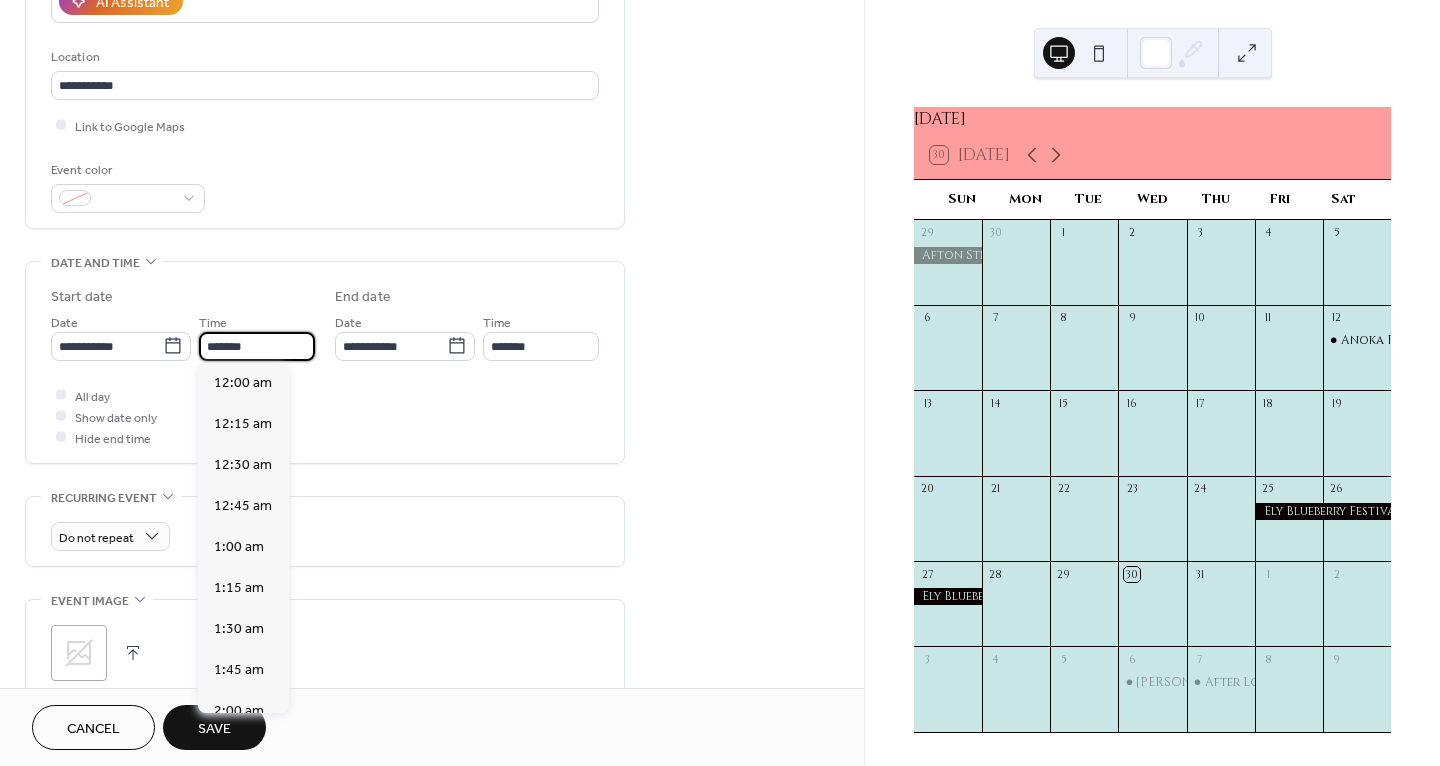 click on "*******" at bounding box center [257, 346] 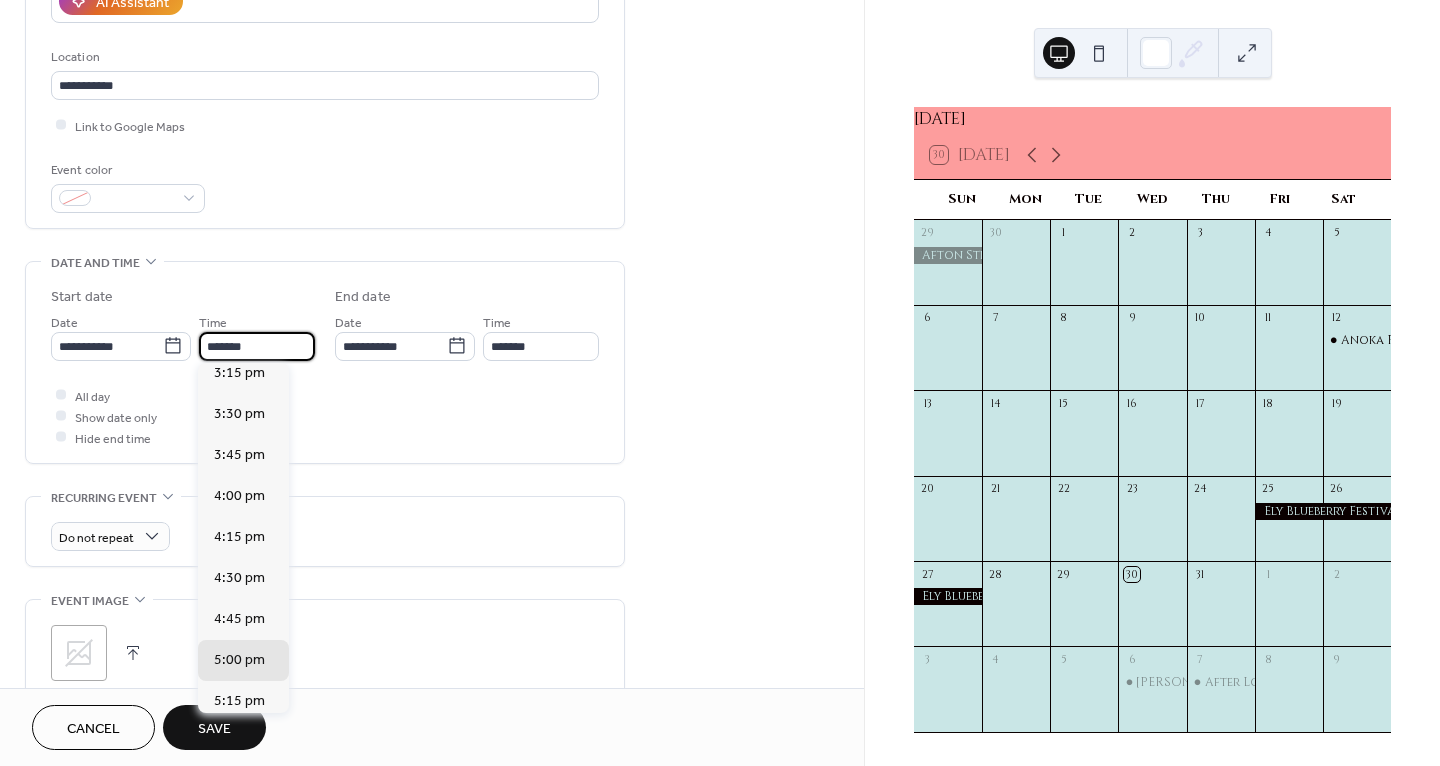 scroll, scrollTop: 2515, scrollLeft: 0, axis: vertical 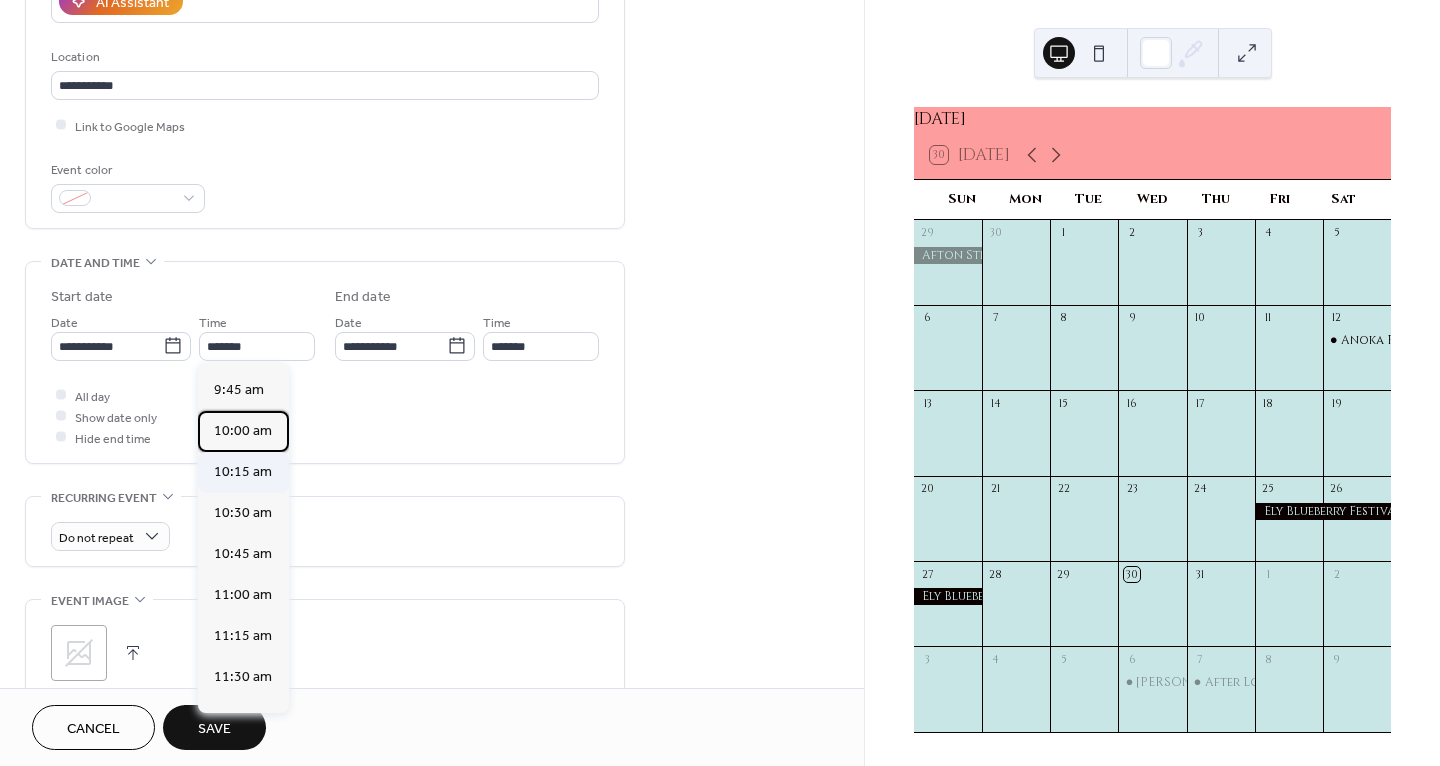 click on "10:00 am" at bounding box center (243, 431) 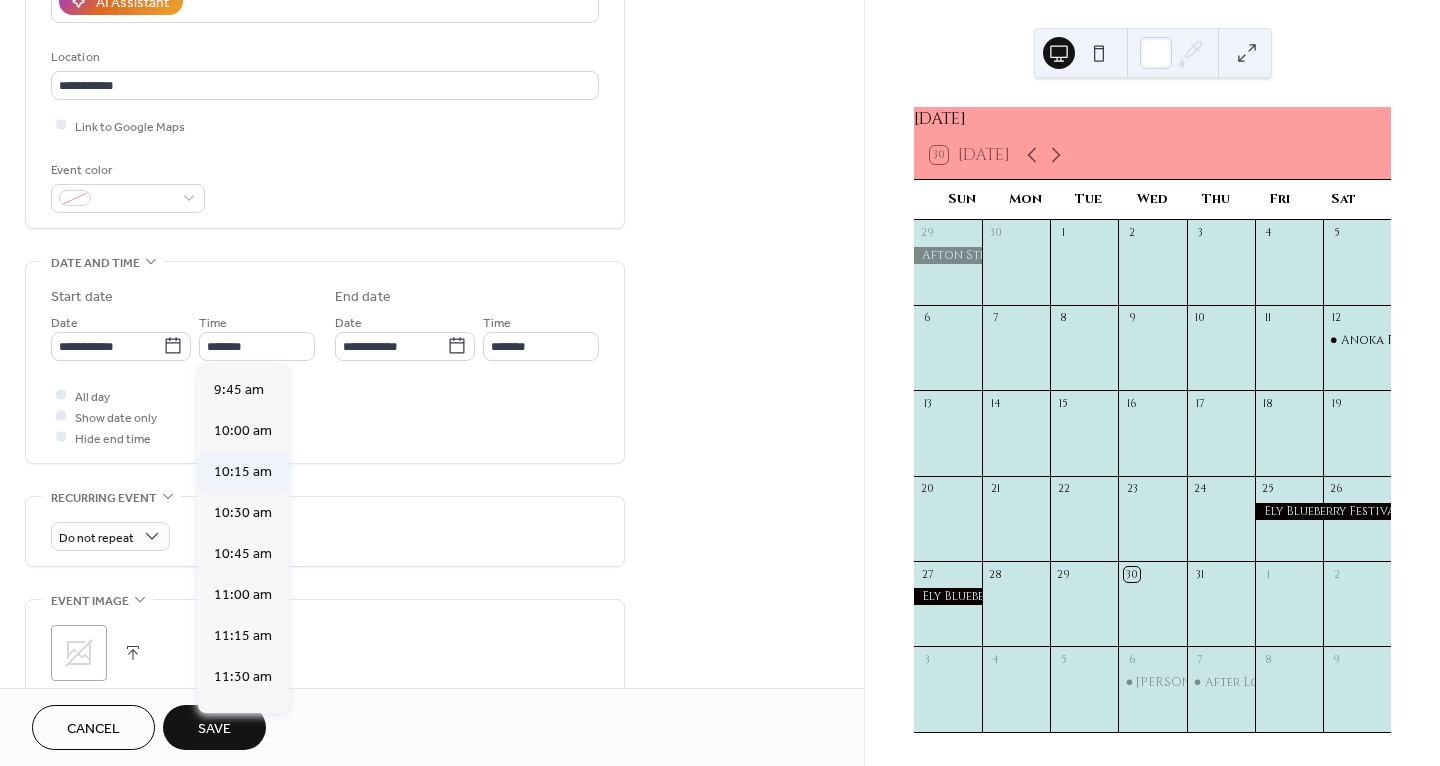 type on "********" 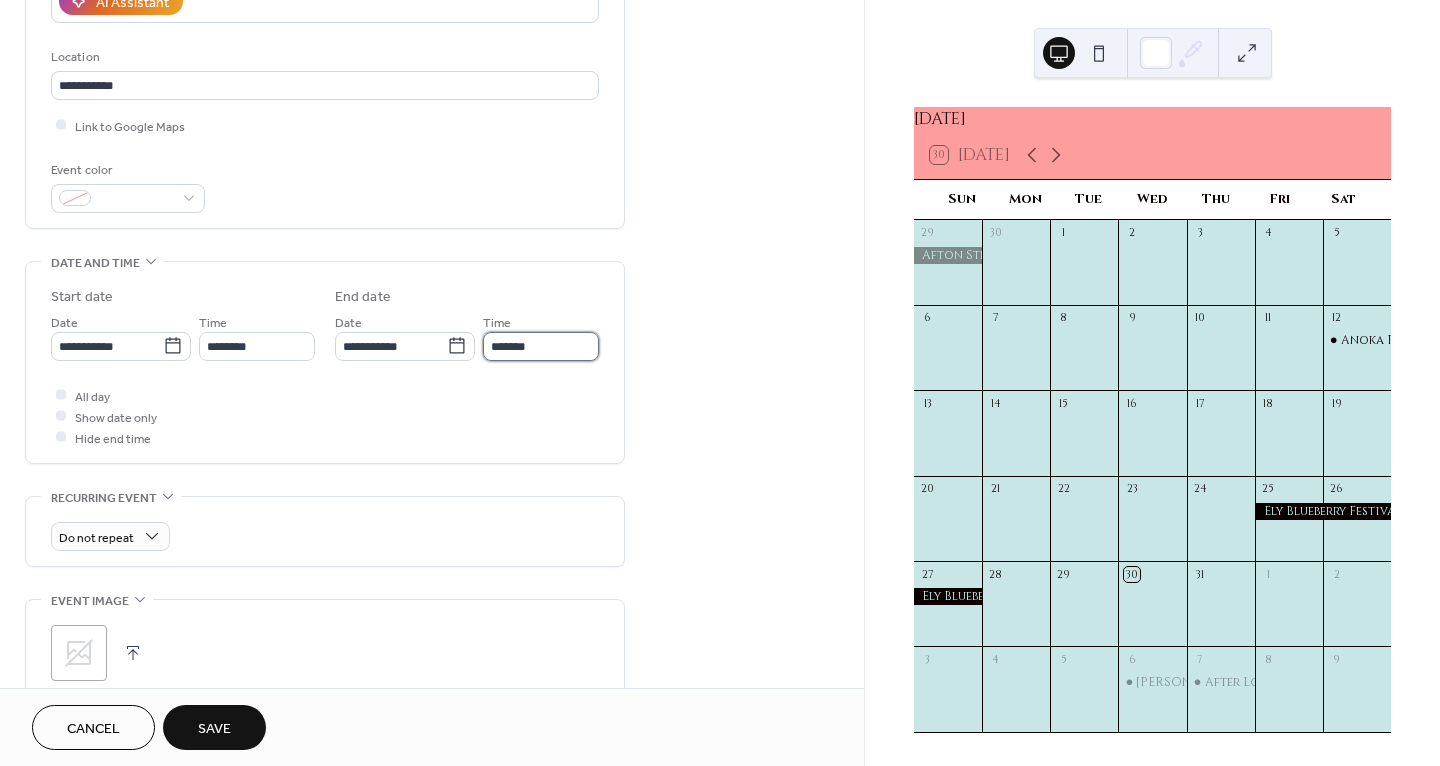 click on "*******" at bounding box center (541, 346) 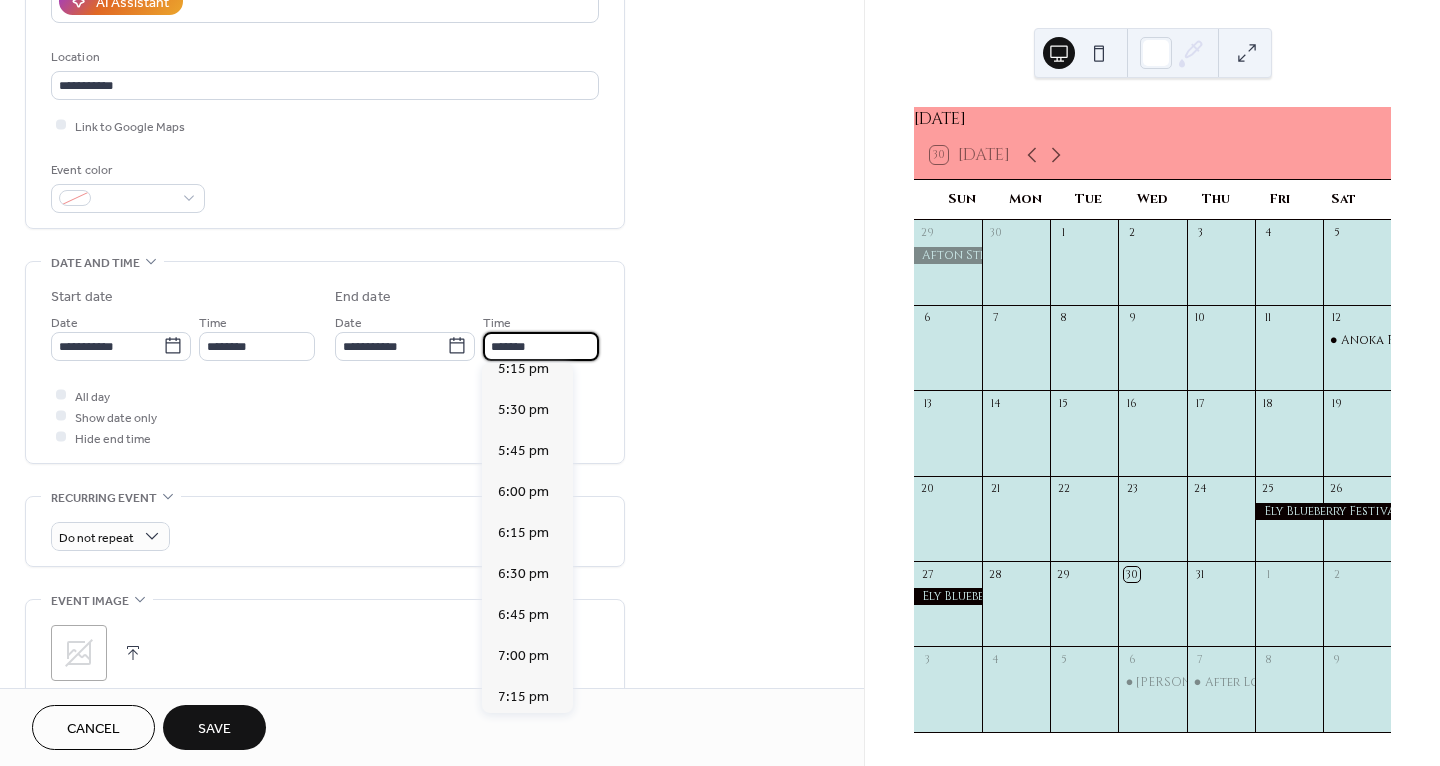 scroll, scrollTop: 2841, scrollLeft: 0, axis: vertical 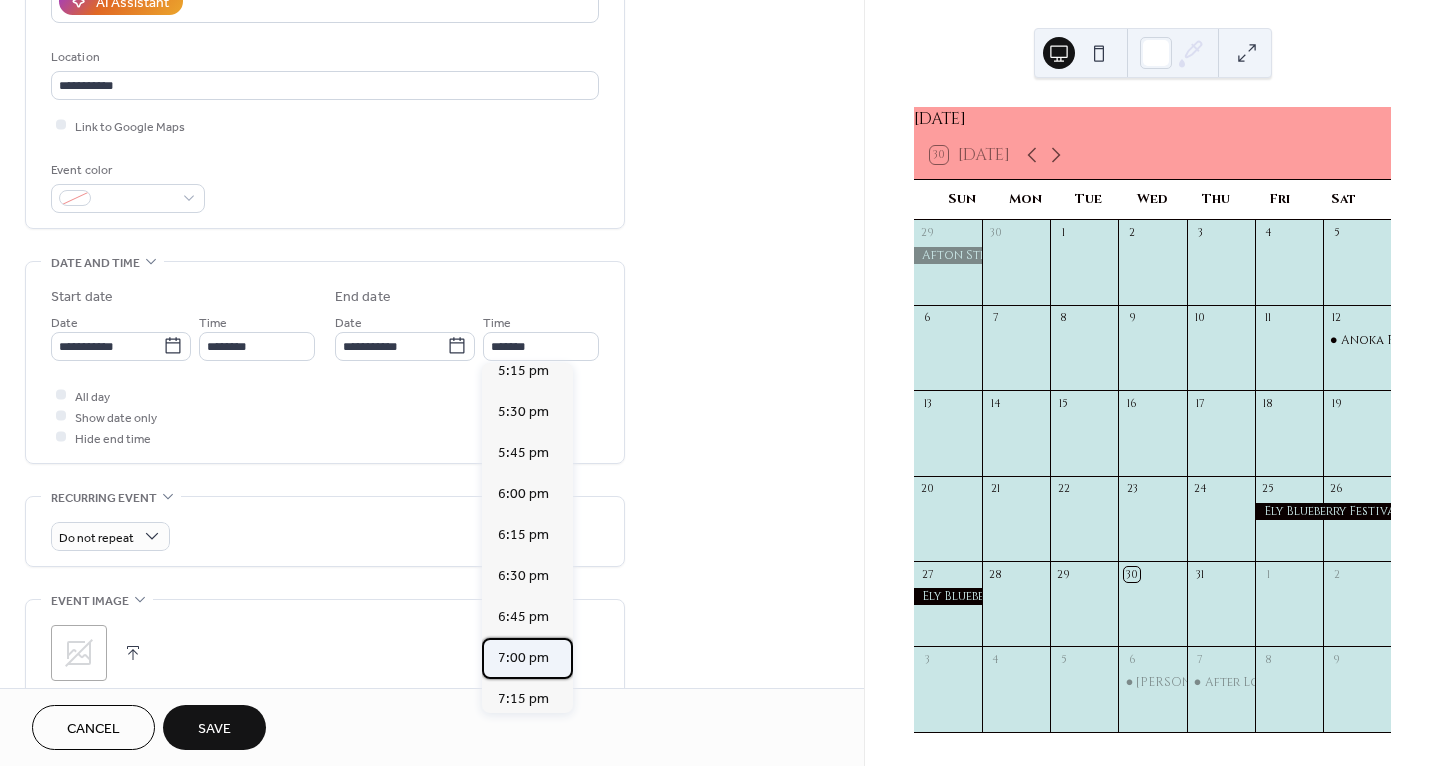 click on "7:00 pm" at bounding box center [523, 658] 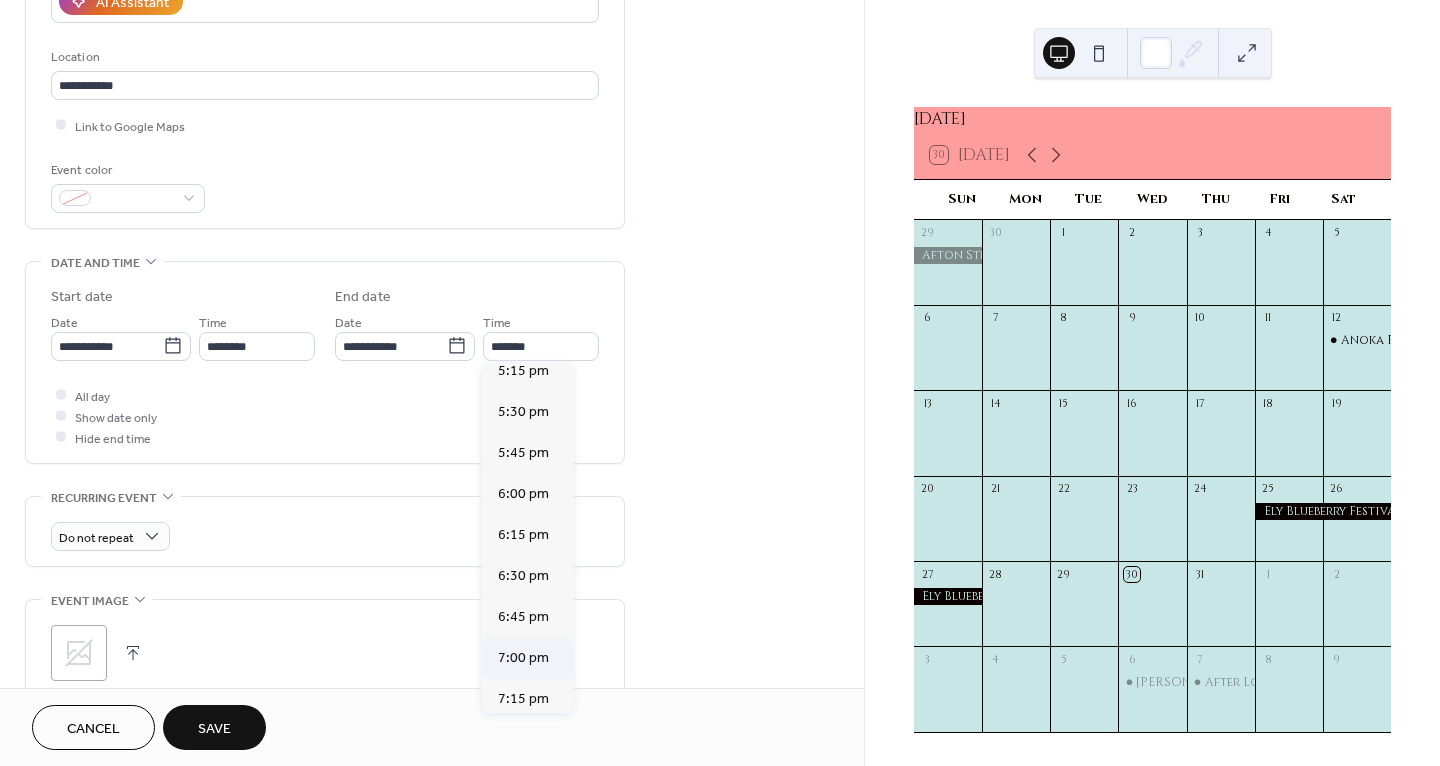 type on "*******" 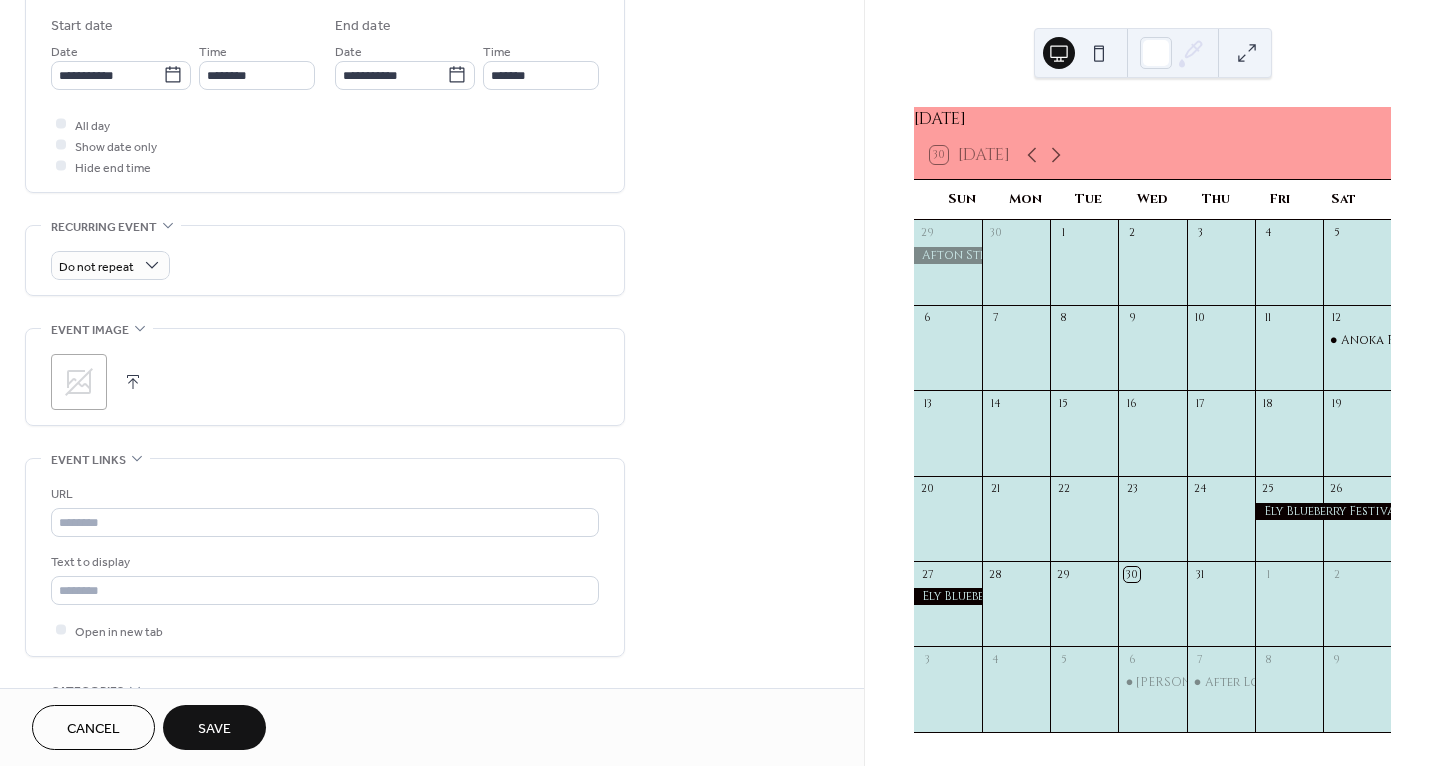 scroll, scrollTop: 663, scrollLeft: 0, axis: vertical 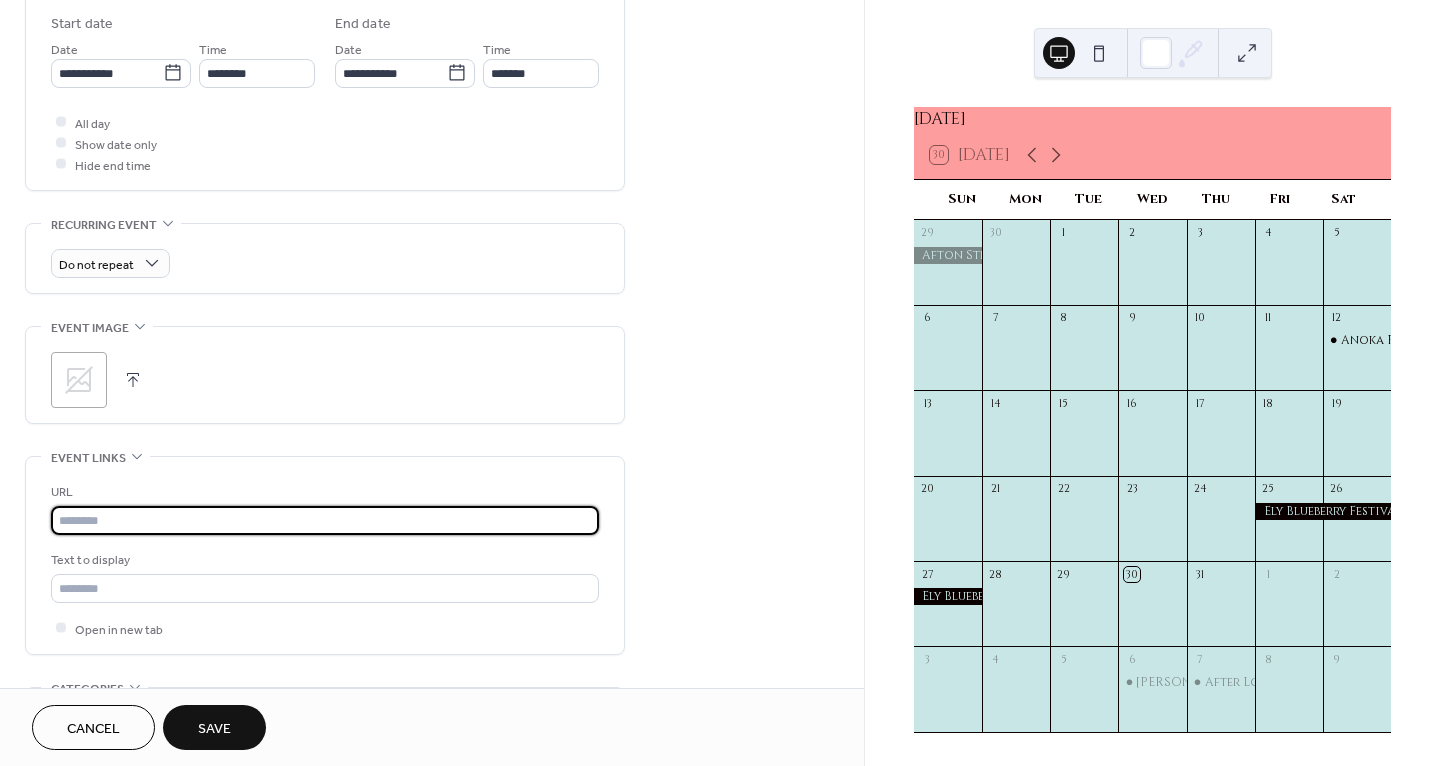 click at bounding box center (325, 520) 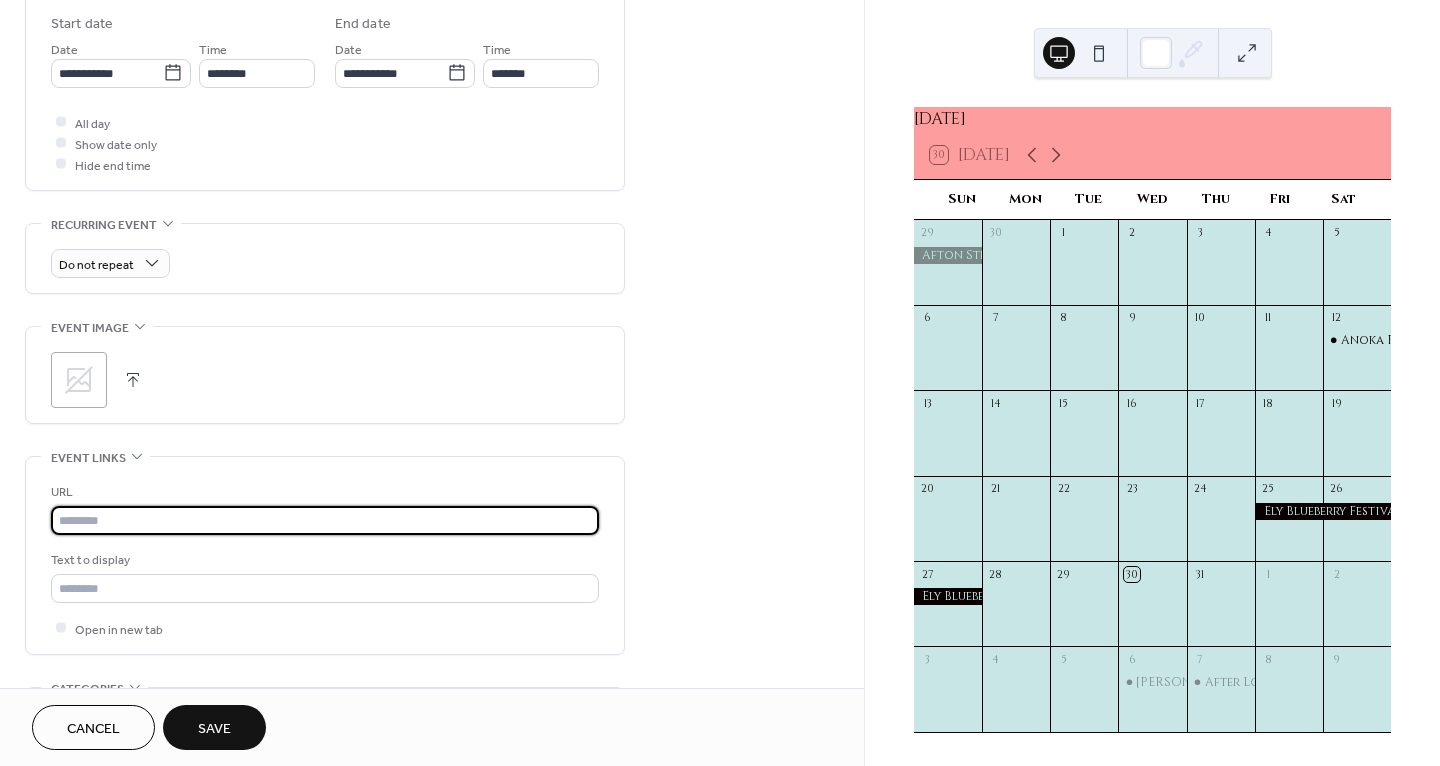 paste on "**********" 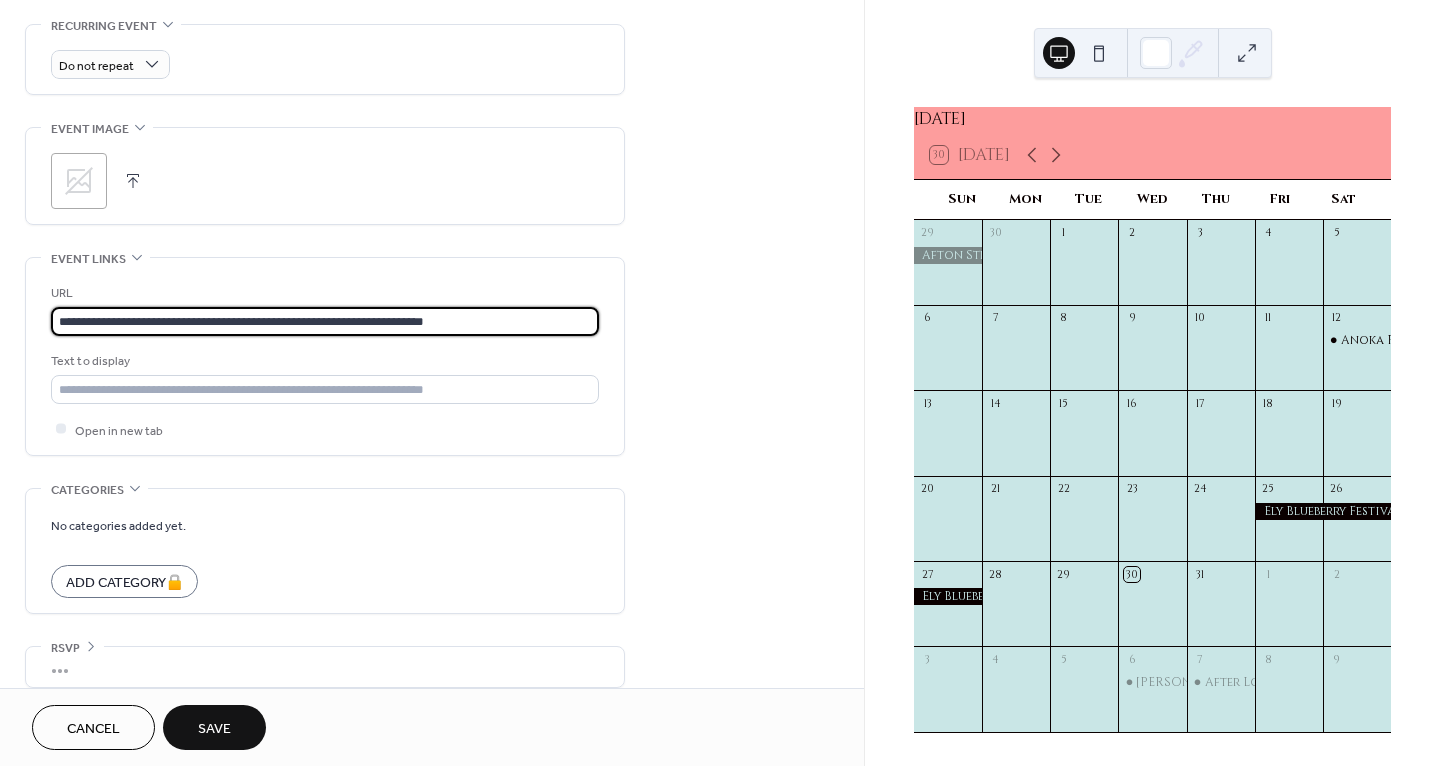 scroll, scrollTop: 875, scrollLeft: 0, axis: vertical 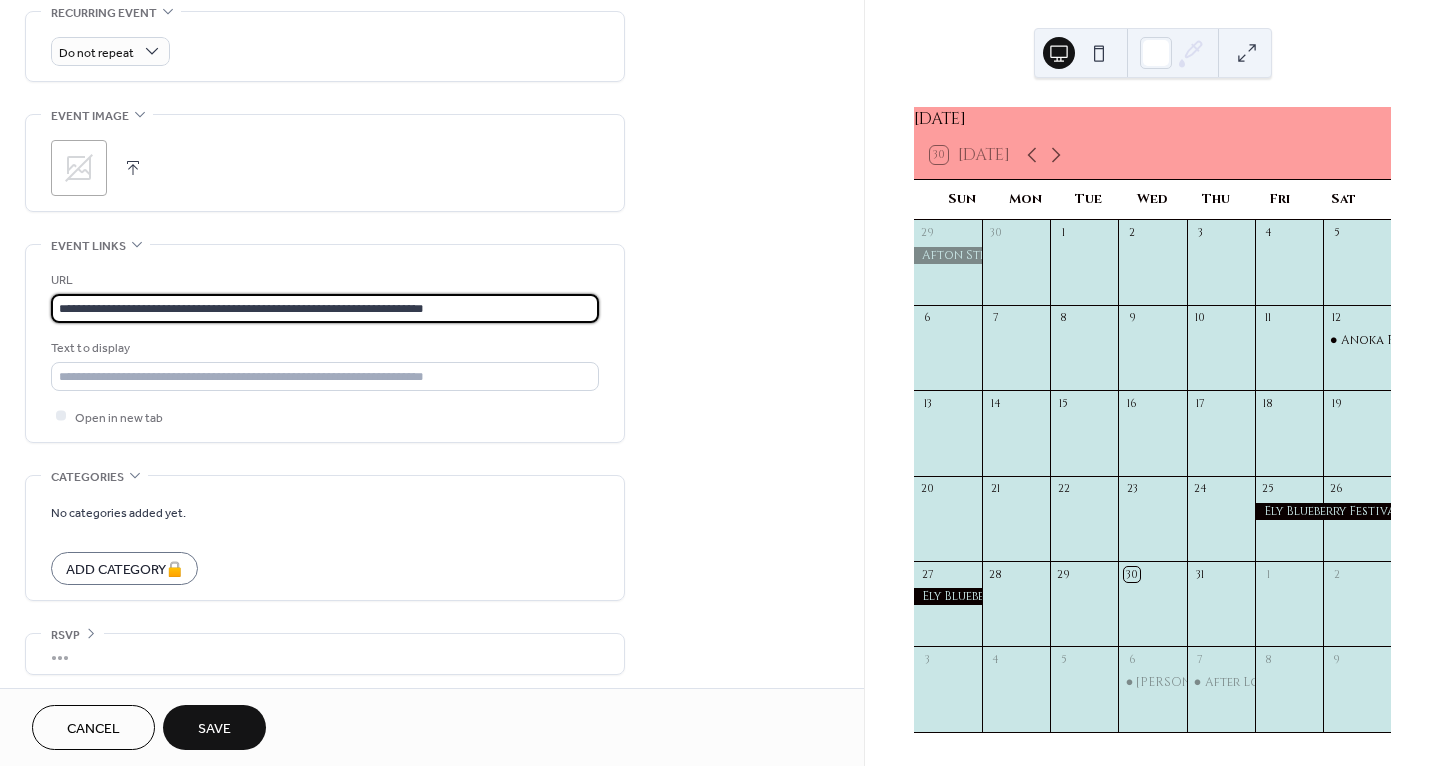 type on "**********" 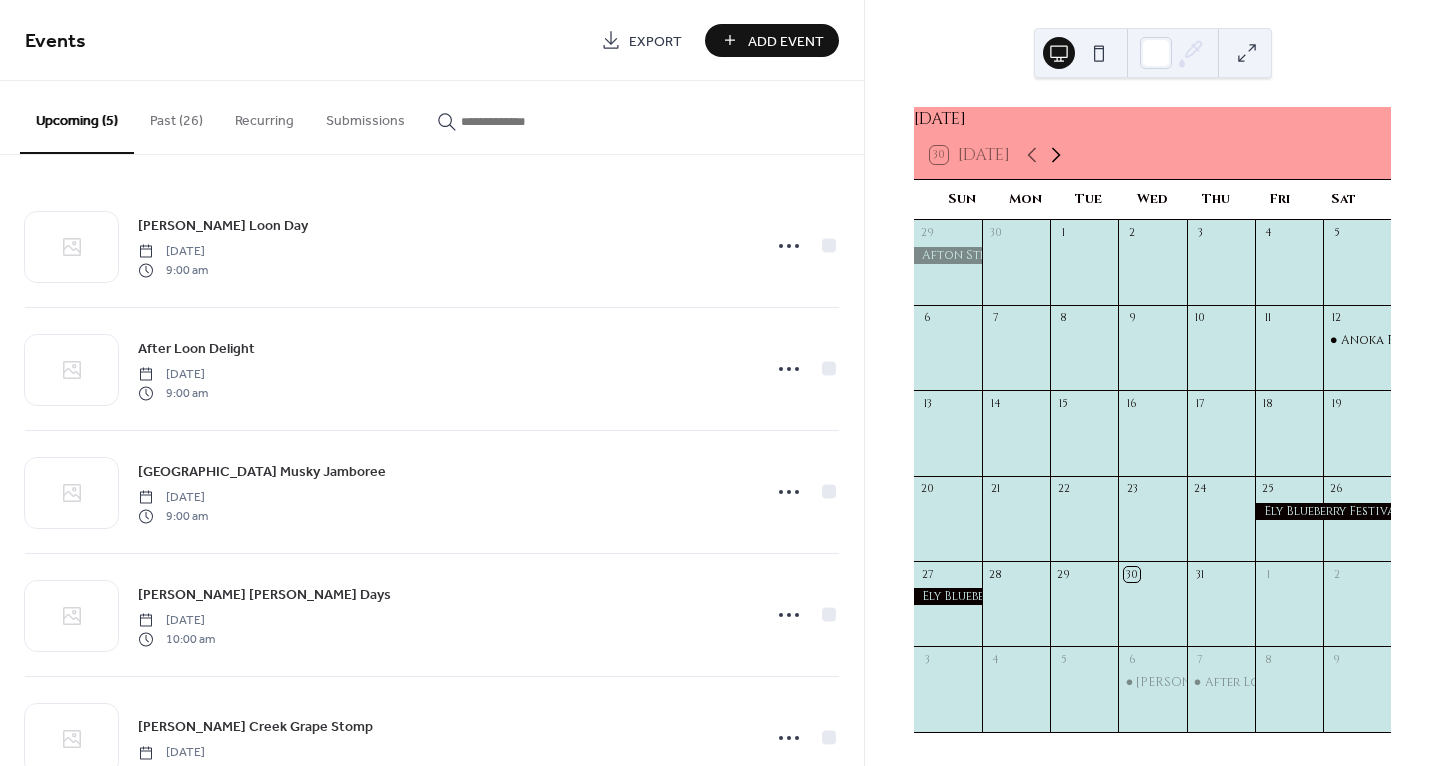 click 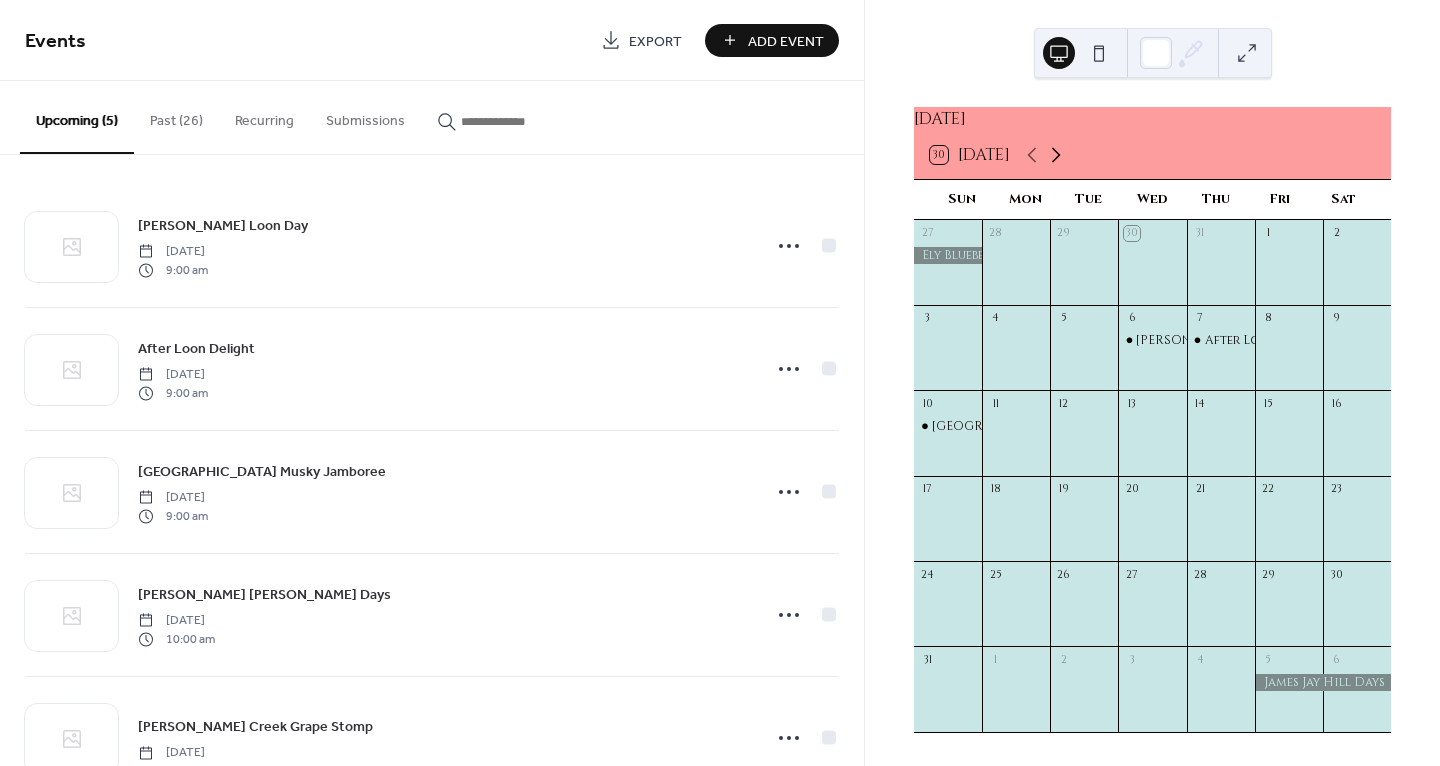 click 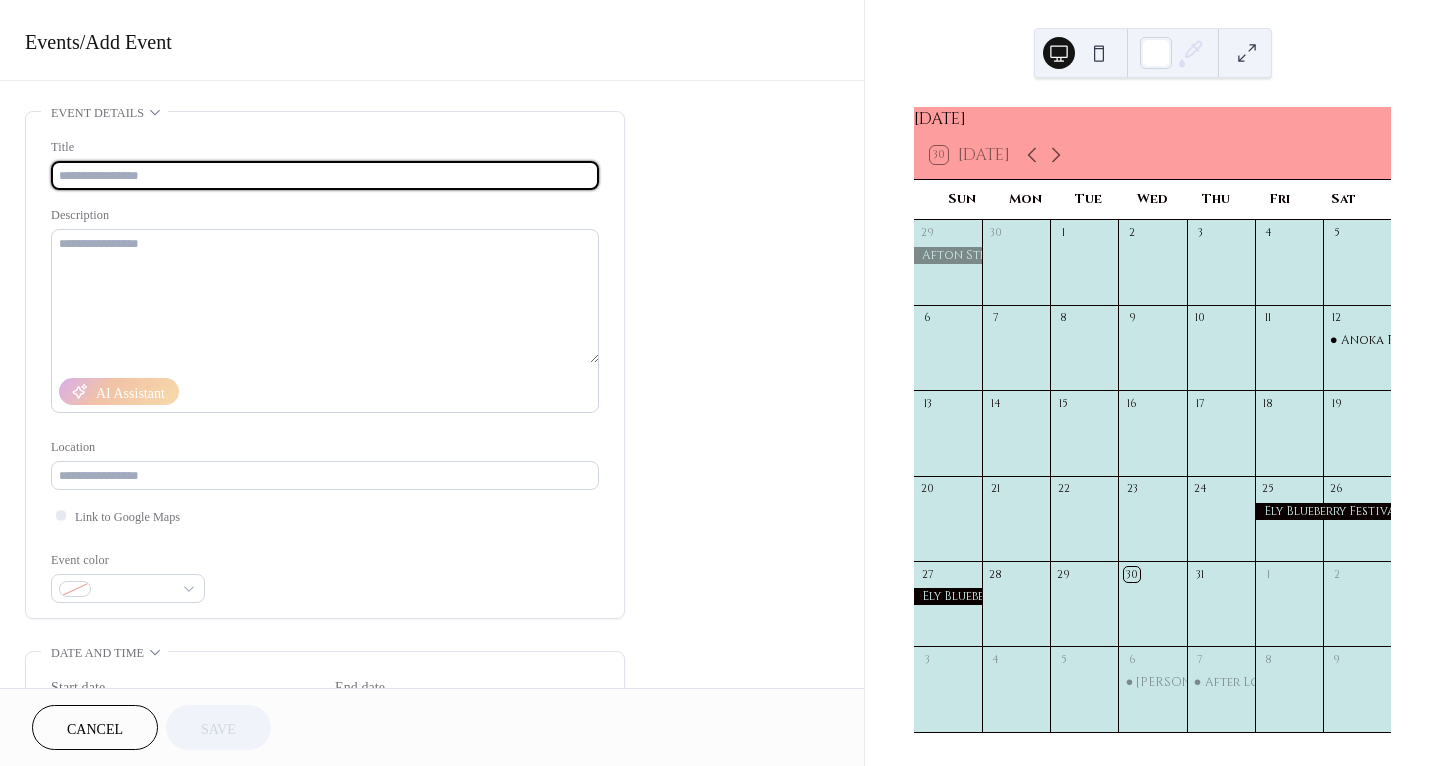 scroll, scrollTop: 0, scrollLeft: 0, axis: both 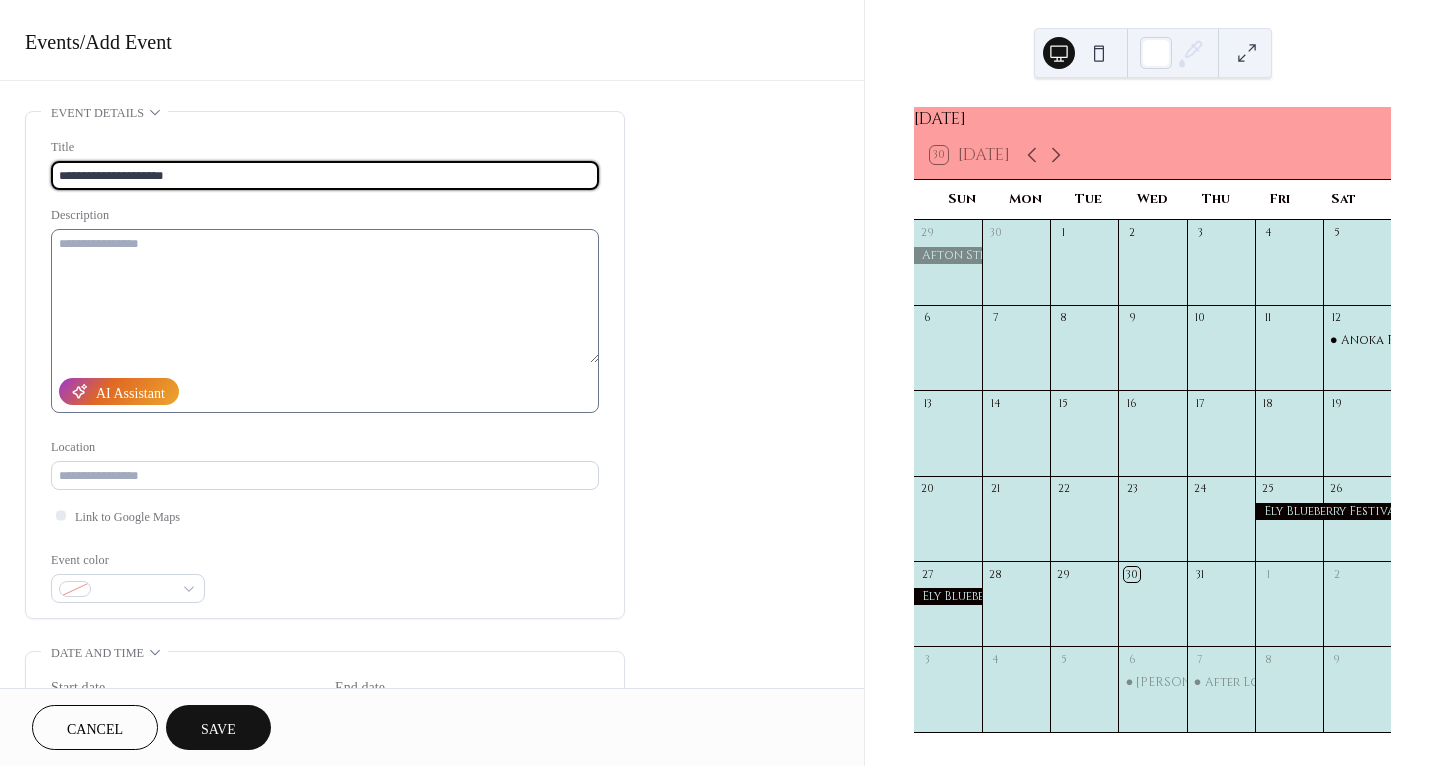 type on "**********" 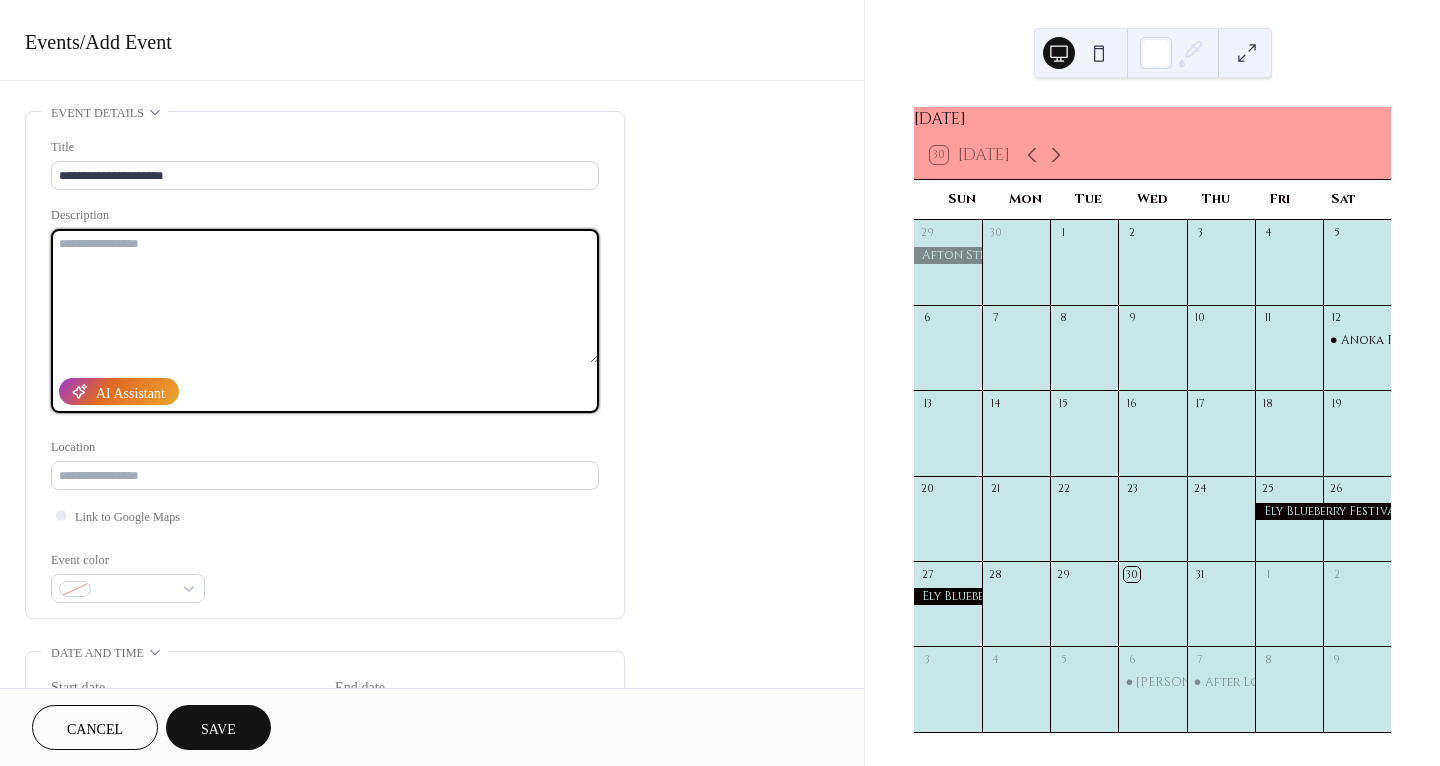 click at bounding box center [325, 296] 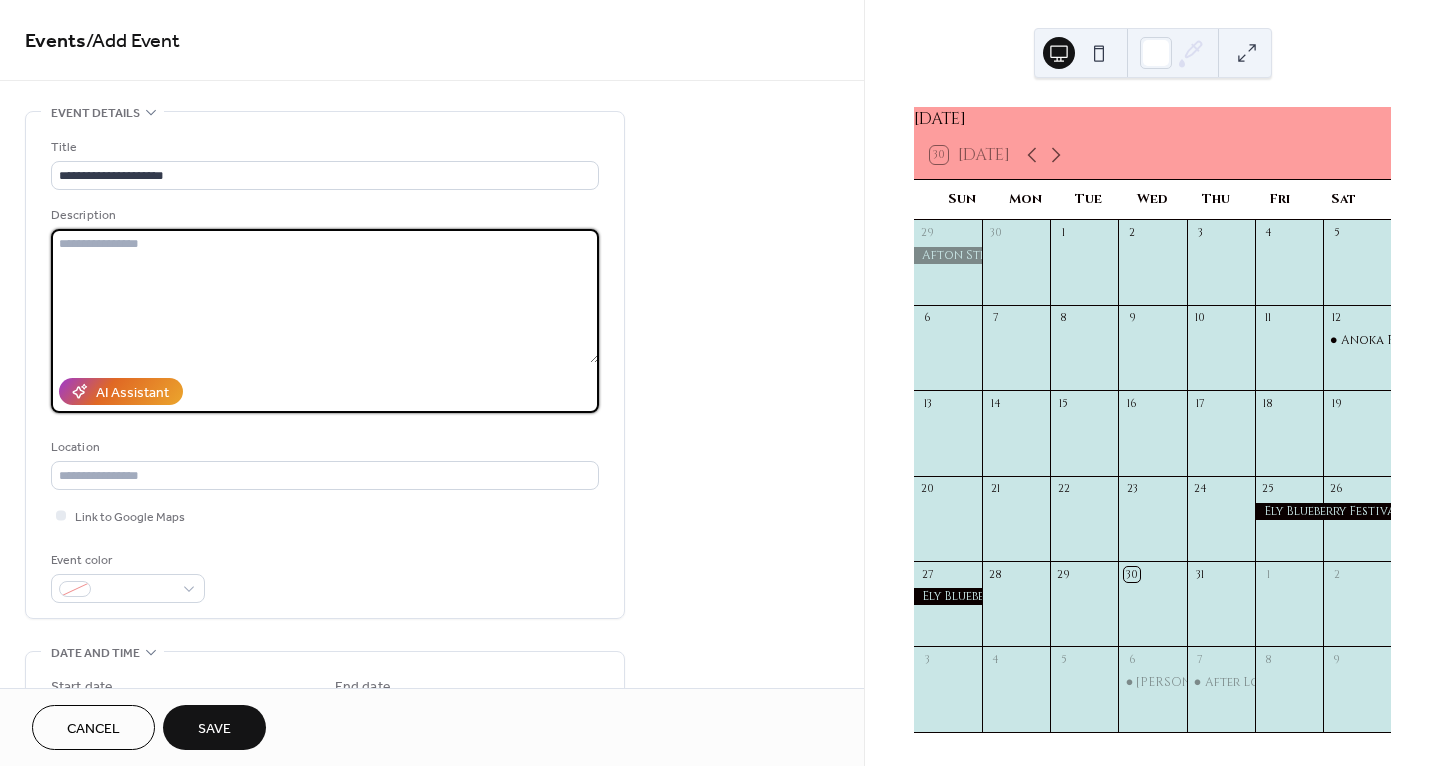 click at bounding box center (325, 296) 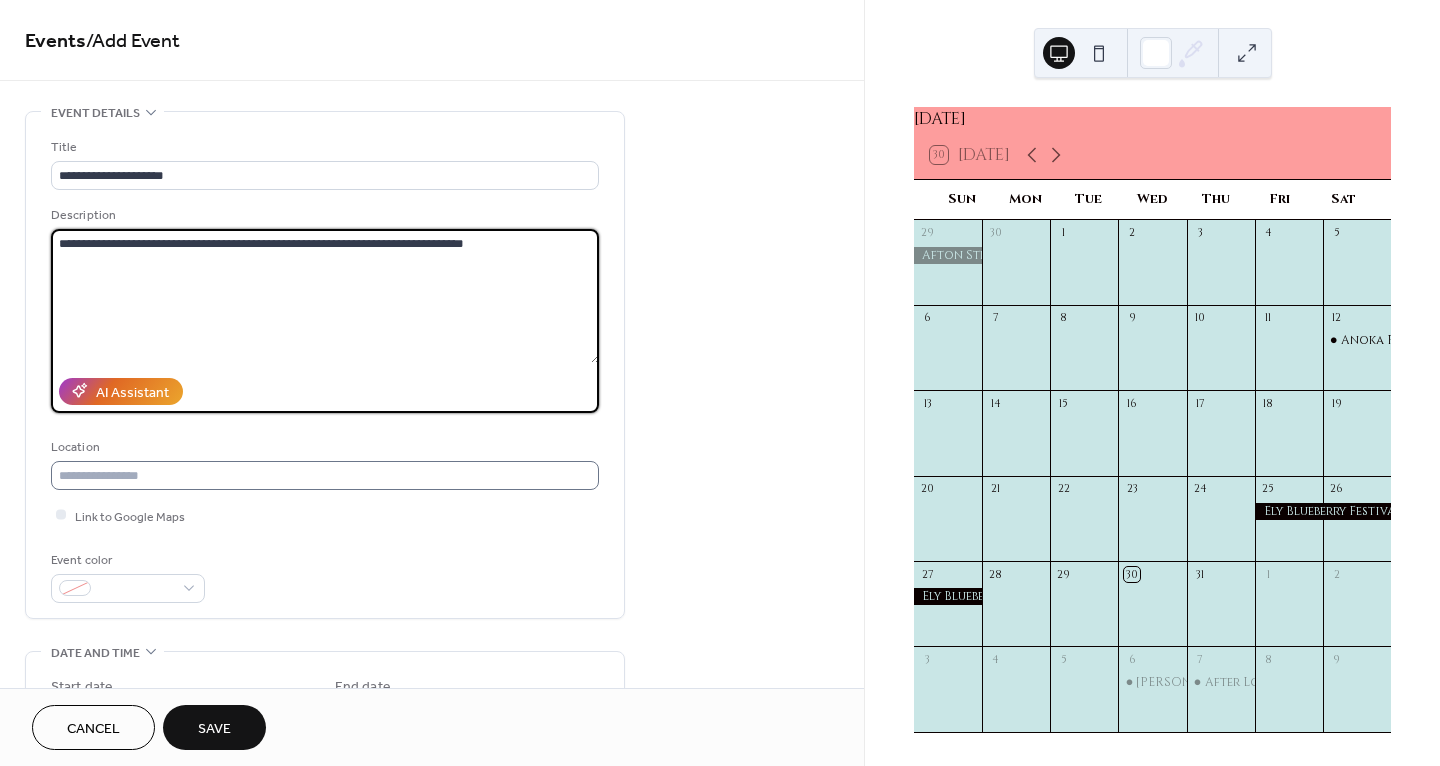type on "**********" 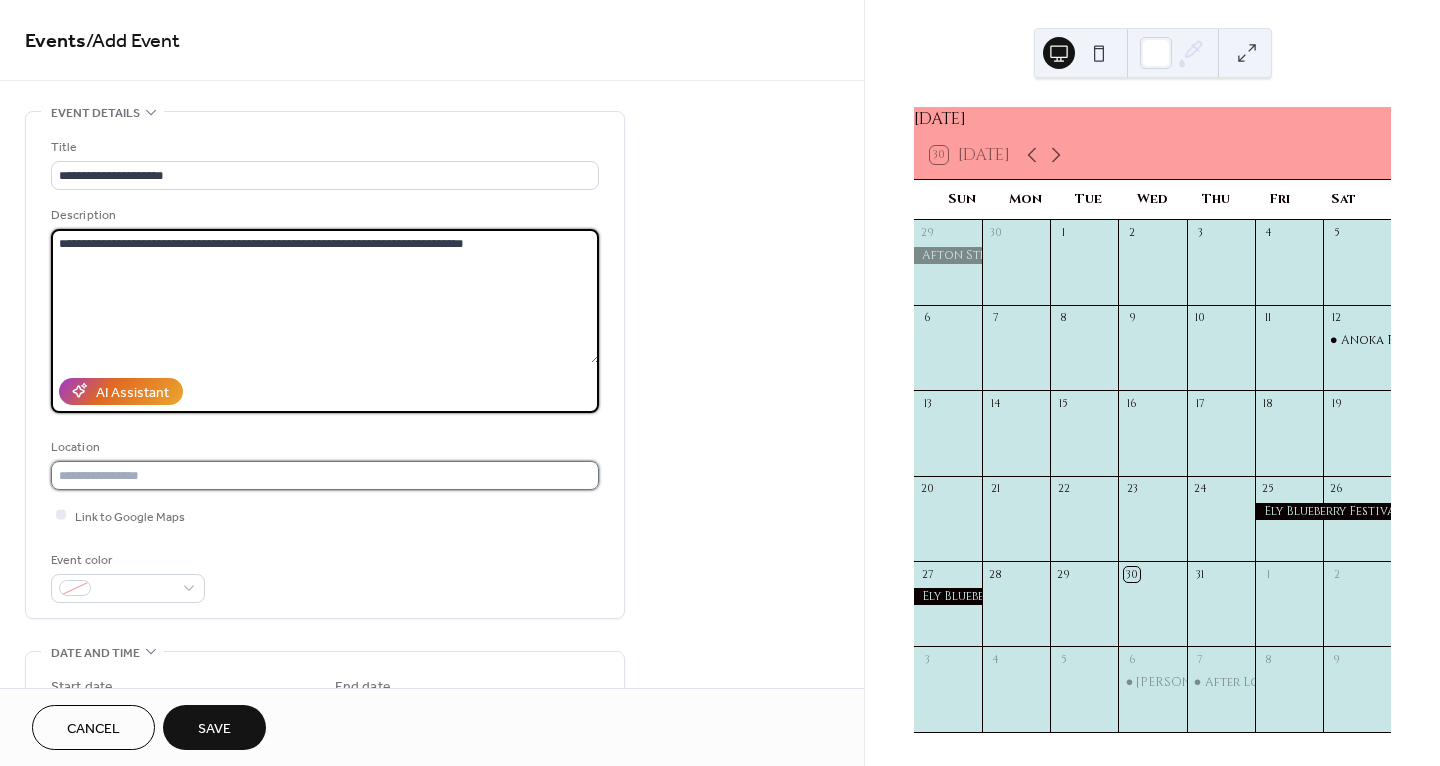 click at bounding box center [325, 475] 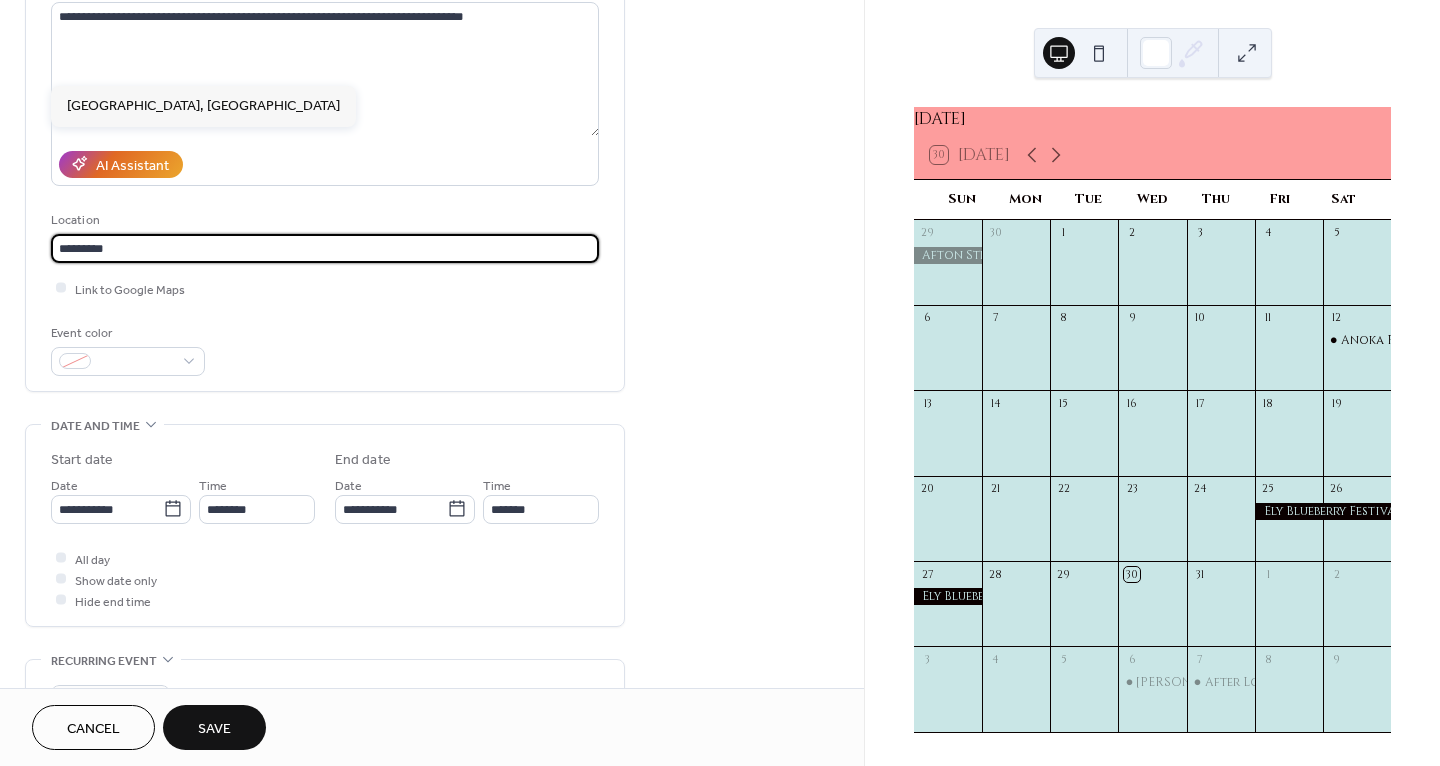 scroll, scrollTop: 262, scrollLeft: 0, axis: vertical 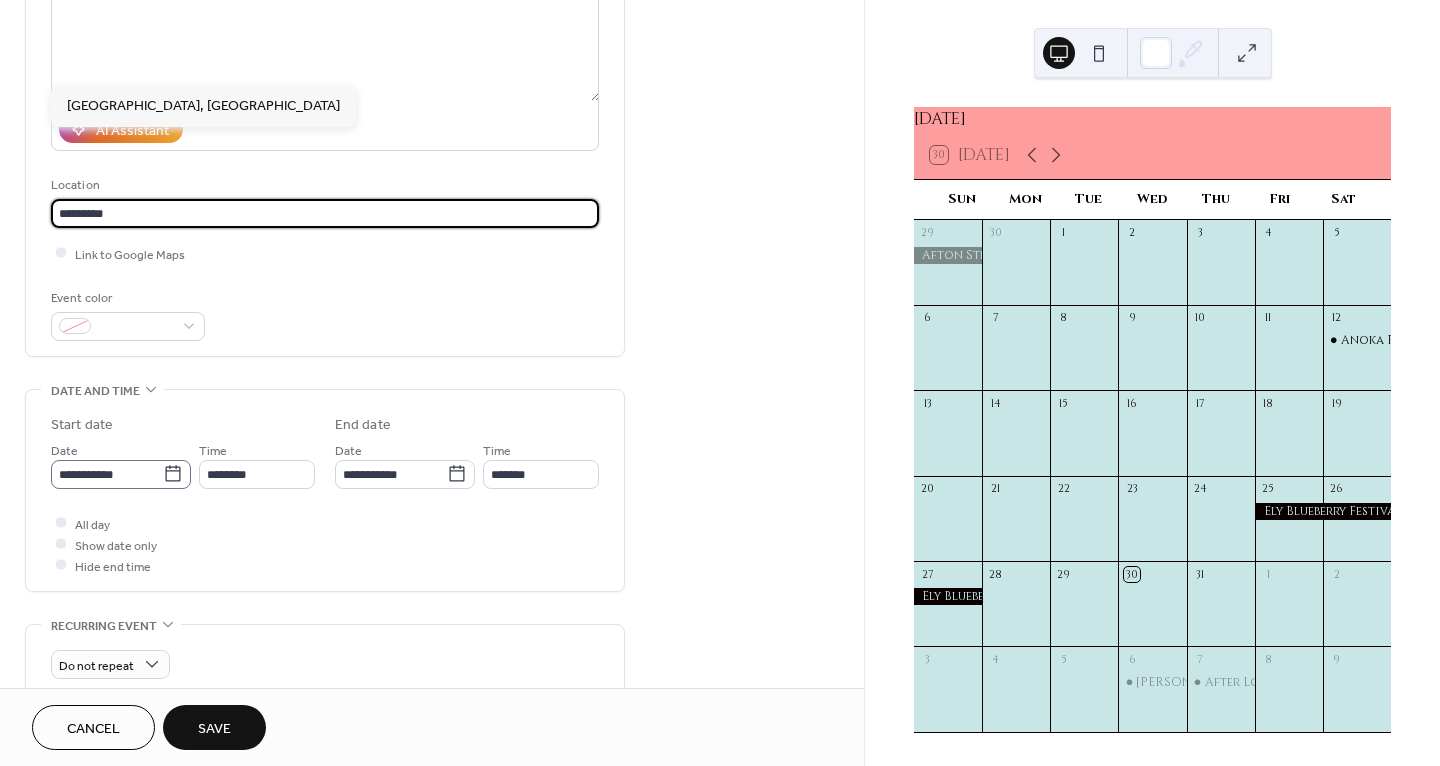 type on "*********" 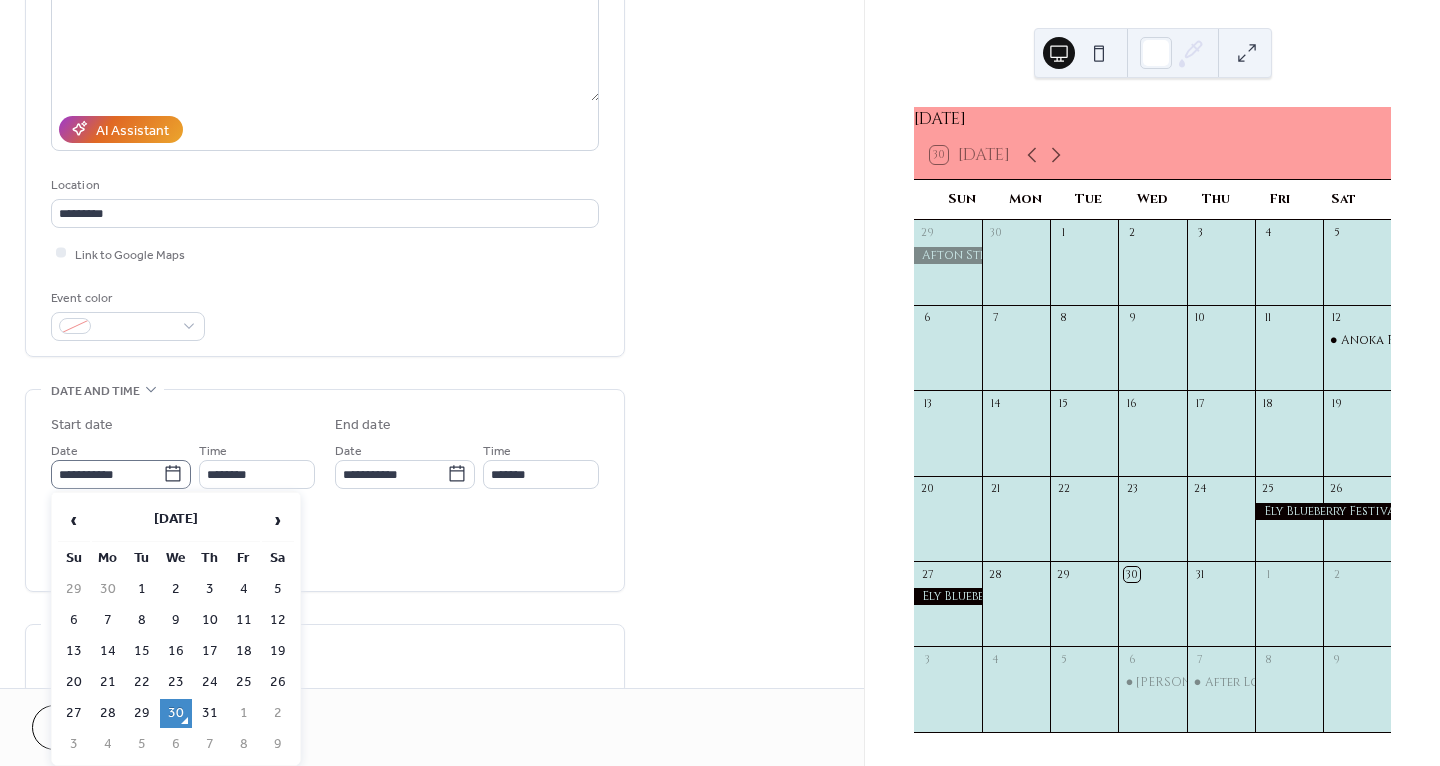 click 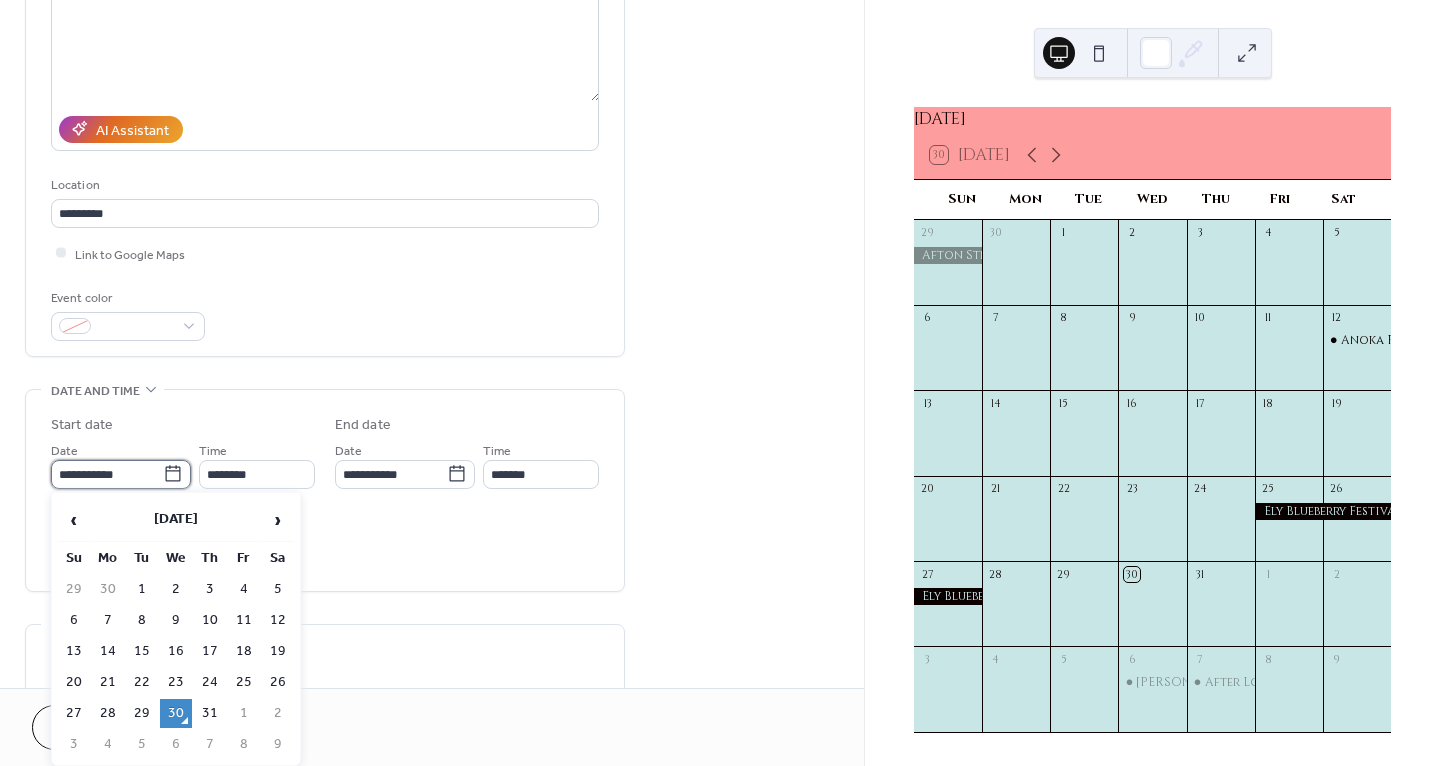 click on "**********" at bounding box center [107, 474] 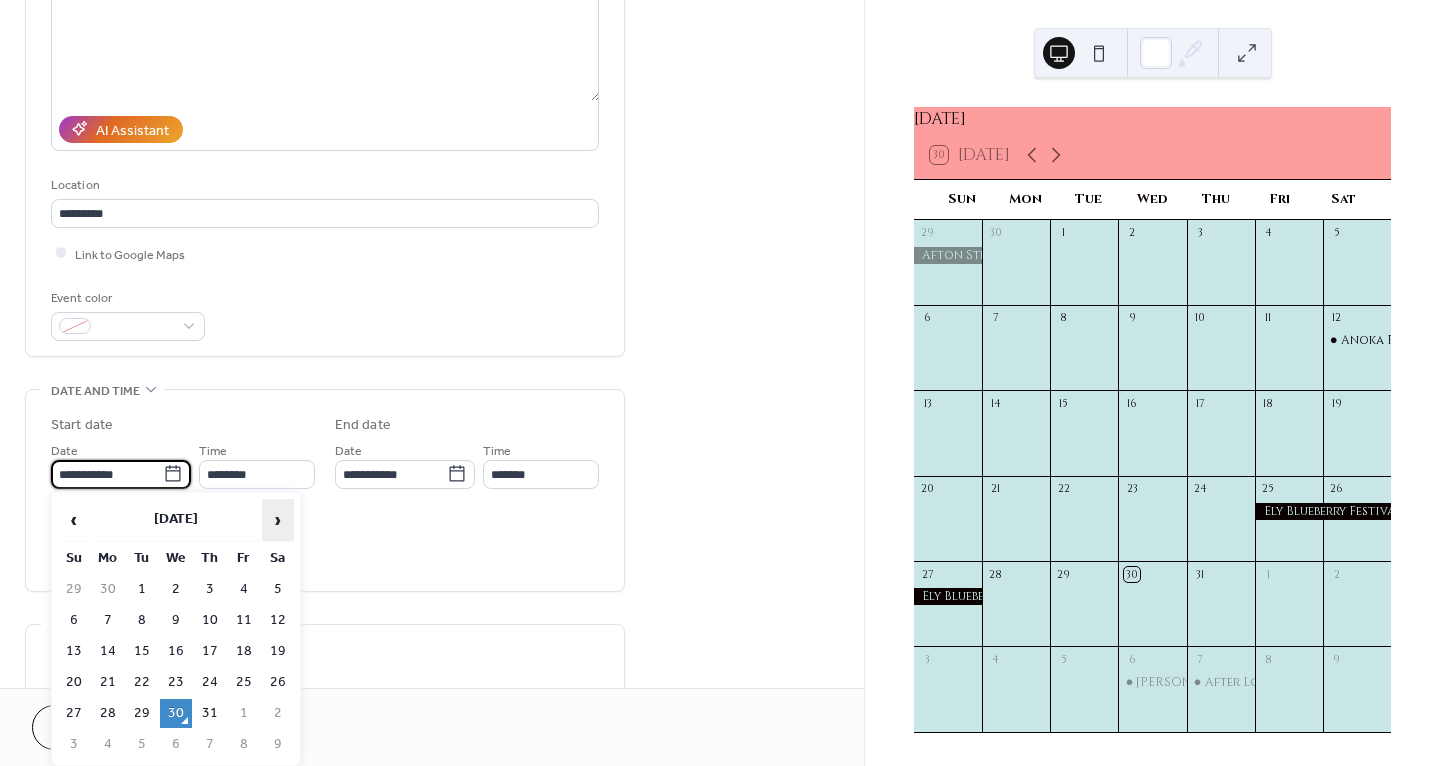 click on "›" at bounding box center (278, 520) 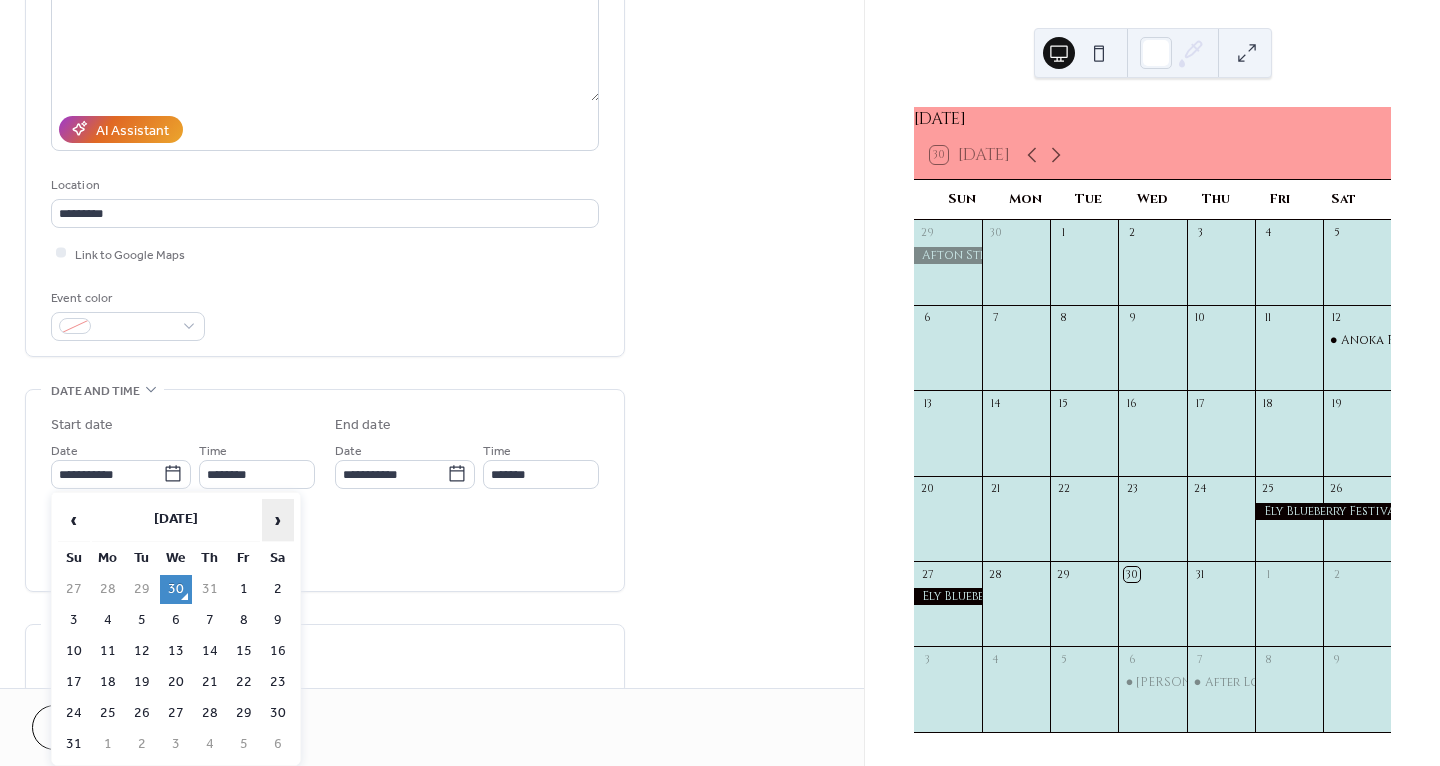 click on "›" at bounding box center [278, 520] 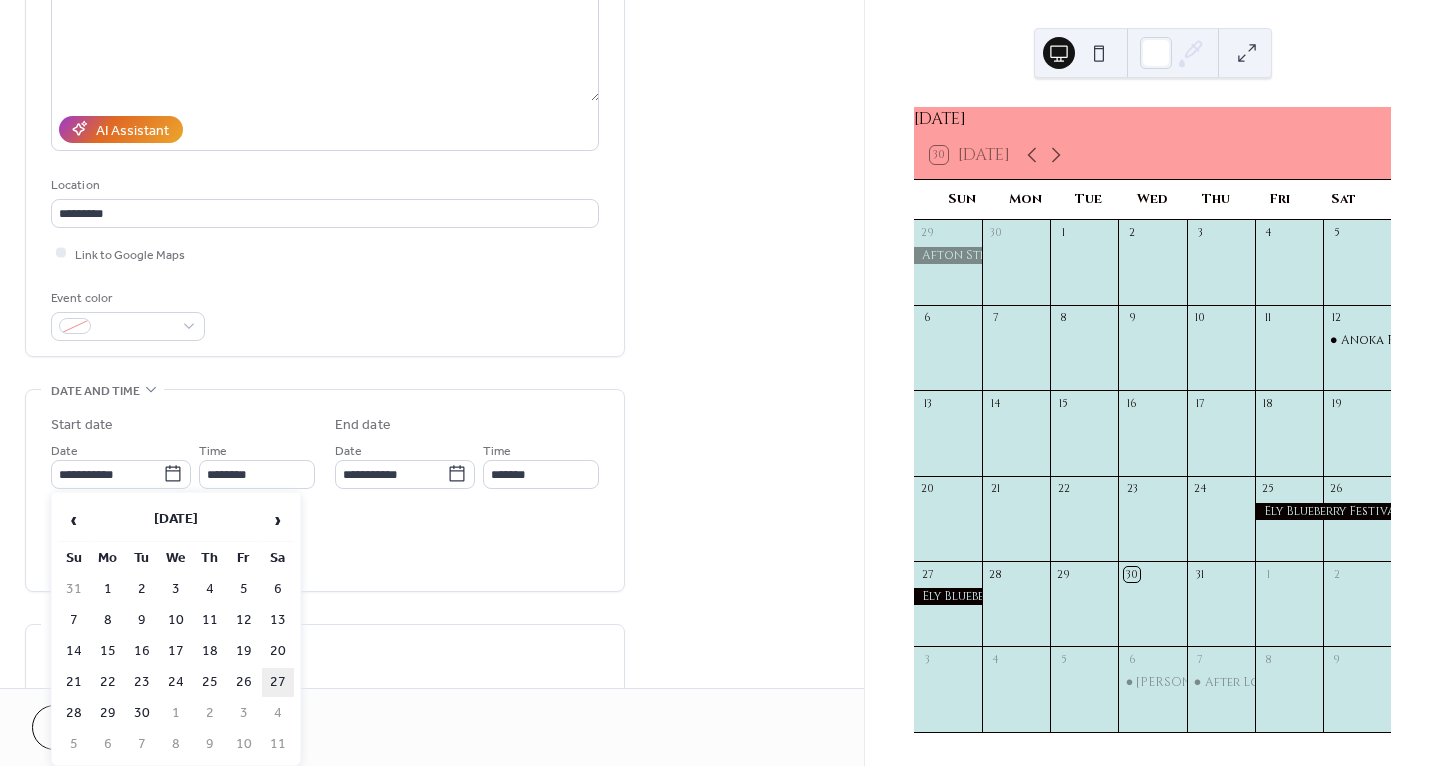 click on "27" at bounding box center [278, 682] 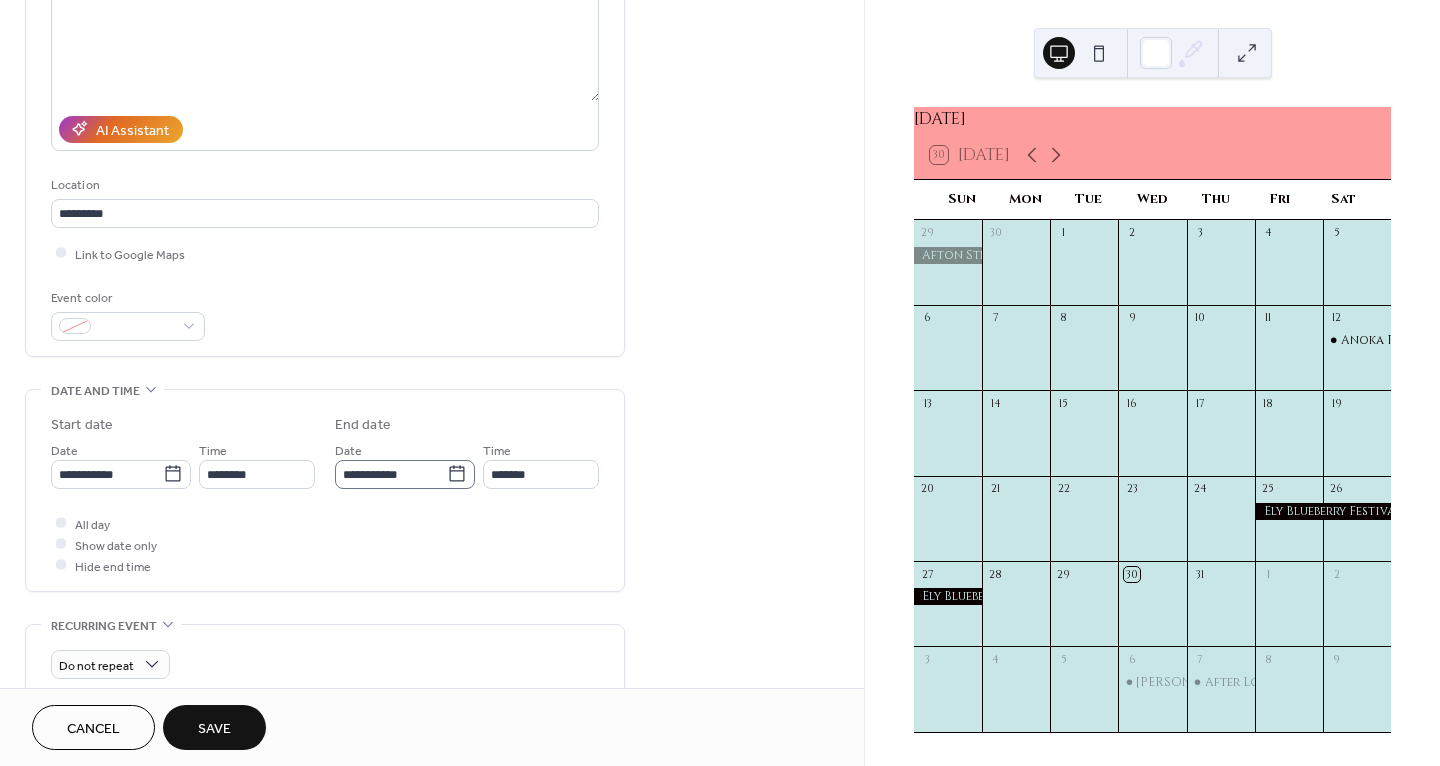 click 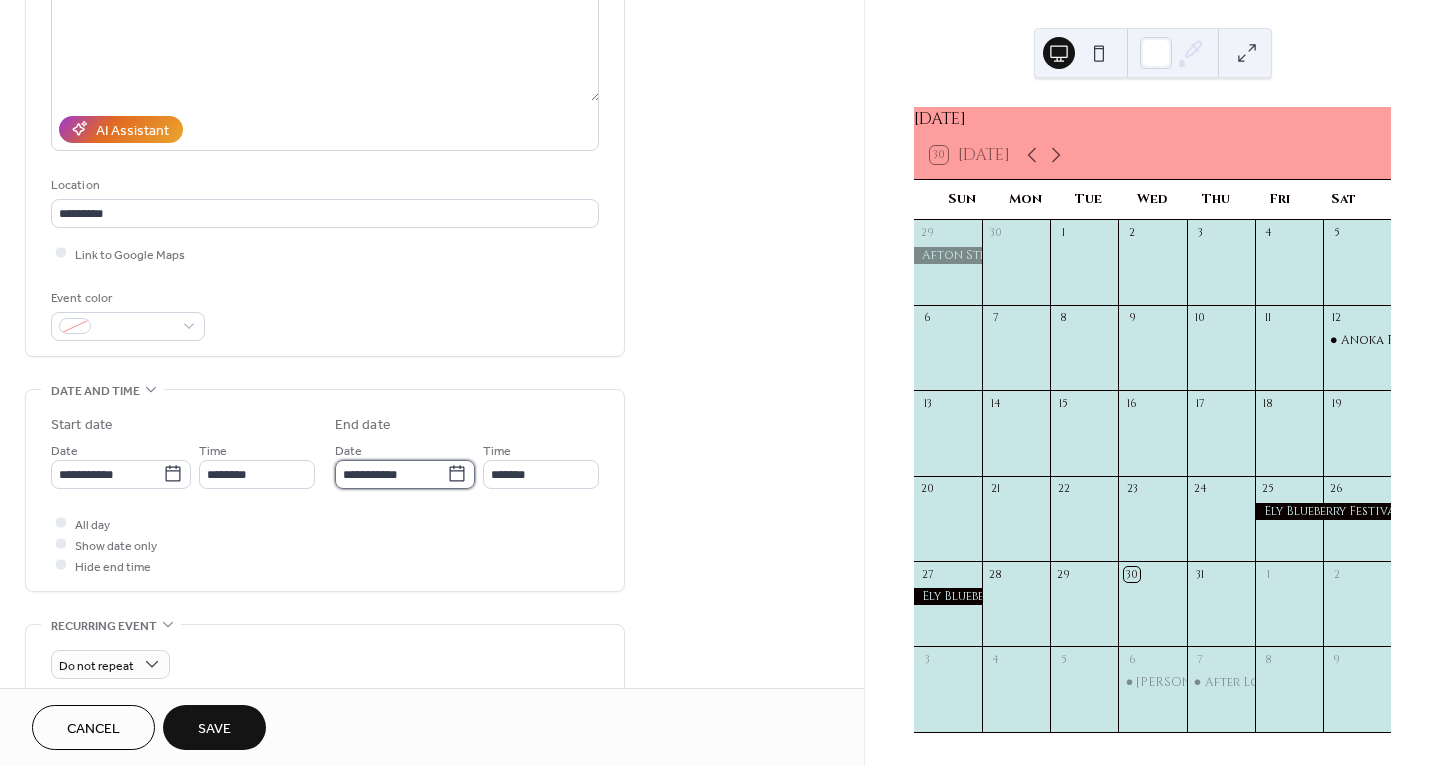 click on "**********" at bounding box center [391, 474] 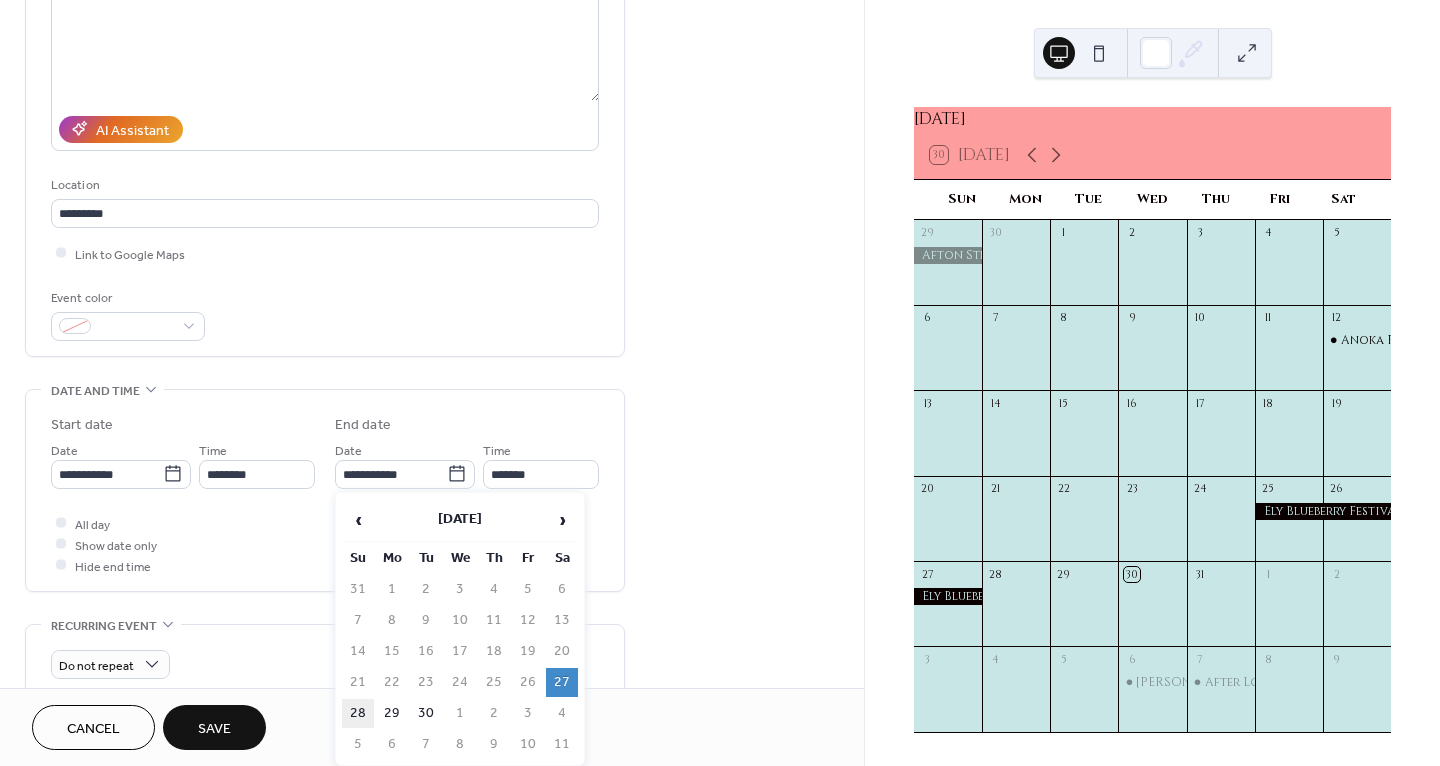 click on "28" at bounding box center [358, 713] 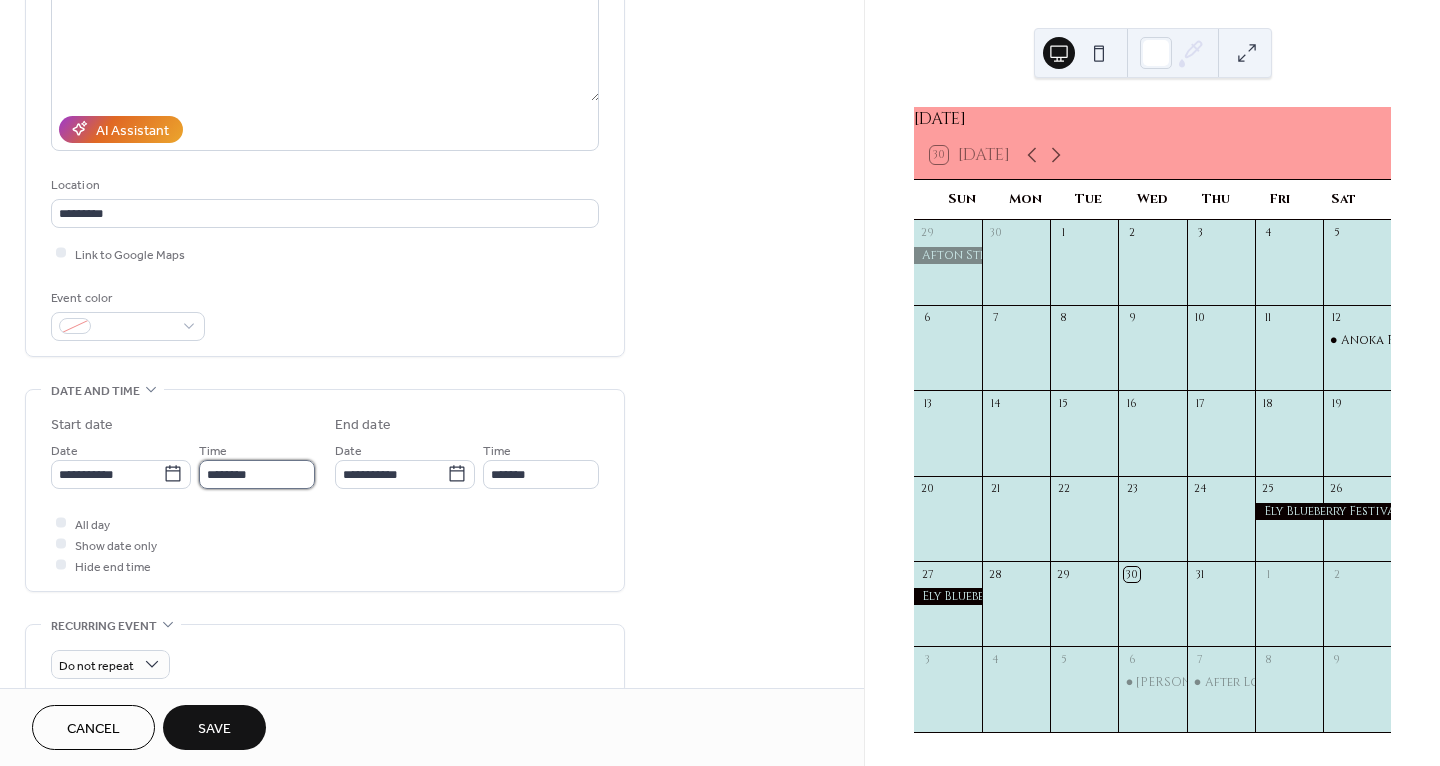 click on "********" at bounding box center [257, 474] 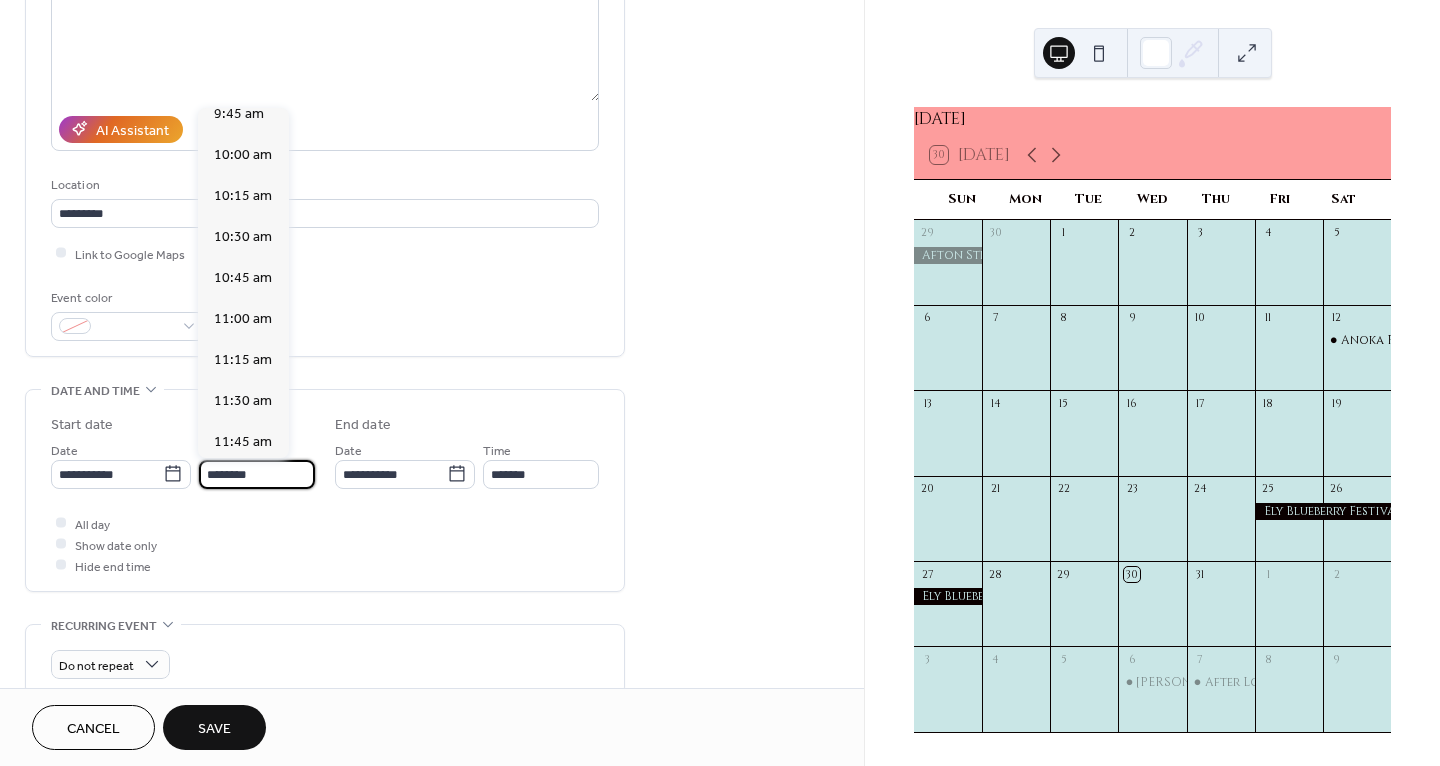 scroll, scrollTop: 1611, scrollLeft: 0, axis: vertical 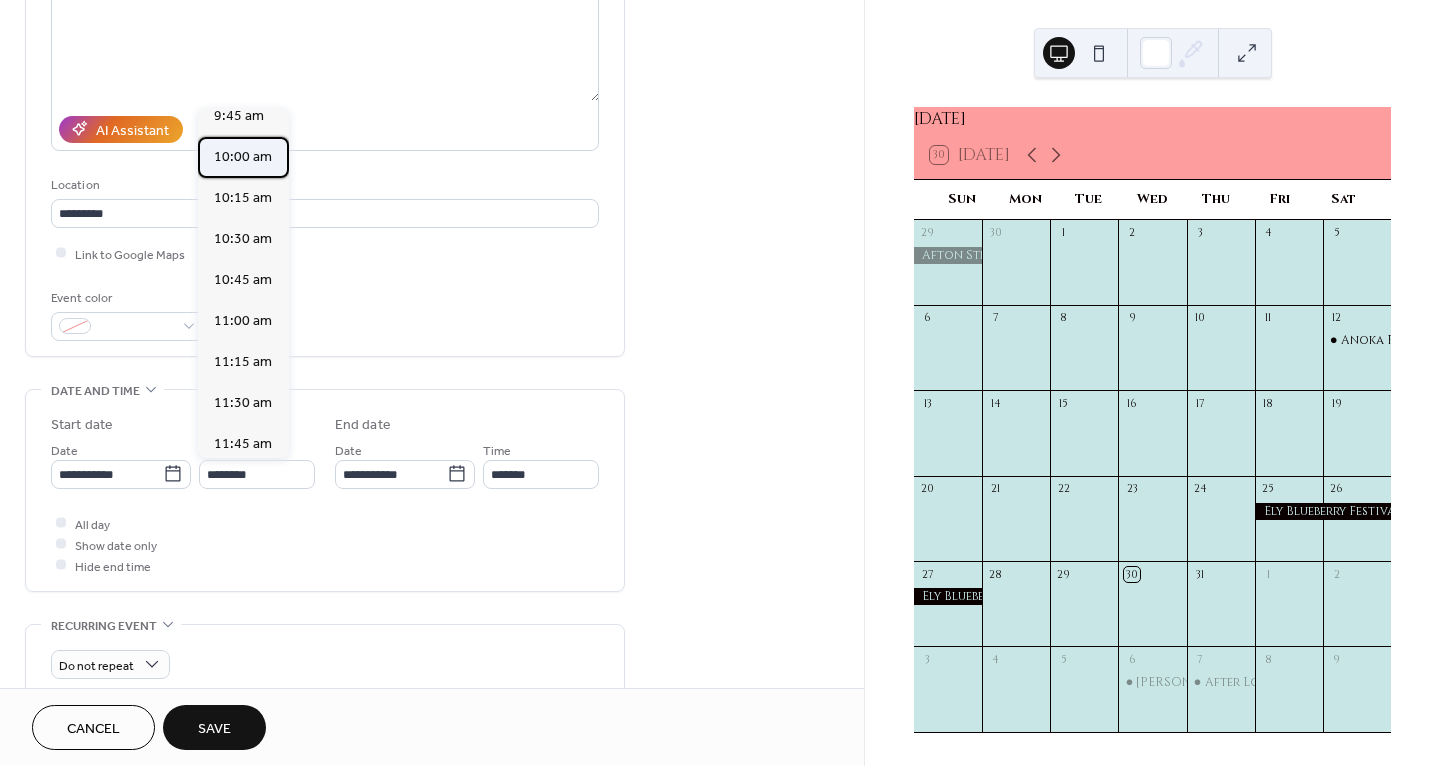 click on "10:00 am" at bounding box center [243, 156] 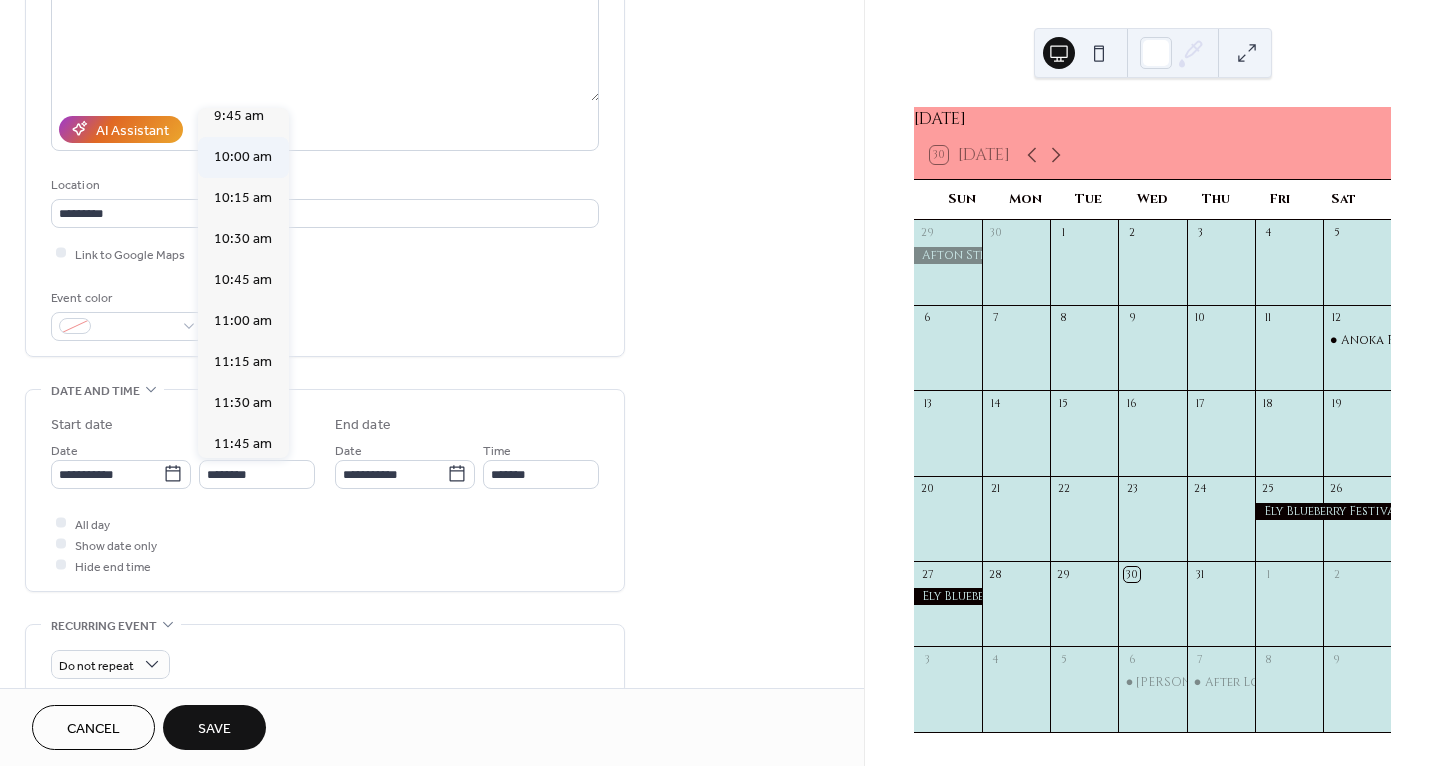 type on "********" 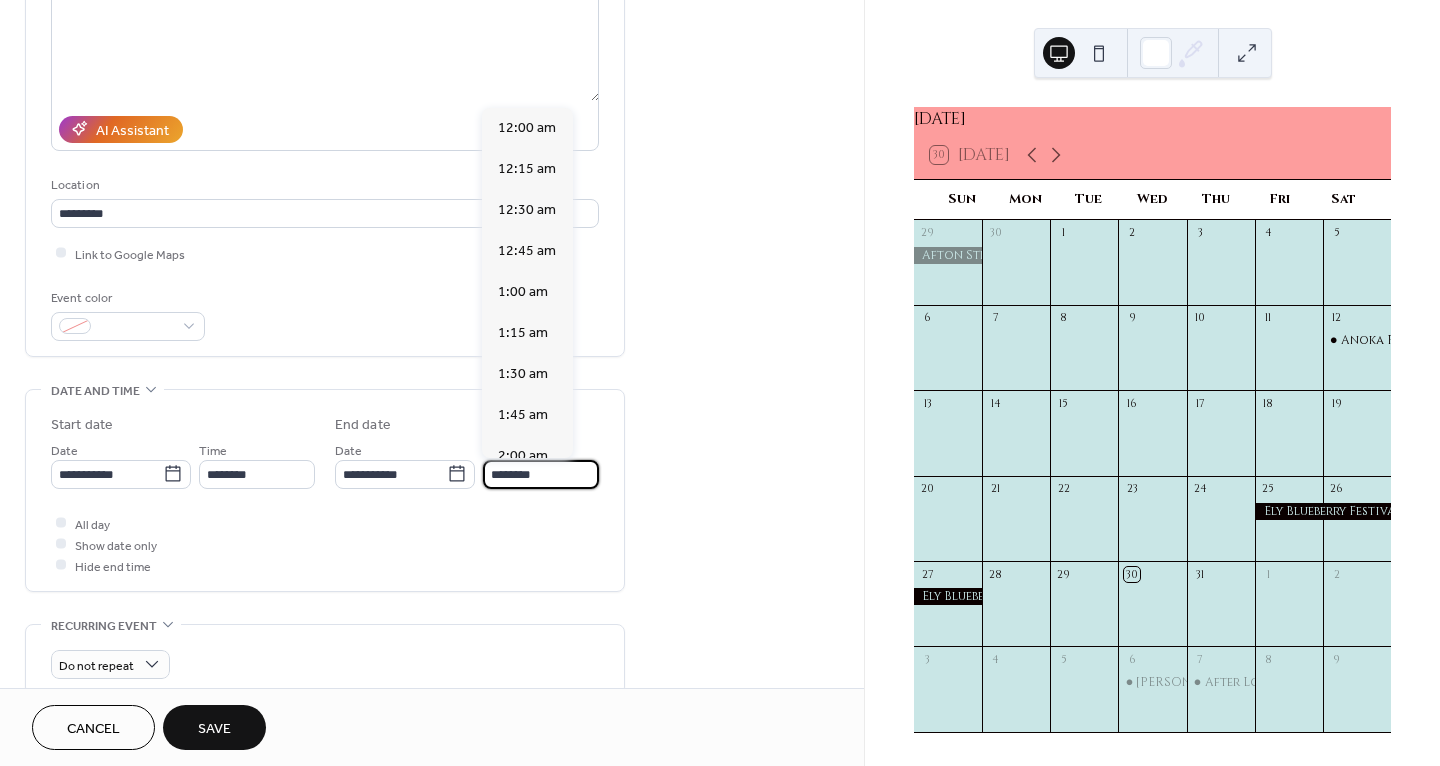 click on "********" at bounding box center [541, 474] 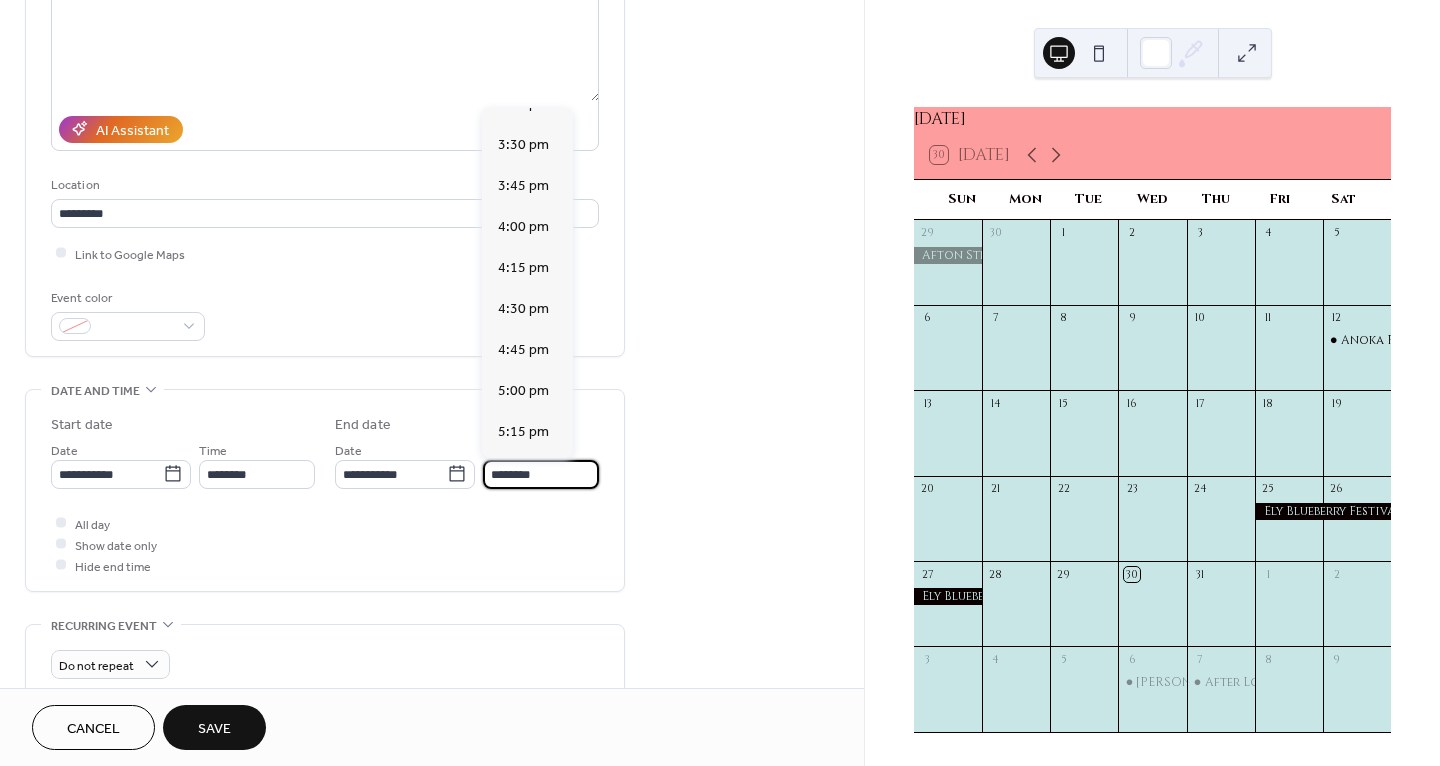 scroll, scrollTop: 2531, scrollLeft: 0, axis: vertical 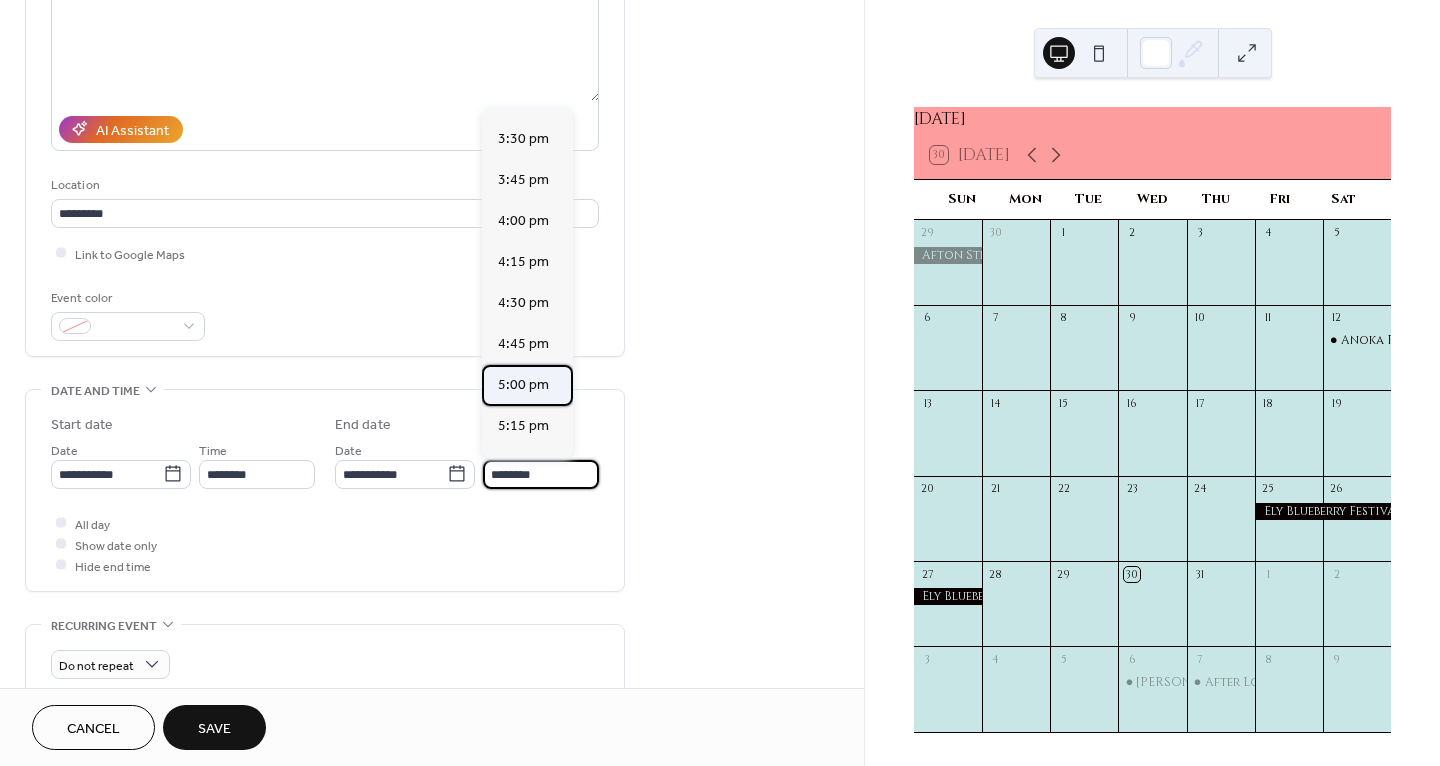 click on "5:00 pm" at bounding box center (527, 385) 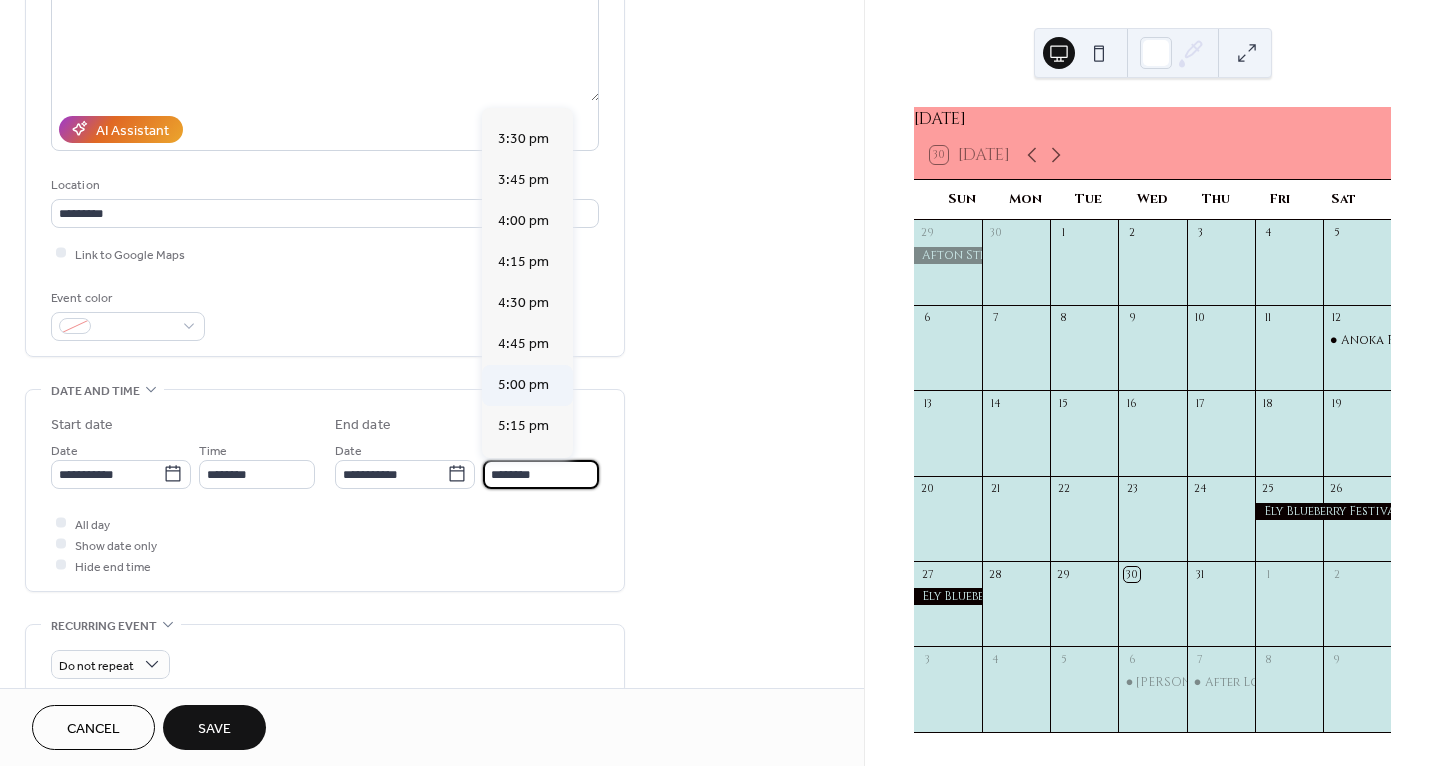 type on "*******" 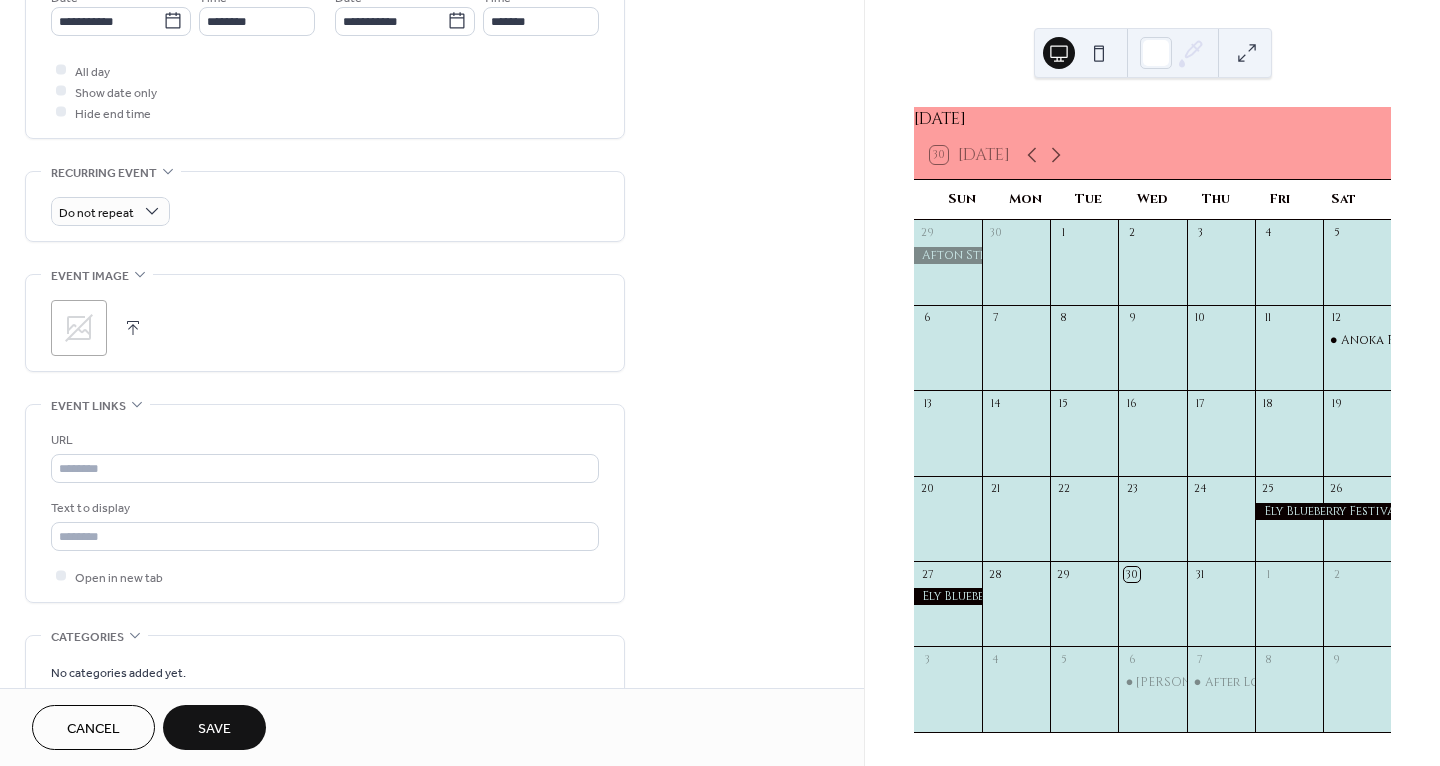 scroll, scrollTop: 716, scrollLeft: 0, axis: vertical 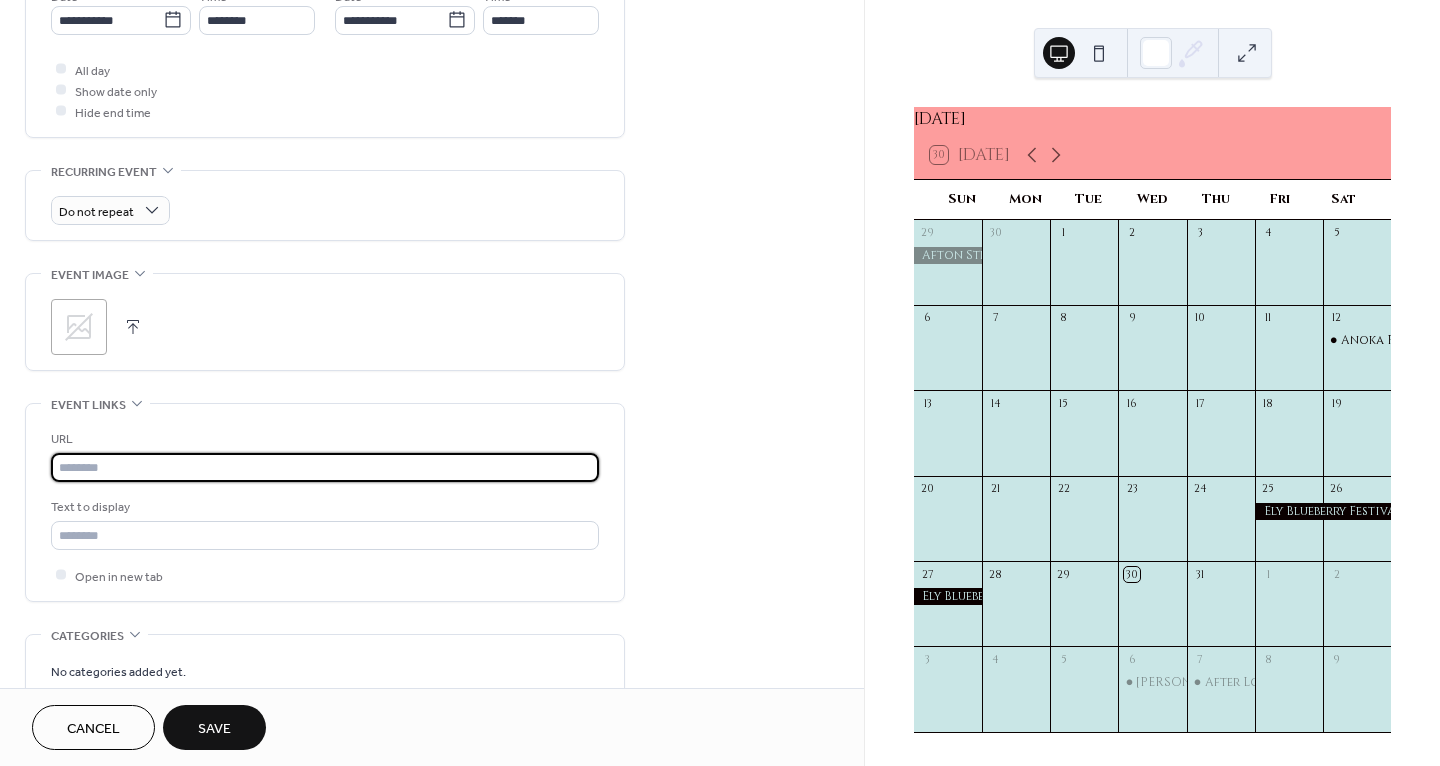 click at bounding box center [325, 467] 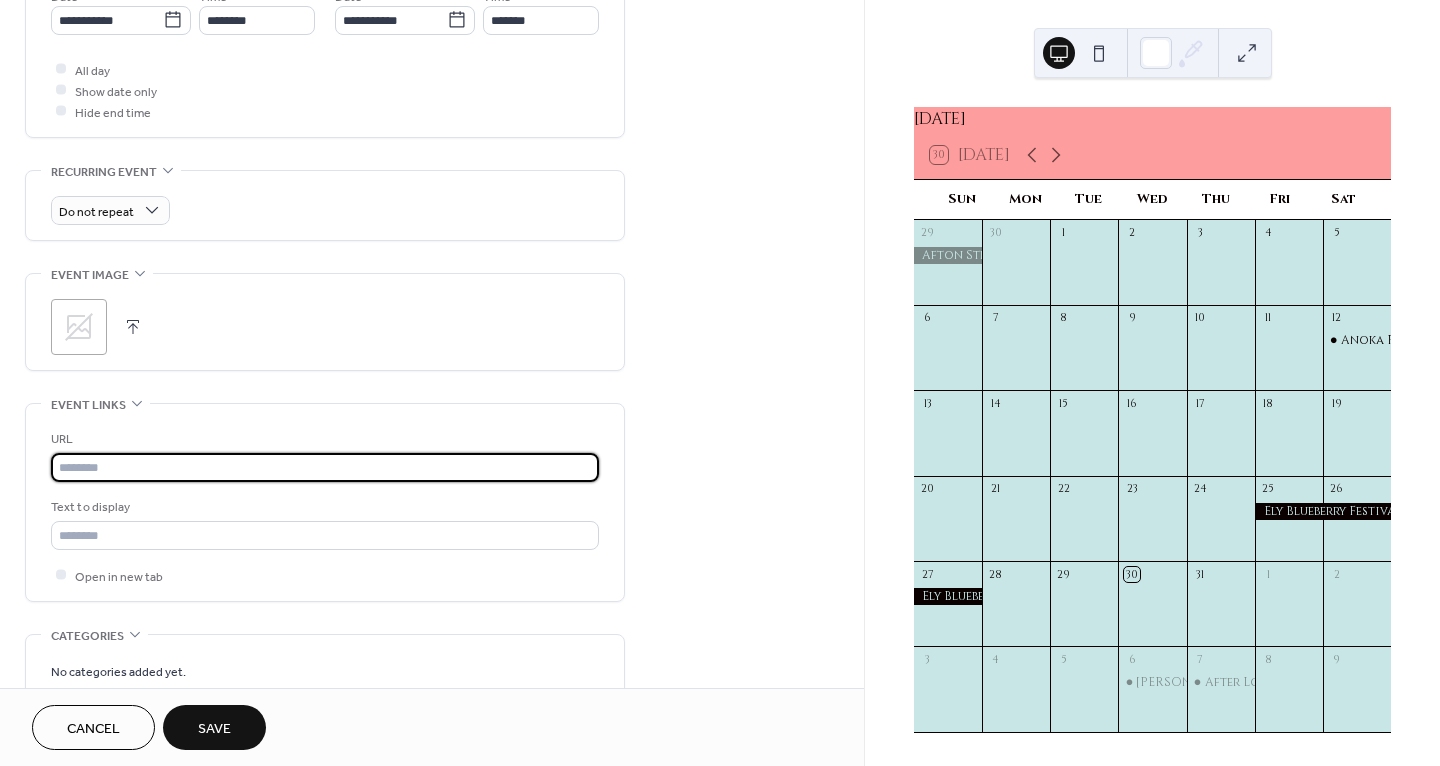 paste on "**********" 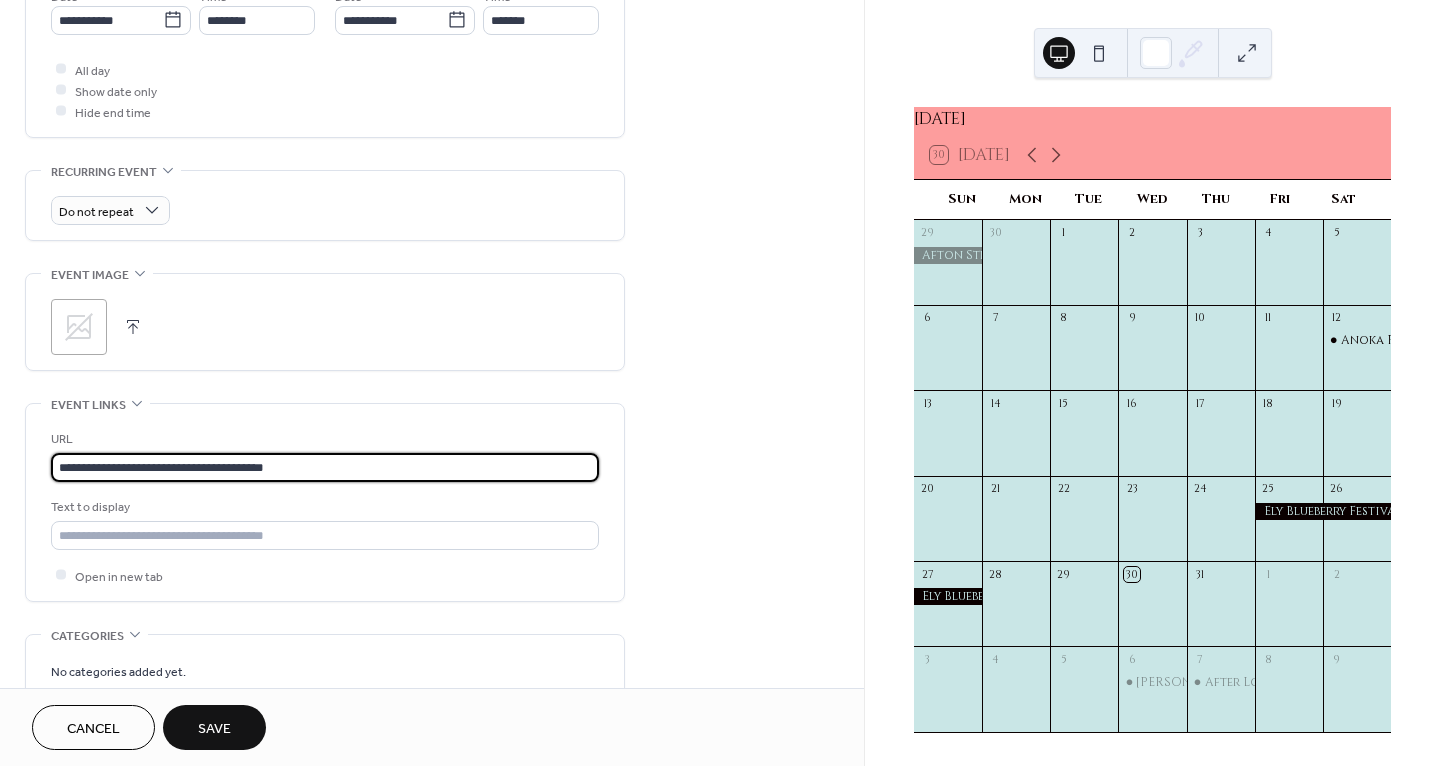 scroll, scrollTop: 0, scrollLeft: 0, axis: both 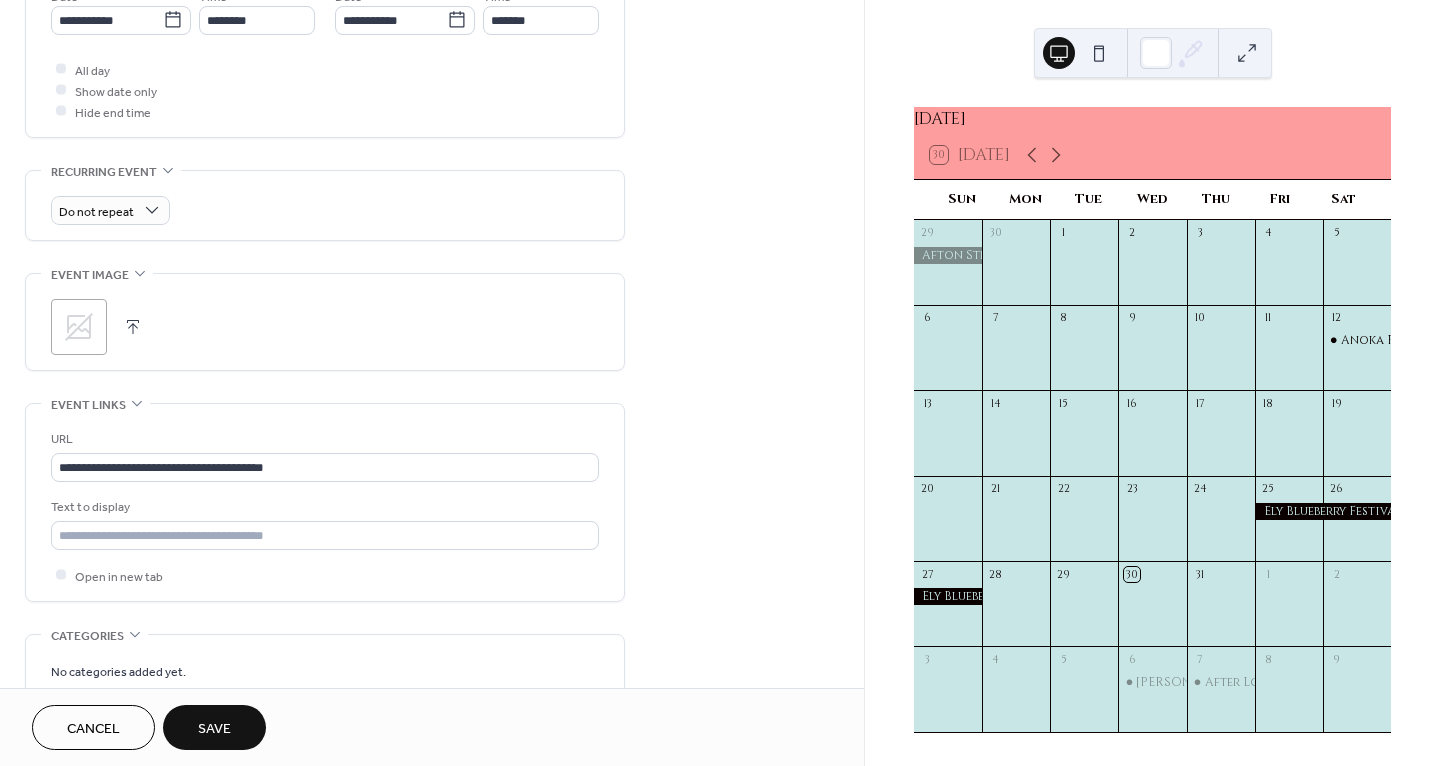 click on "Save" at bounding box center (214, 727) 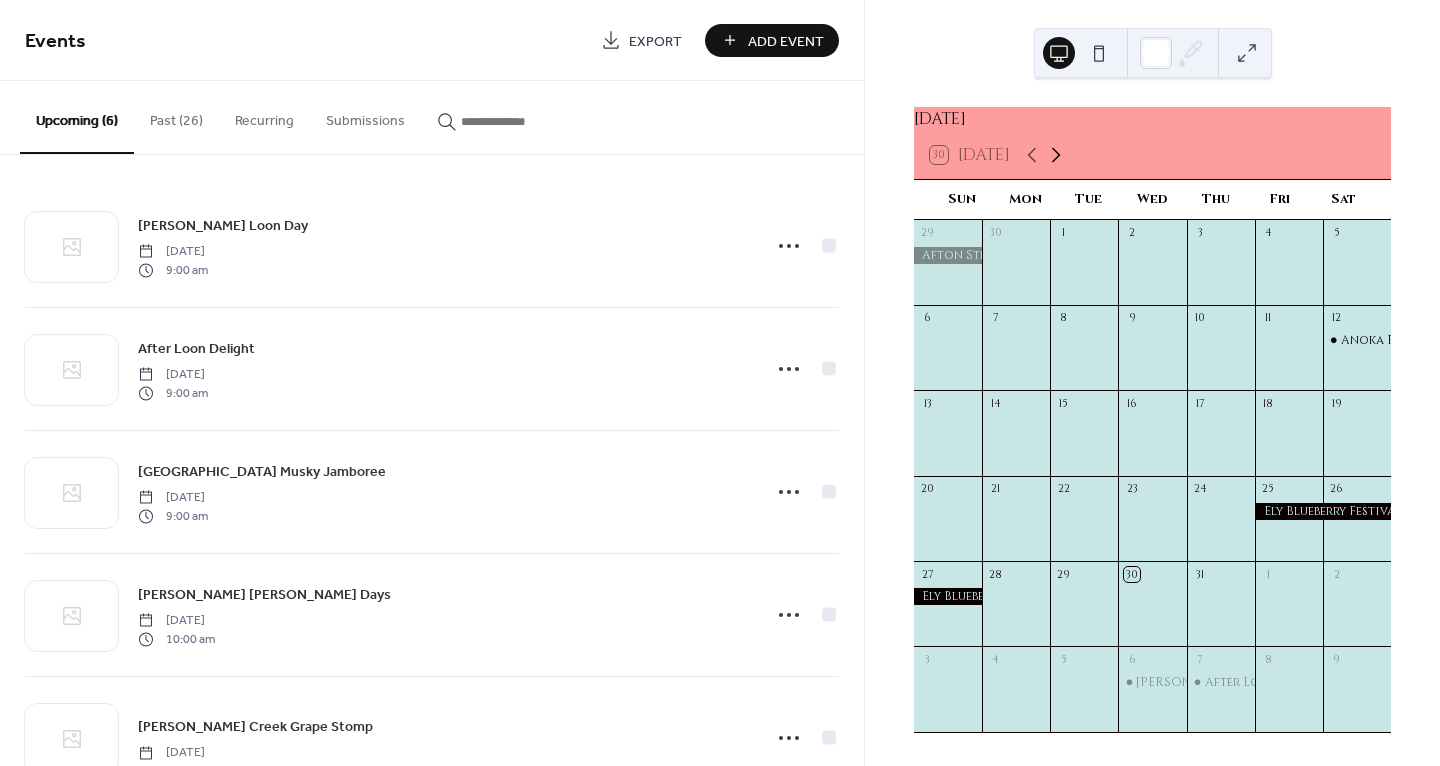 click 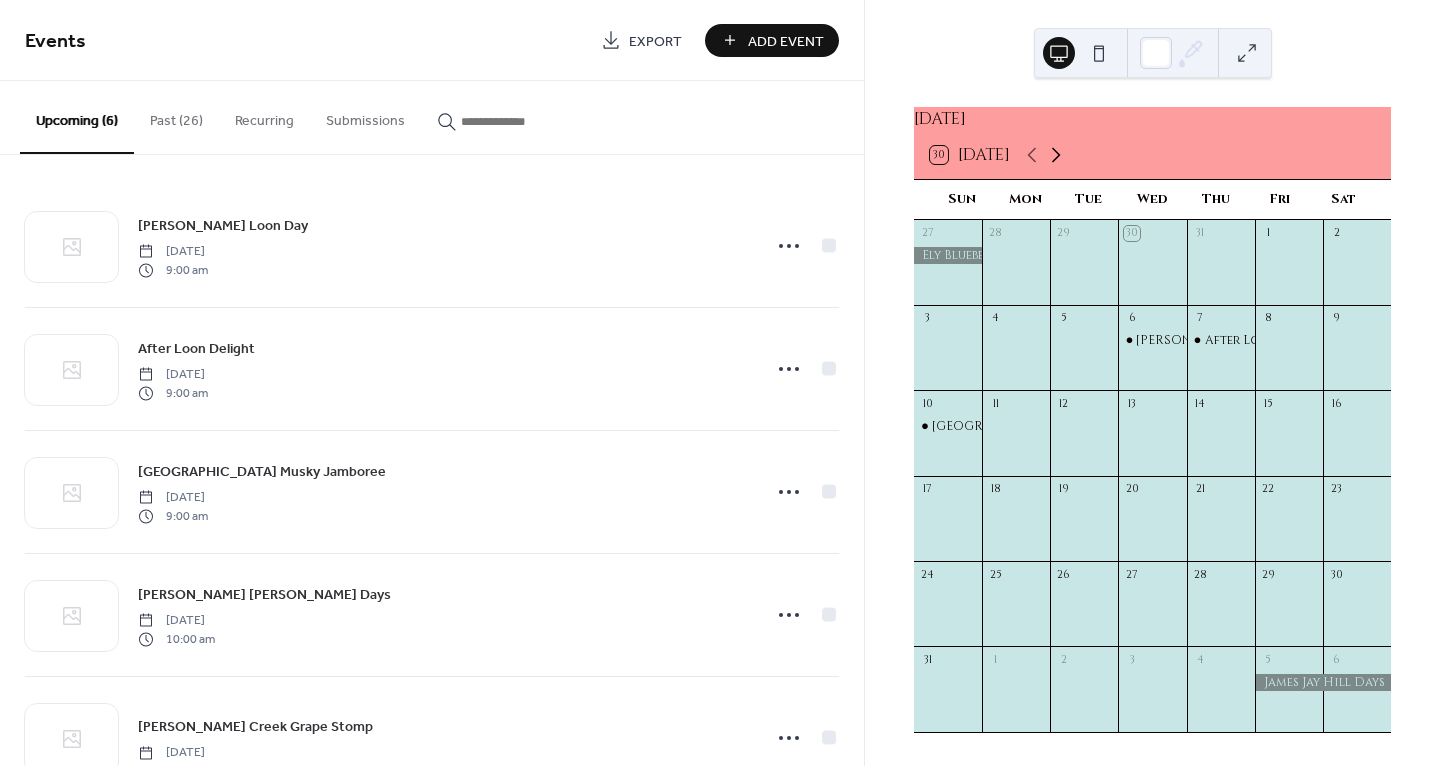 click 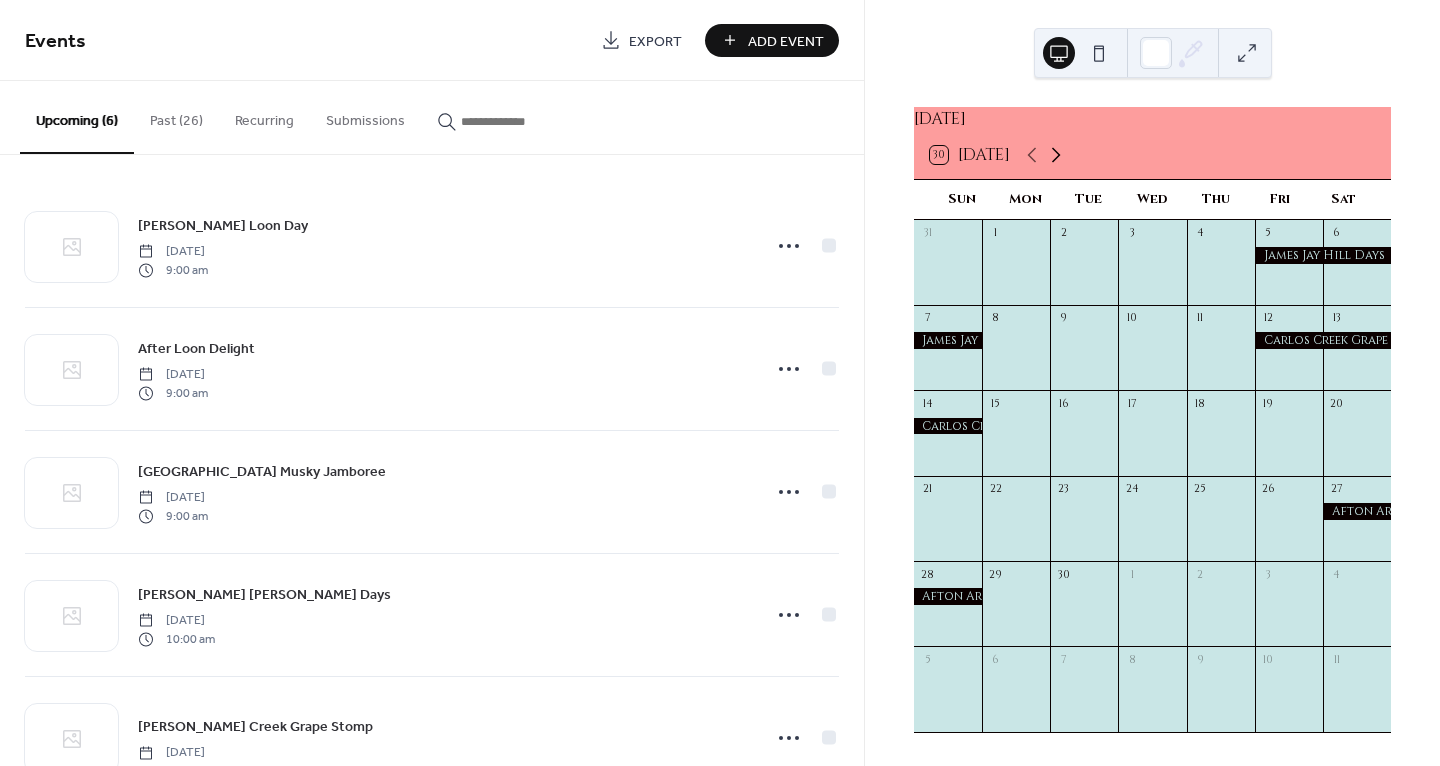 click 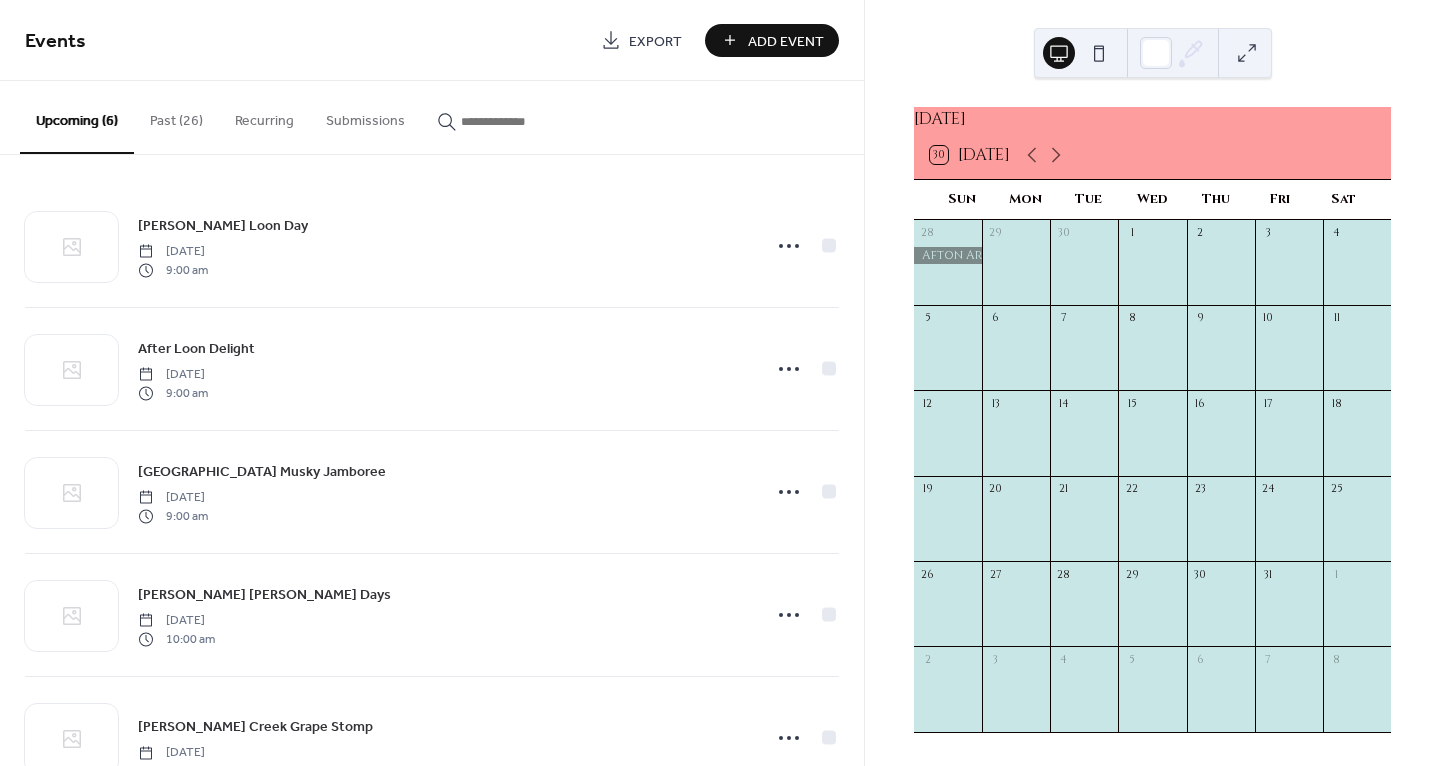 click on "Add Event" at bounding box center [786, 41] 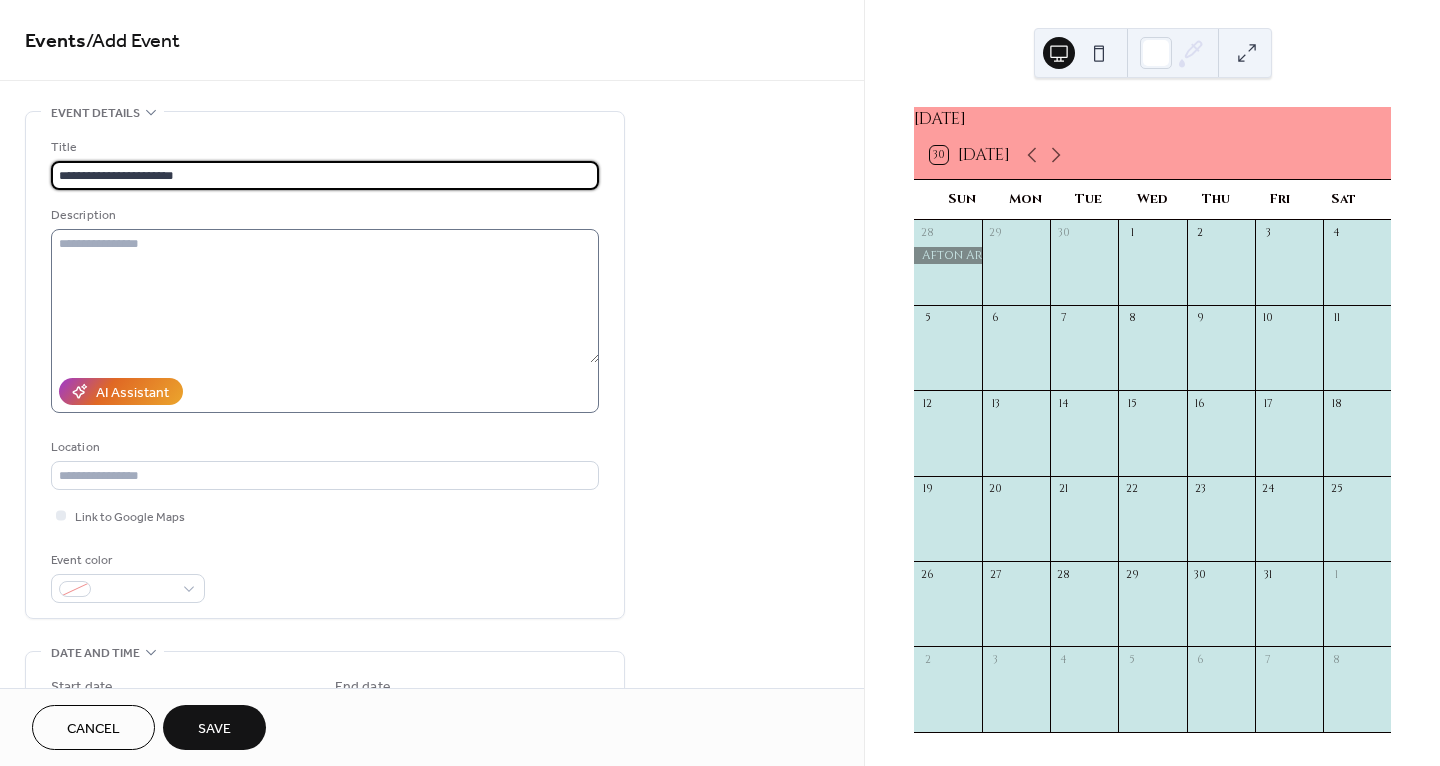 type on "**********" 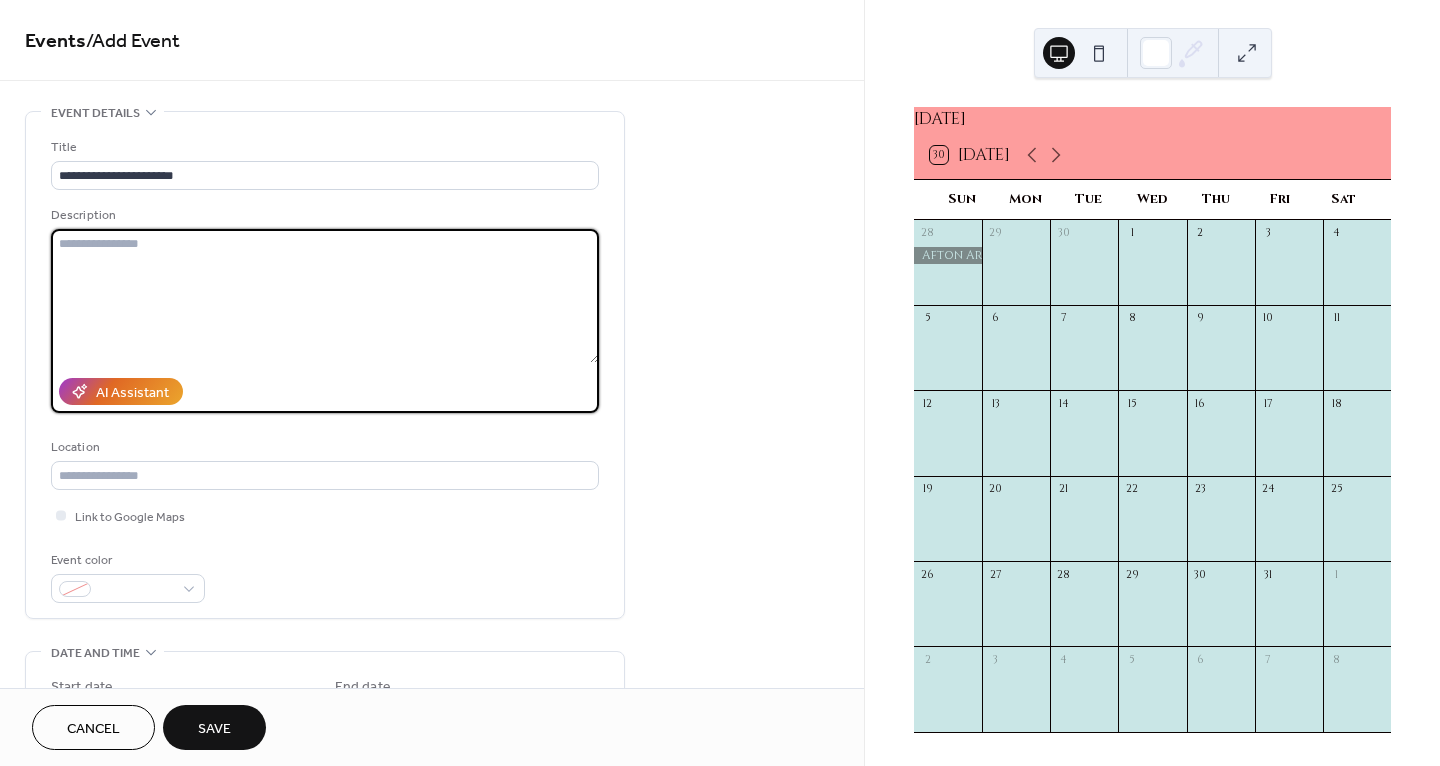 click at bounding box center [325, 296] 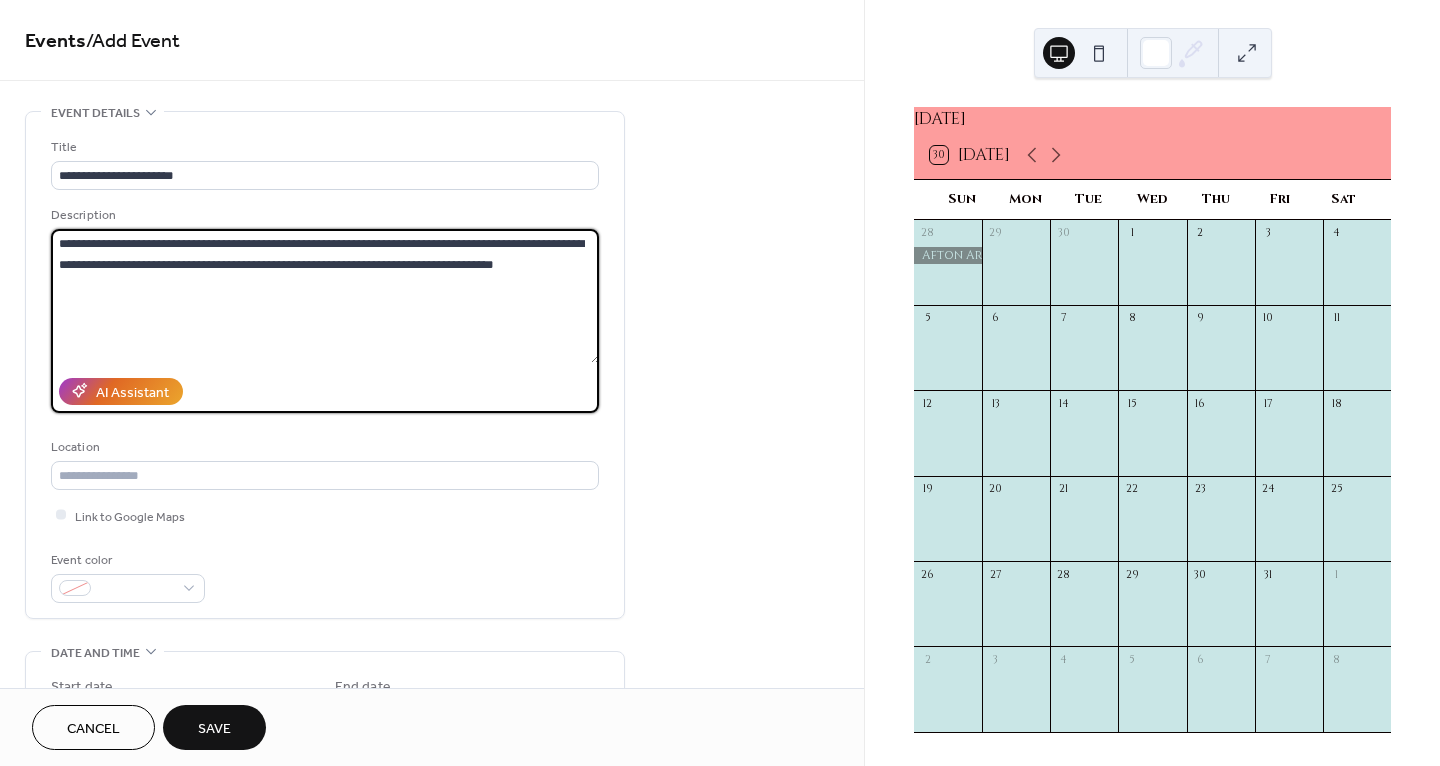 type on "**********" 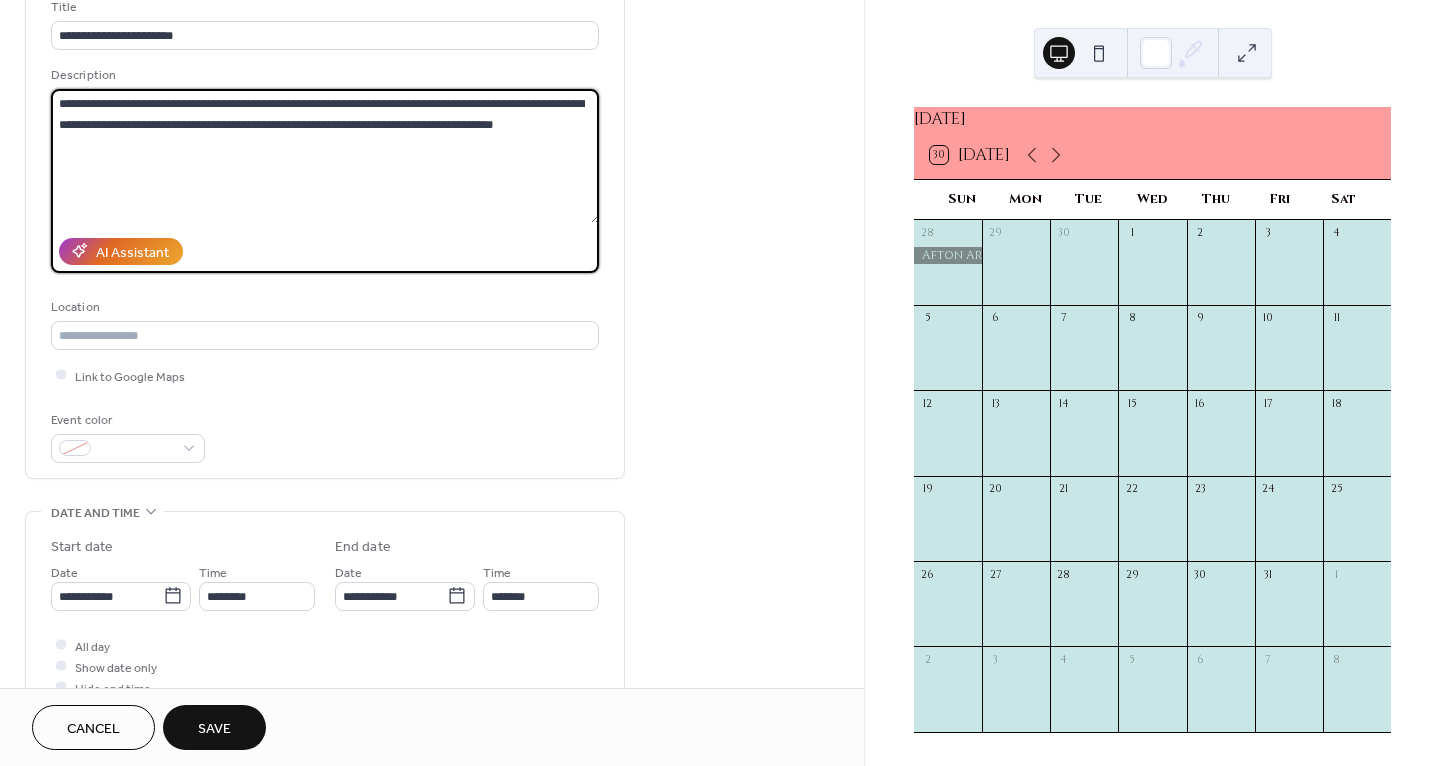scroll, scrollTop: 144, scrollLeft: 0, axis: vertical 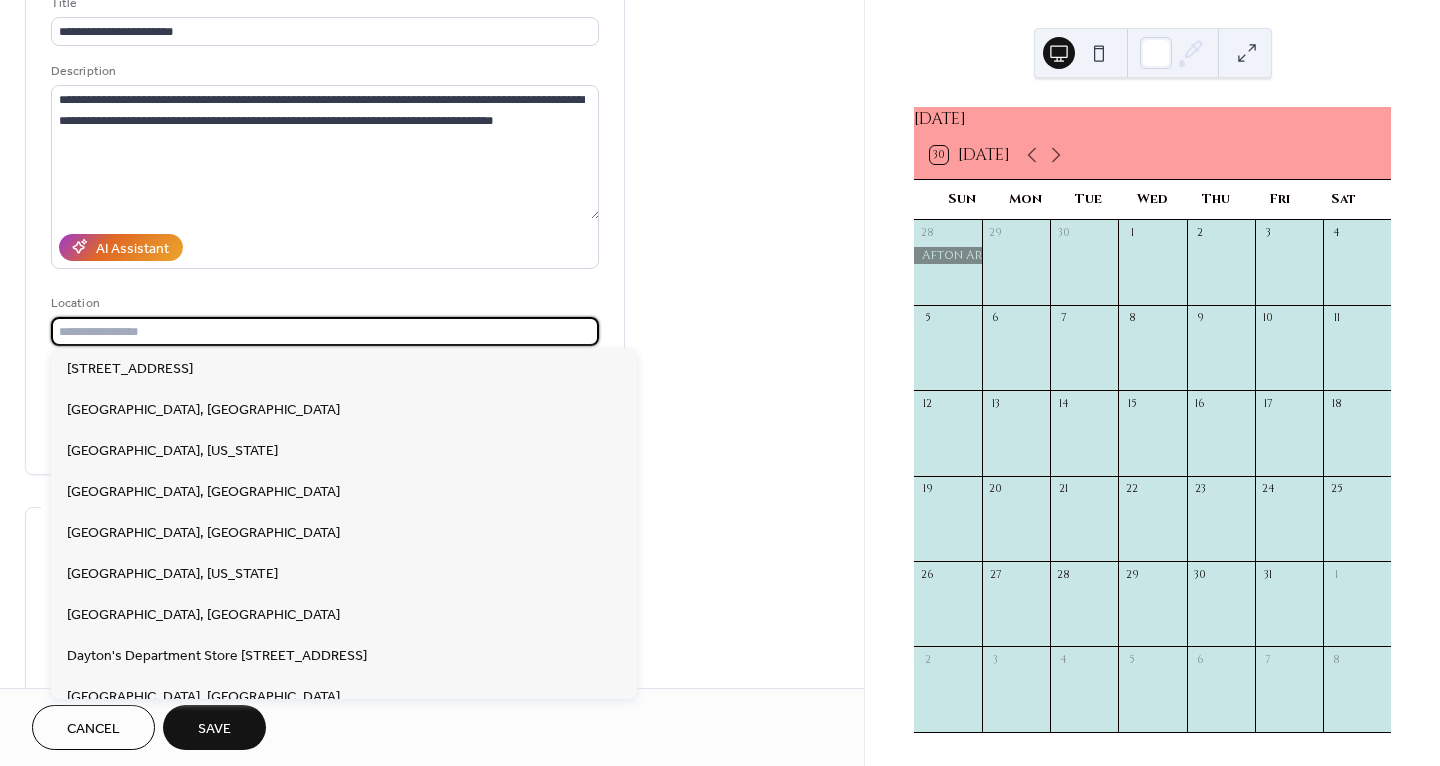 click at bounding box center (325, 331) 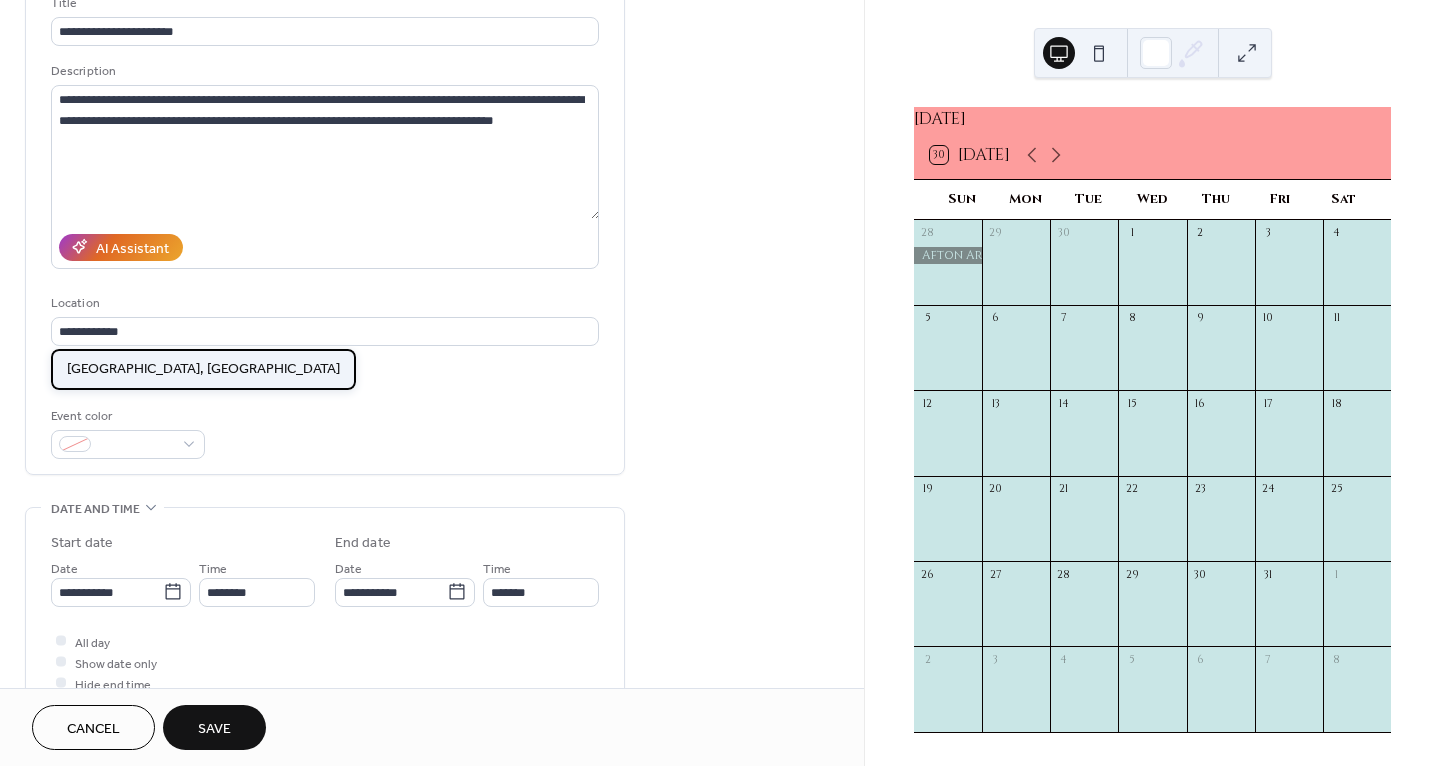 click on "[GEOGRAPHIC_DATA], [GEOGRAPHIC_DATA]" at bounding box center [203, 368] 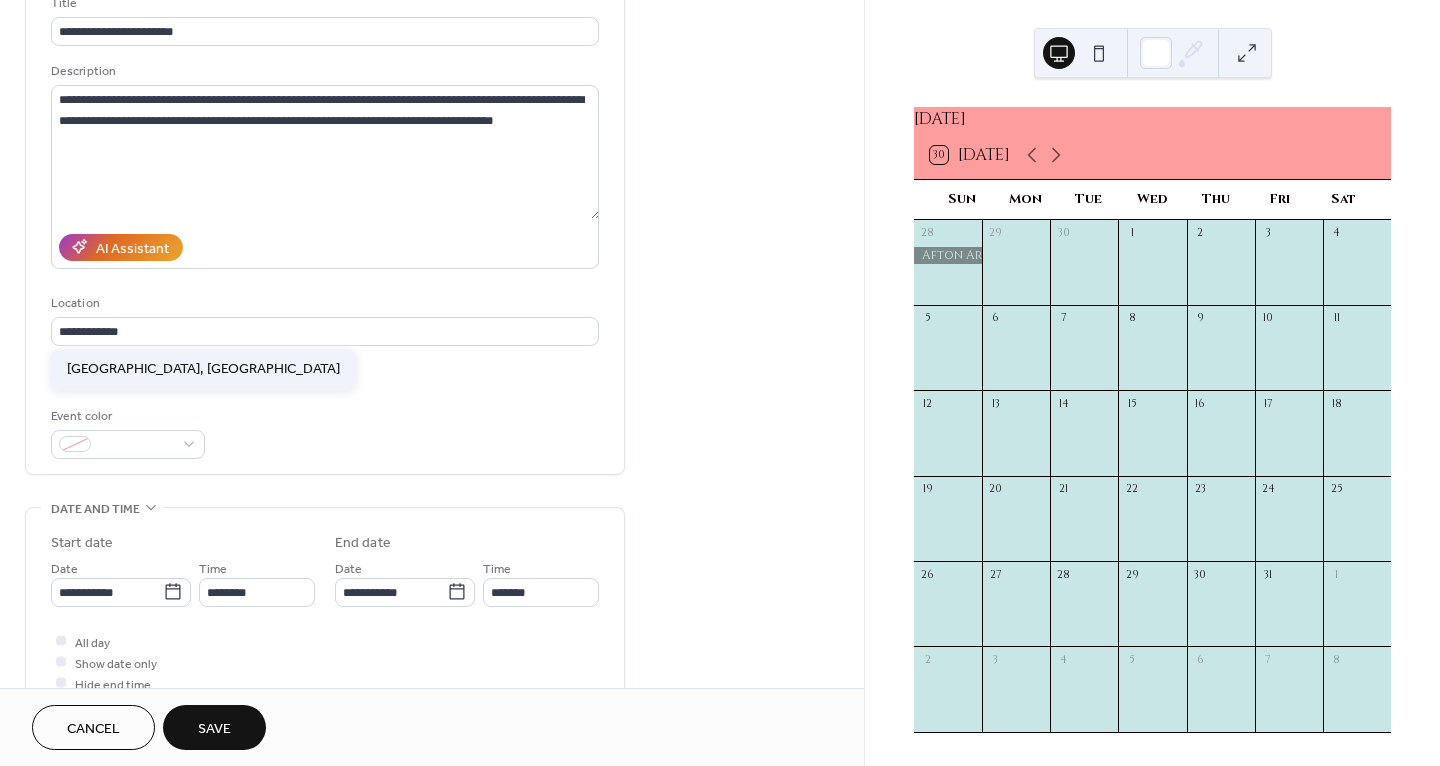 type on "**********" 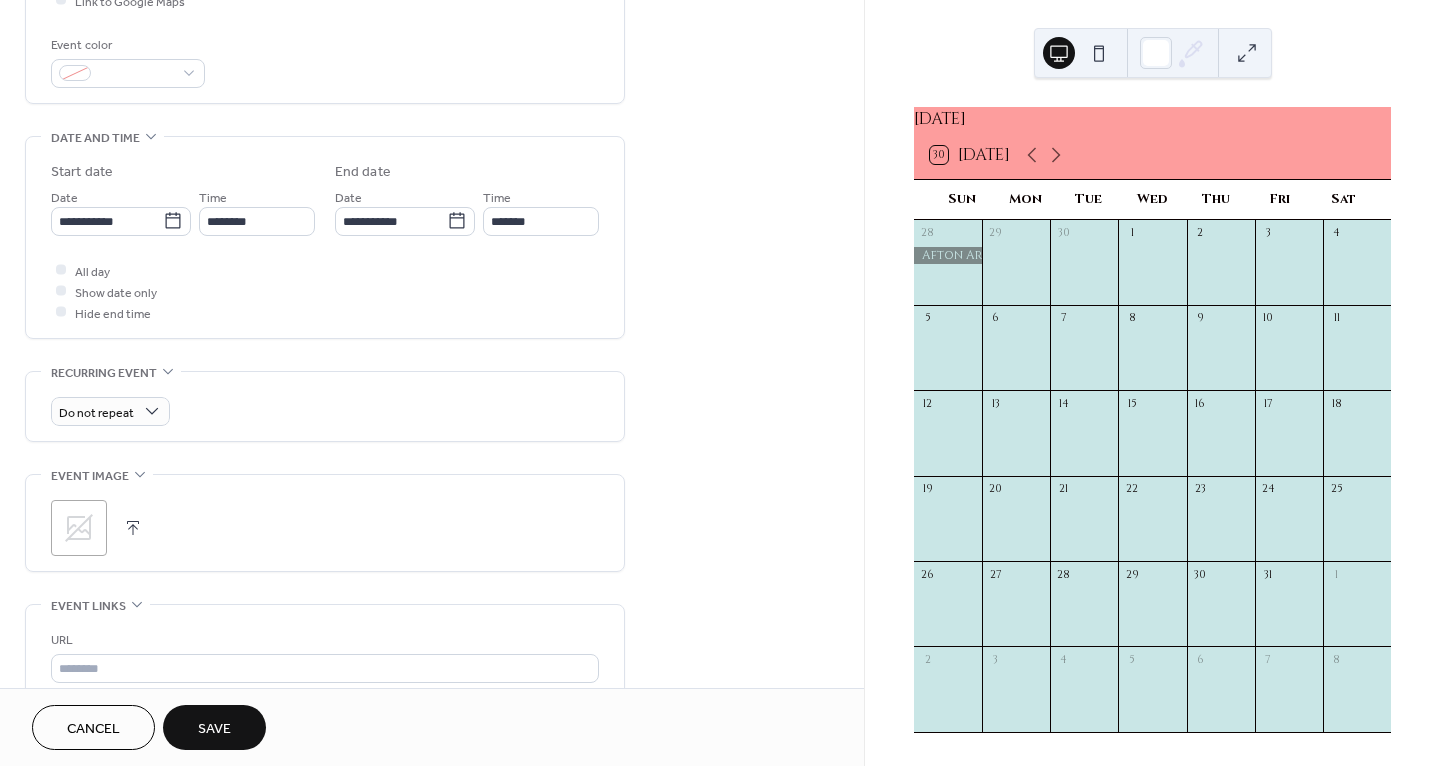 scroll, scrollTop: 517, scrollLeft: 0, axis: vertical 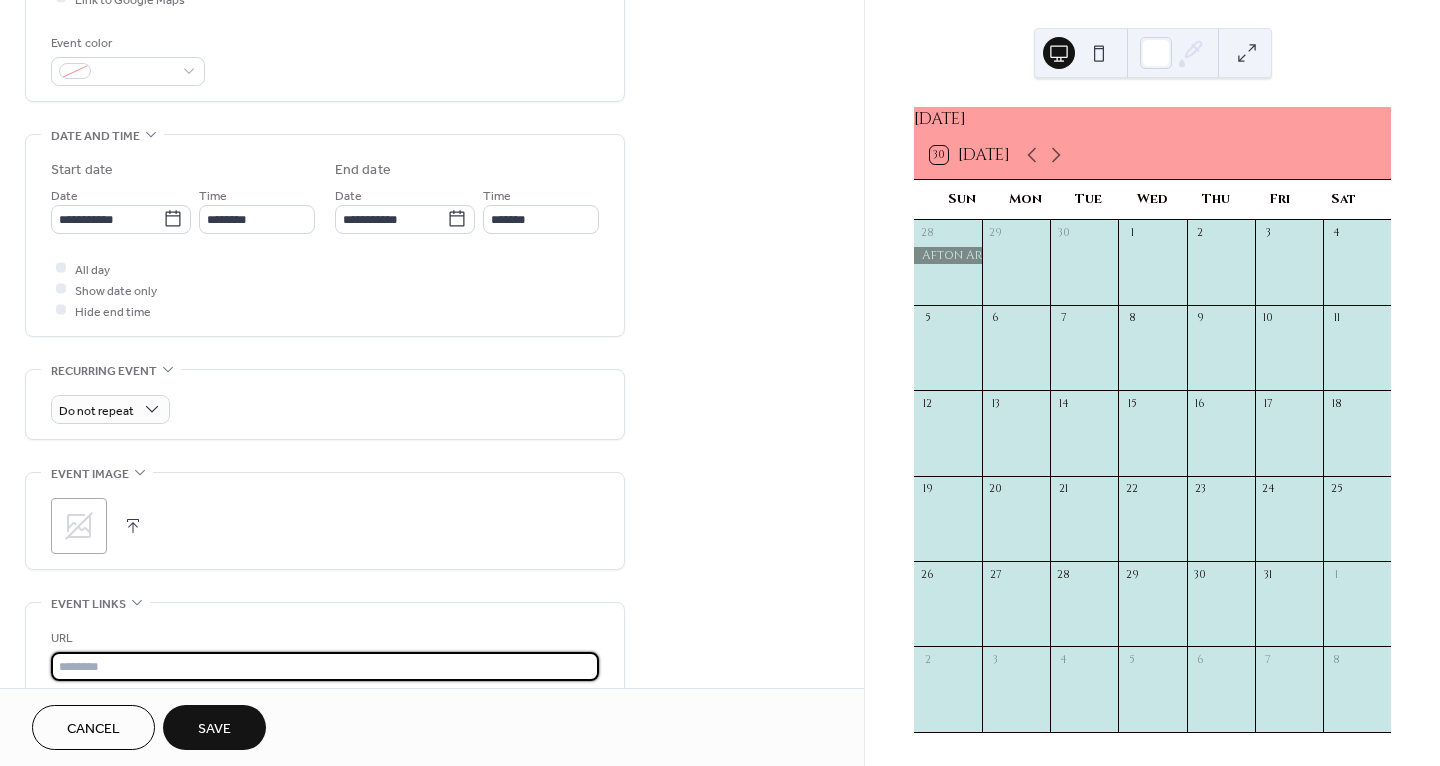 click at bounding box center [325, 666] 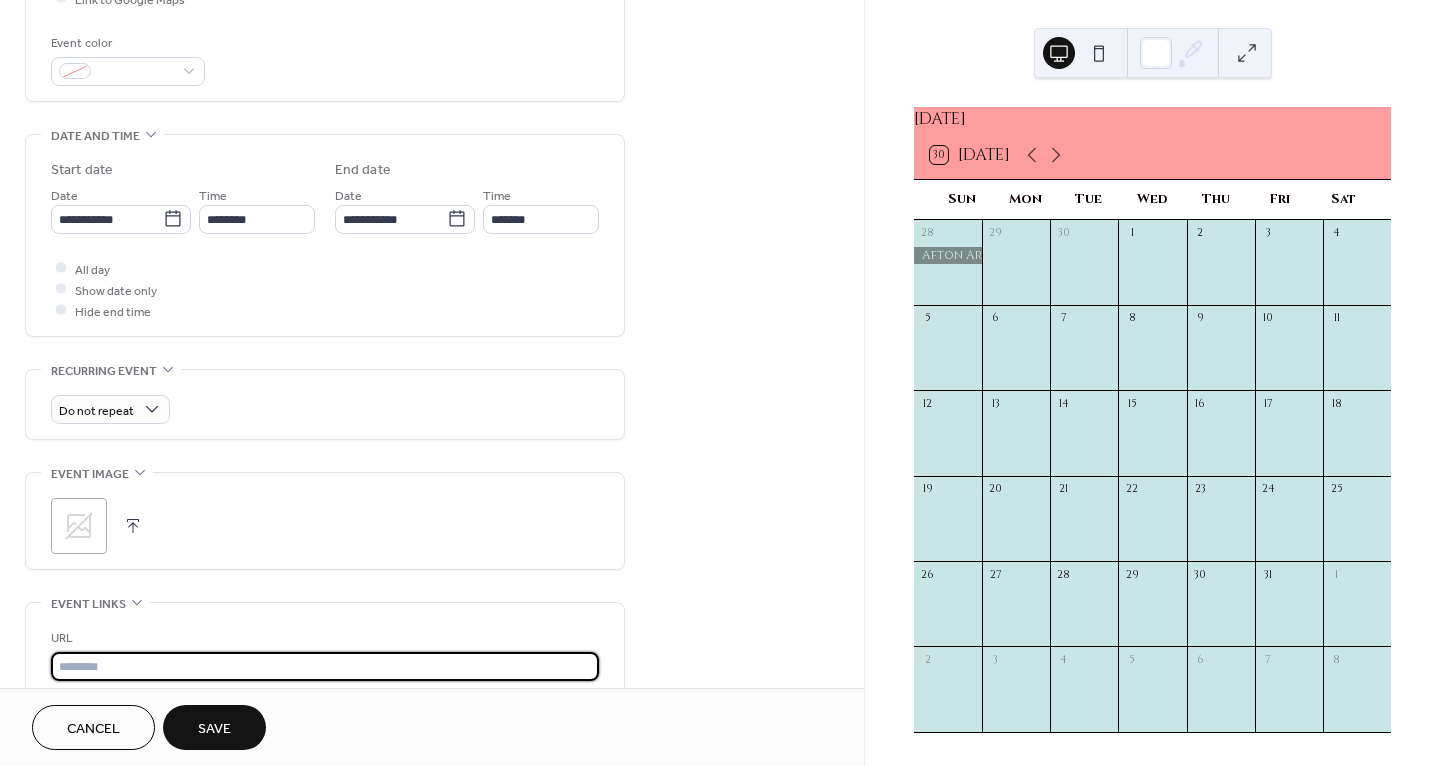 paste on "**********" 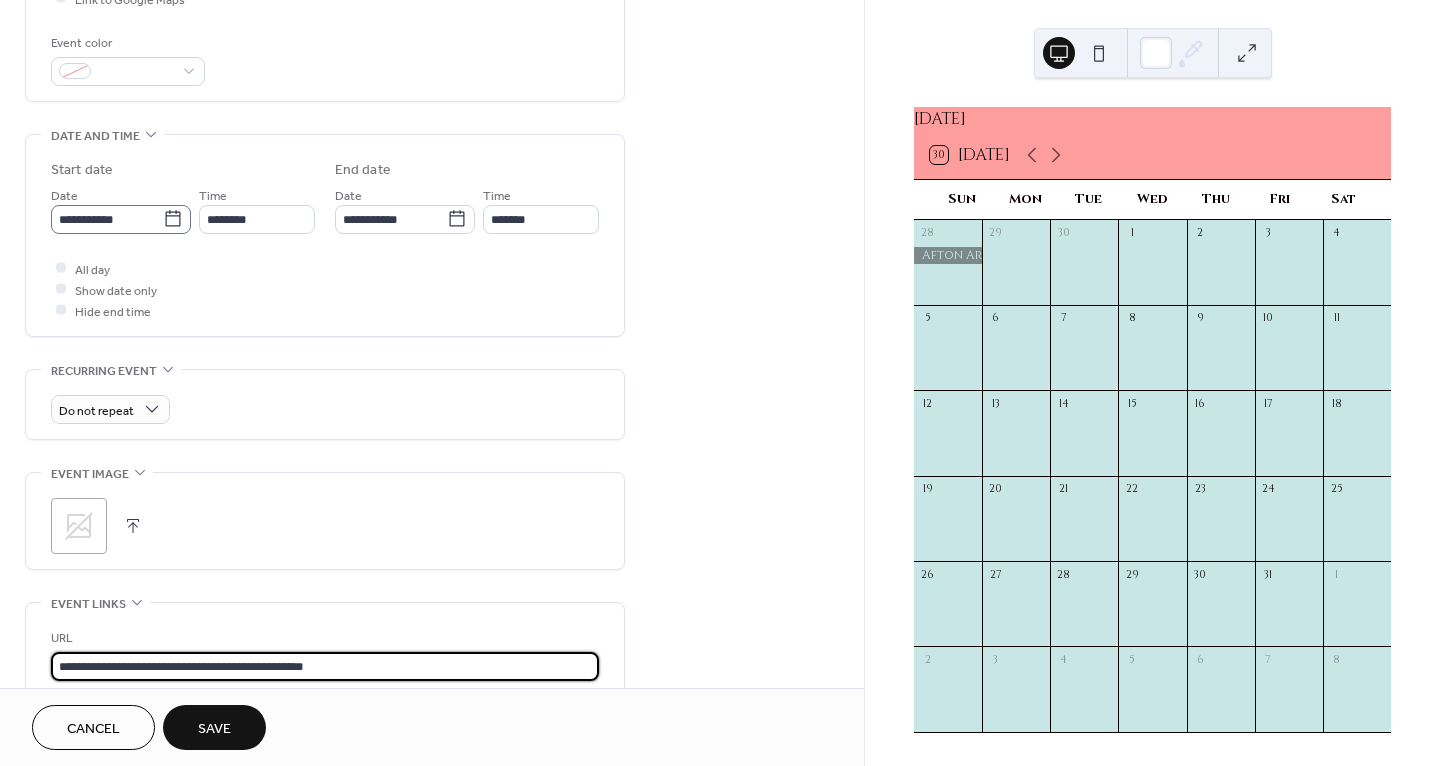 type on "**********" 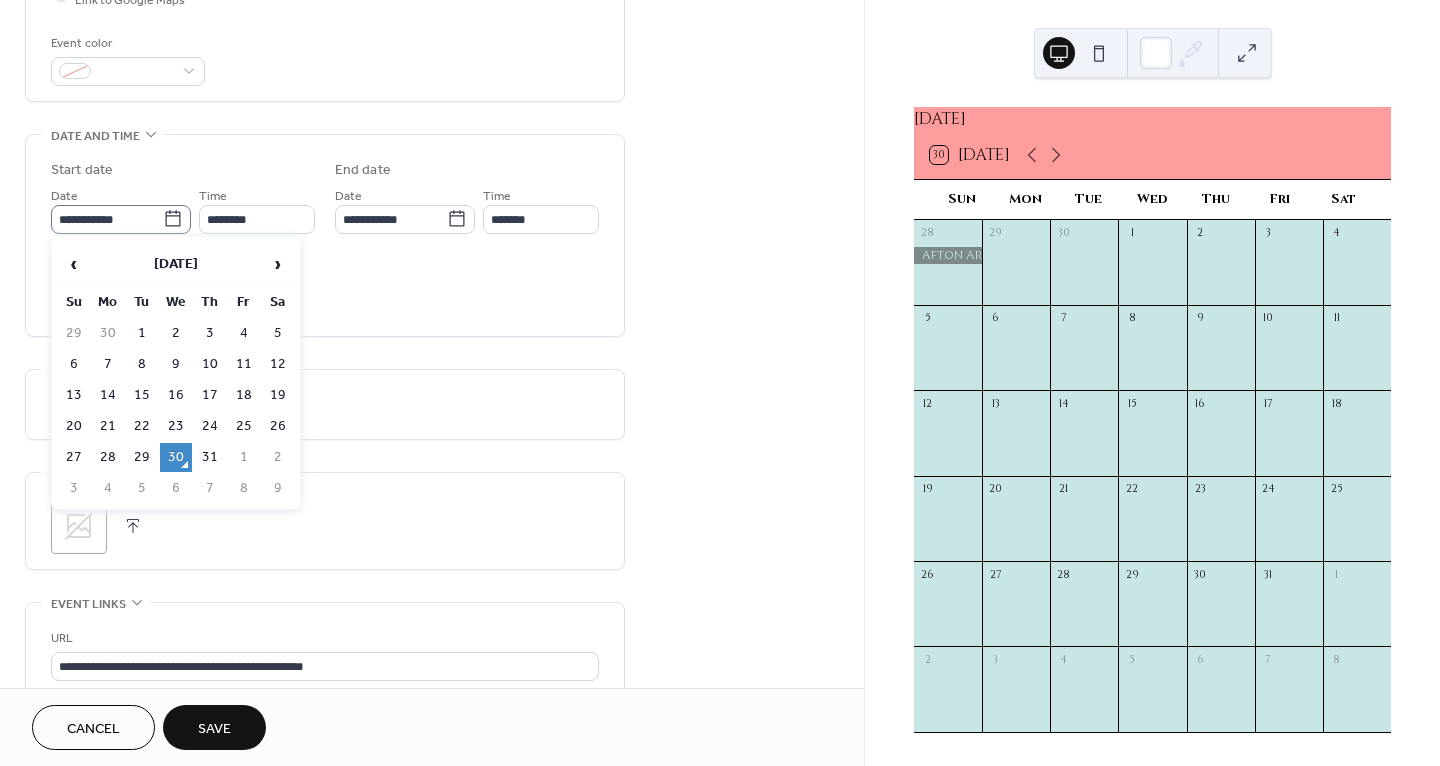 click 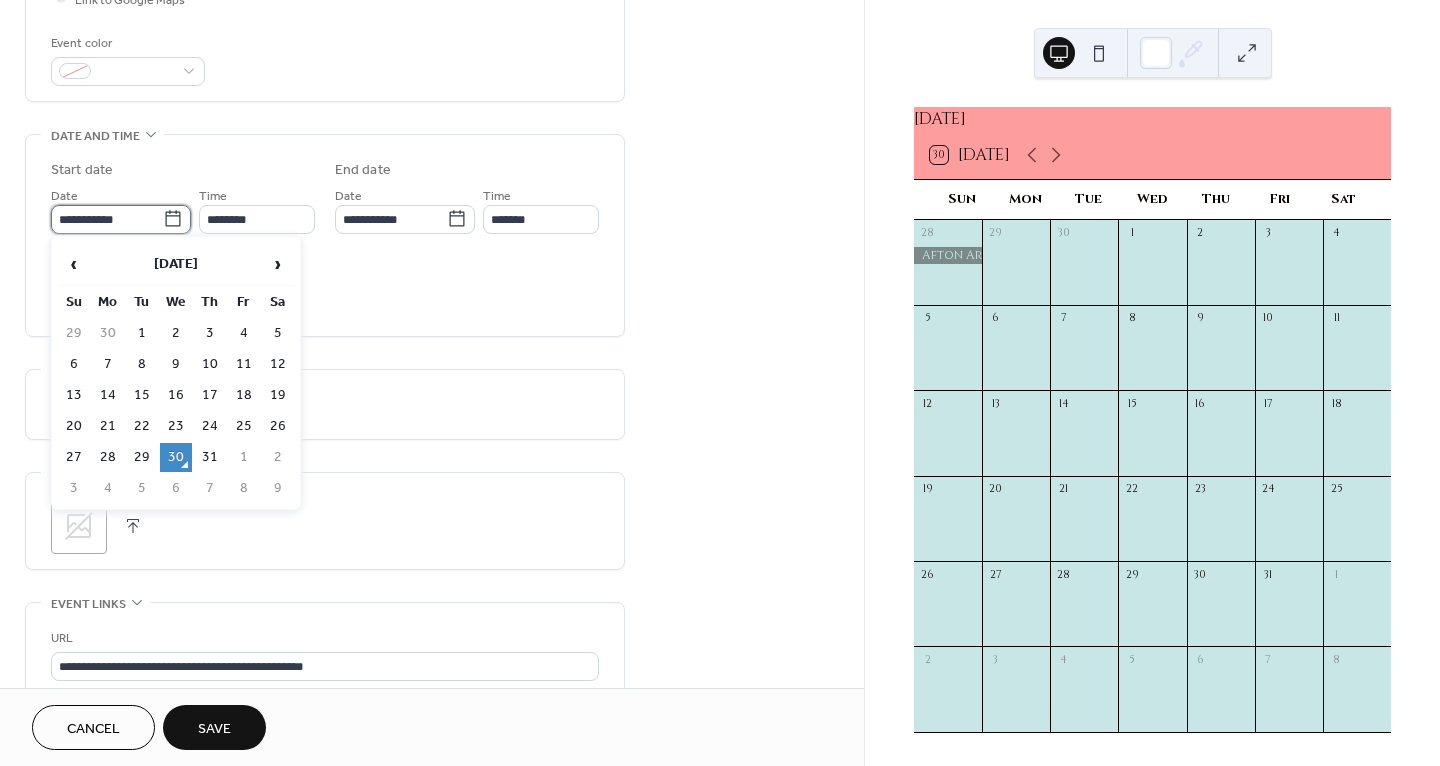 click on "**********" at bounding box center (107, 219) 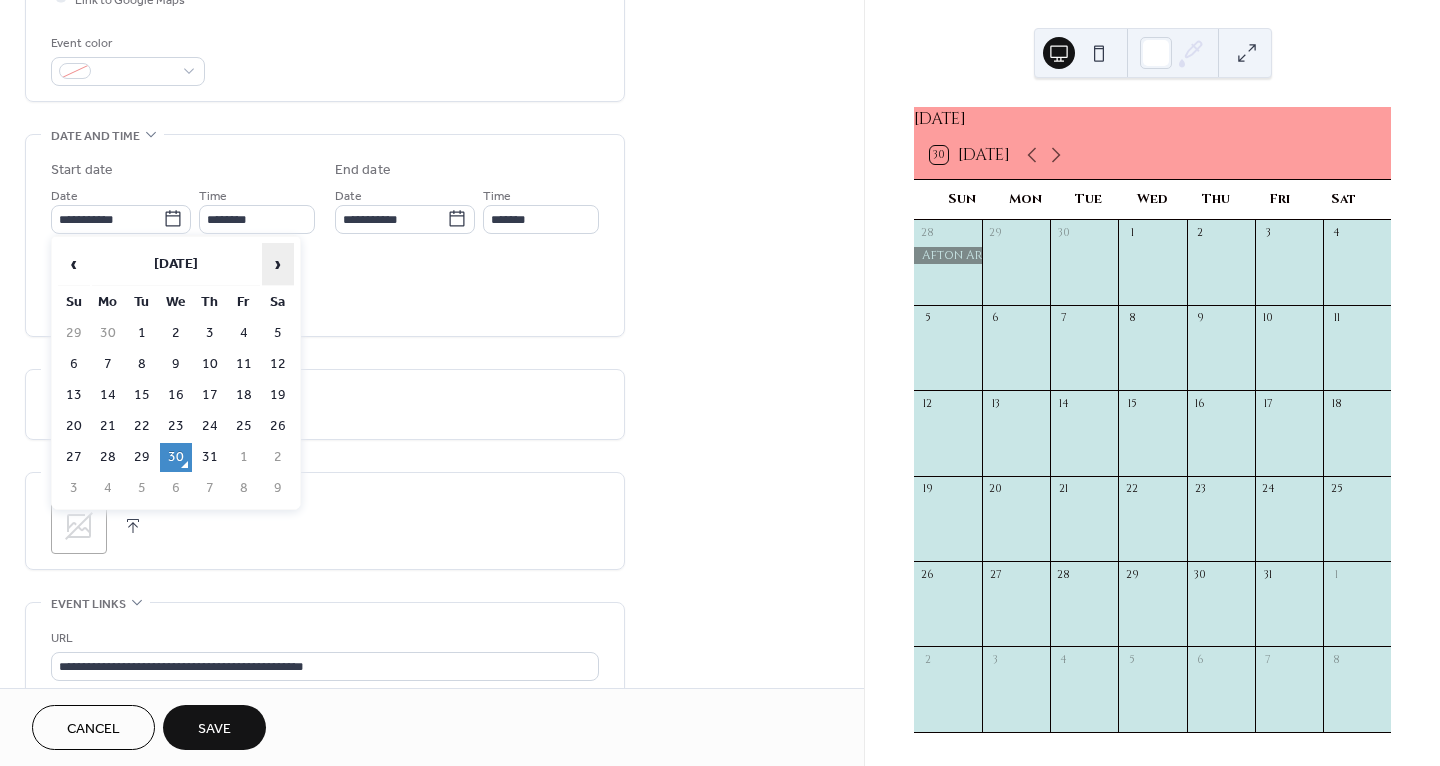 click on "›" at bounding box center (278, 264) 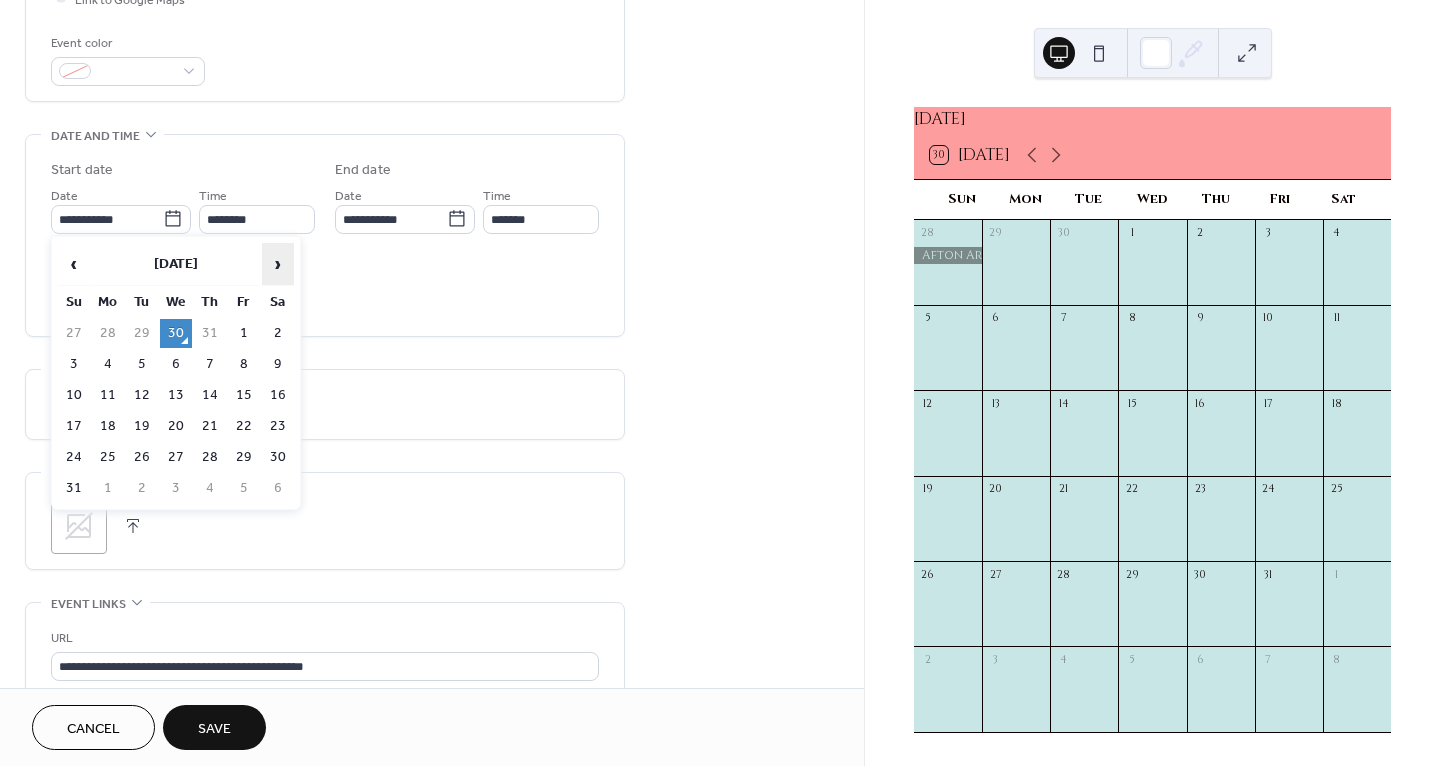 click on "›" at bounding box center (278, 264) 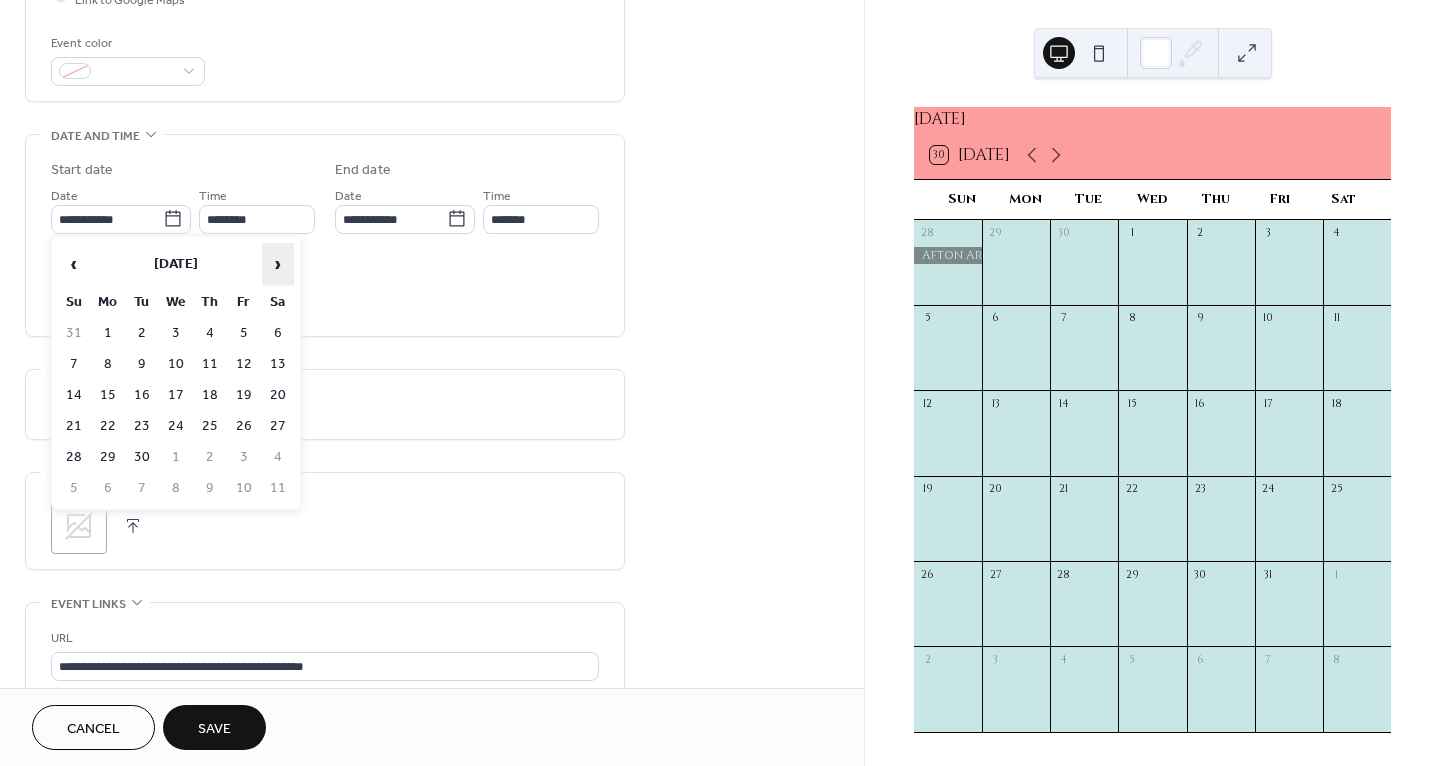 click on "›" at bounding box center [278, 264] 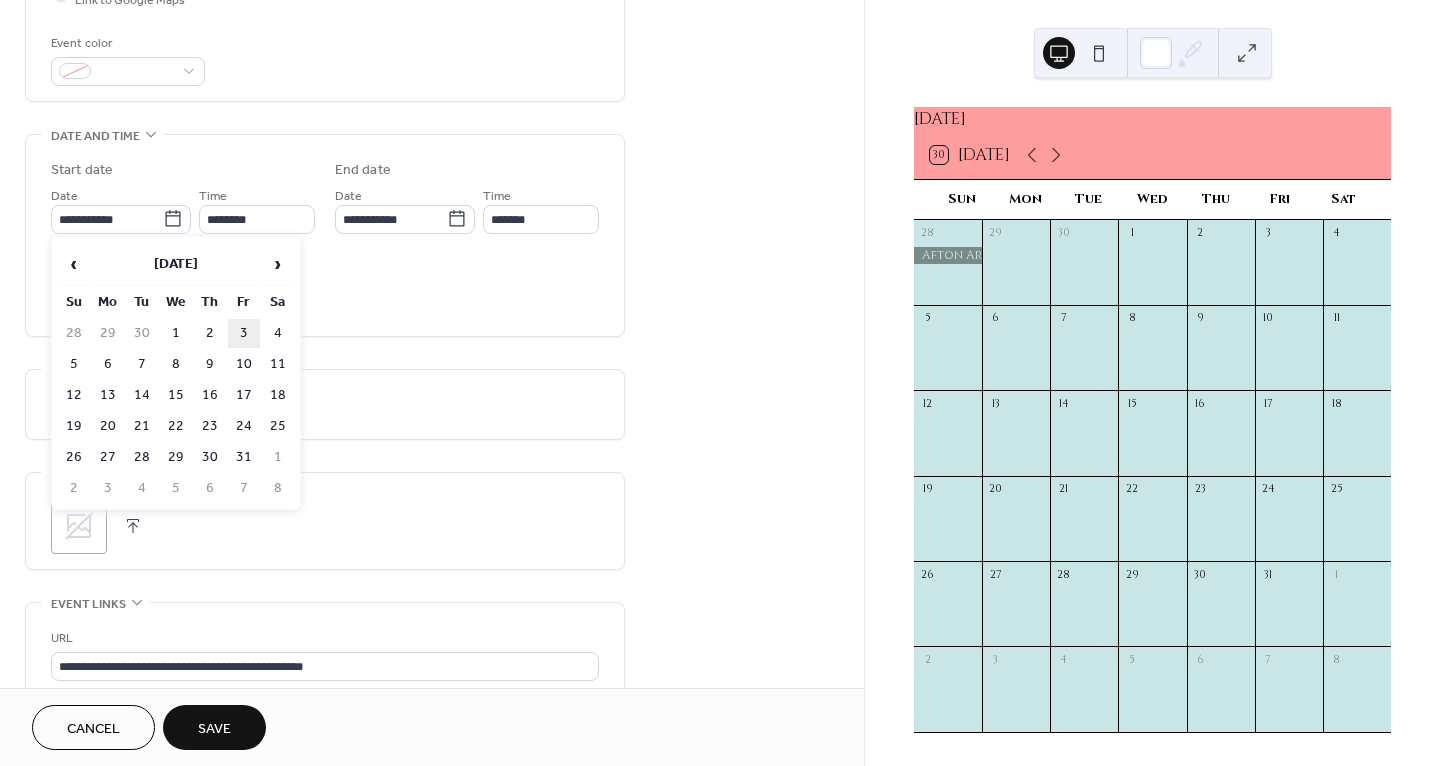 click on "3" at bounding box center [244, 333] 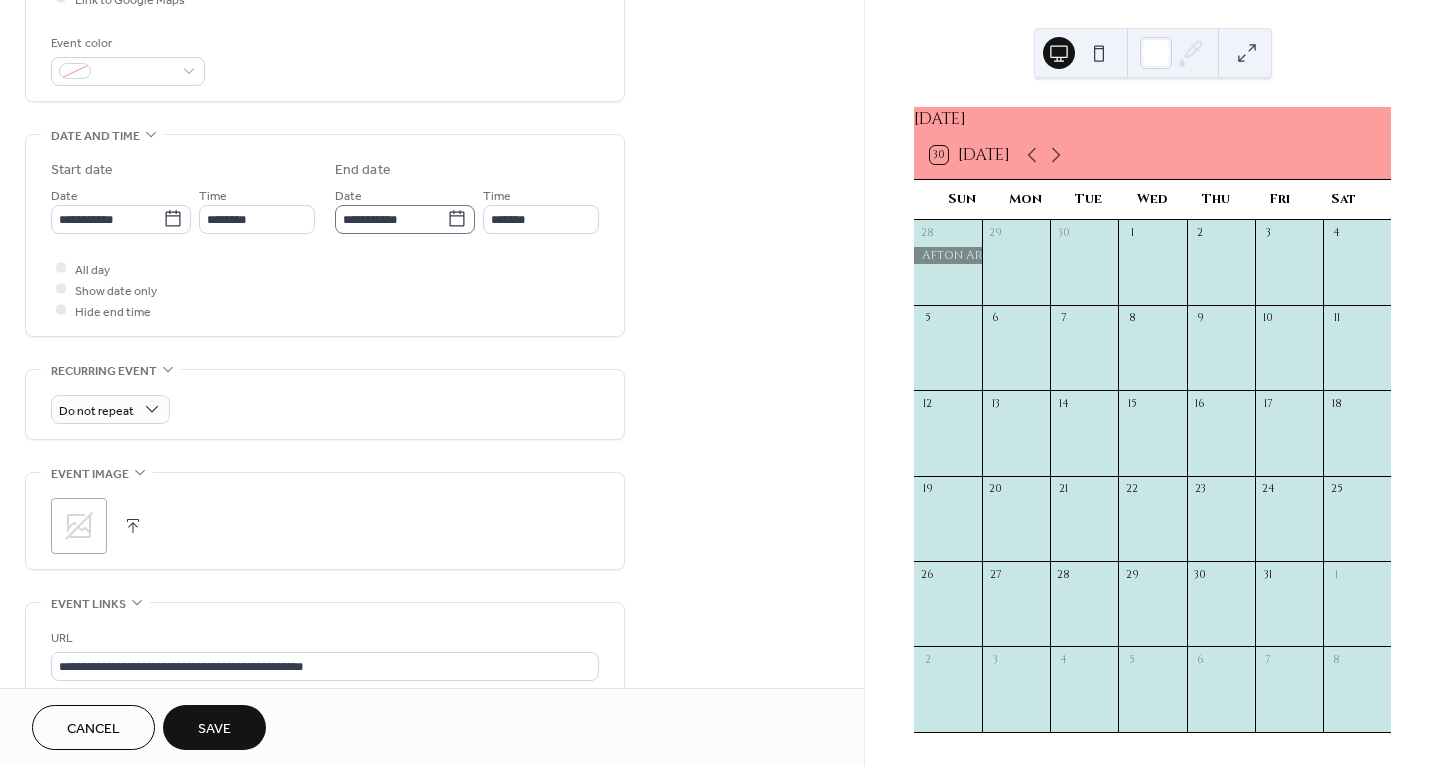 click 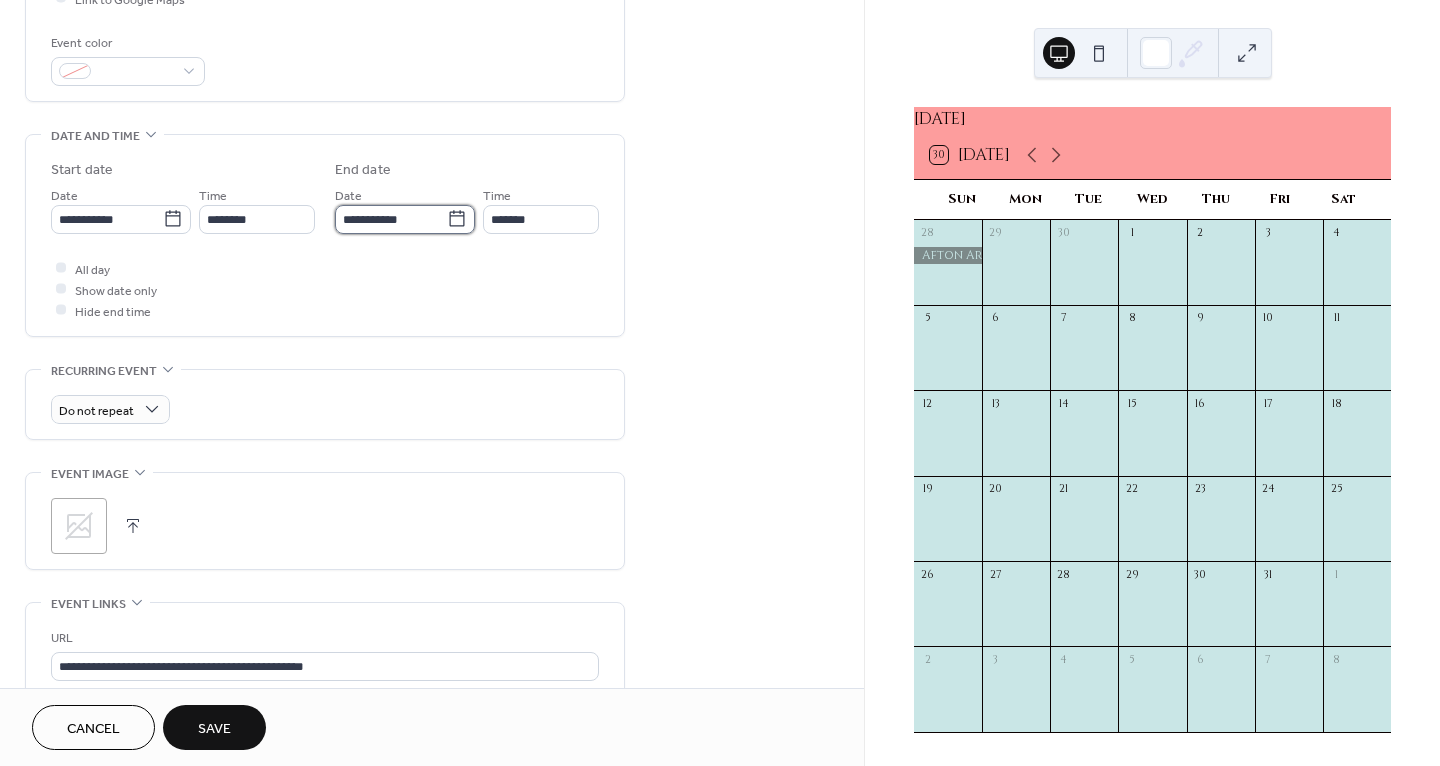 click on "**********" at bounding box center [391, 219] 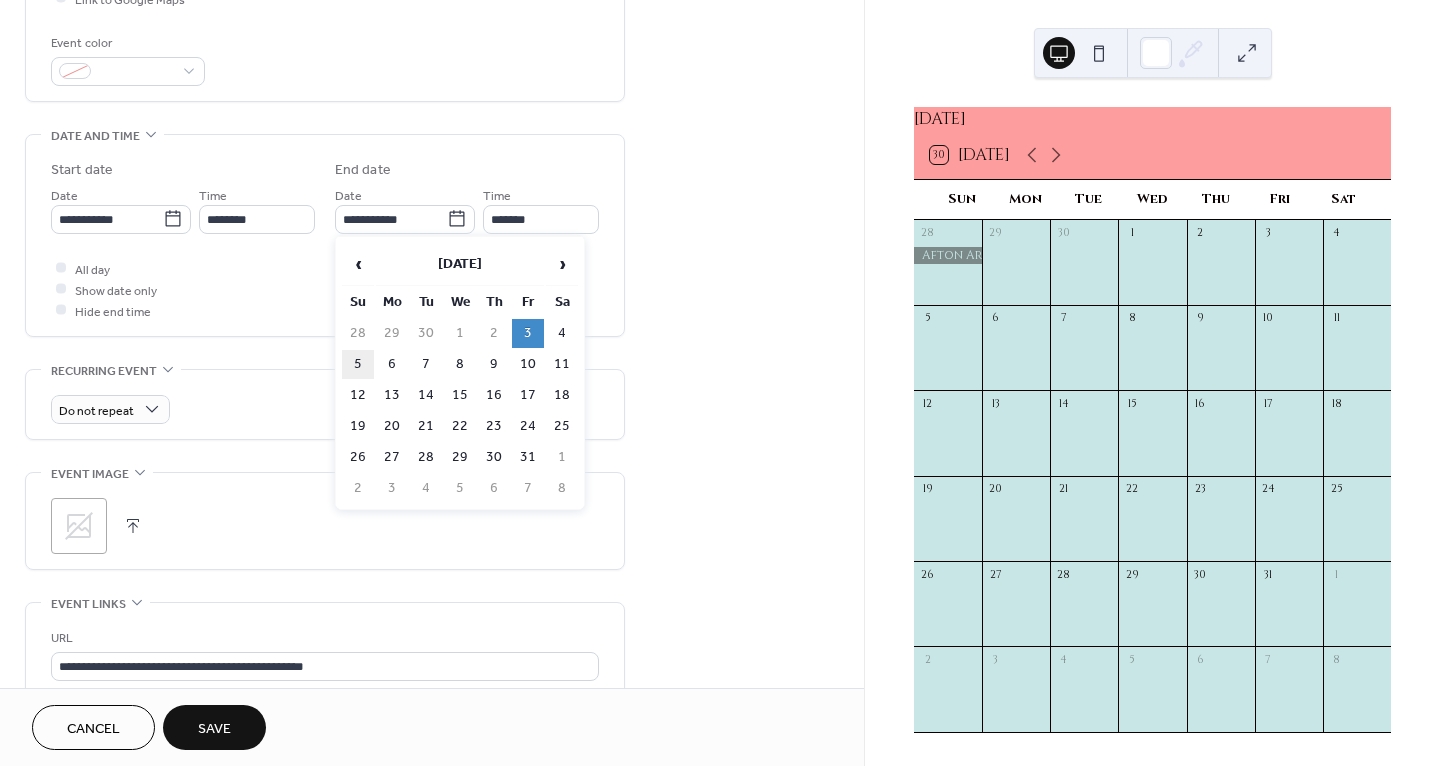 click on "5" at bounding box center [358, 364] 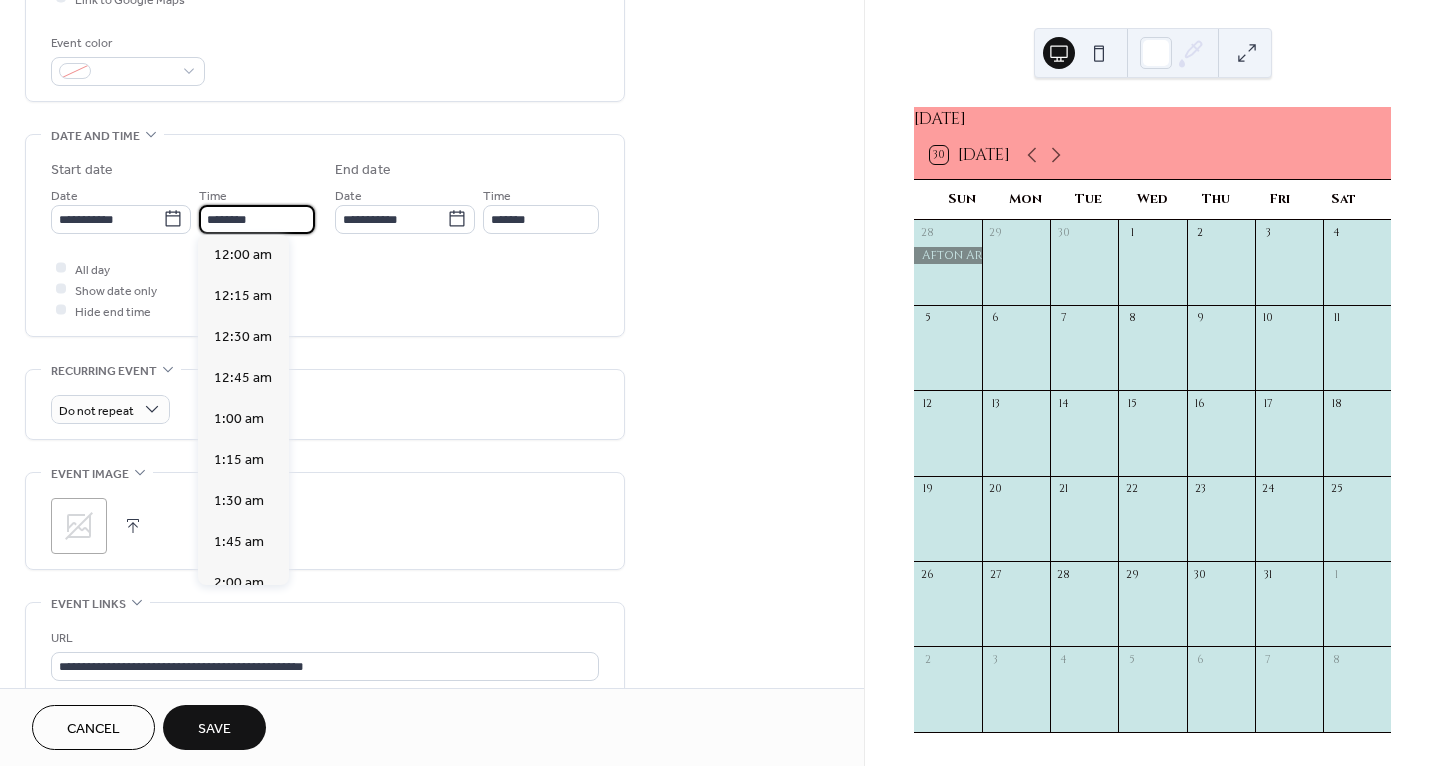 click on "********" at bounding box center [257, 219] 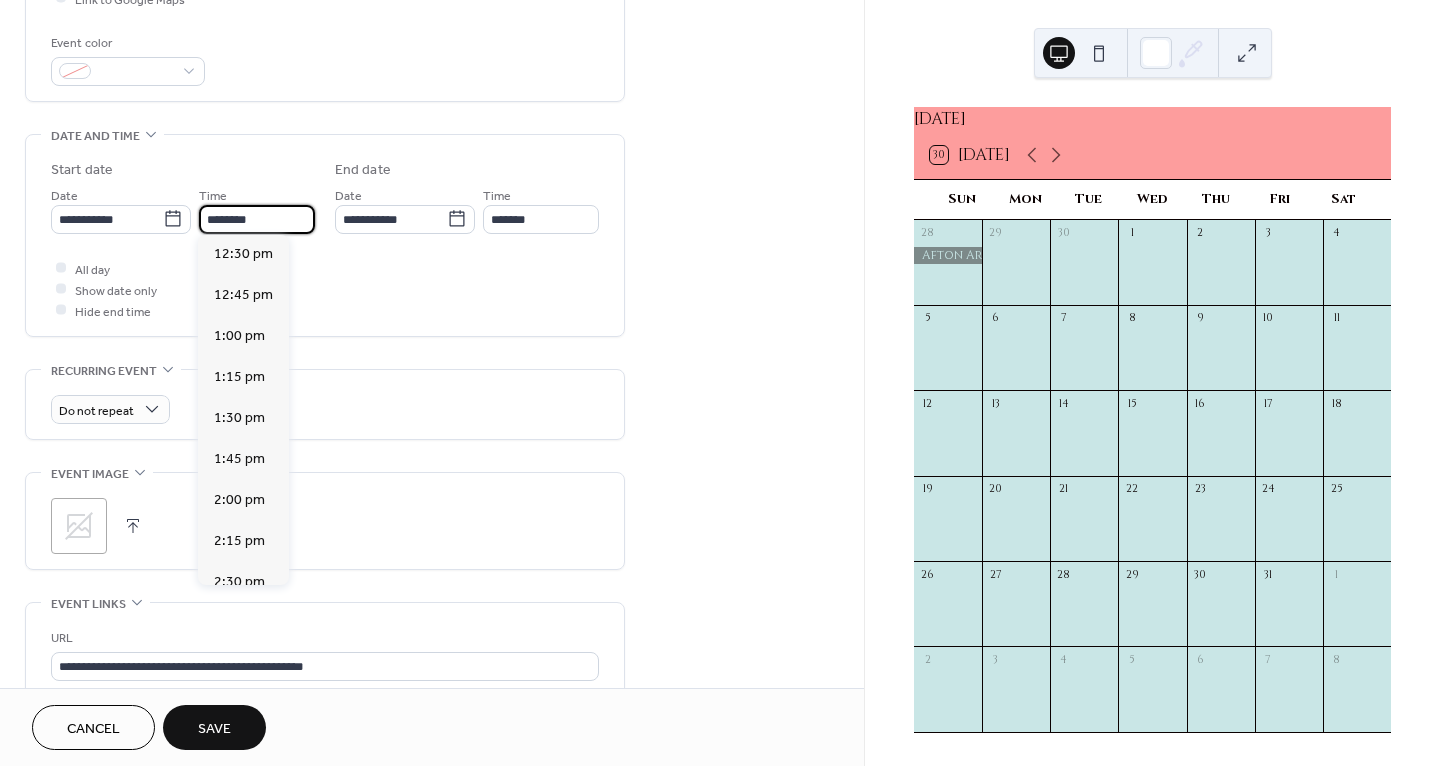 scroll, scrollTop: 2053, scrollLeft: 0, axis: vertical 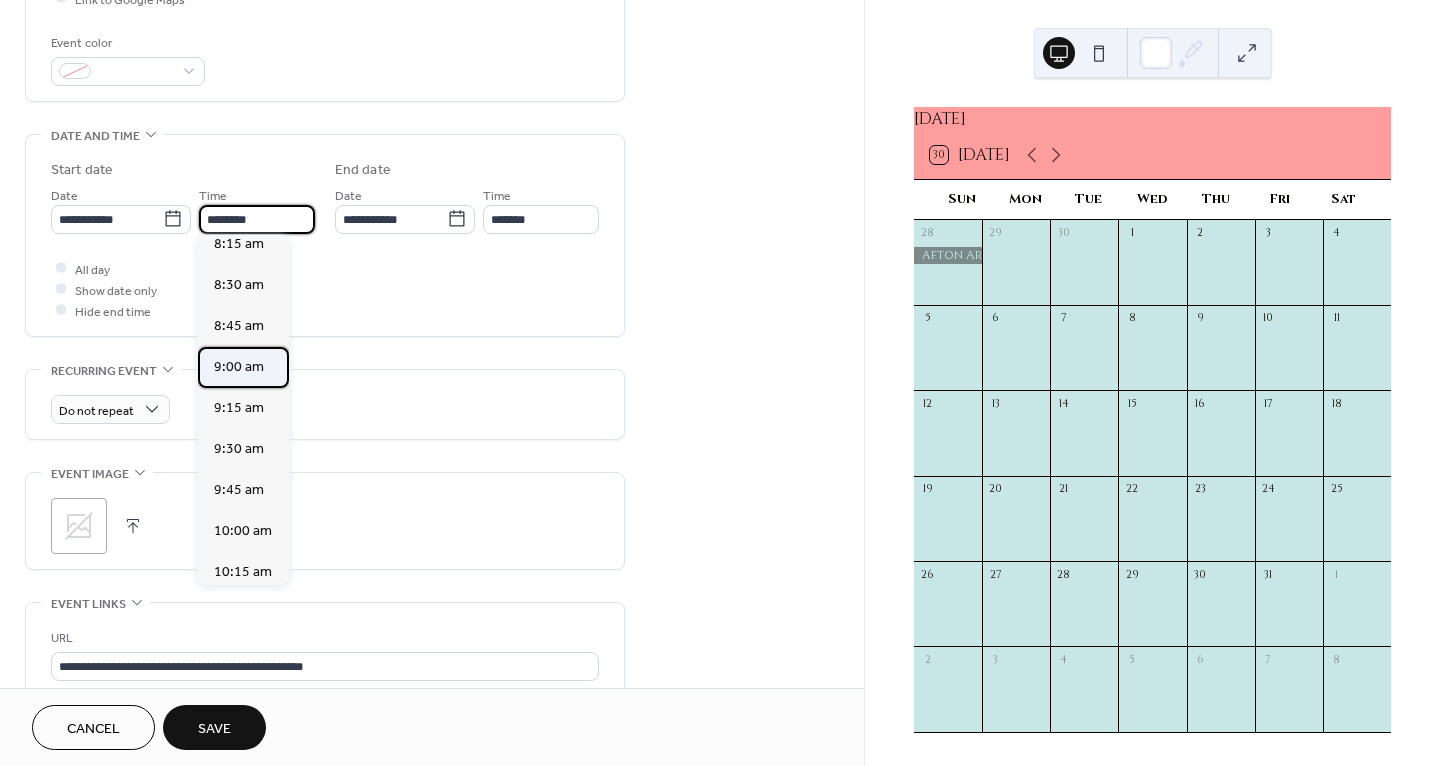 click on "9:00 am" at bounding box center (239, 367) 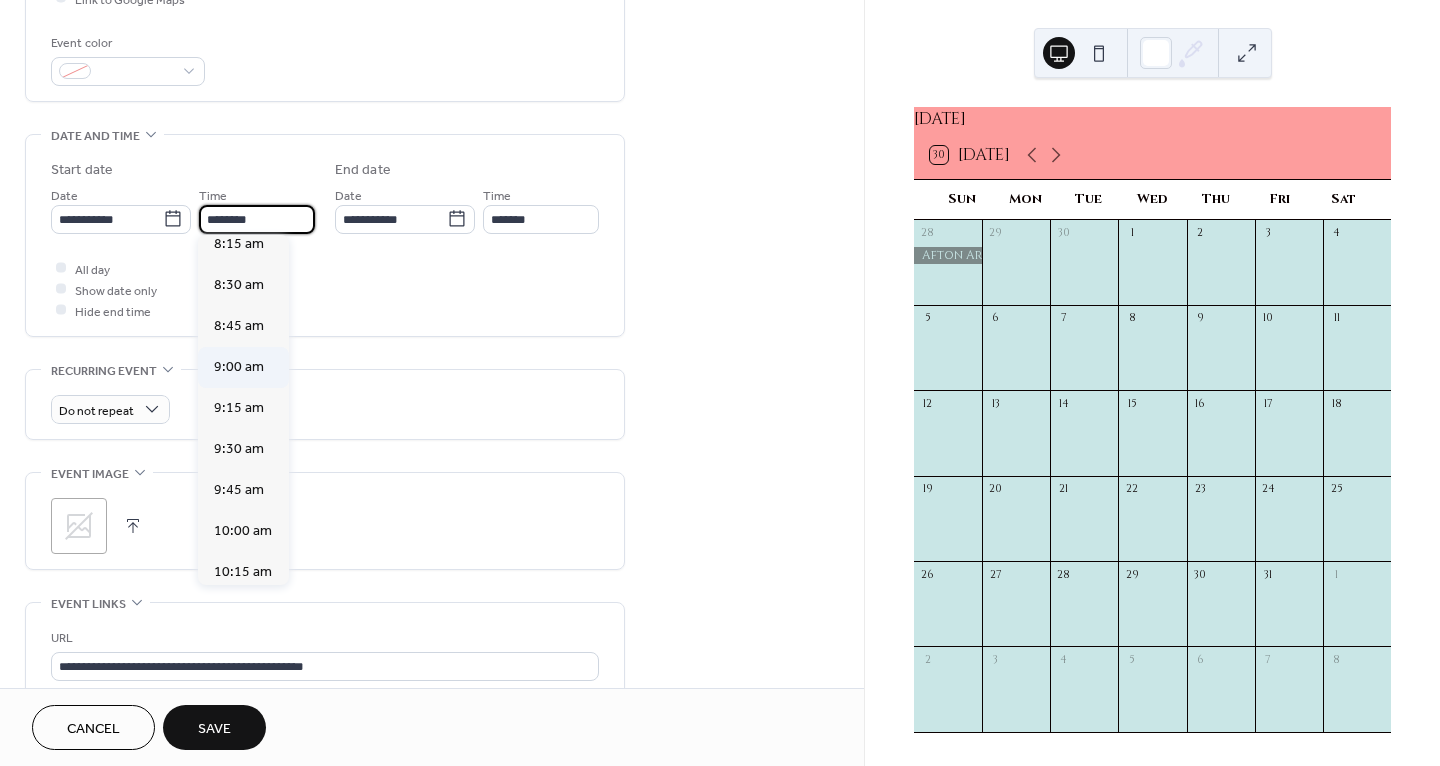 type on "*******" 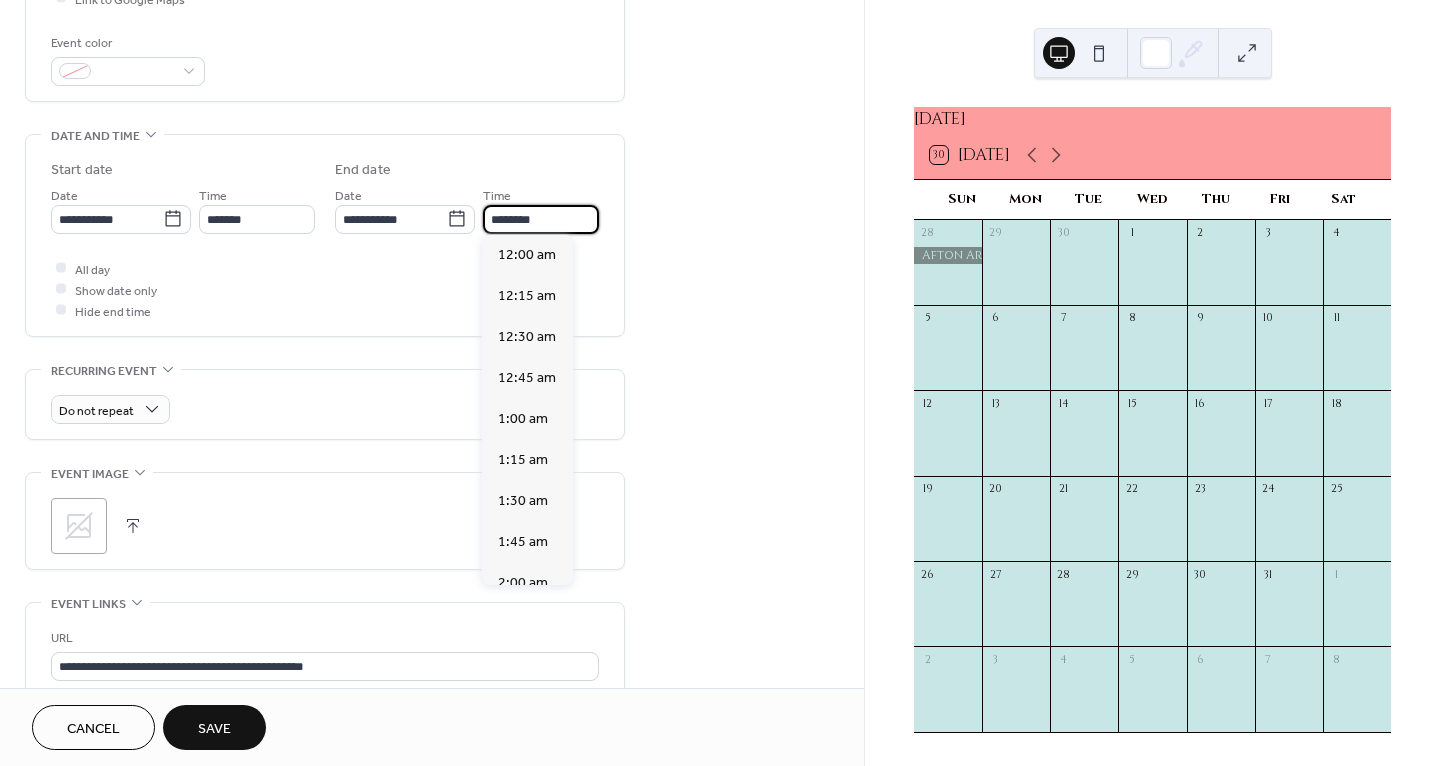 click on "********" at bounding box center (541, 219) 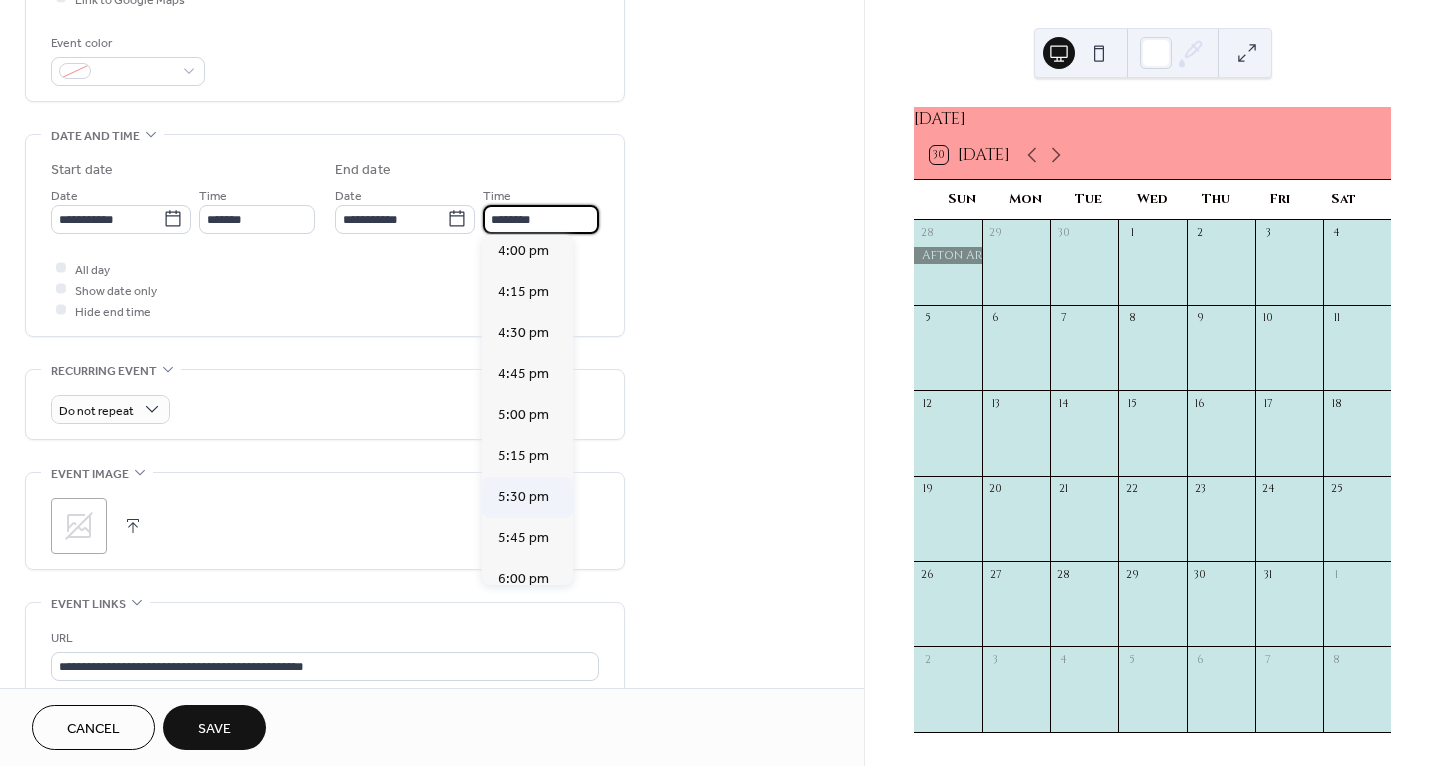 scroll, scrollTop: 2629, scrollLeft: 0, axis: vertical 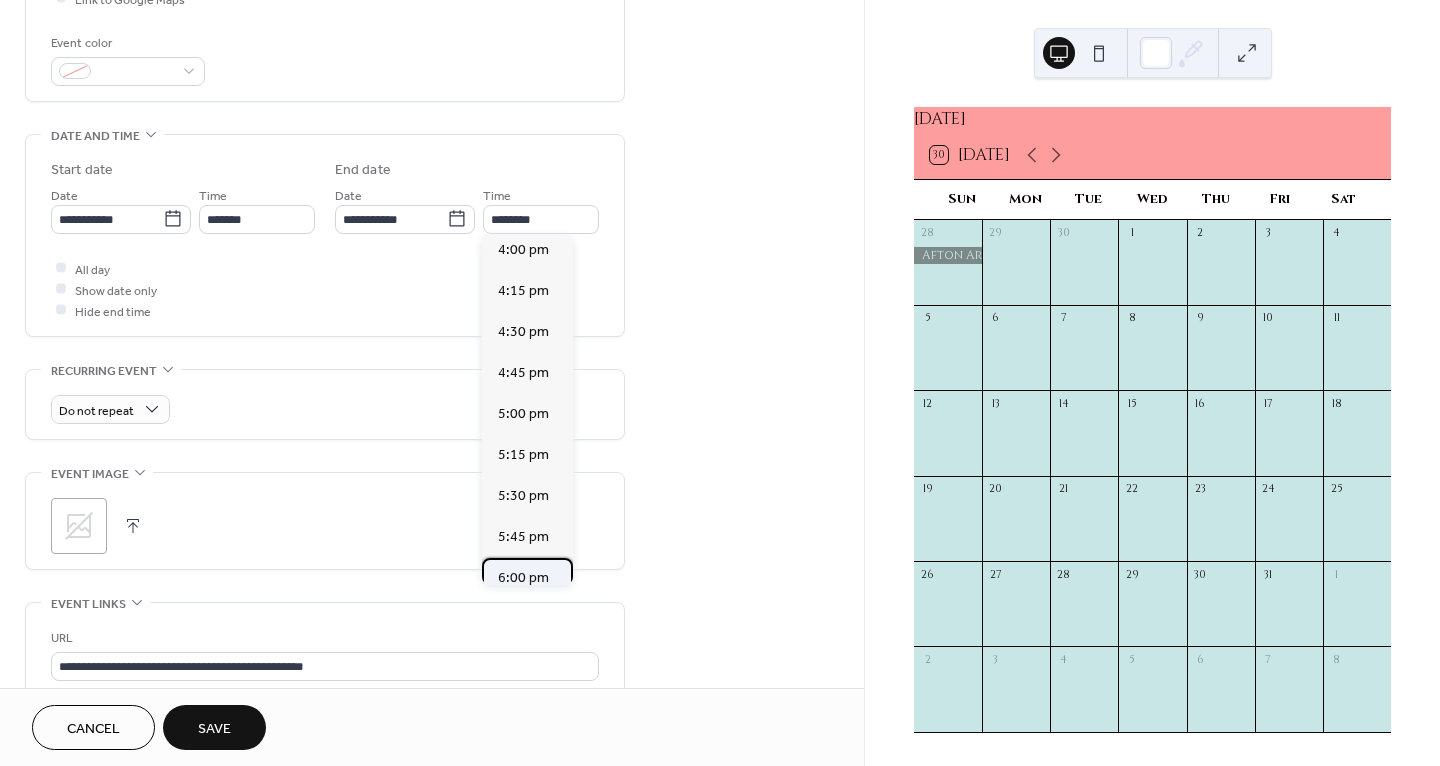 click on "6:00 pm" at bounding box center (523, 578) 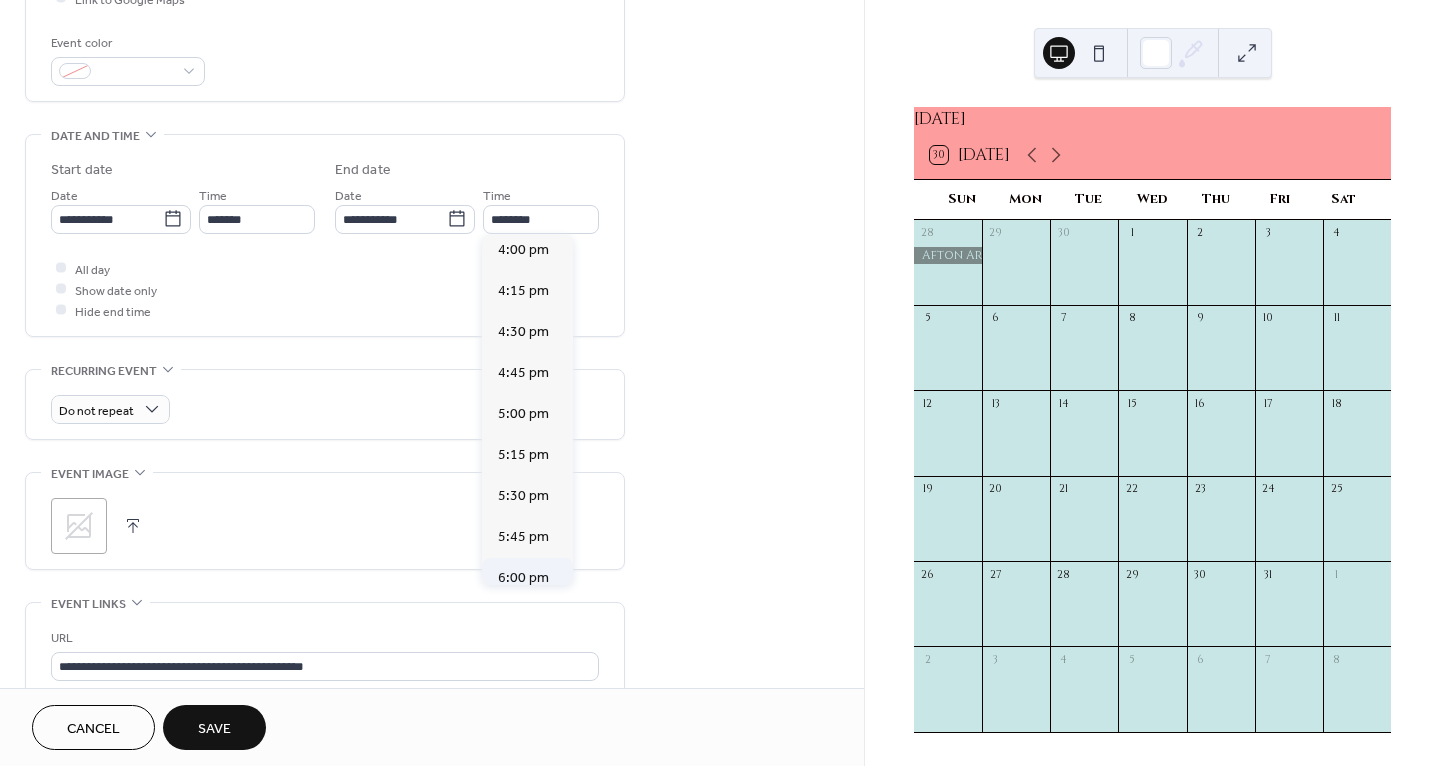 type on "*******" 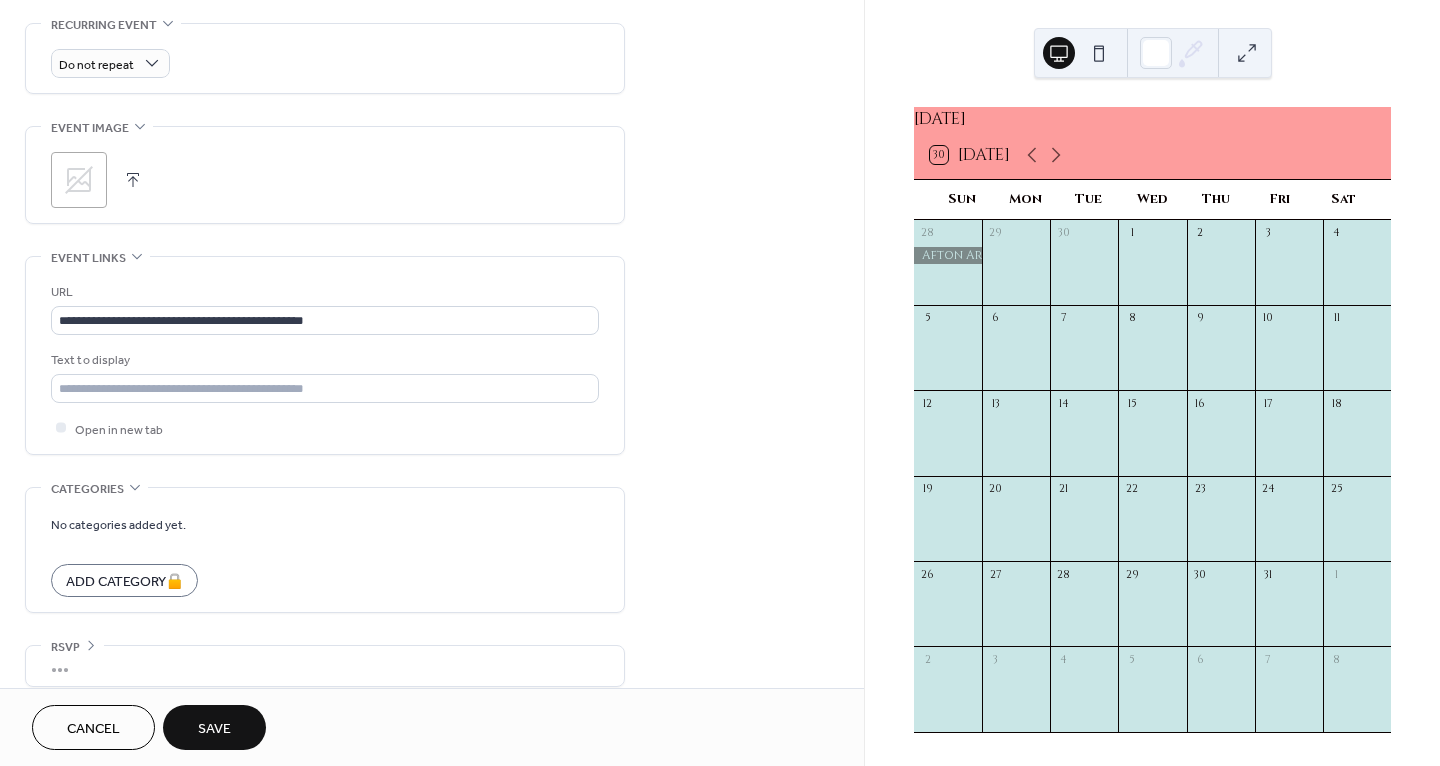scroll, scrollTop: 875, scrollLeft: 0, axis: vertical 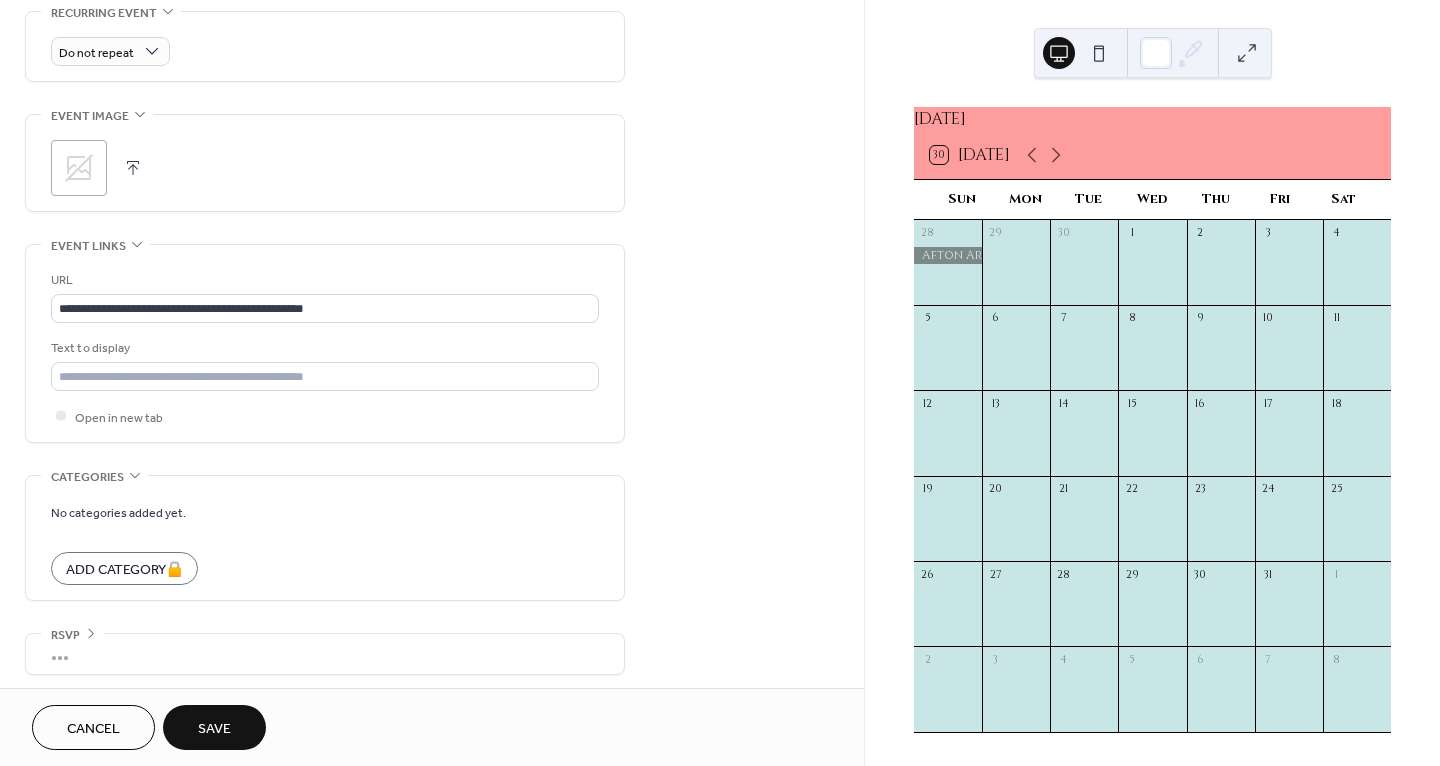click on "Save" at bounding box center (214, 729) 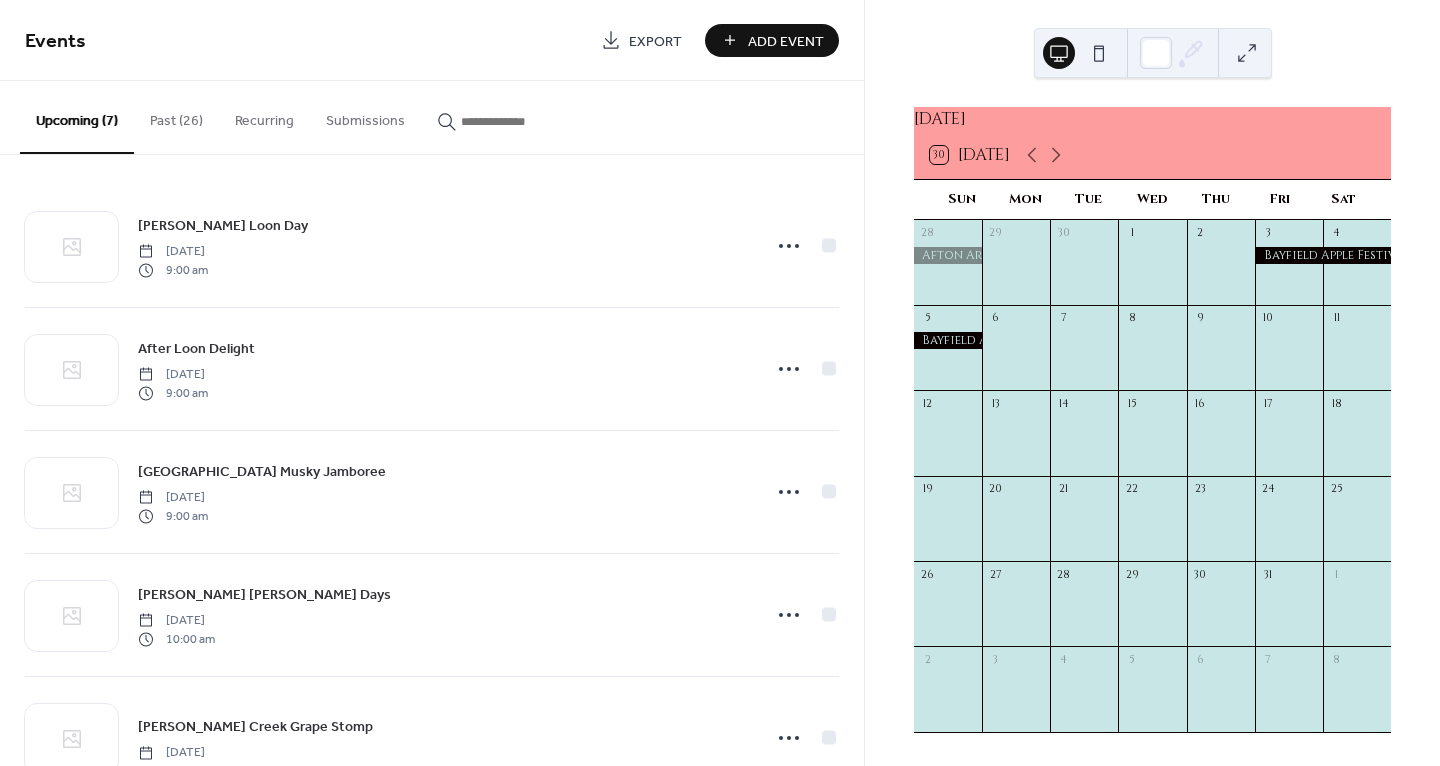 click on "Add Event" at bounding box center [786, 41] 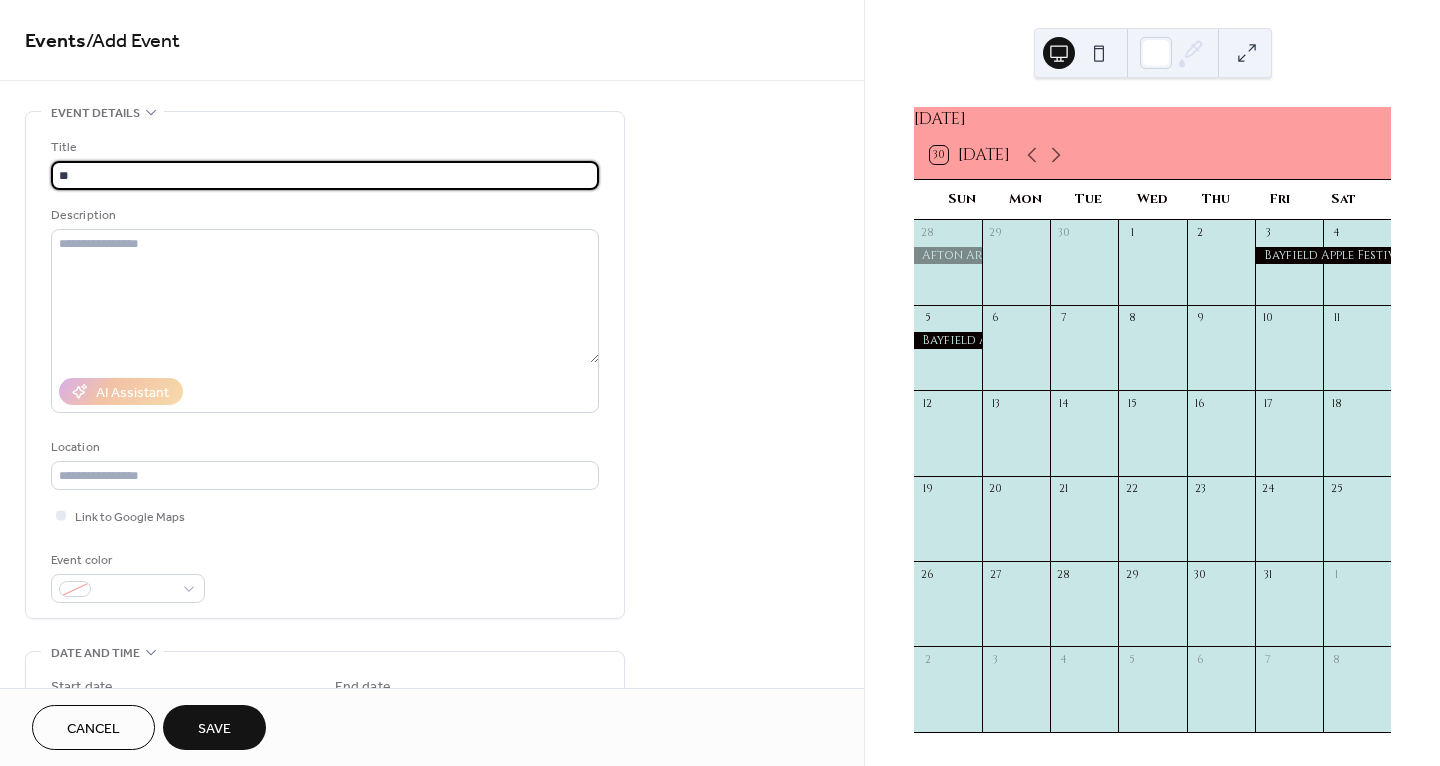 type on "*" 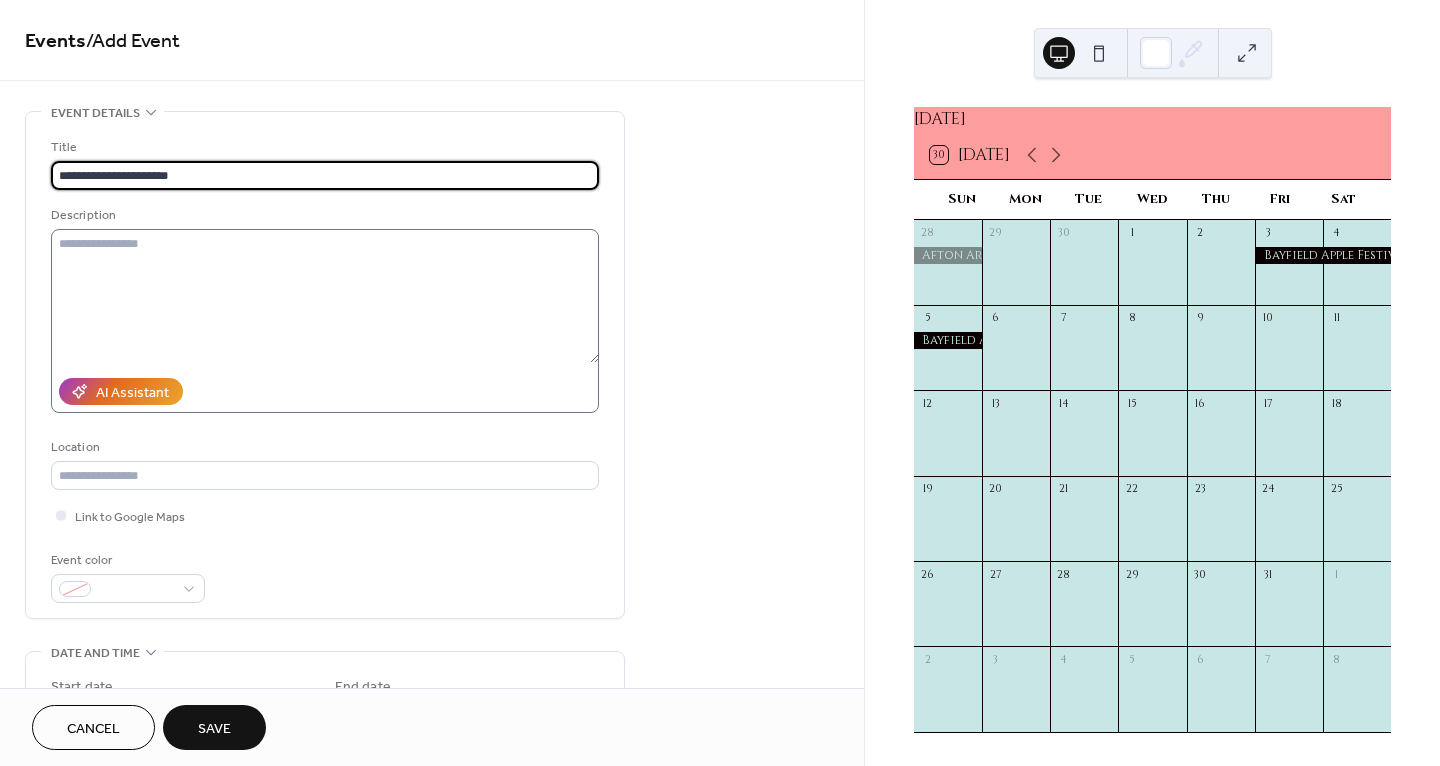 type on "**********" 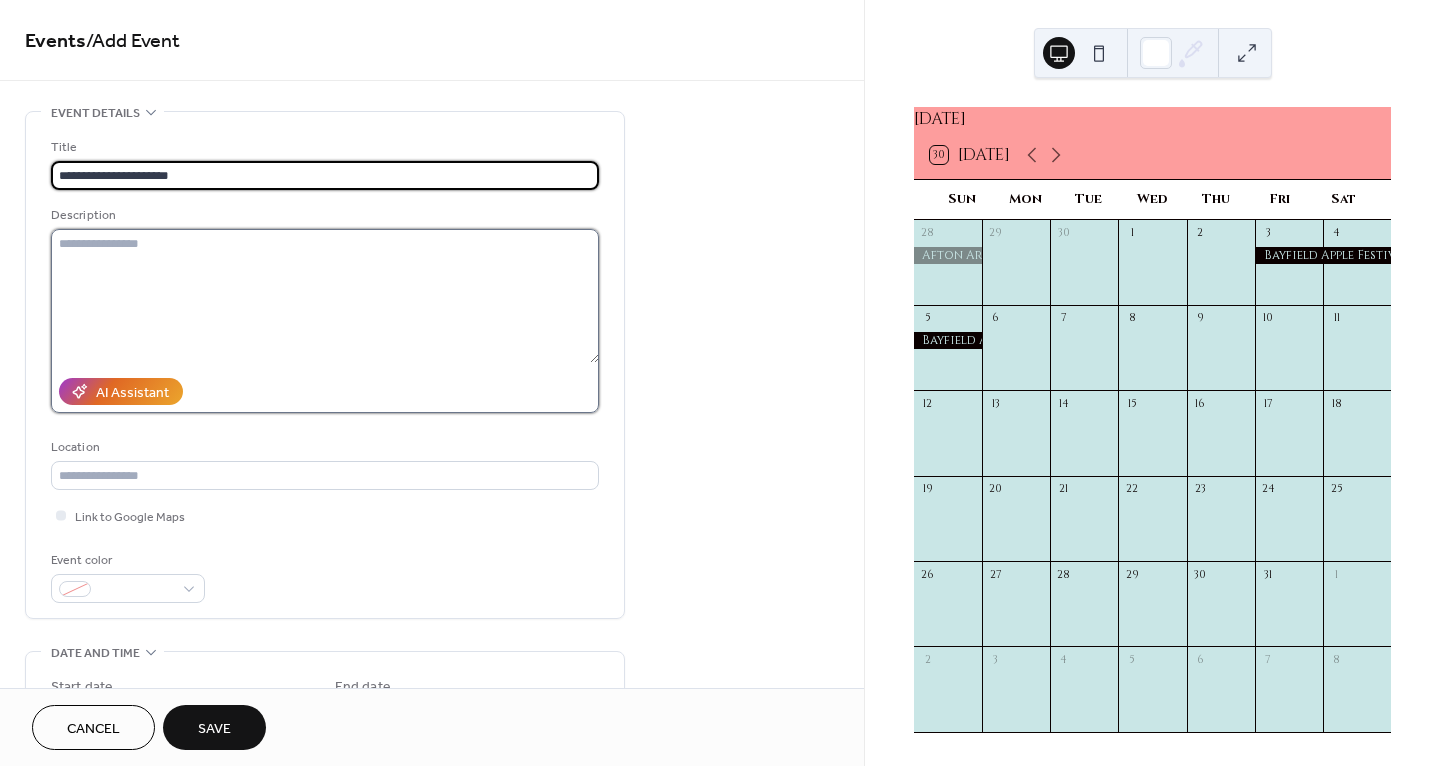 click at bounding box center [325, 296] 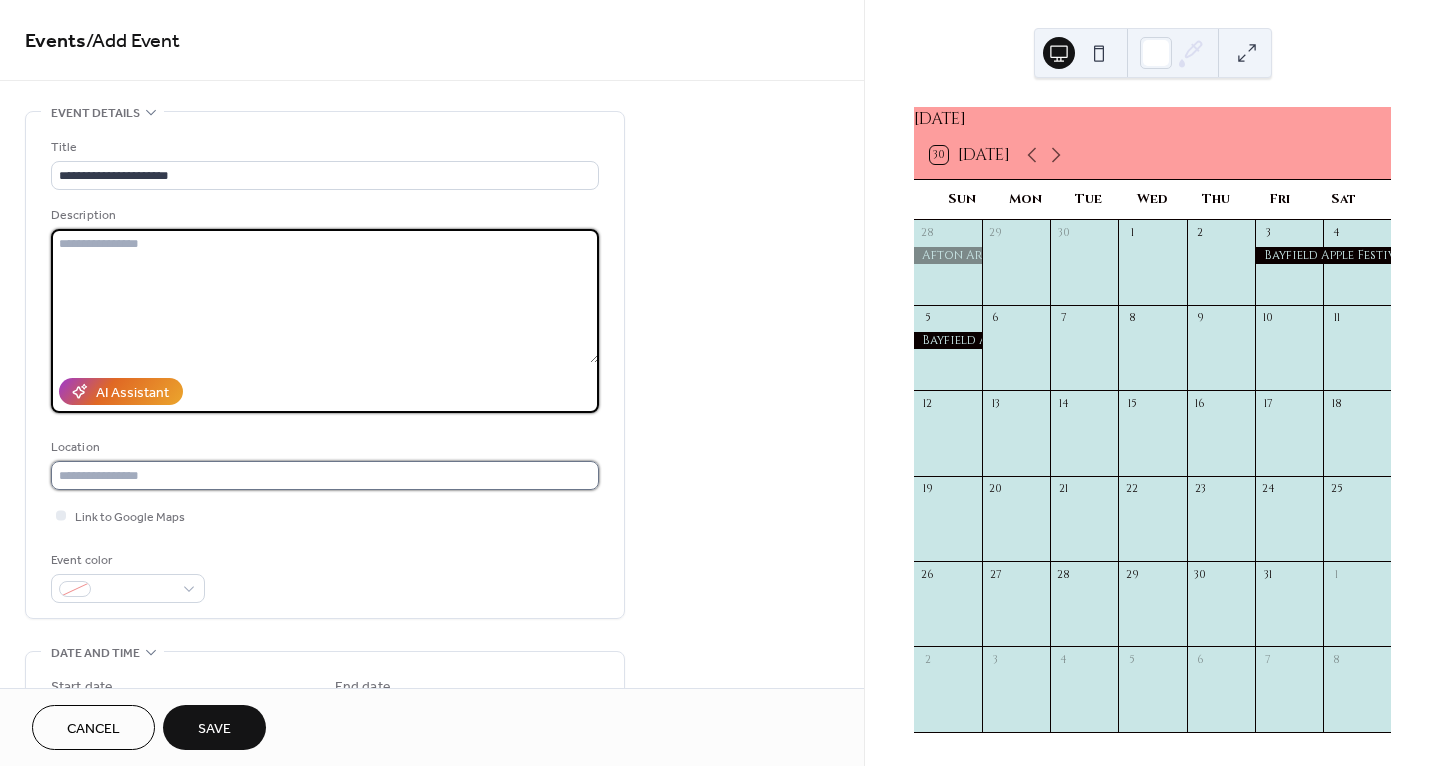 click at bounding box center [325, 475] 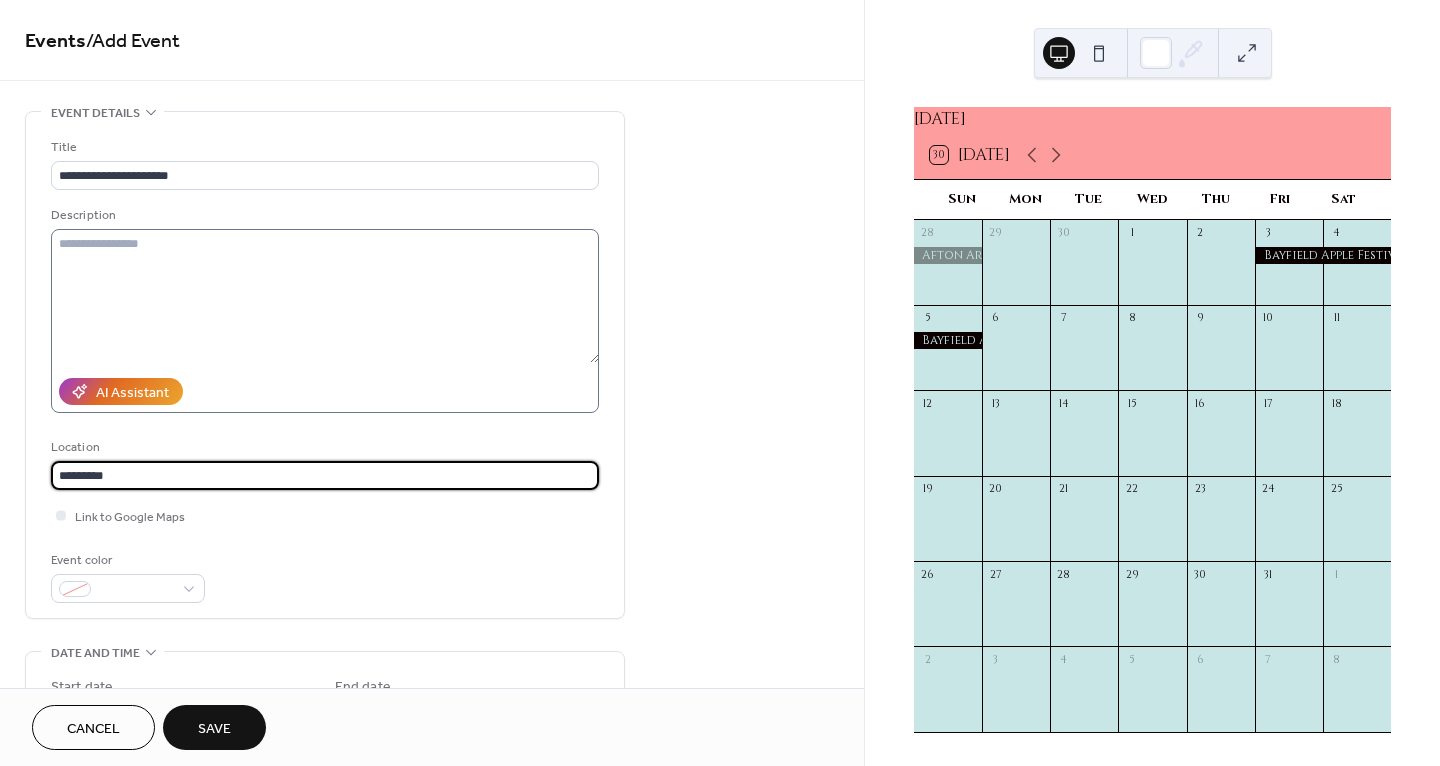 type on "*********" 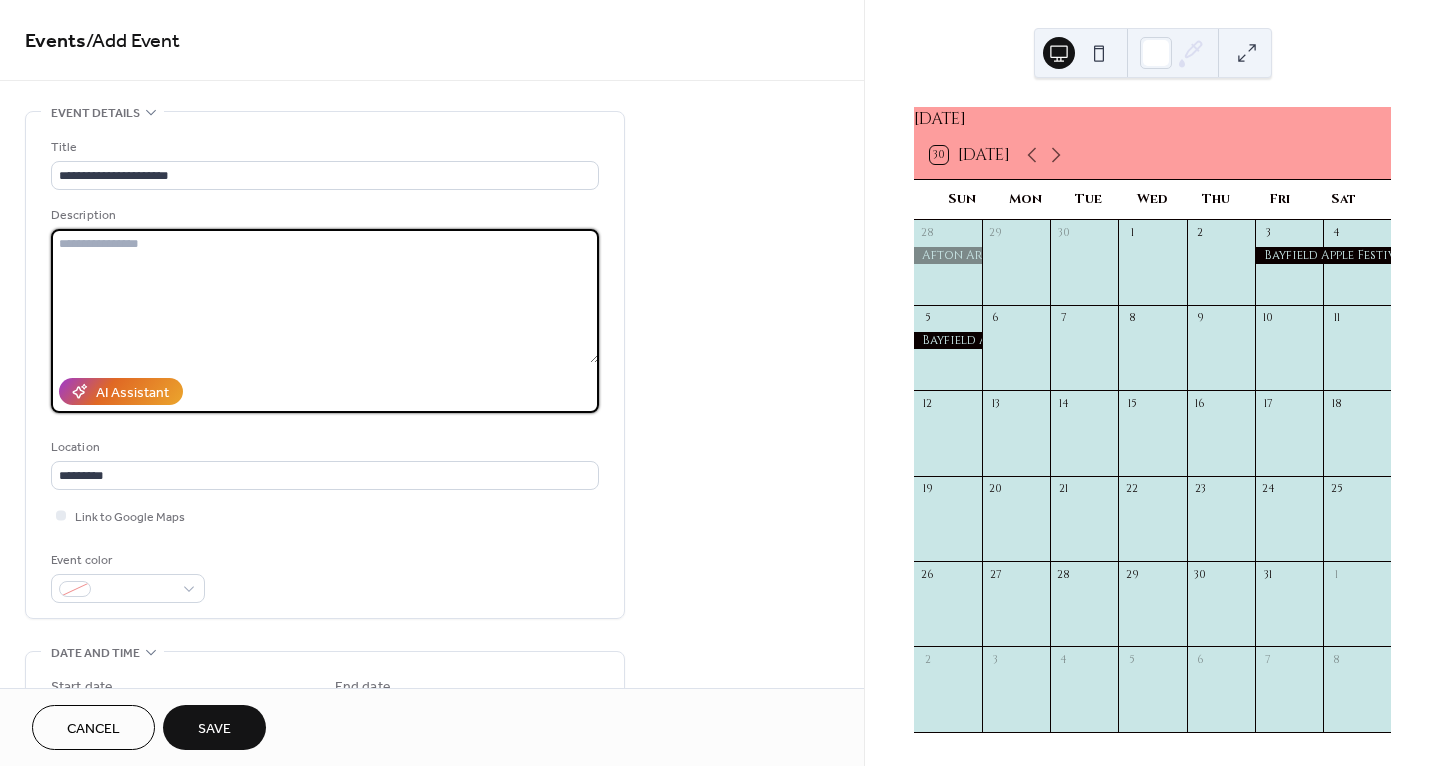 click at bounding box center (325, 296) 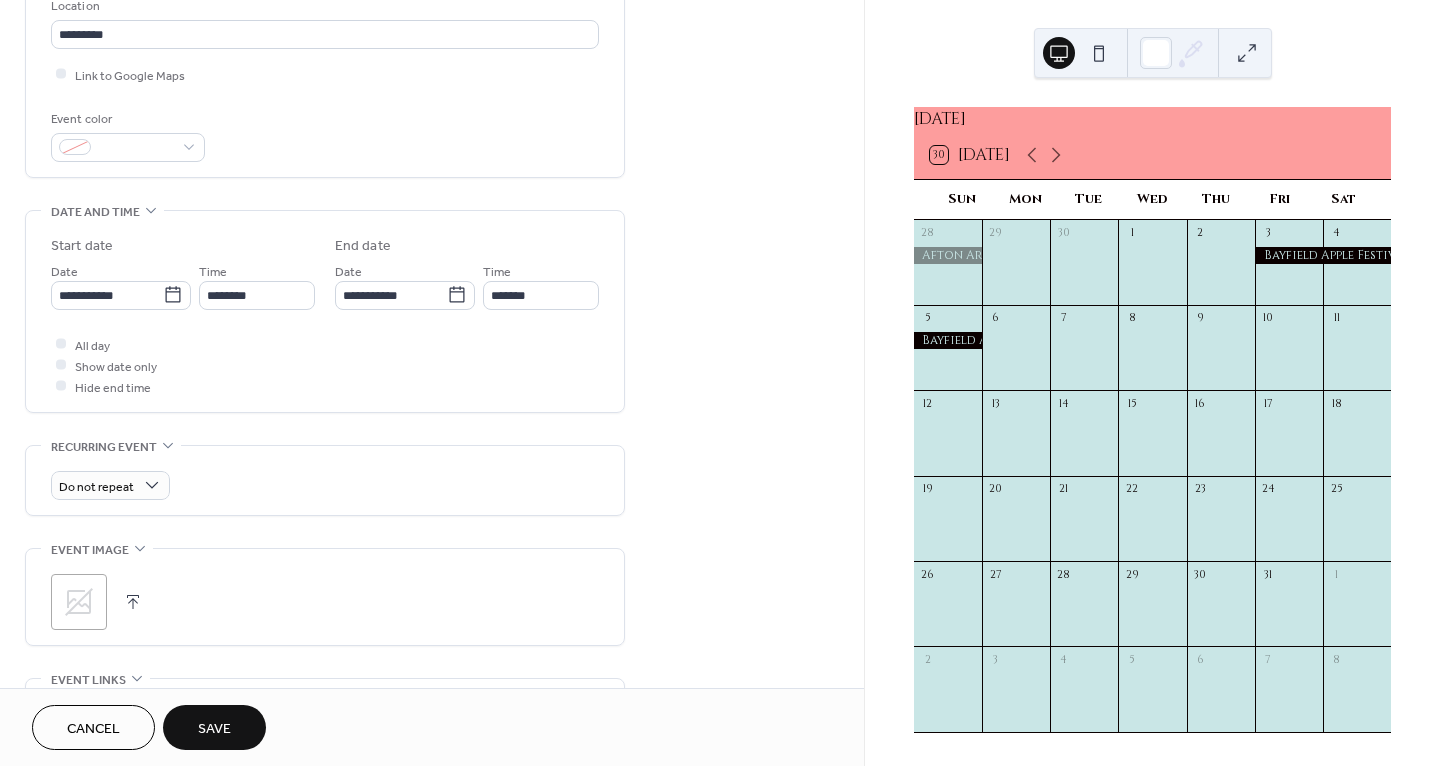 scroll, scrollTop: 447, scrollLeft: 0, axis: vertical 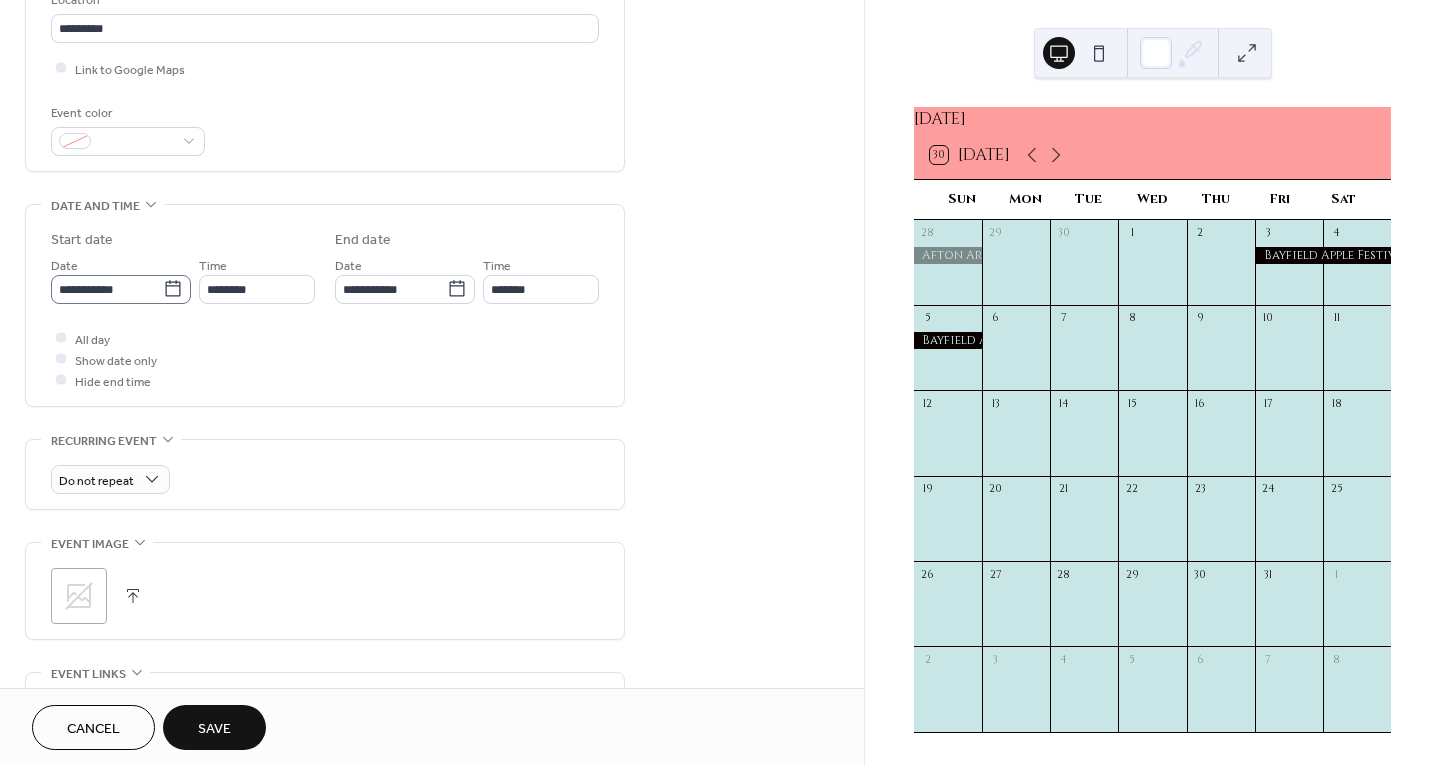 type on "**********" 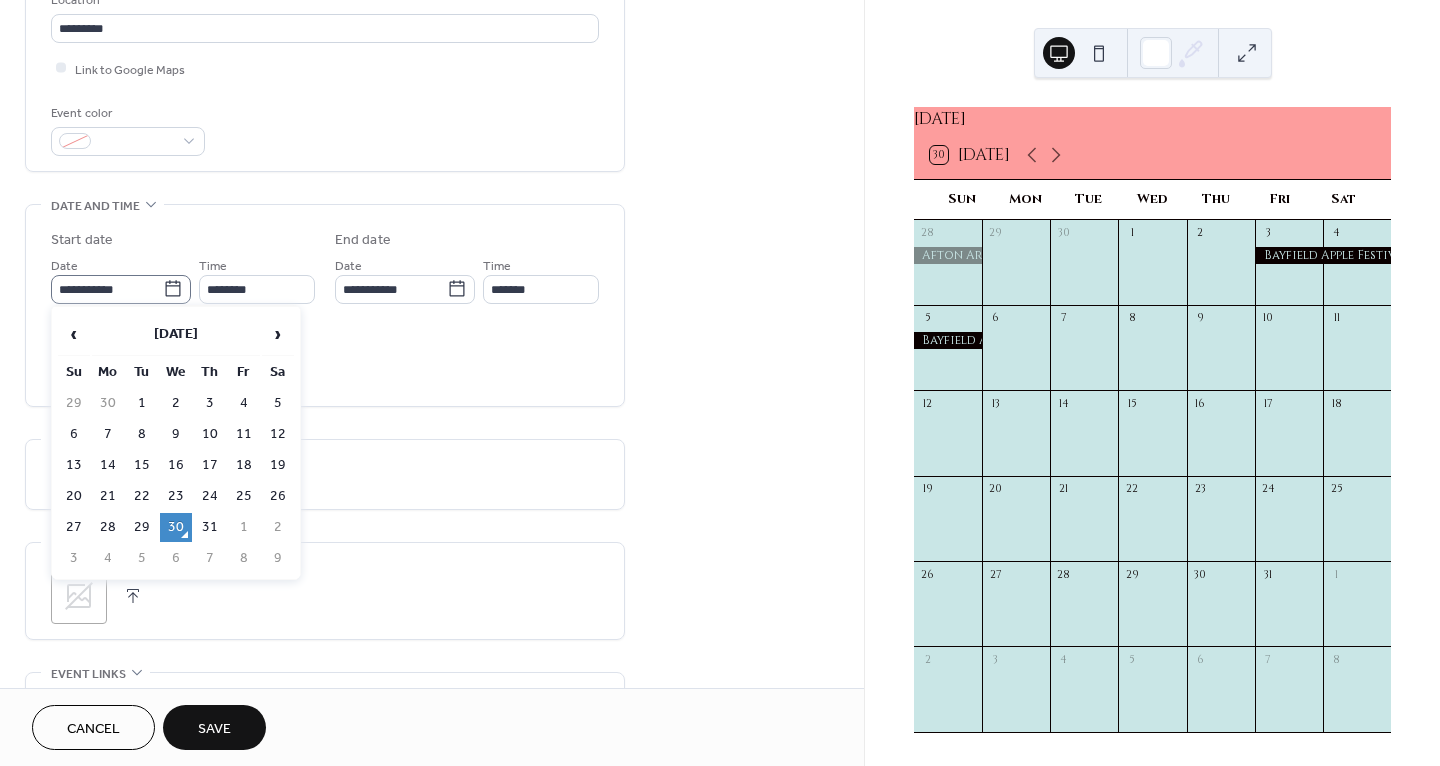 click 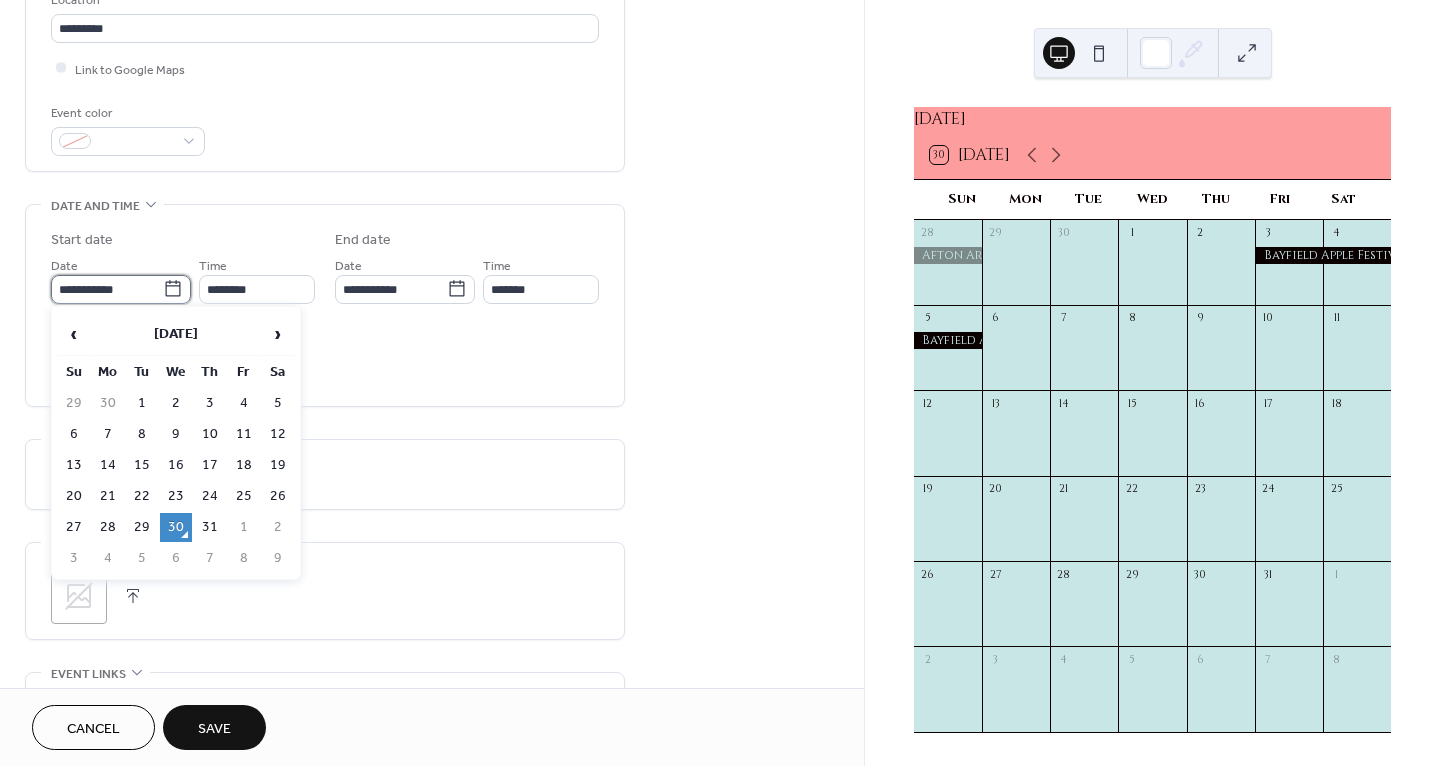 click on "**********" at bounding box center (107, 289) 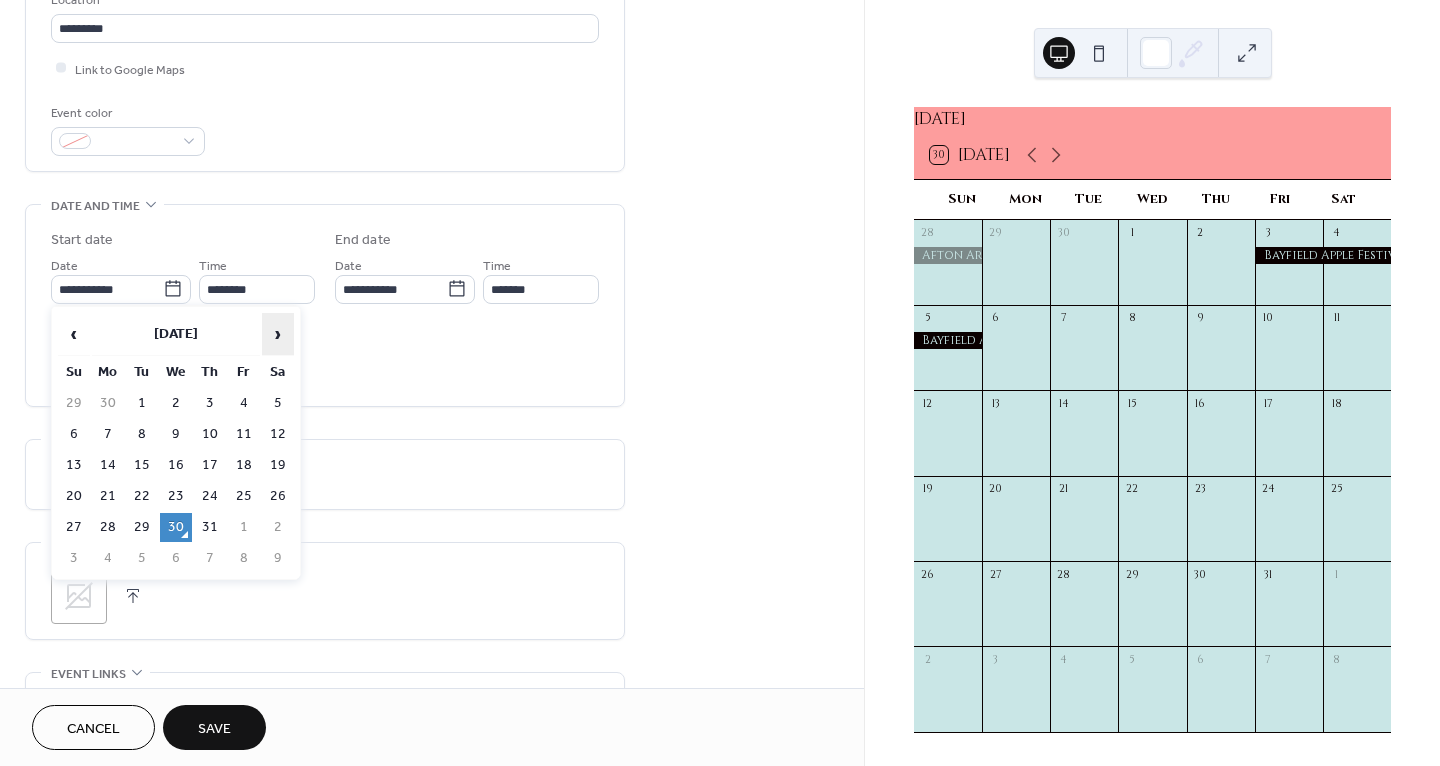 click on "›" at bounding box center (278, 334) 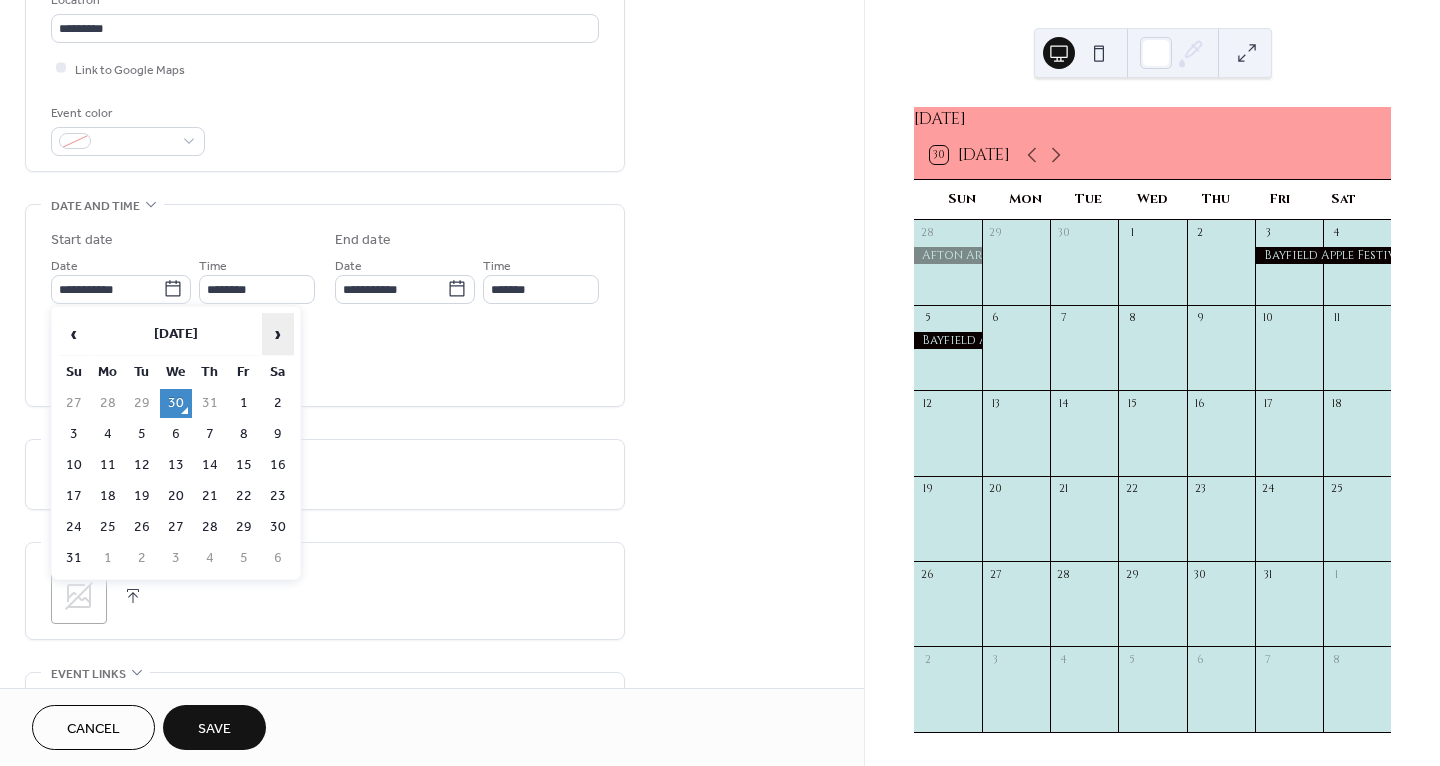 click on "›" at bounding box center (278, 334) 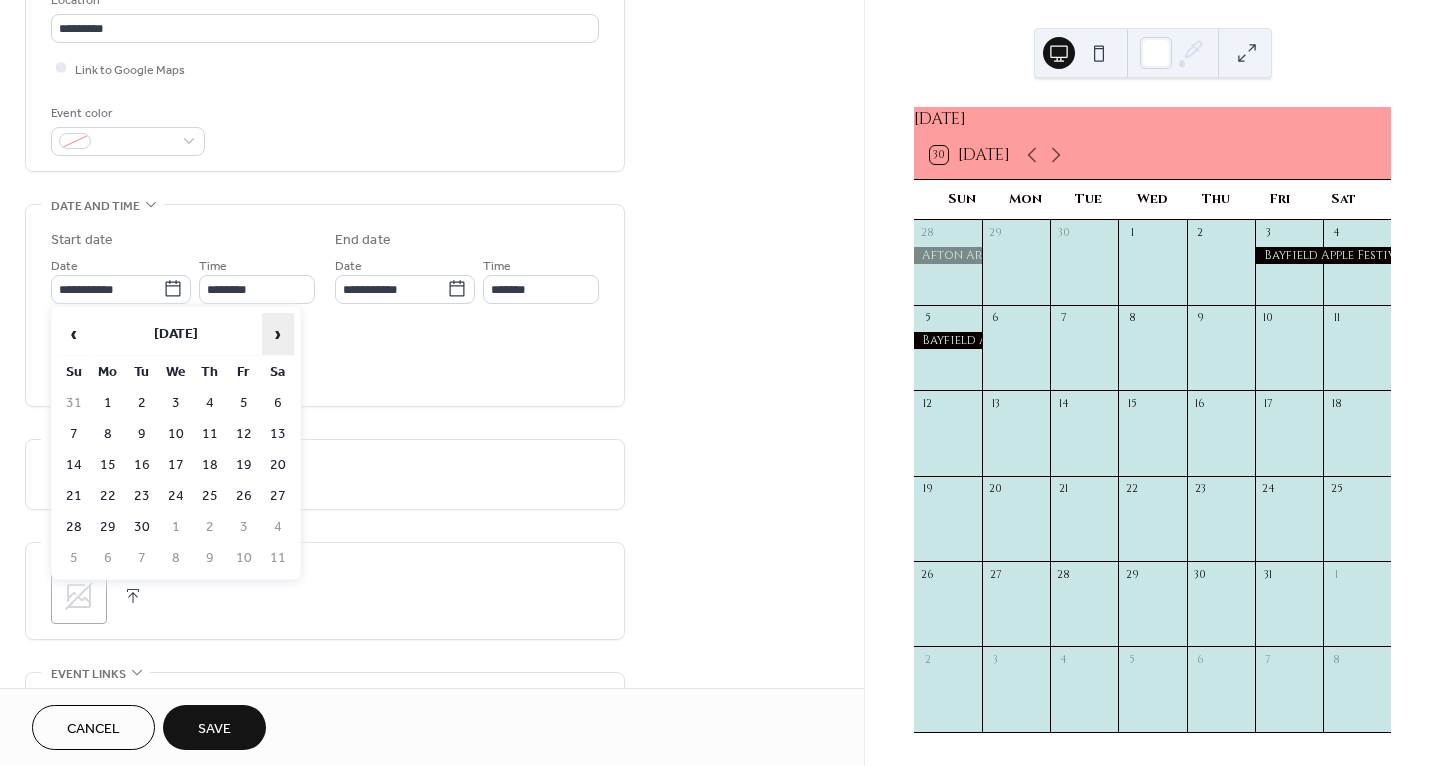 click on "›" at bounding box center (278, 334) 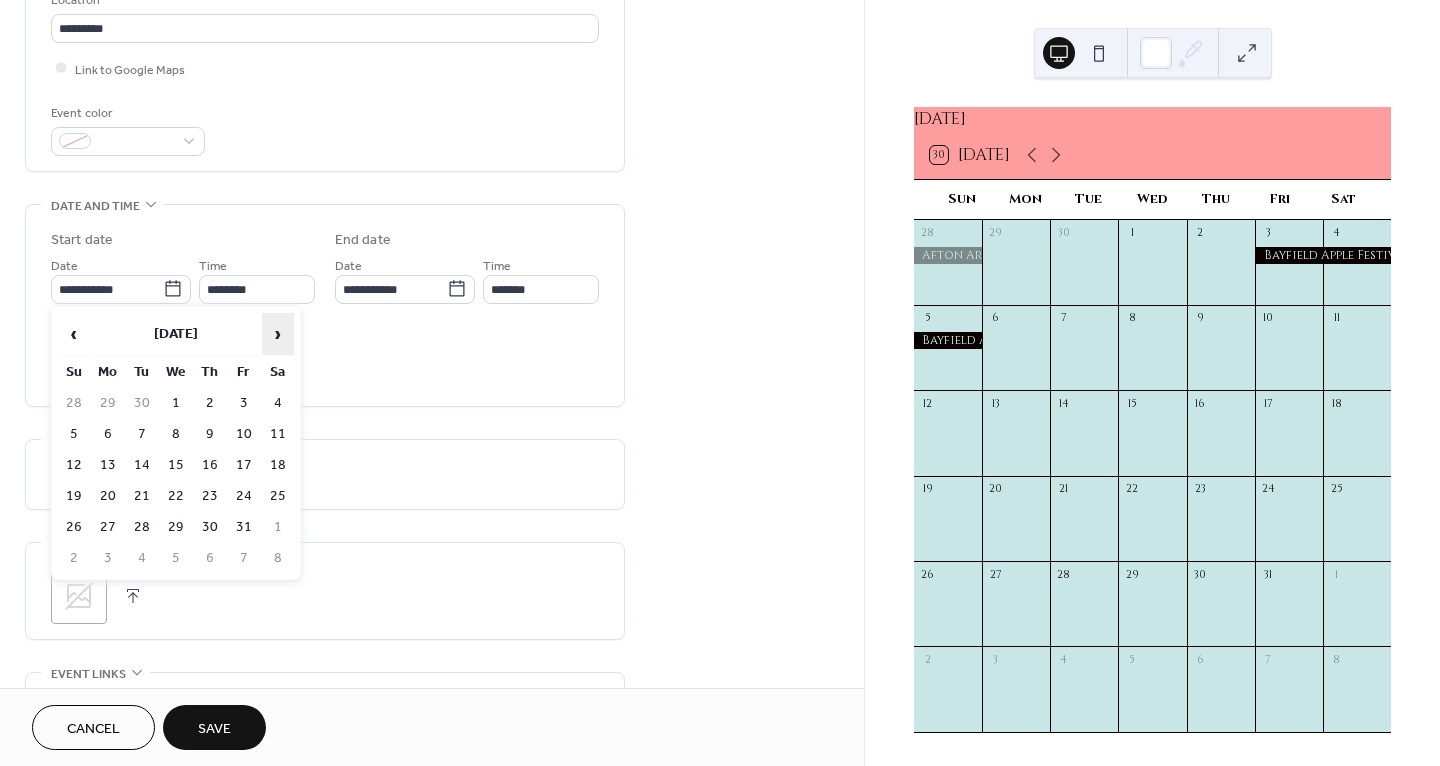 click on "›" at bounding box center (278, 334) 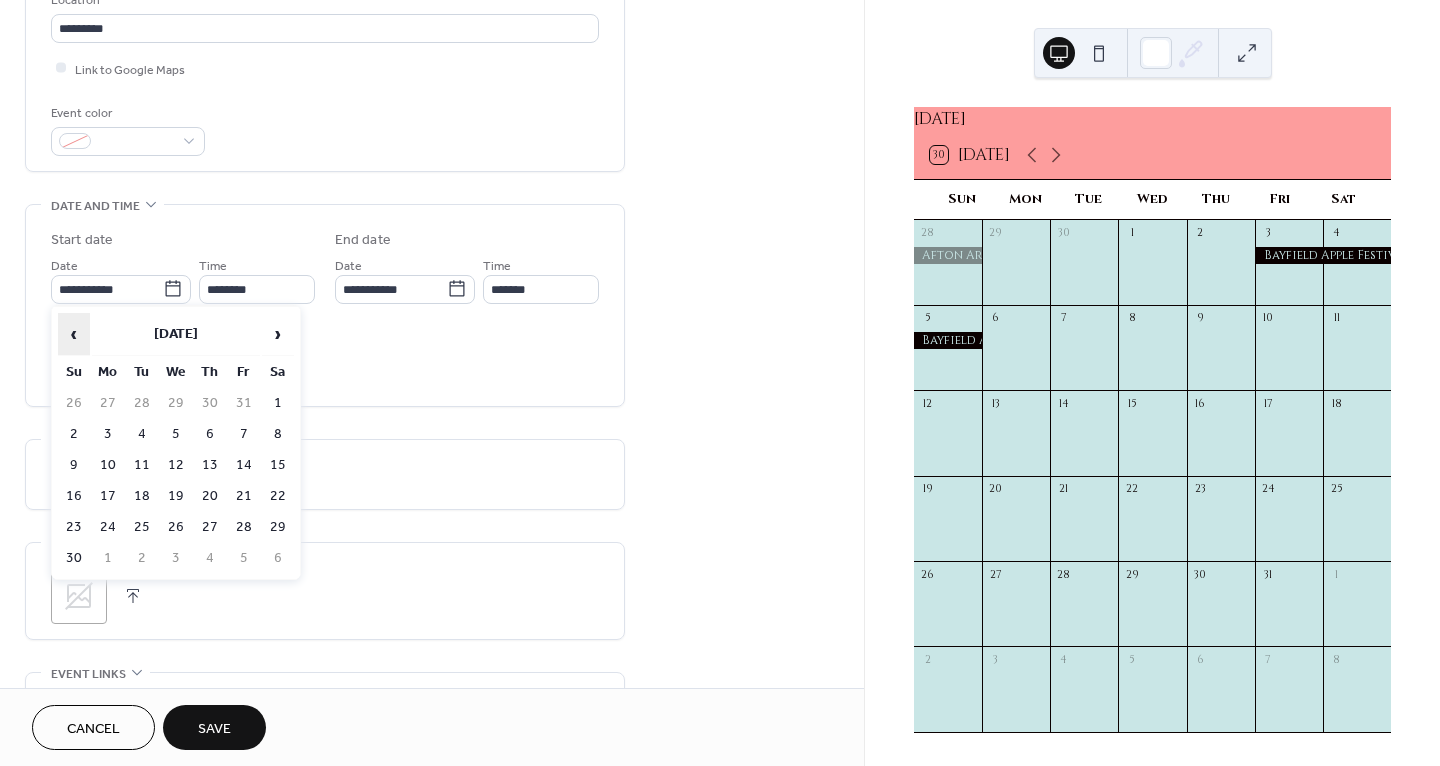 click on "‹" at bounding box center (74, 334) 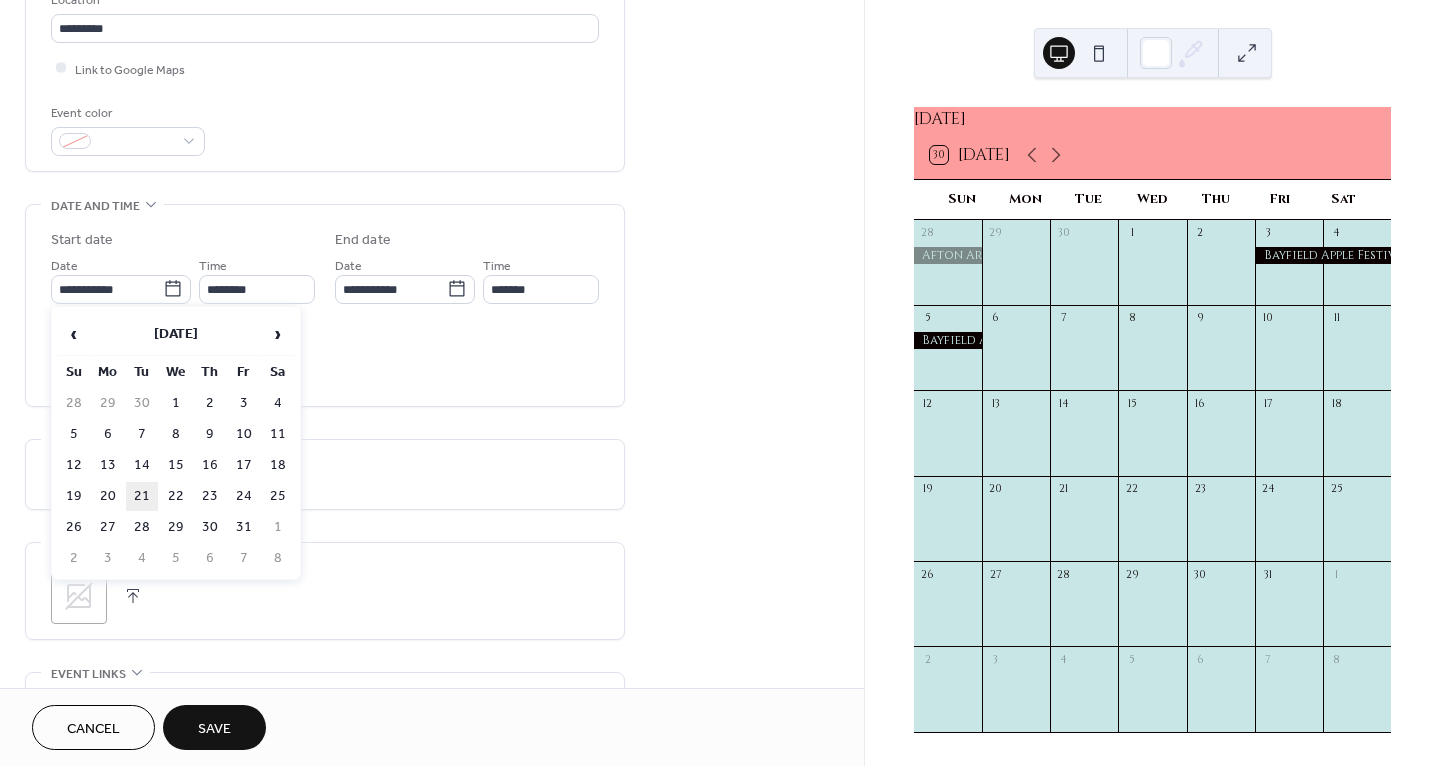 click on "21" at bounding box center [142, 496] 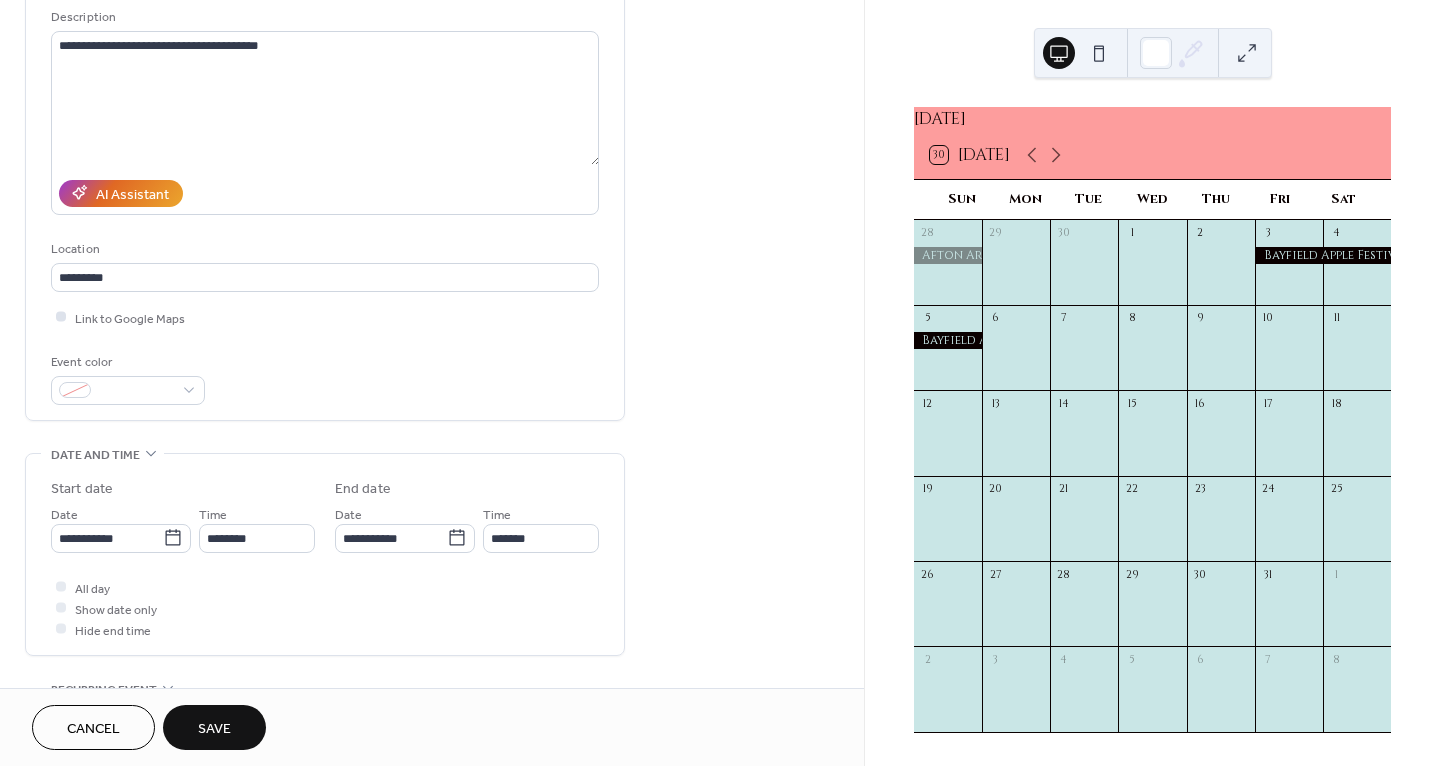 scroll, scrollTop: 195, scrollLeft: 0, axis: vertical 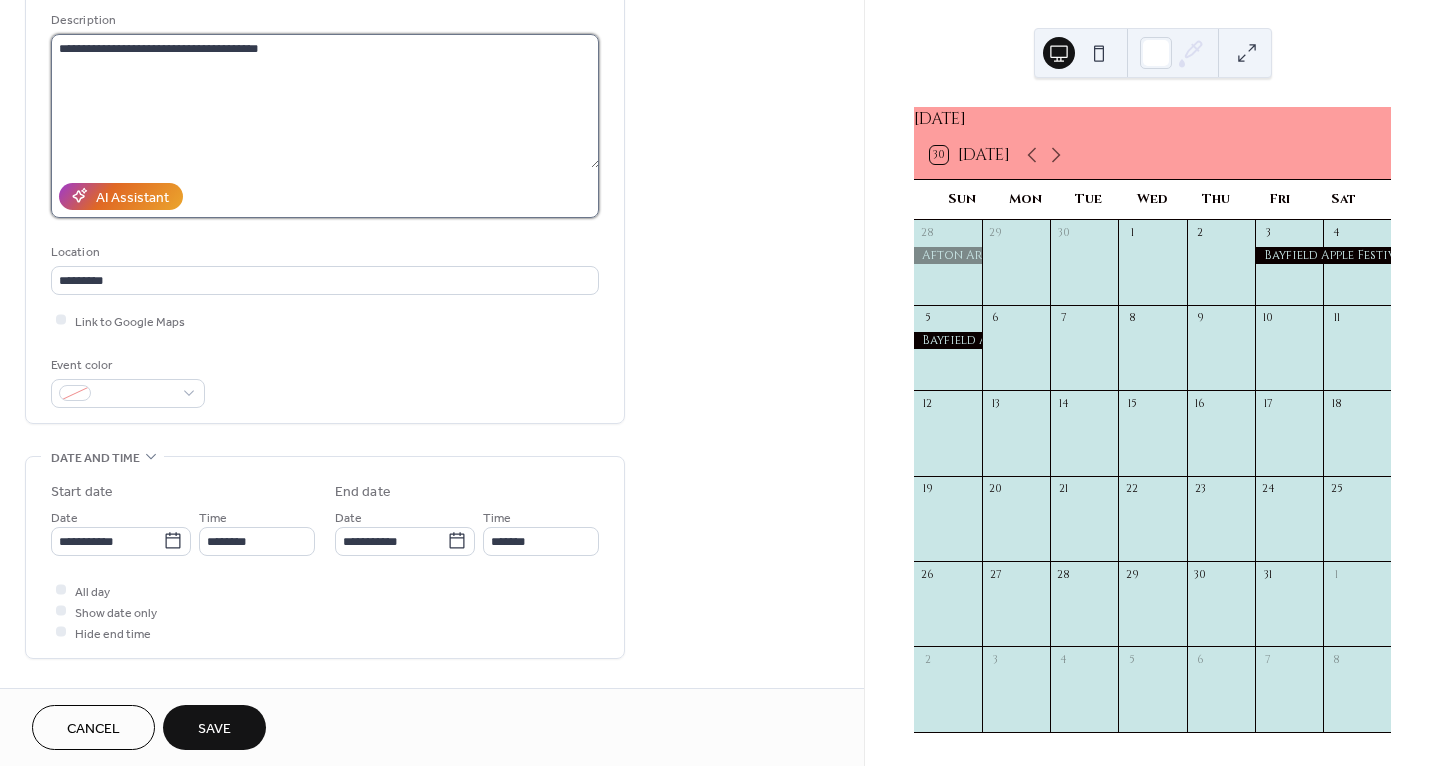 click on "**********" at bounding box center (325, 101) 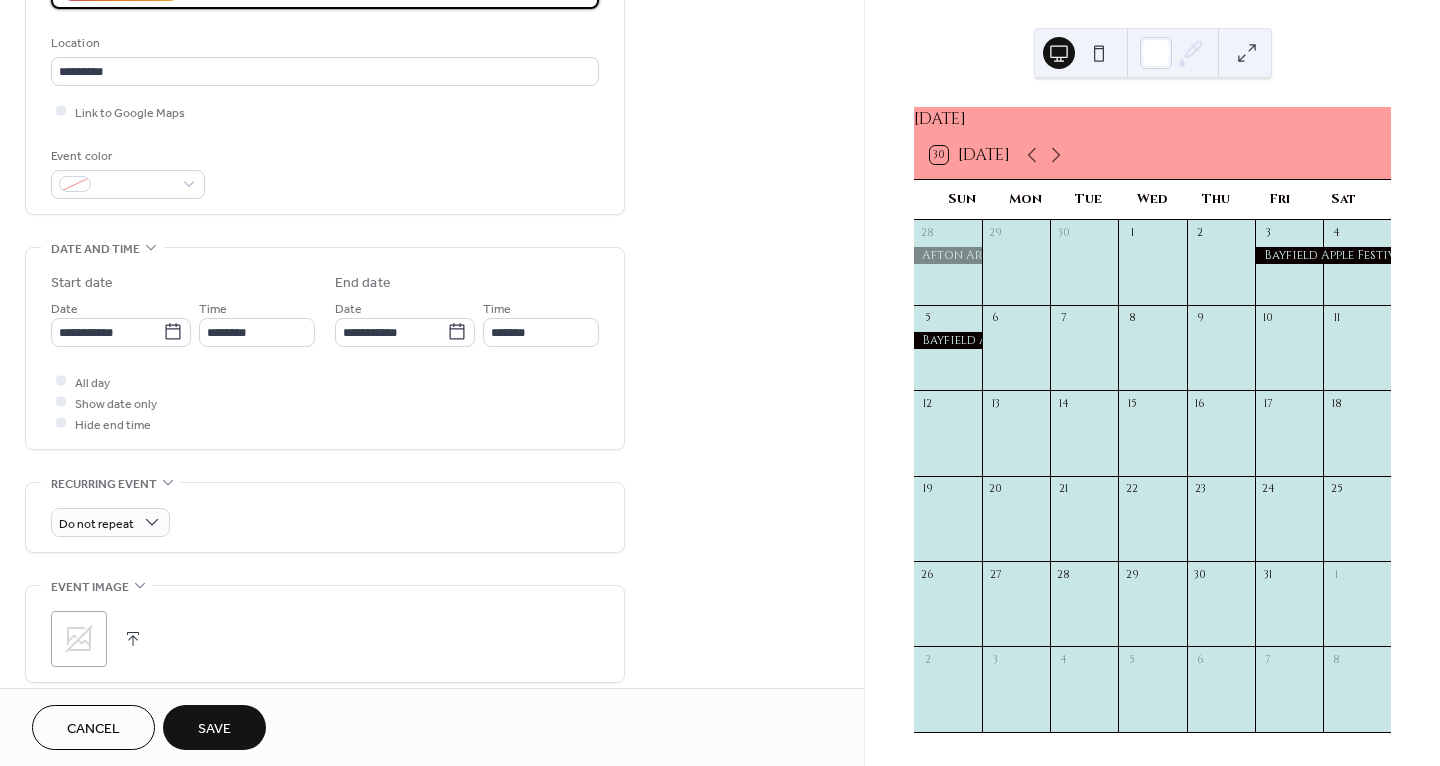 scroll, scrollTop: 497, scrollLeft: 0, axis: vertical 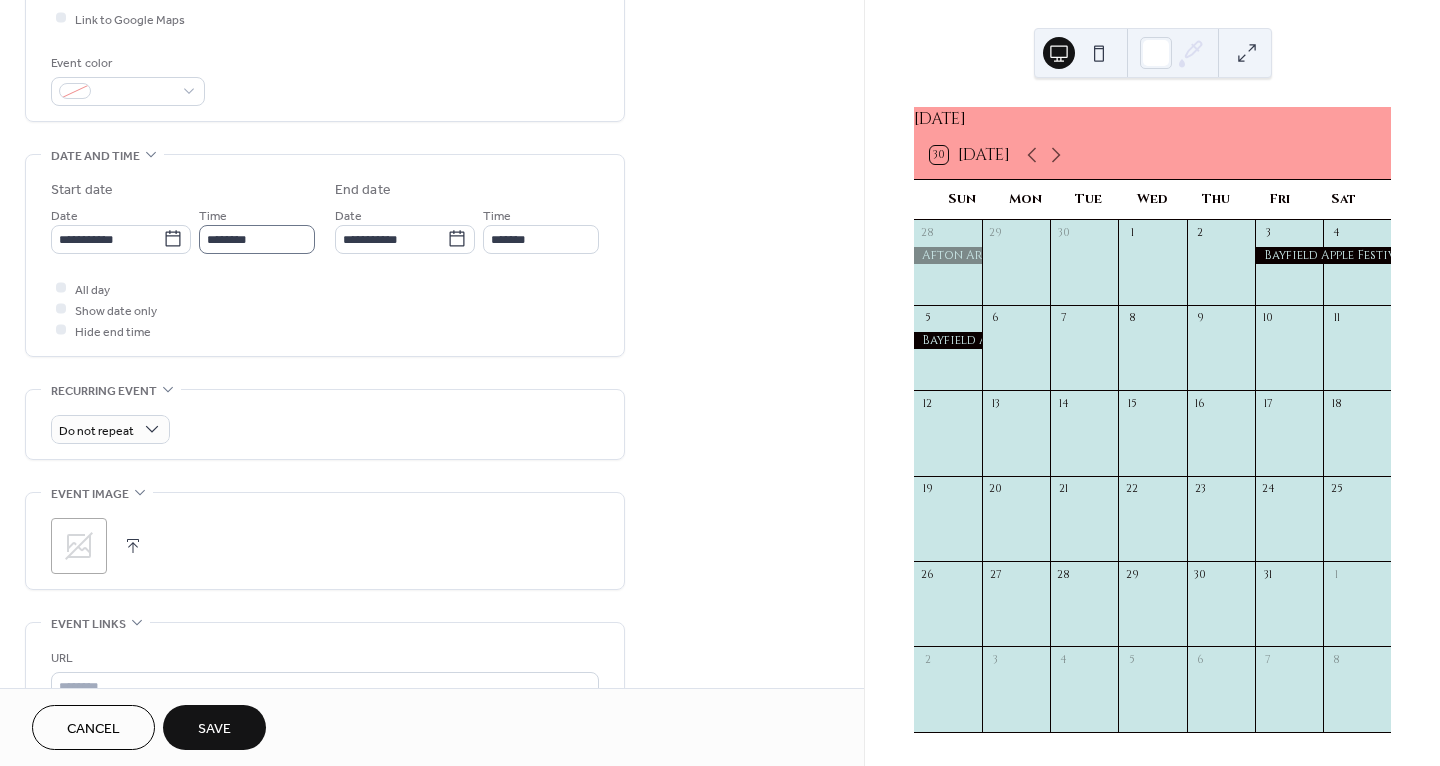 type on "**********" 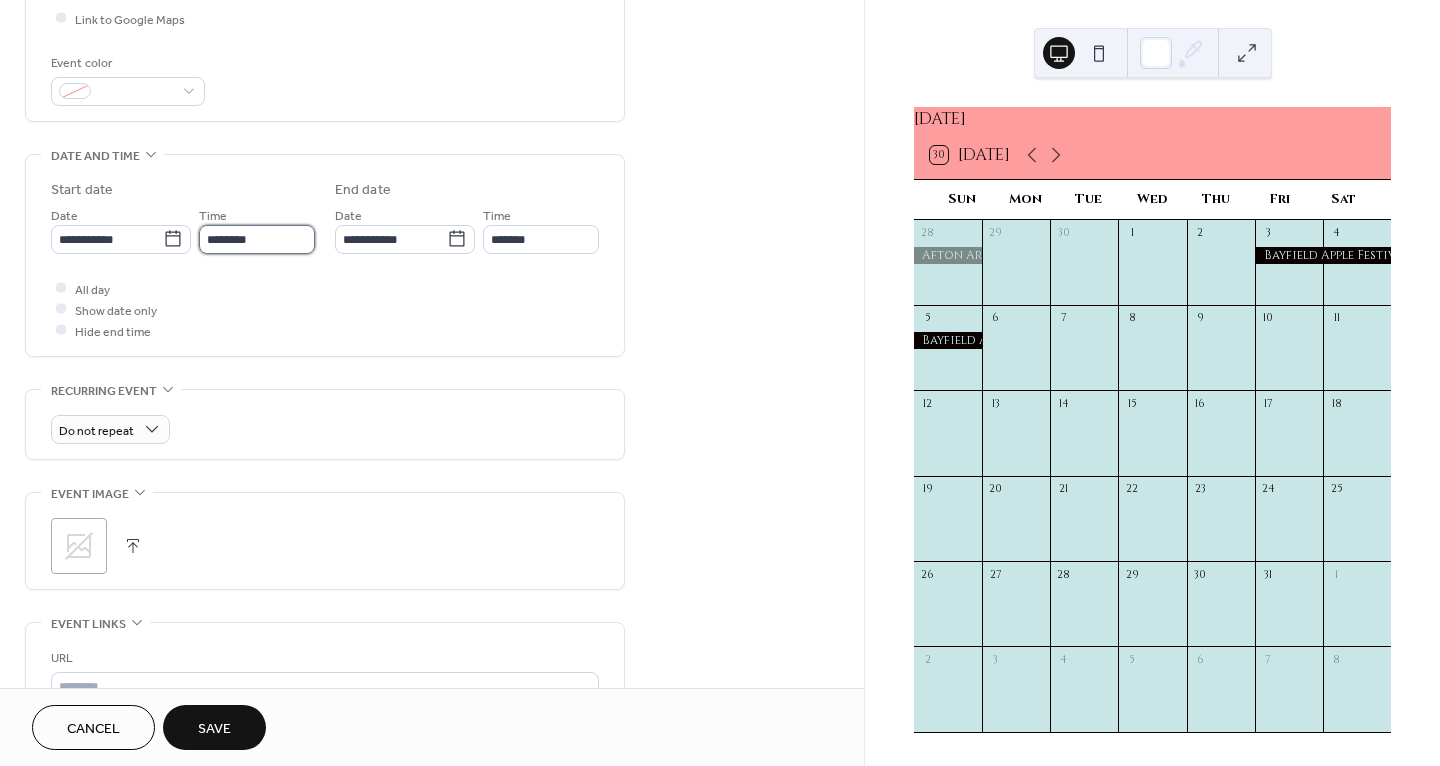 click on "********" at bounding box center (257, 239) 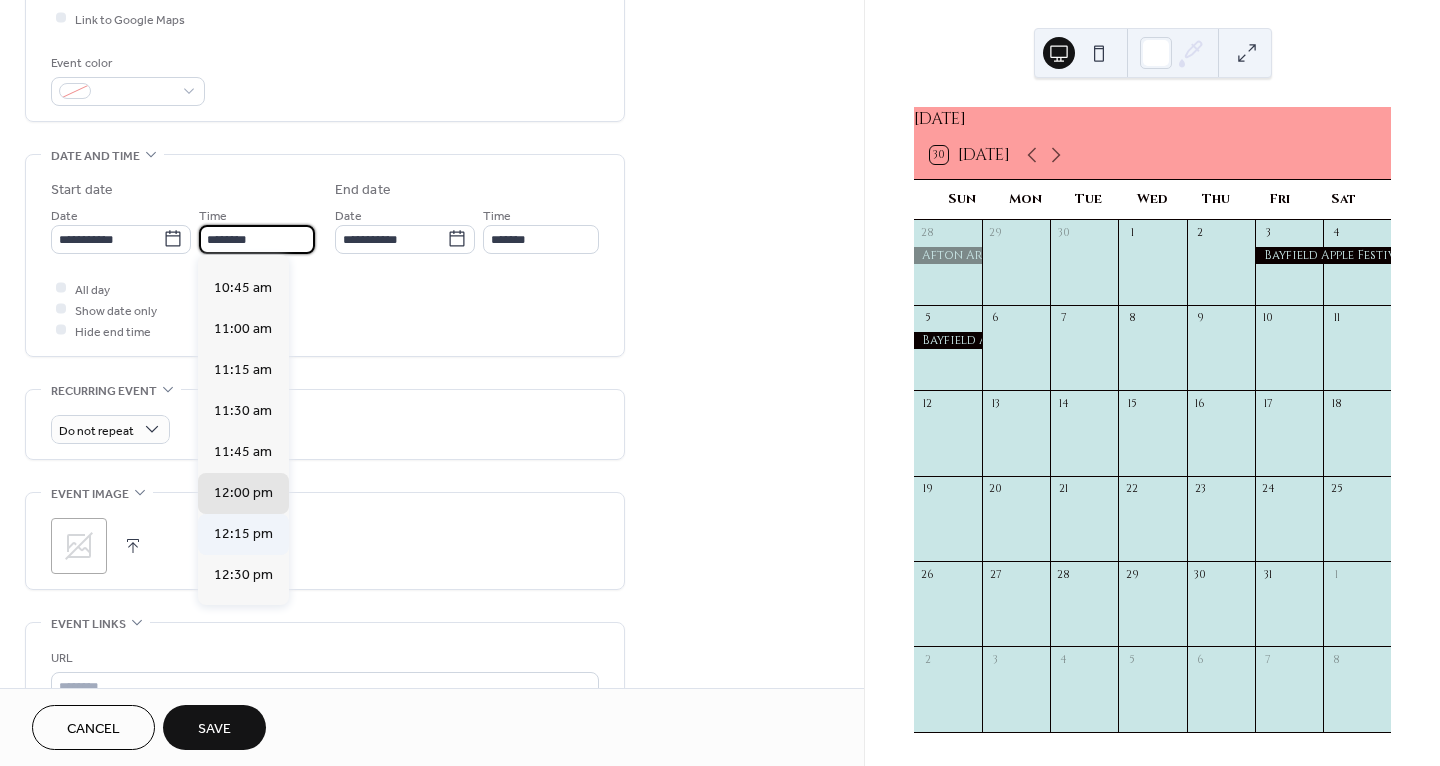 scroll, scrollTop: 1742, scrollLeft: 0, axis: vertical 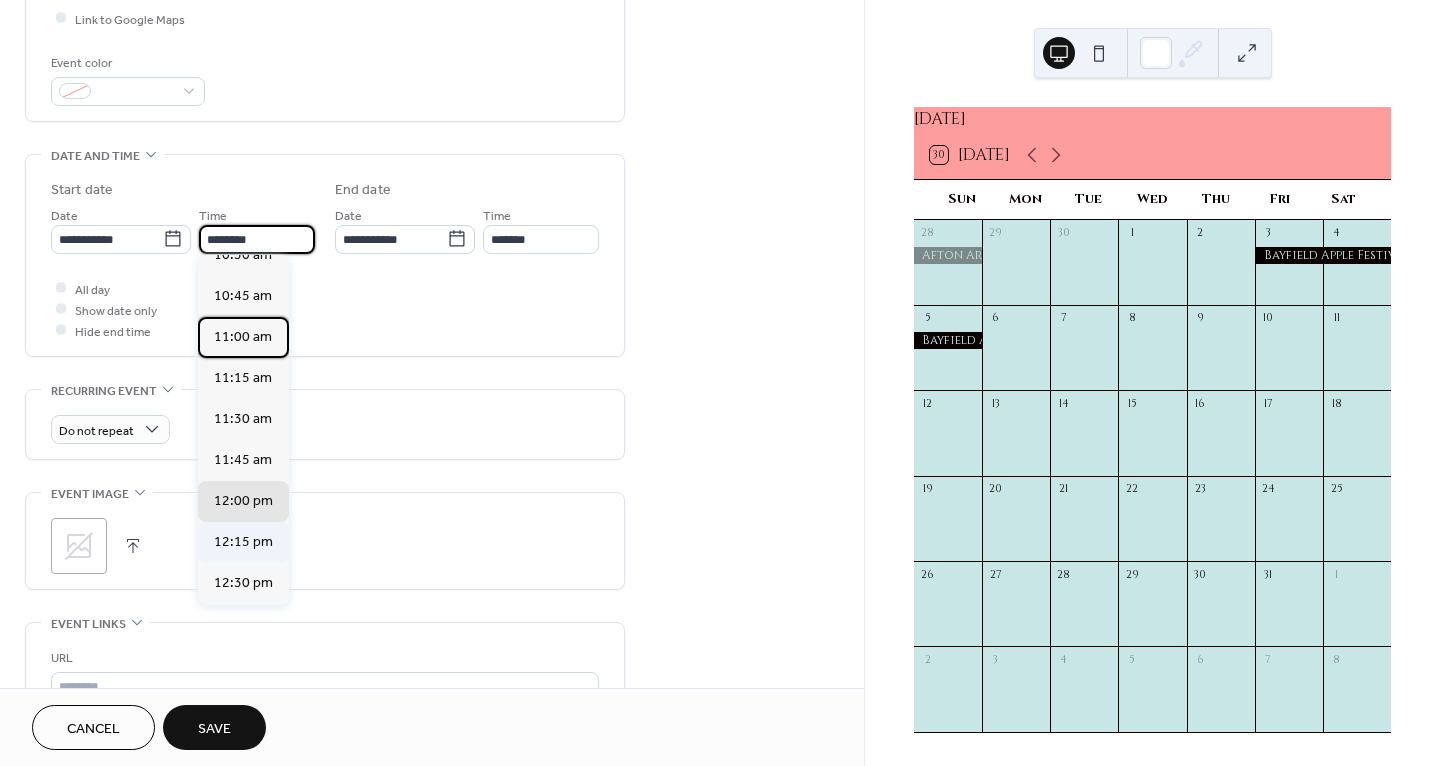 click on "11:00 am" at bounding box center [243, 337] 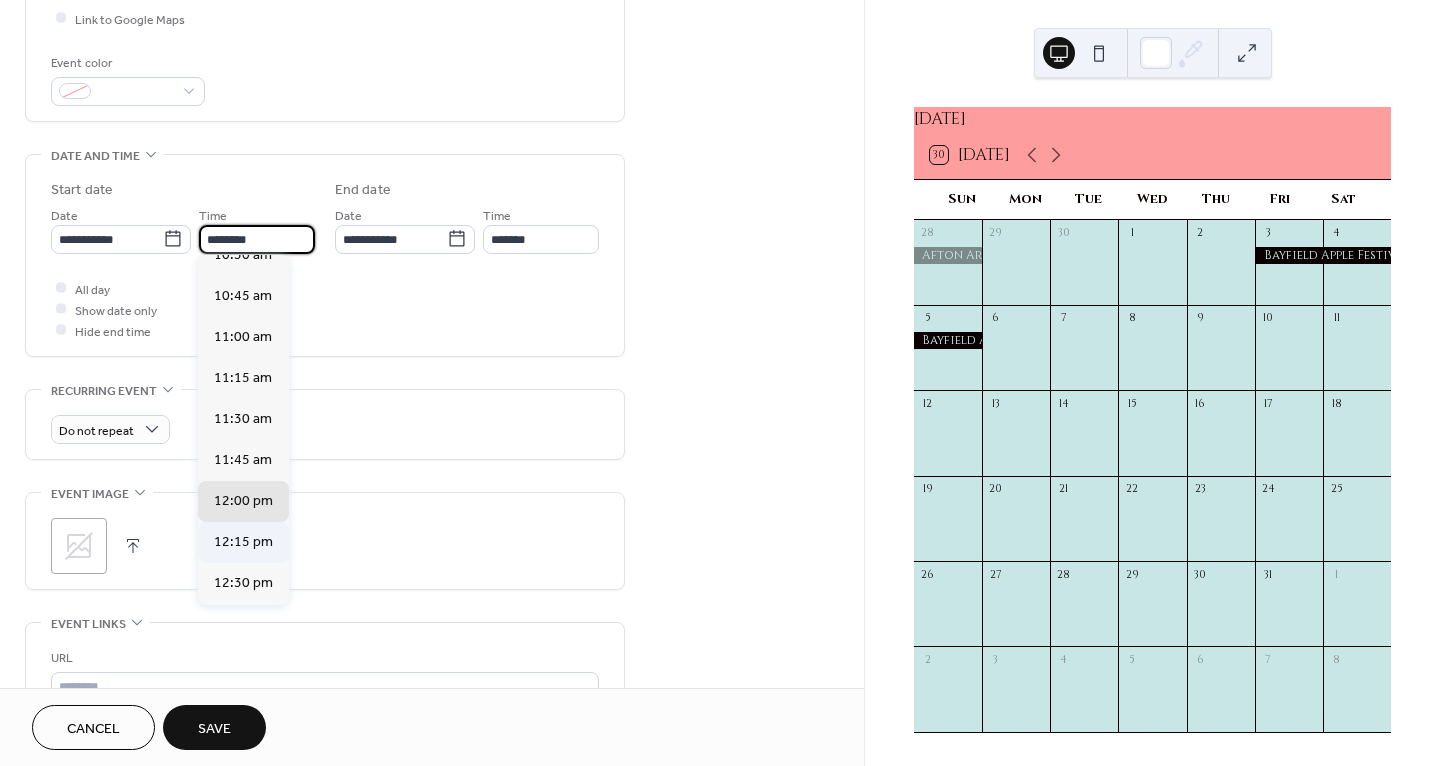 type on "********" 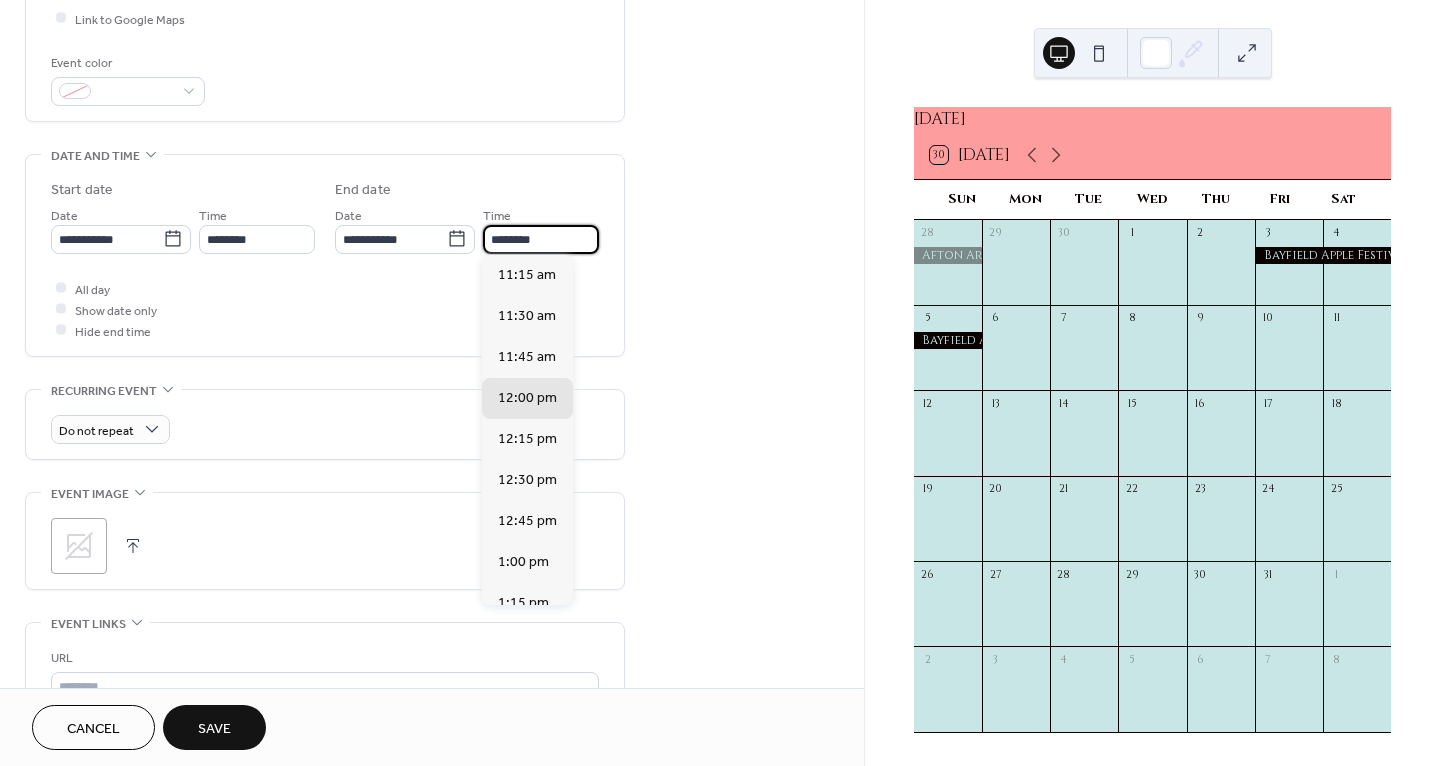 click on "********" at bounding box center [541, 239] 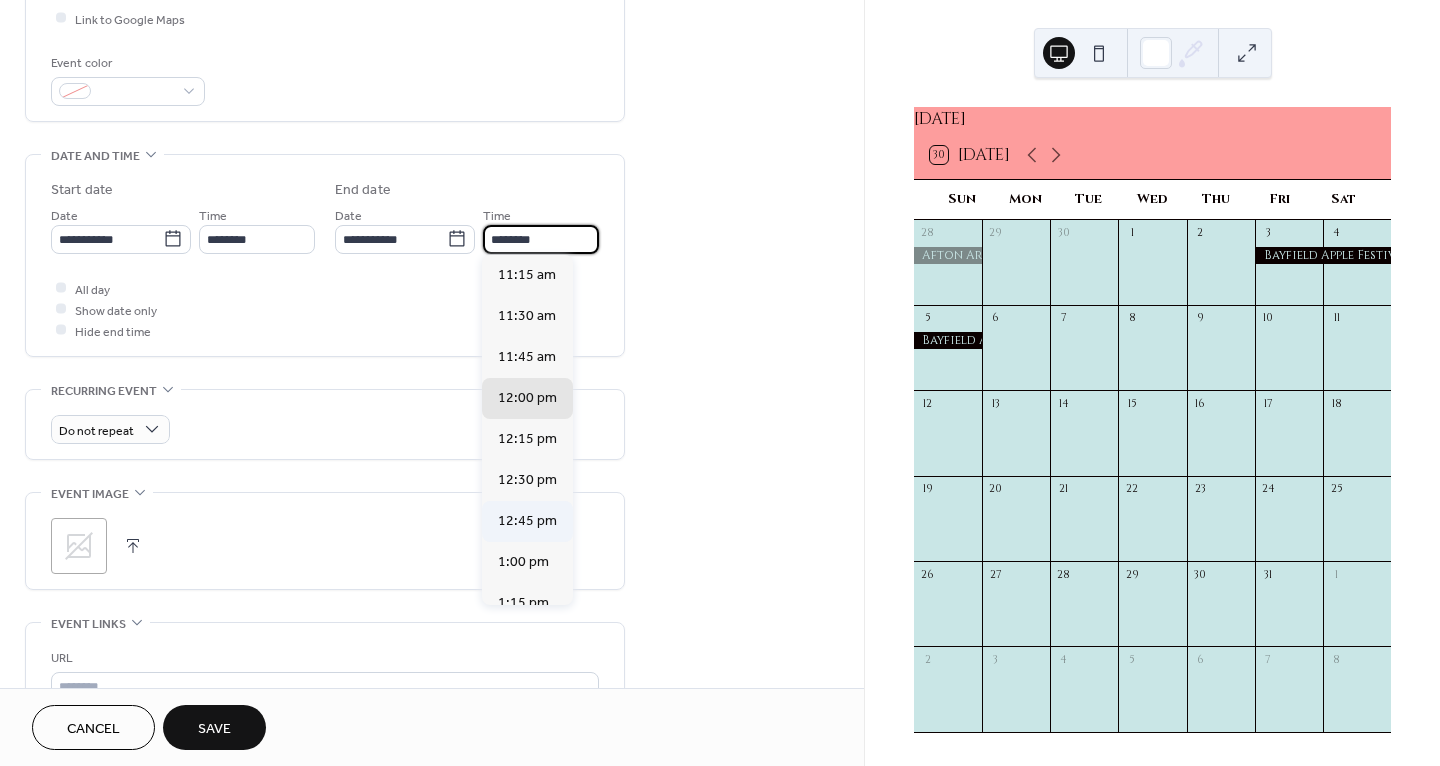 scroll, scrollTop: 20, scrollLeft: 0, axis: vertical 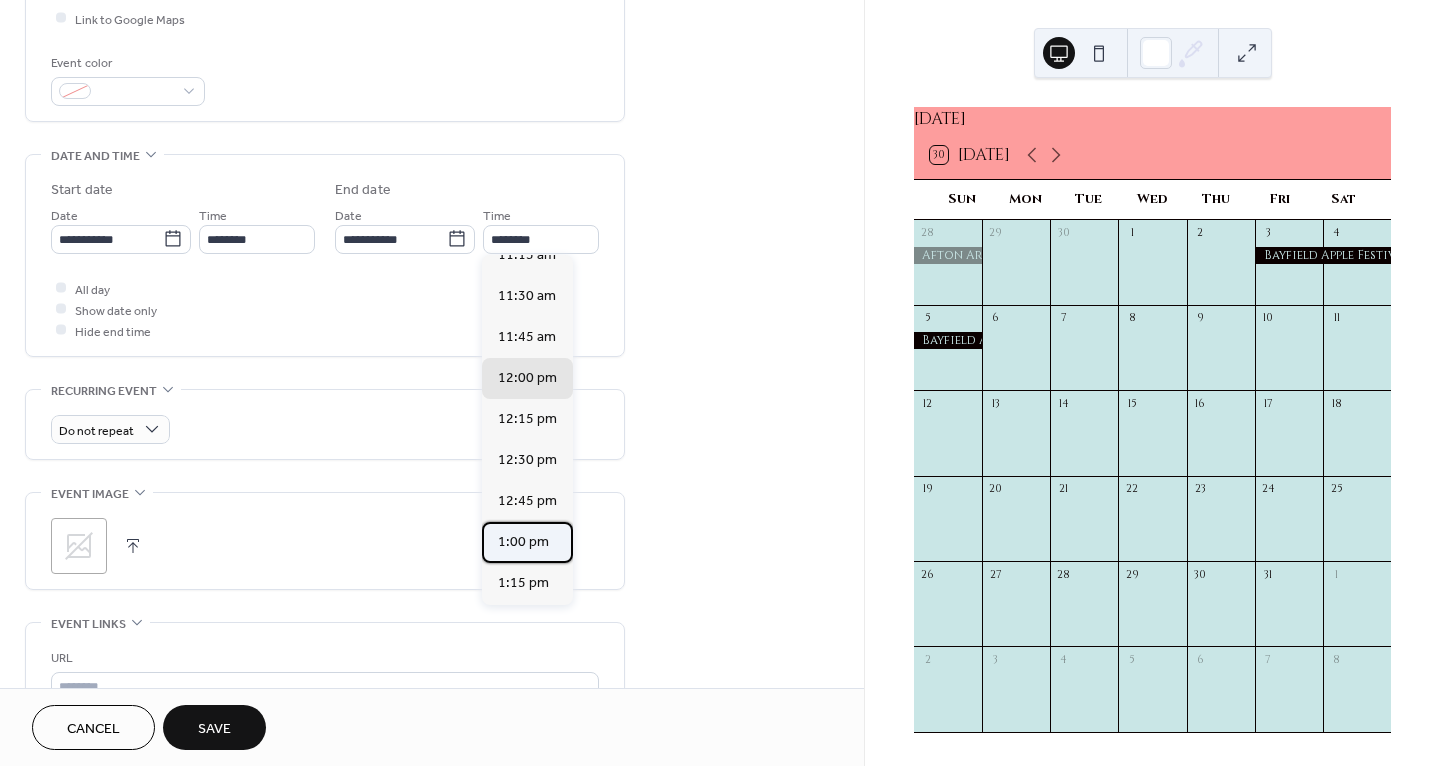 click on "1:00 pm" at bounding box center (523, 542) 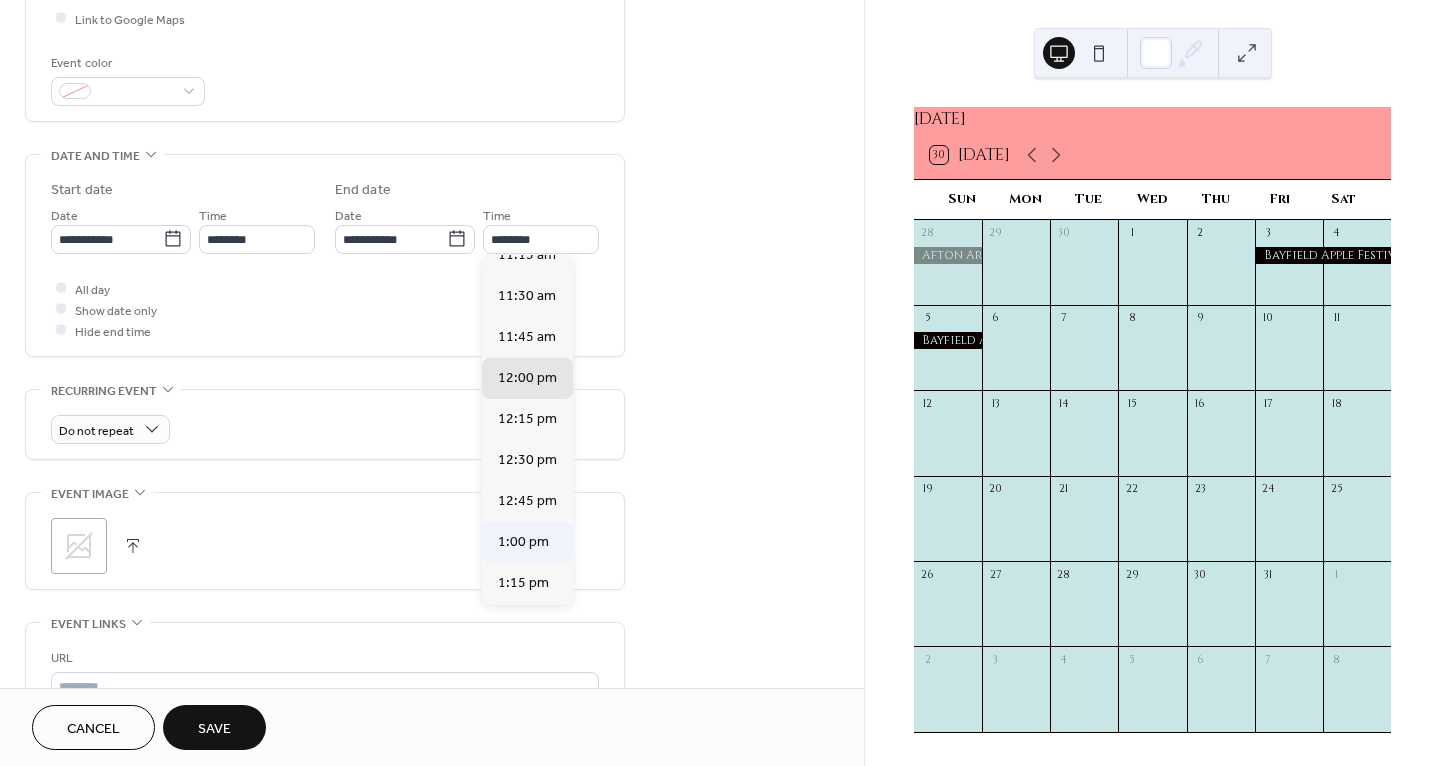 type on "*******" 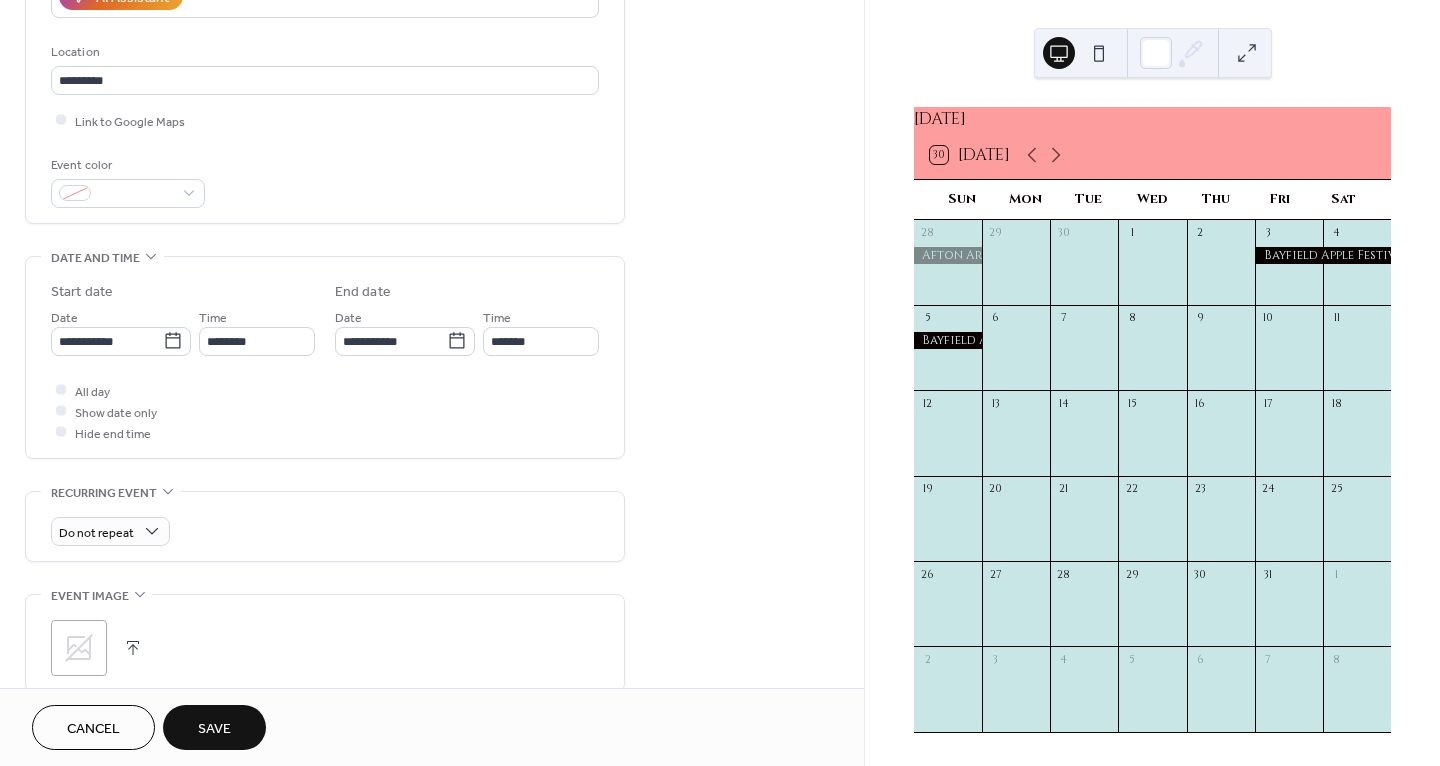 scroll, scrollTop: 417, scrollLeft: 0, axis: vertical 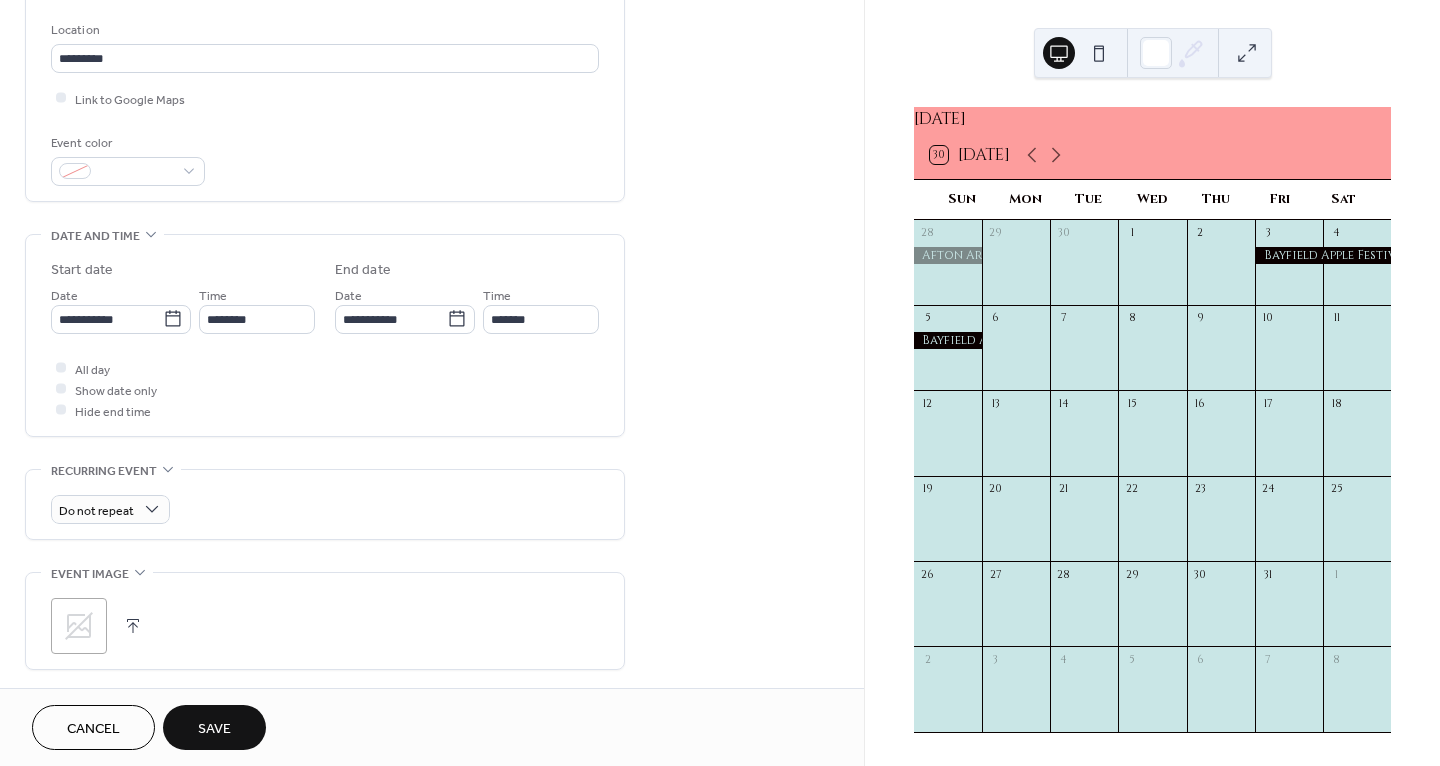 click on "Save" at bounding box center [214, 729] 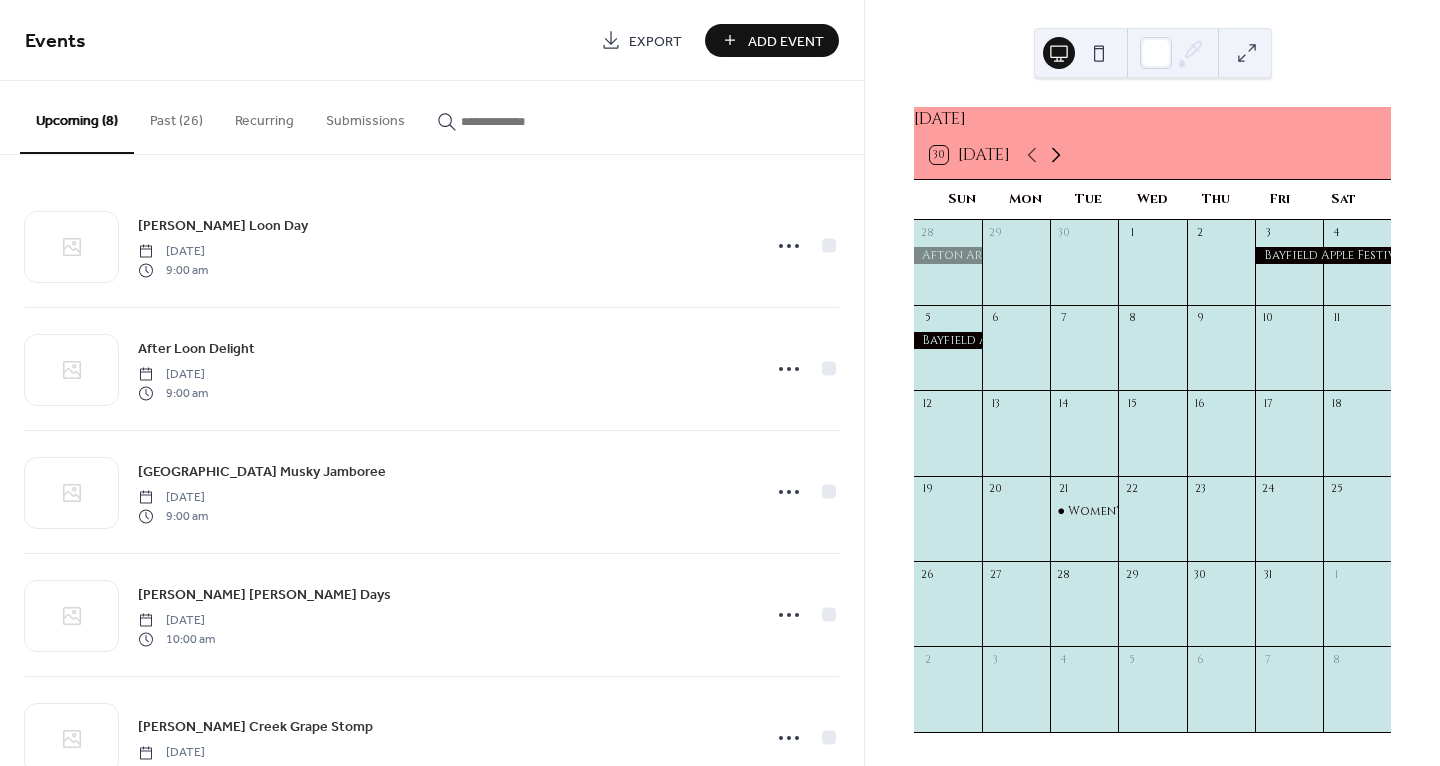 click 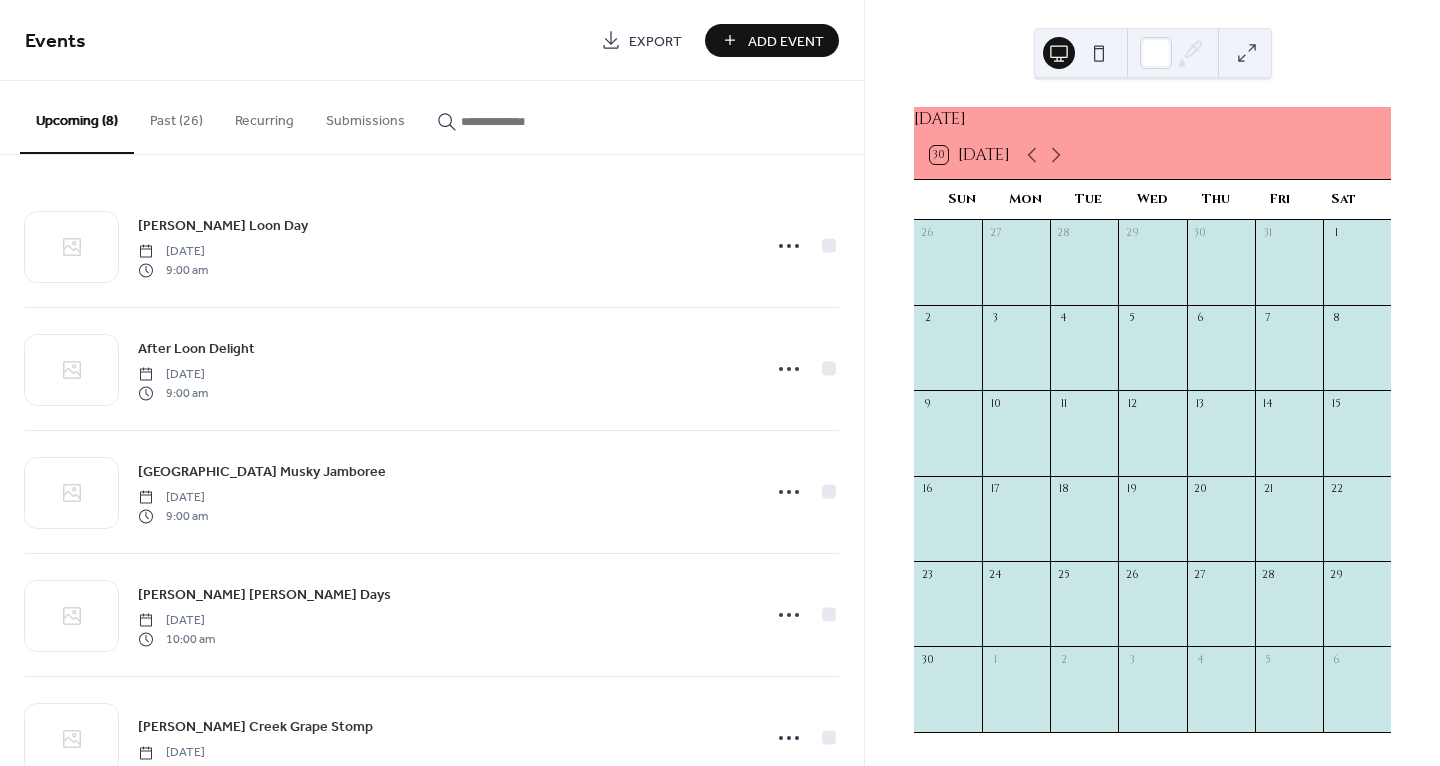 click on "Add Event" at bounding box center (786, 41) 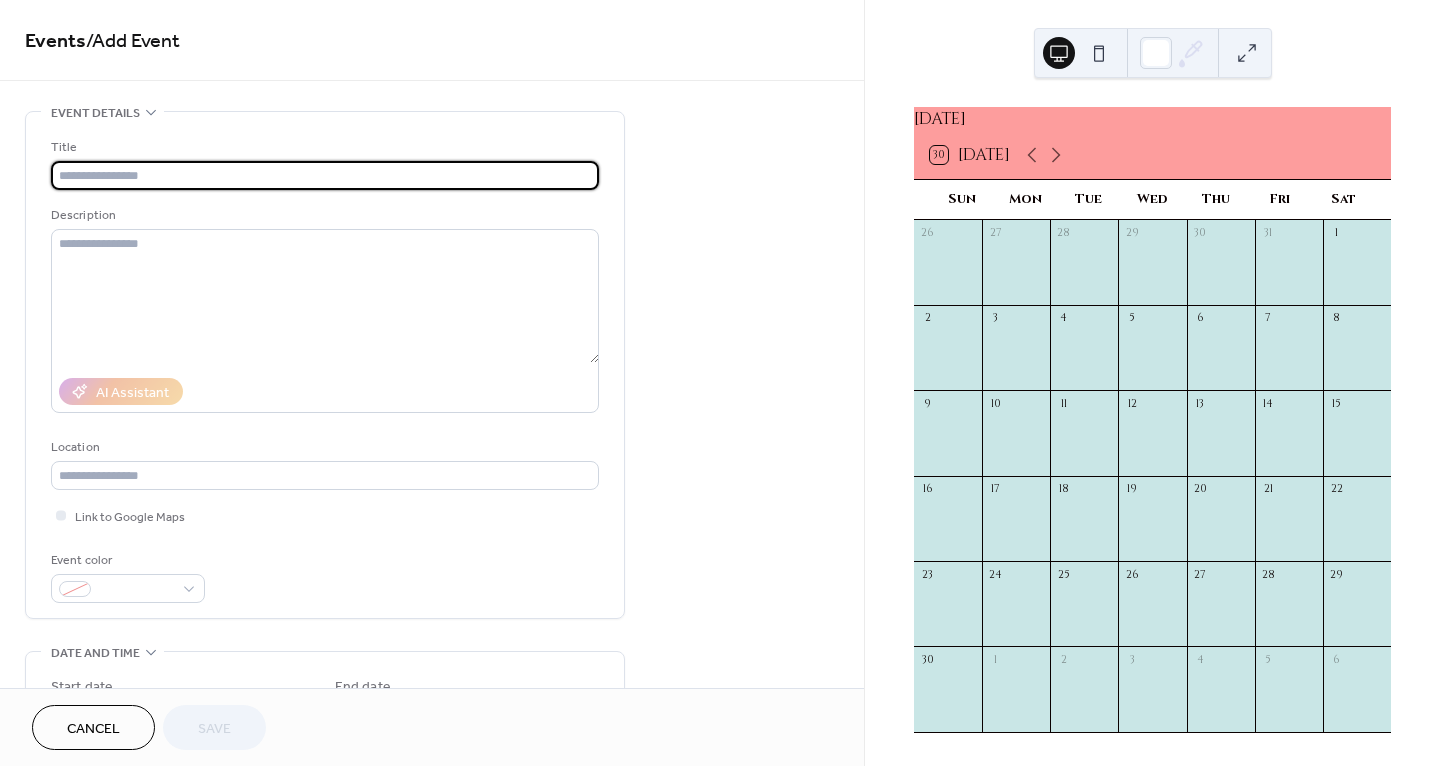 click at bounding box center (325, 175) 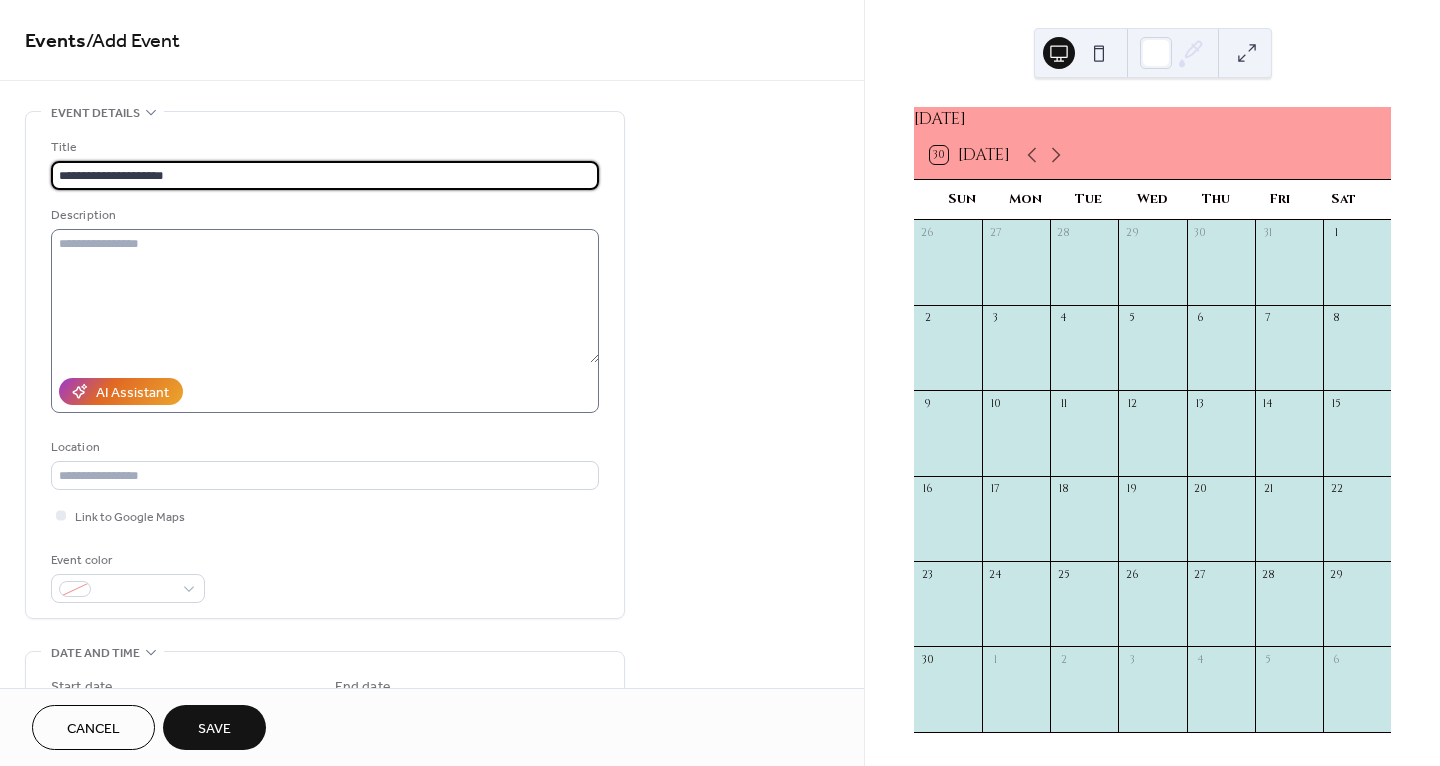 type on "**********" 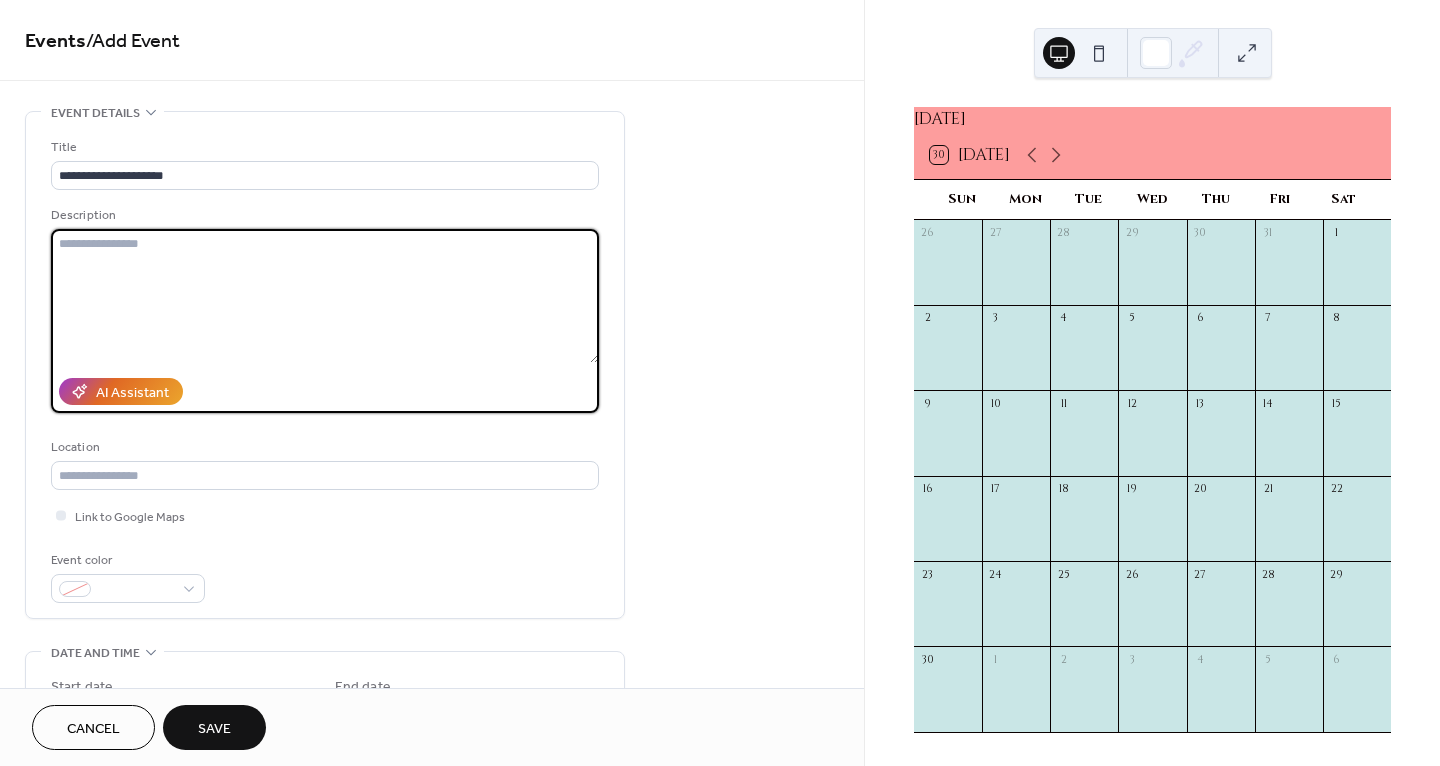 click at bounding box center (325, 296) 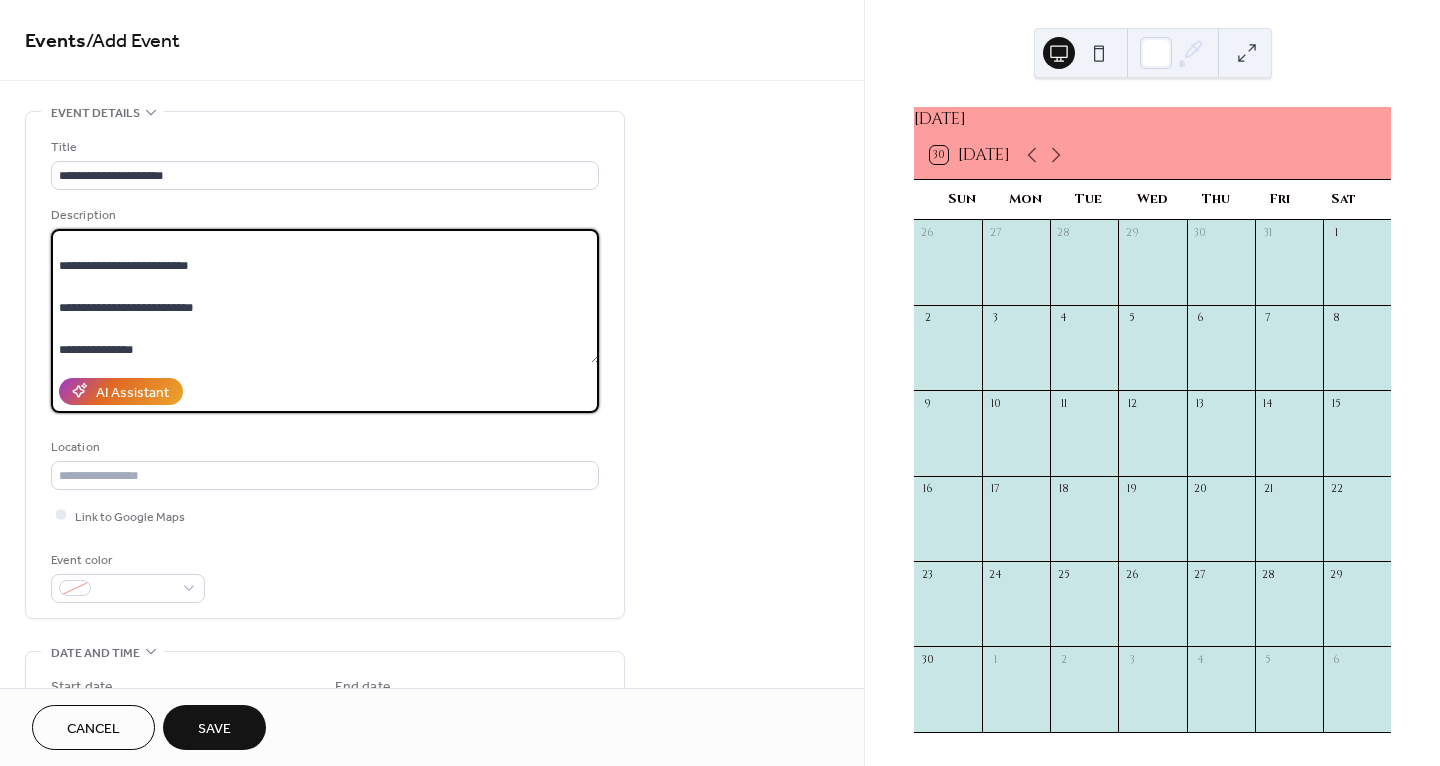 scroll, scrollTop: 0, scrollLeft: 0, axis: both 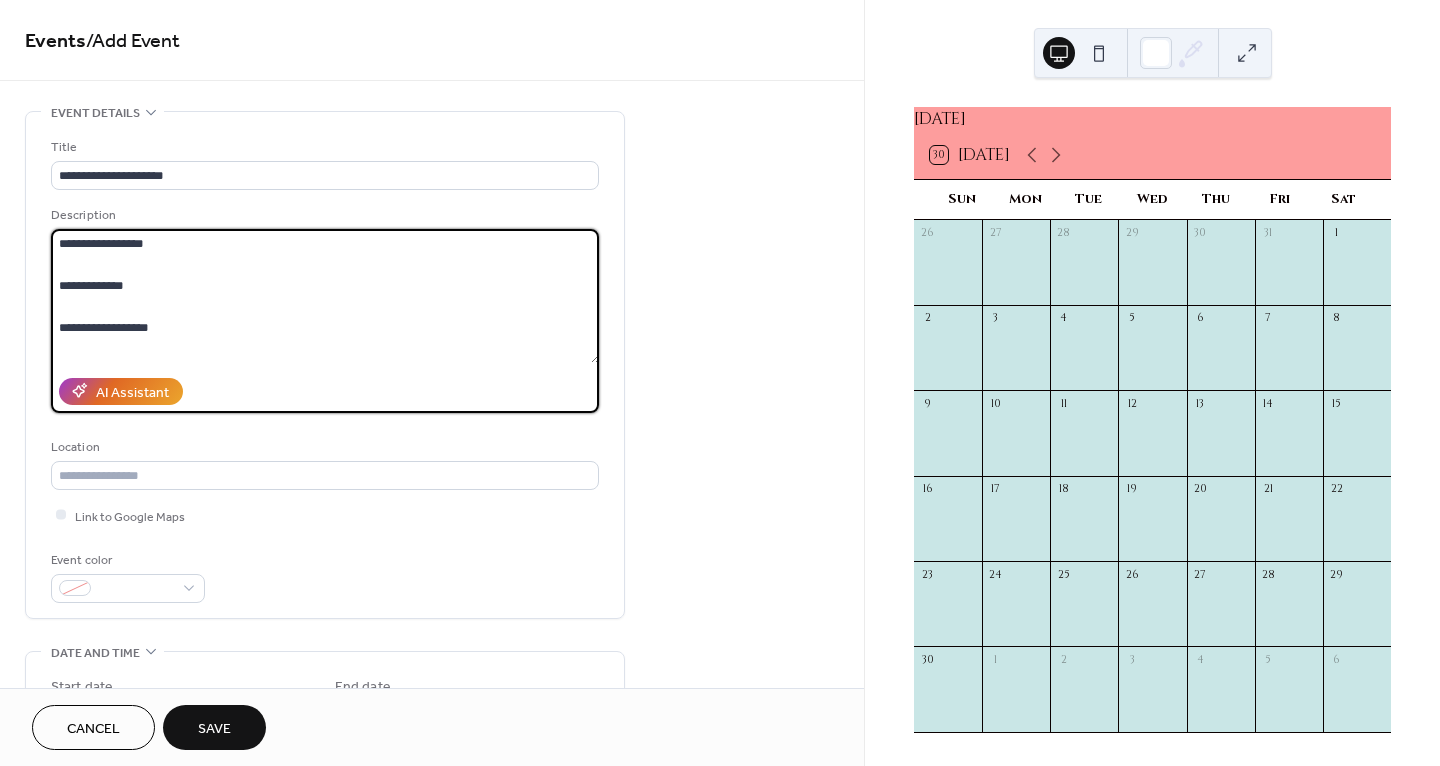 click on "**********" at bounding box center (325, 296) 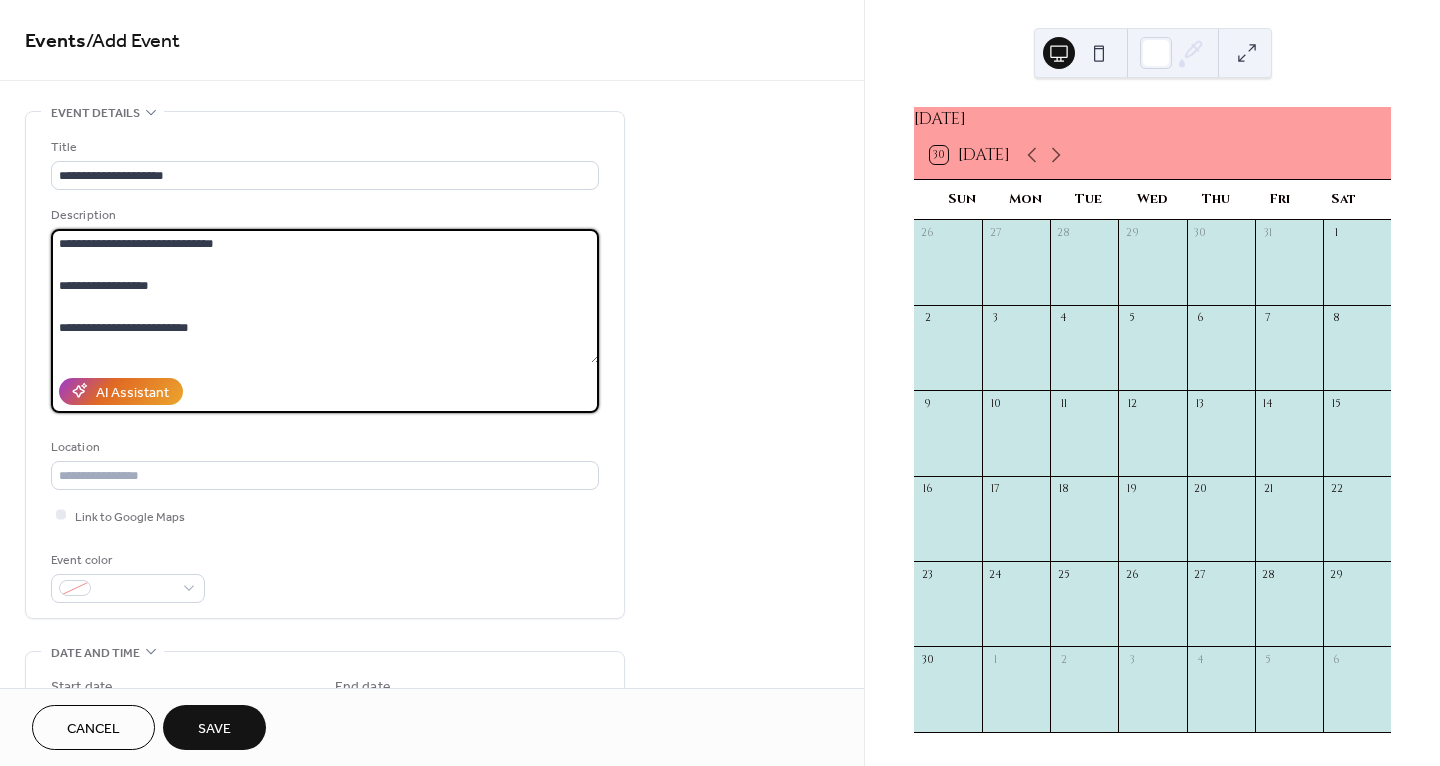 click on "**********" at bounding box center (325, 296) 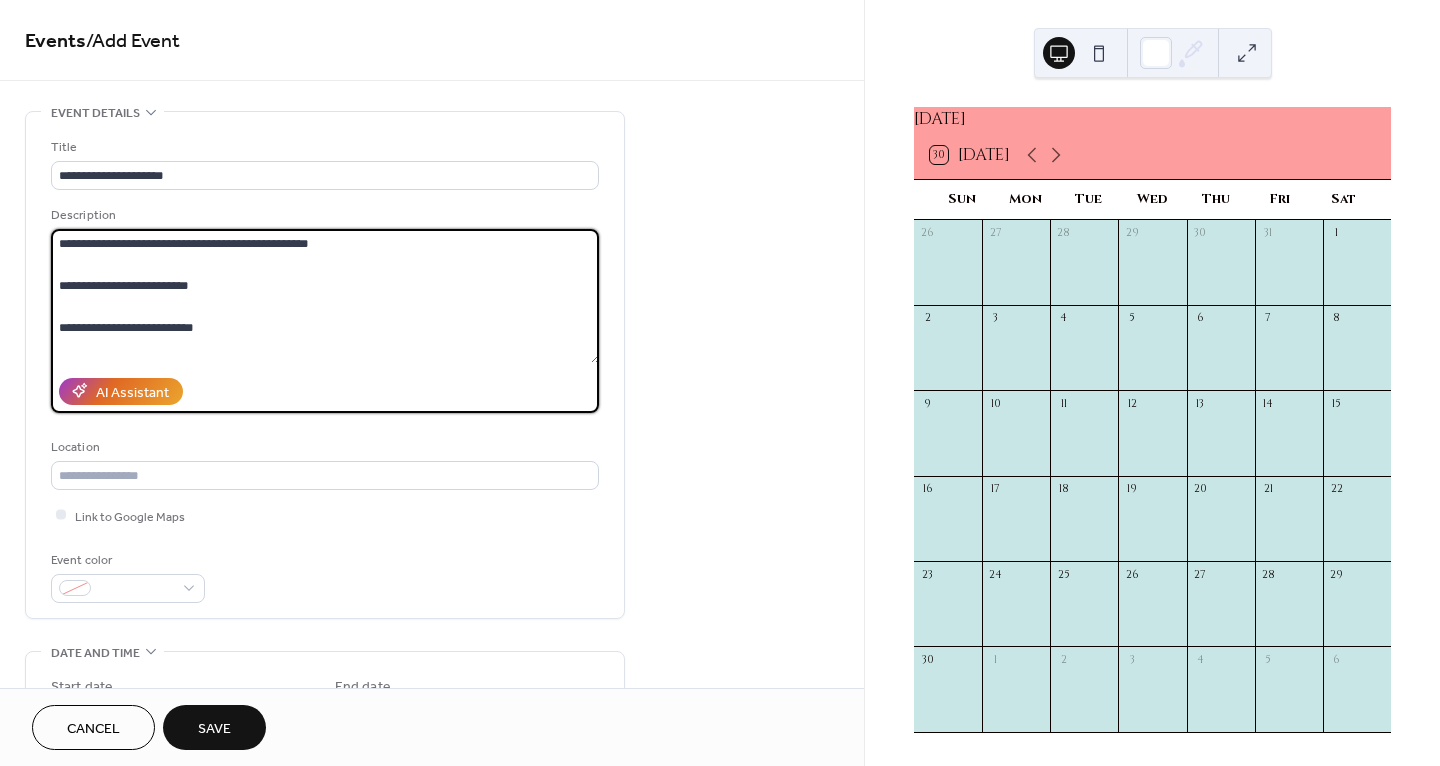 click on "**********" at bounding box center [325, 296] 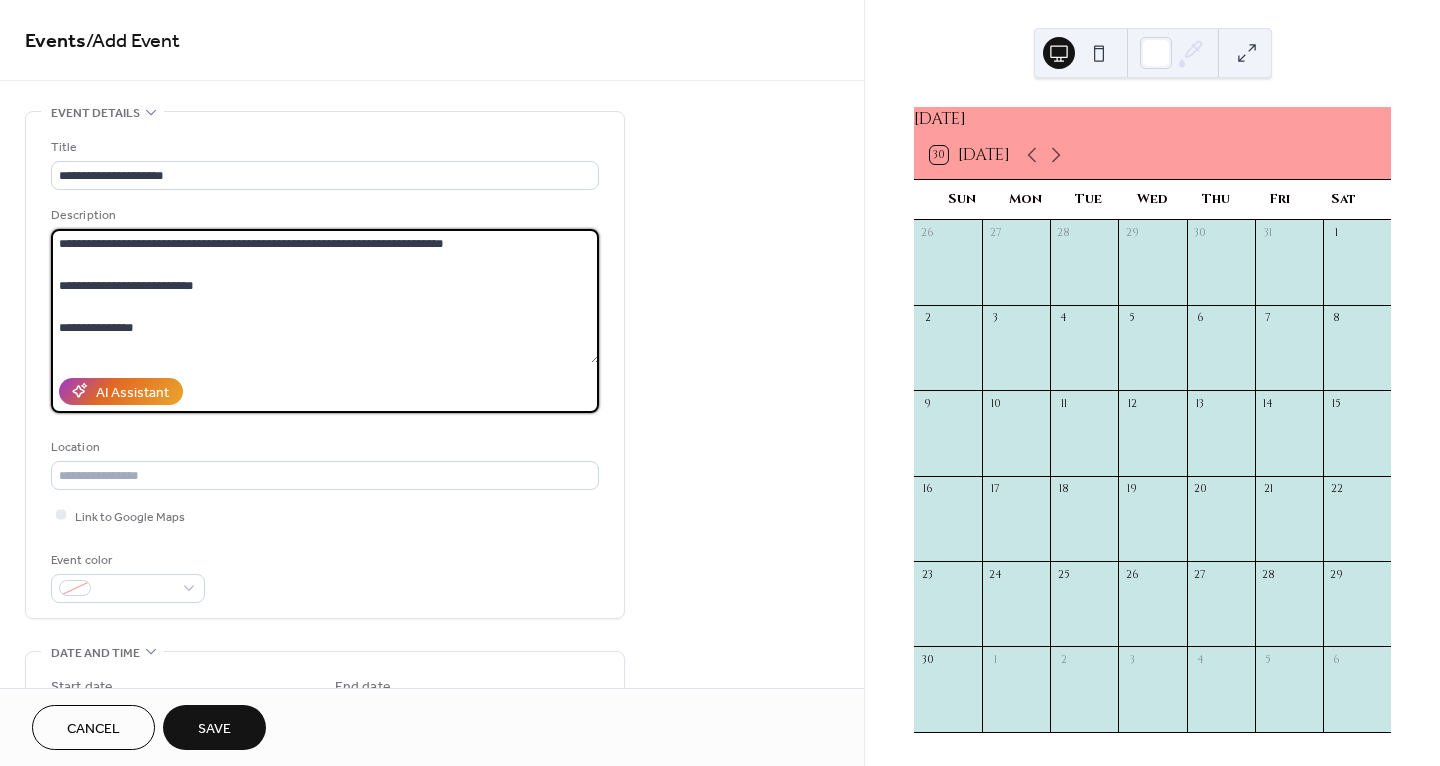 click on "**********" at bounding box center [325, 296] 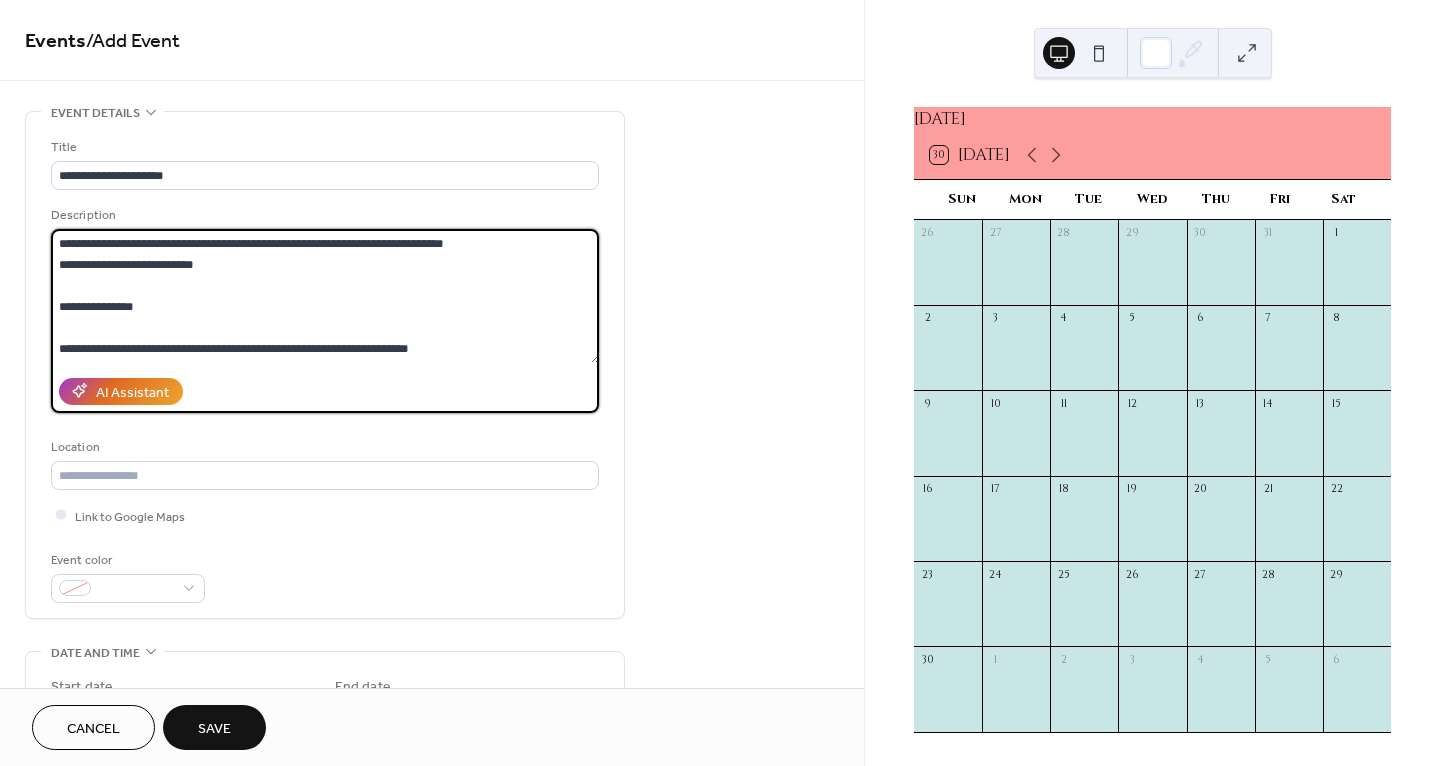 click on "**********" at bounding box center (325, 296) 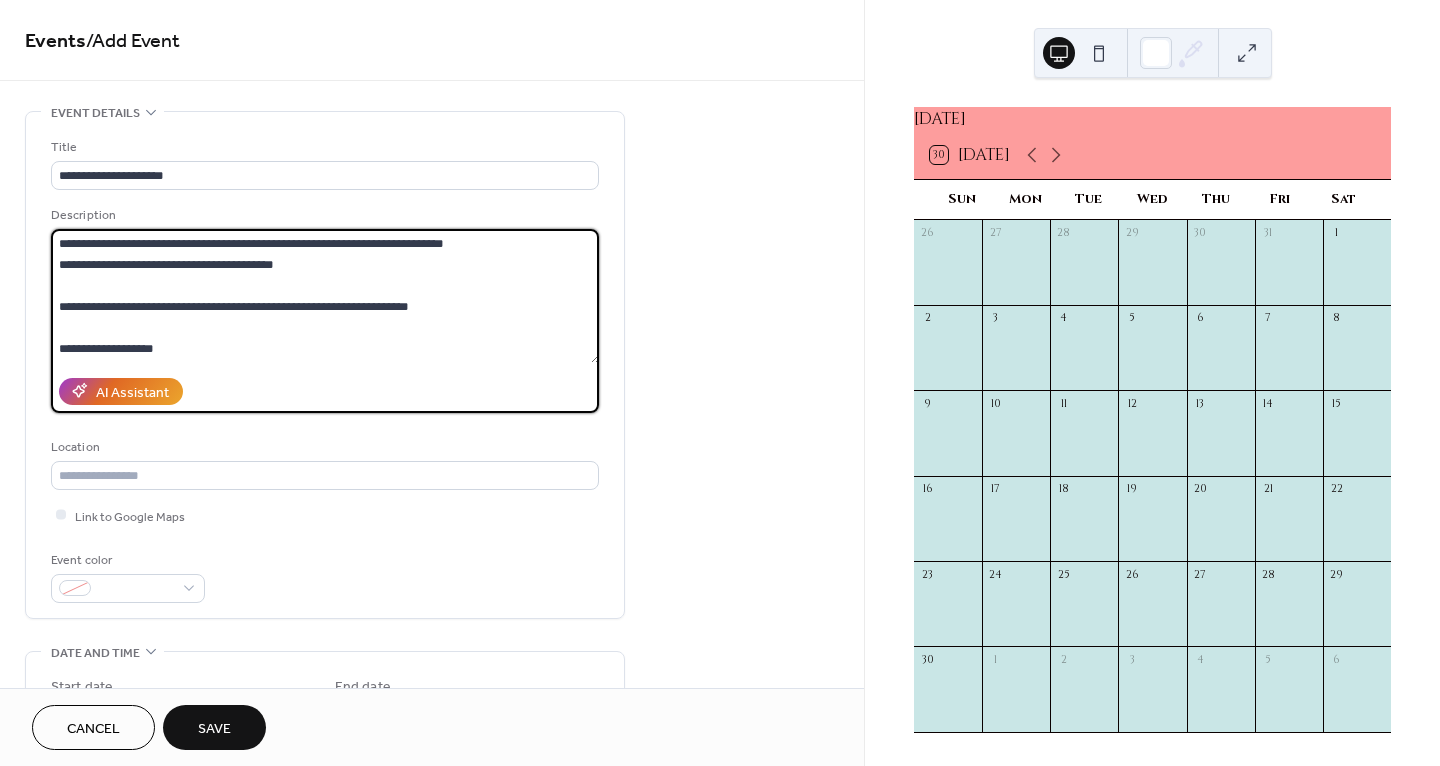 click on "**********" at bounding box center (325, 296) 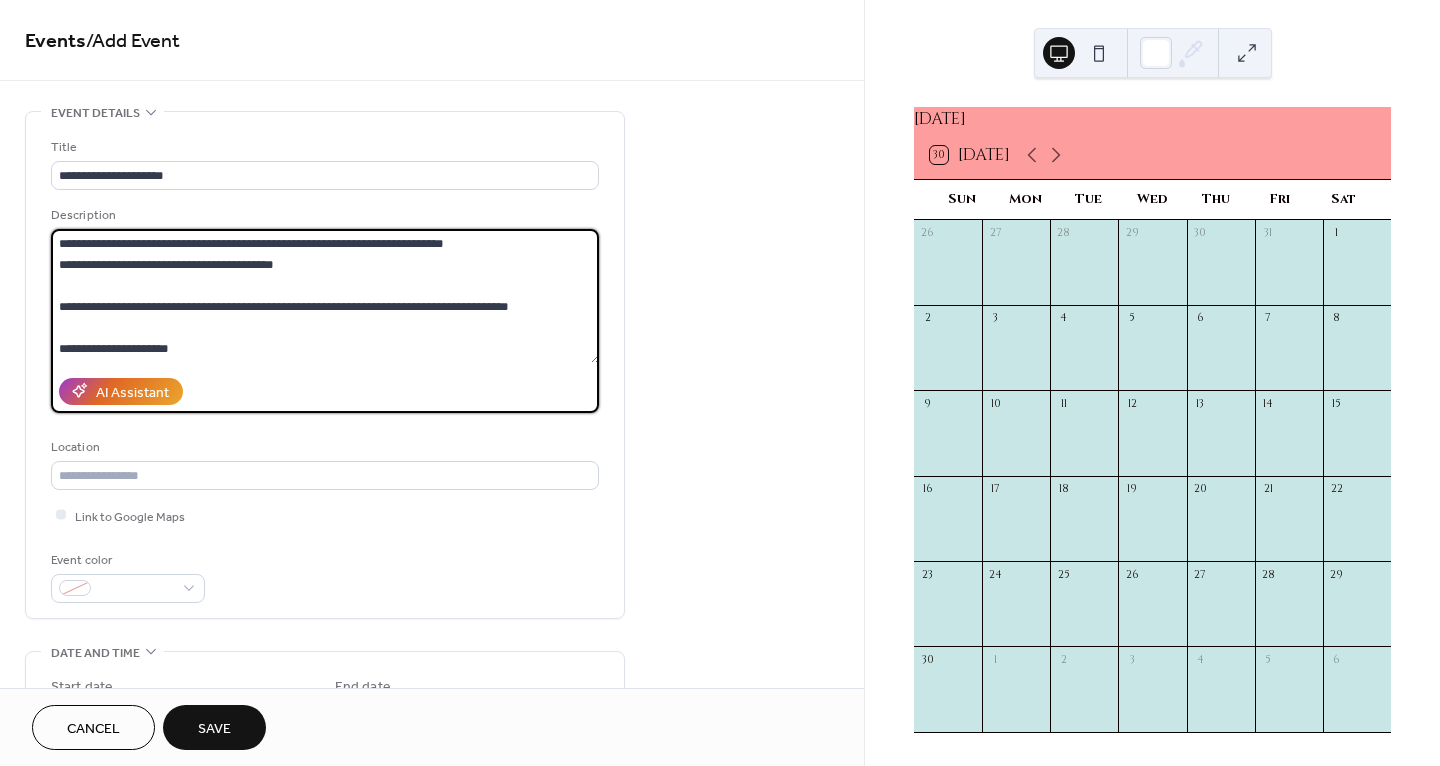 scroll, scrollTop: 41, scrollLeft: 0, axis: vertical 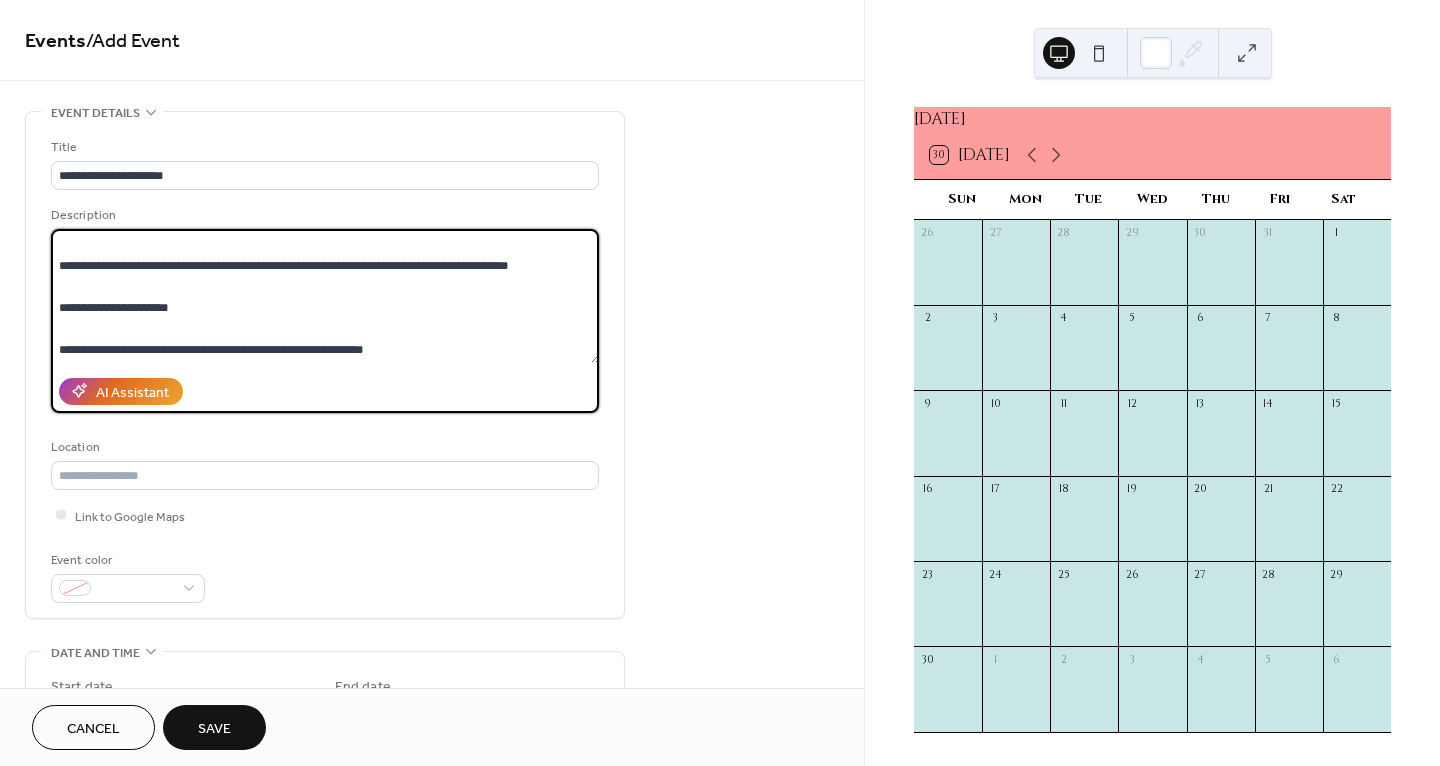 click on "**********" at bounding box center (325, 296) 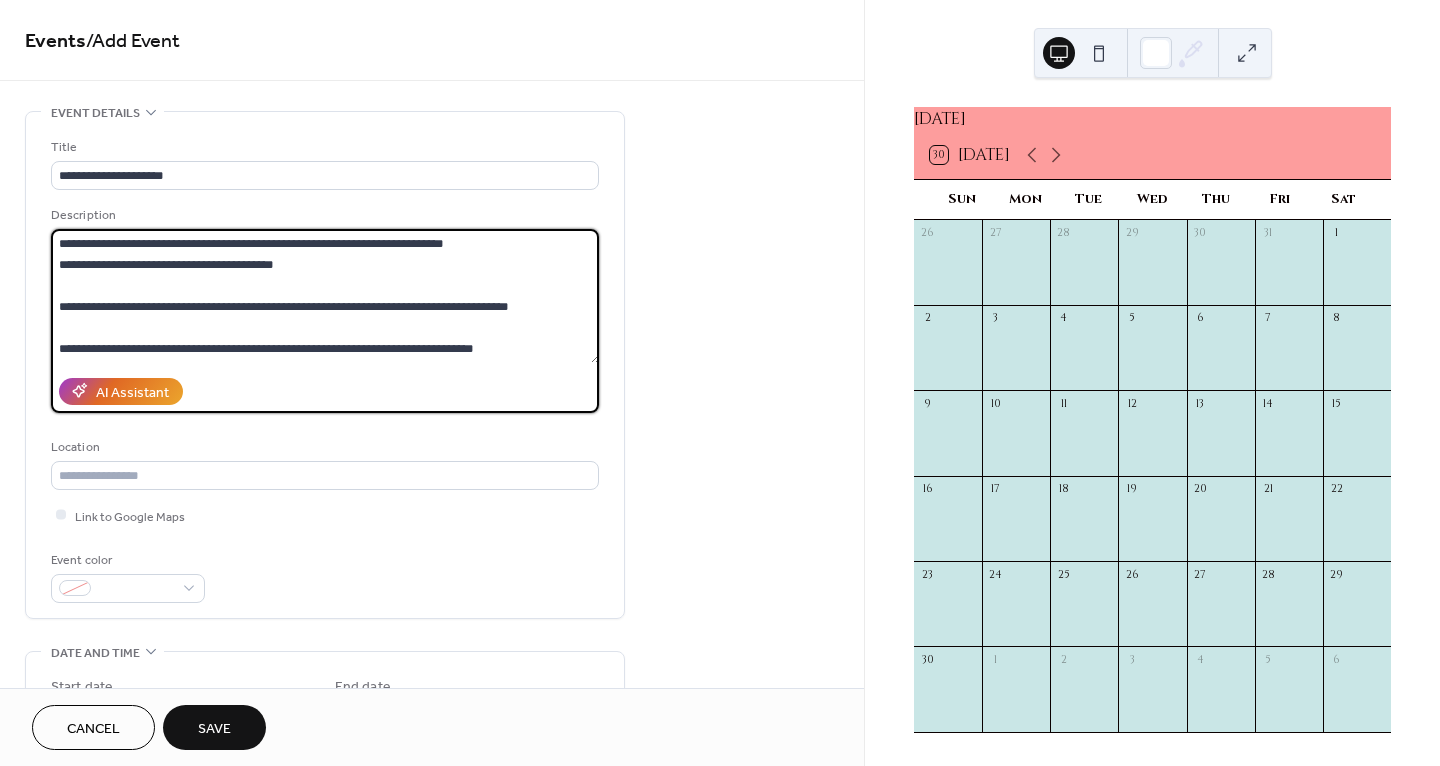 scroll, scrollTop: 0, scrollLeft: 0, axis: both 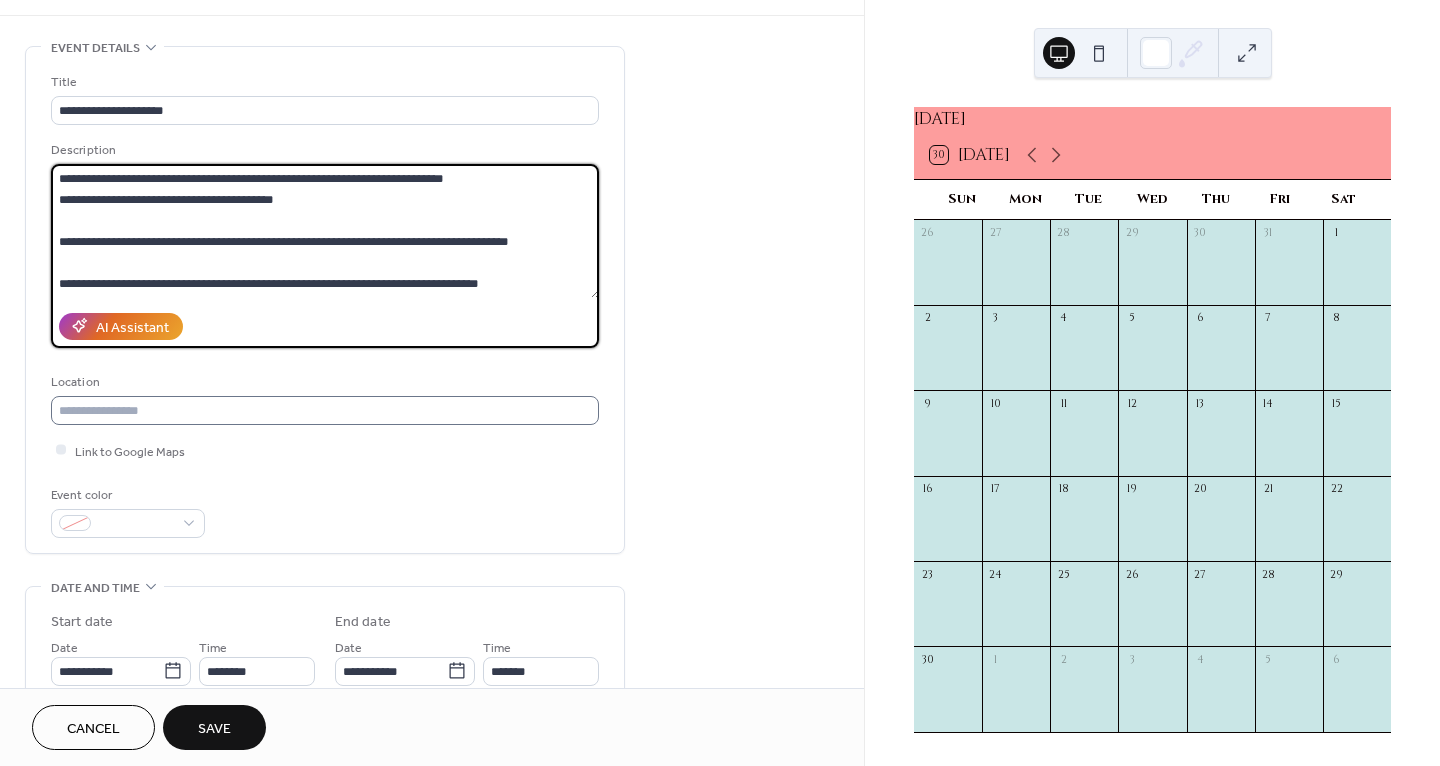 type on "**********" 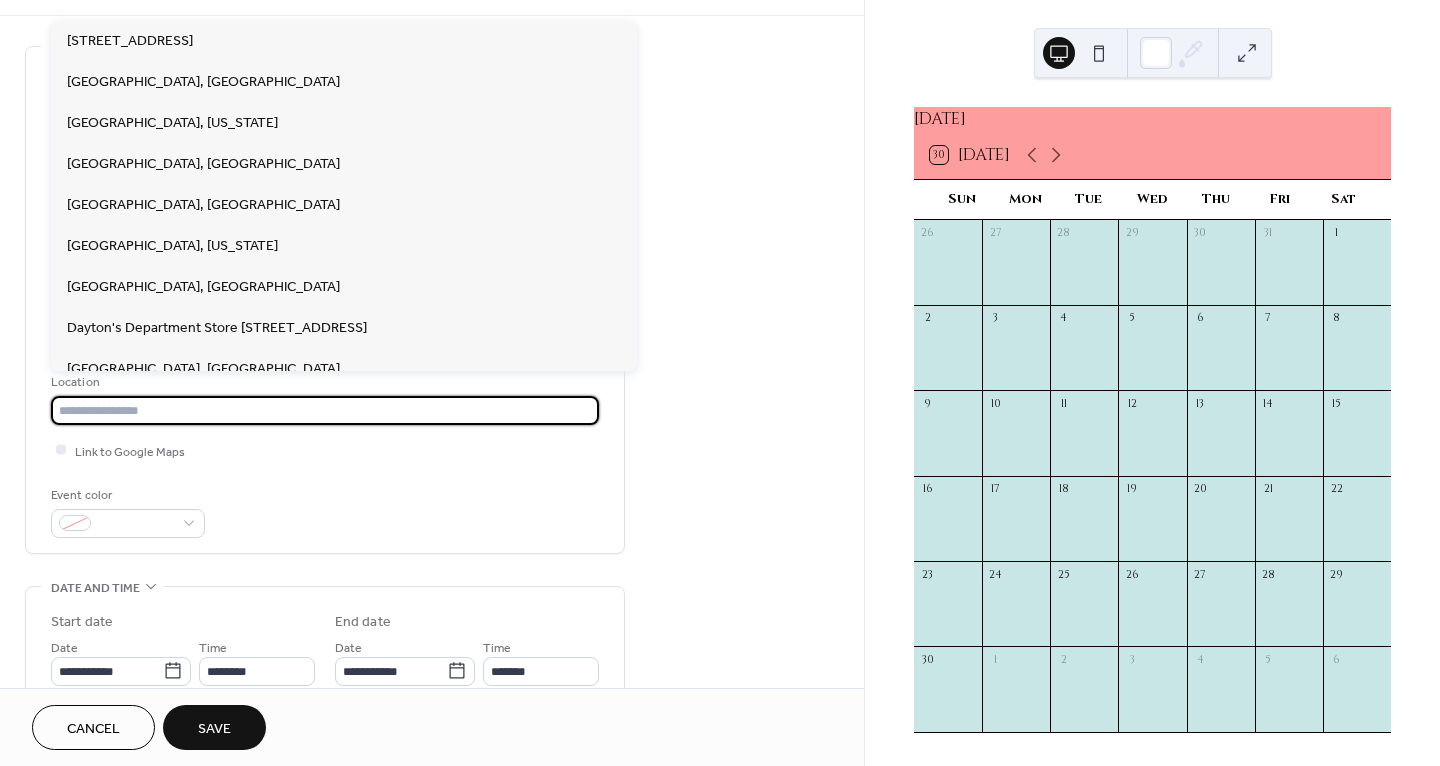 click at bounding box center [325, 410] 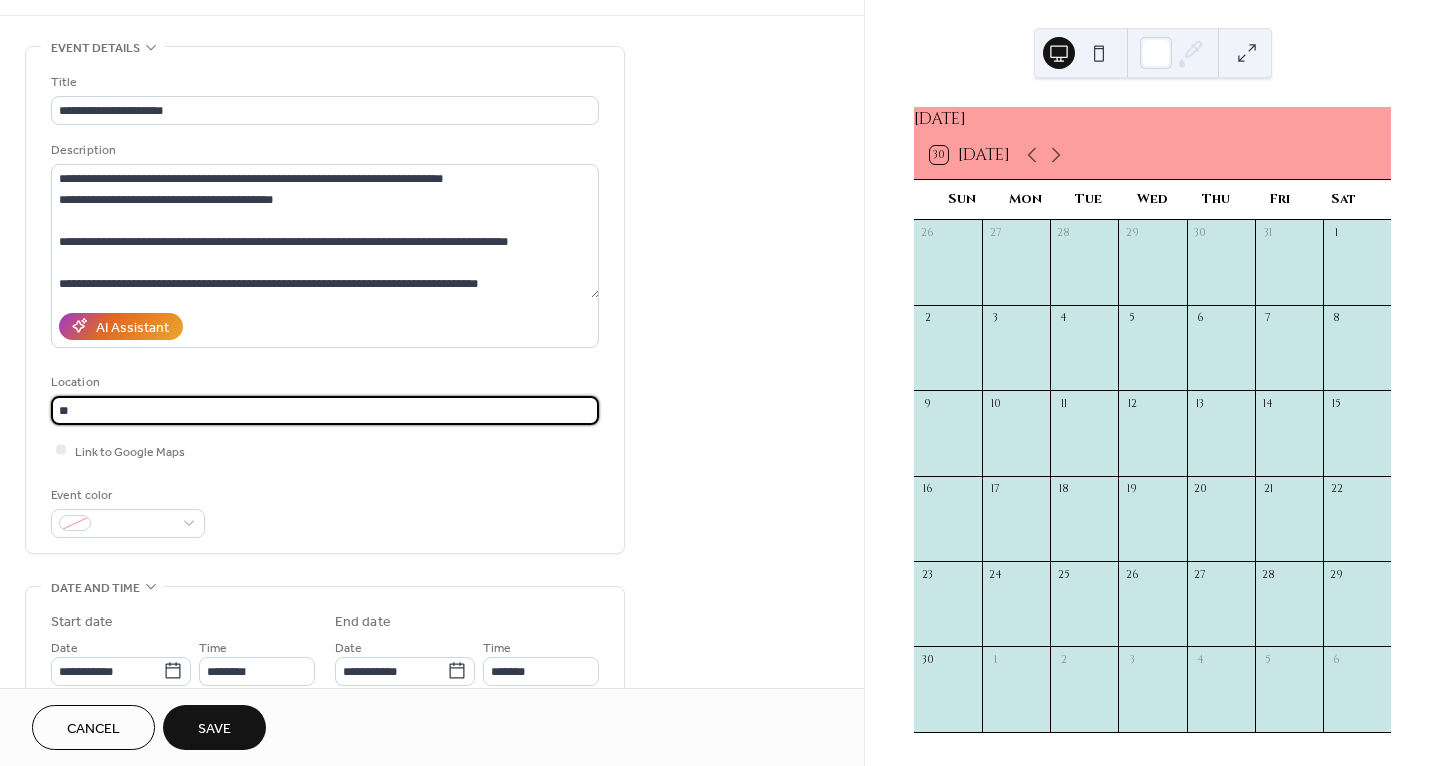 type on "*" 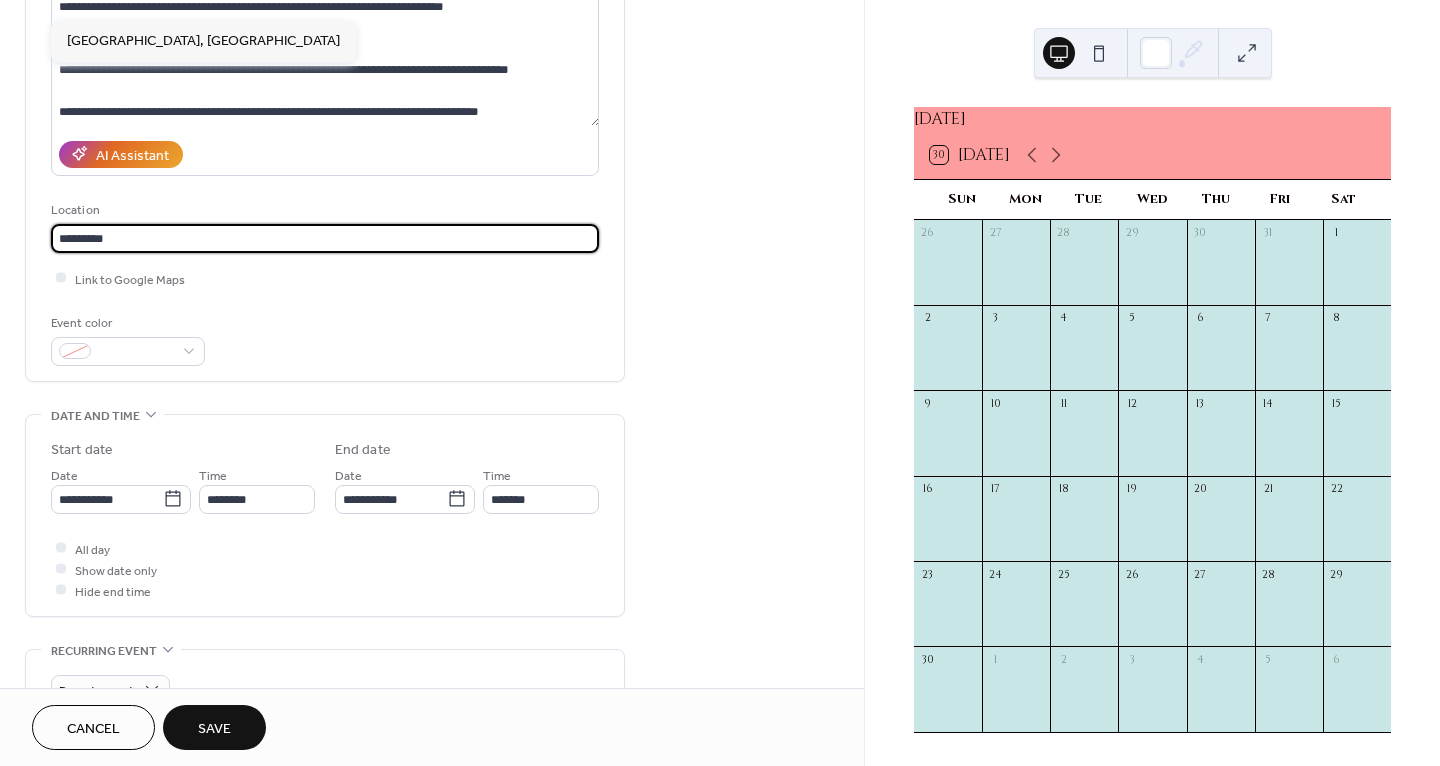 scroll, scrollTop: 236, scrollLeft: 0, axis: vertical 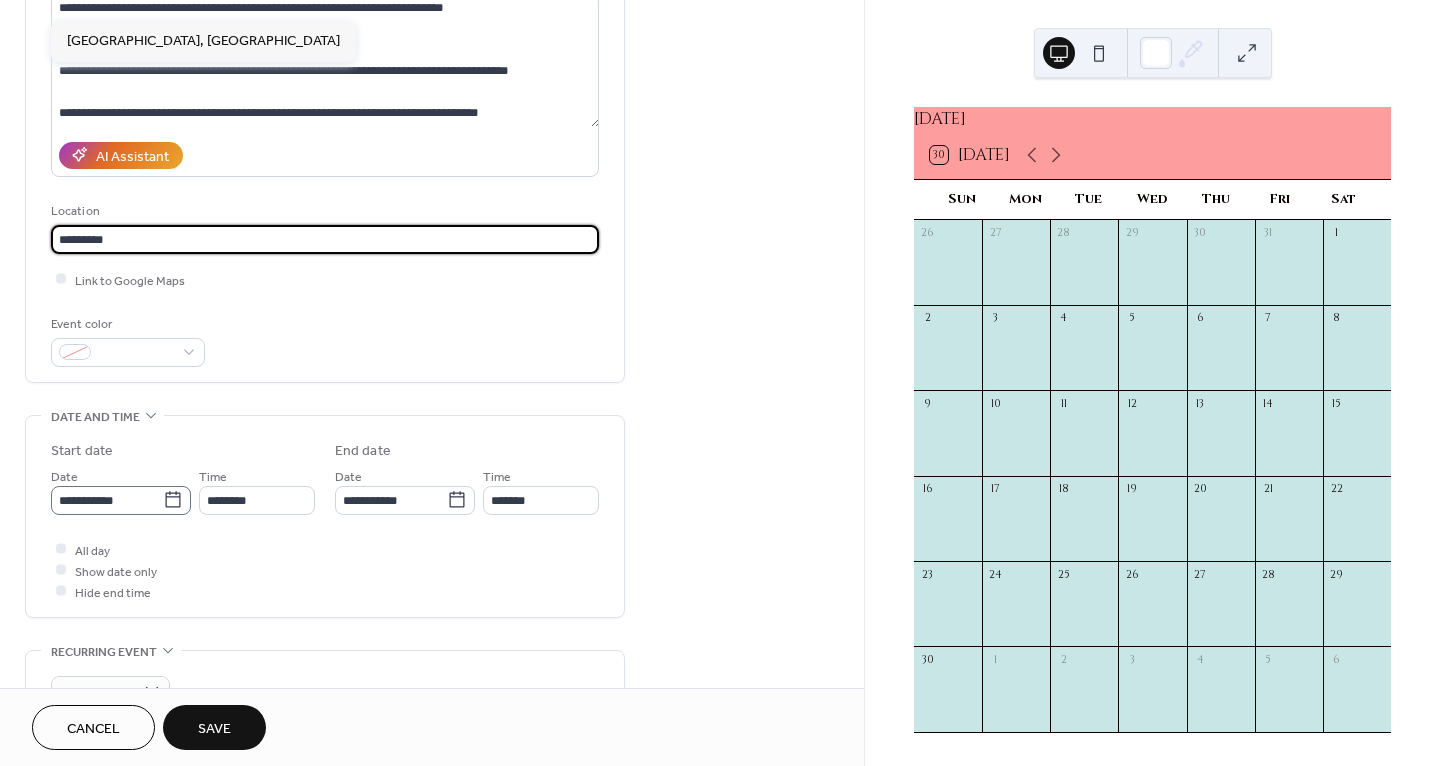 type on "*********" 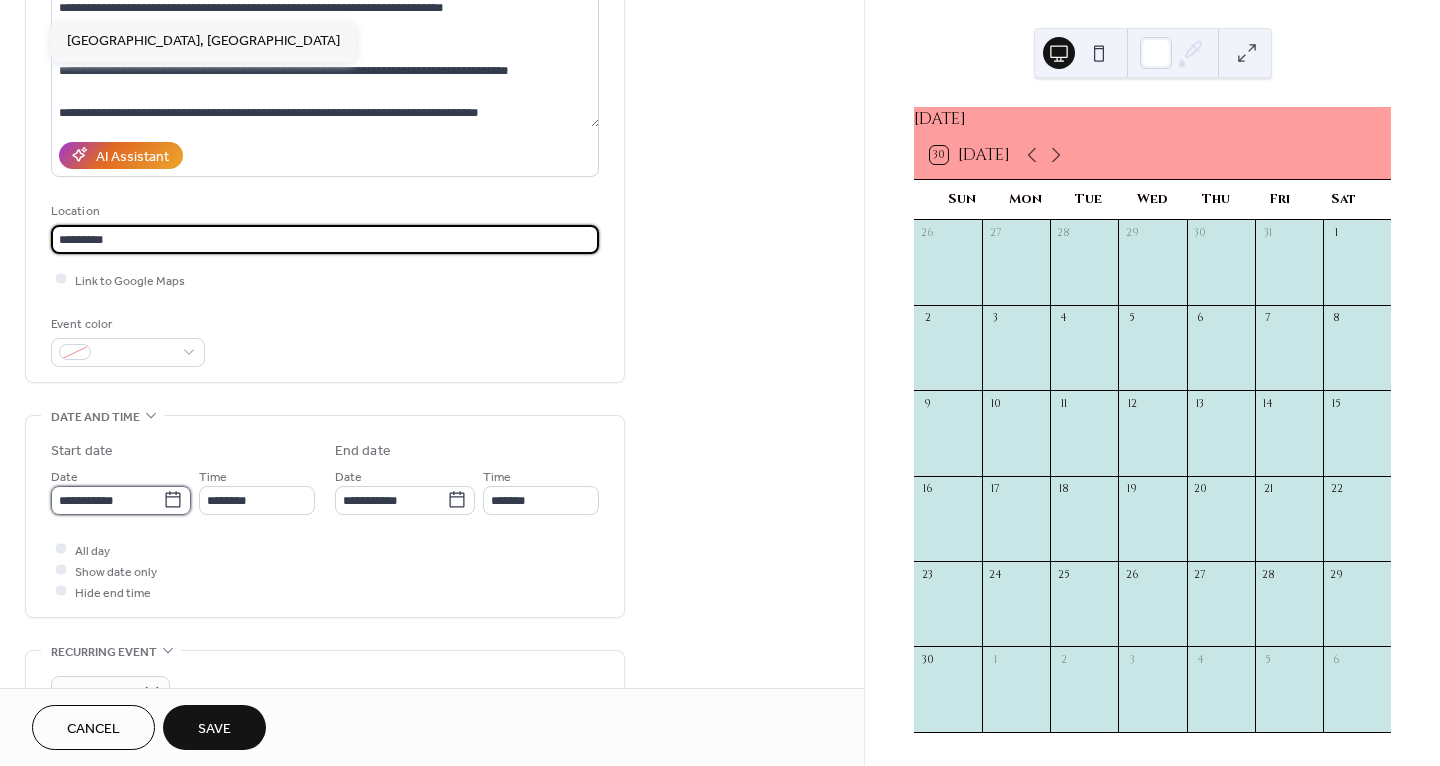 click on "**********" at bounding box center [107, 500] 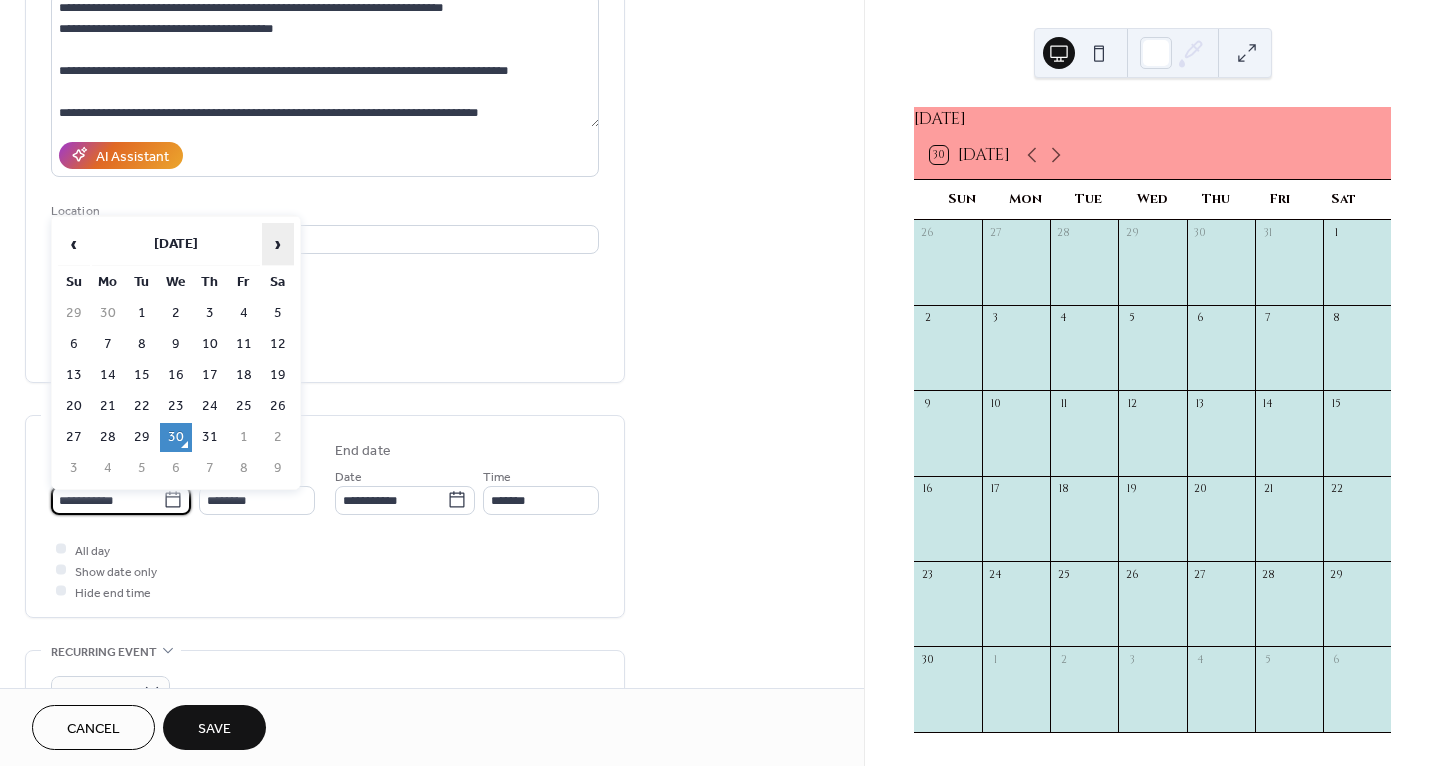 click on "›" at bounding box center [278, 244] 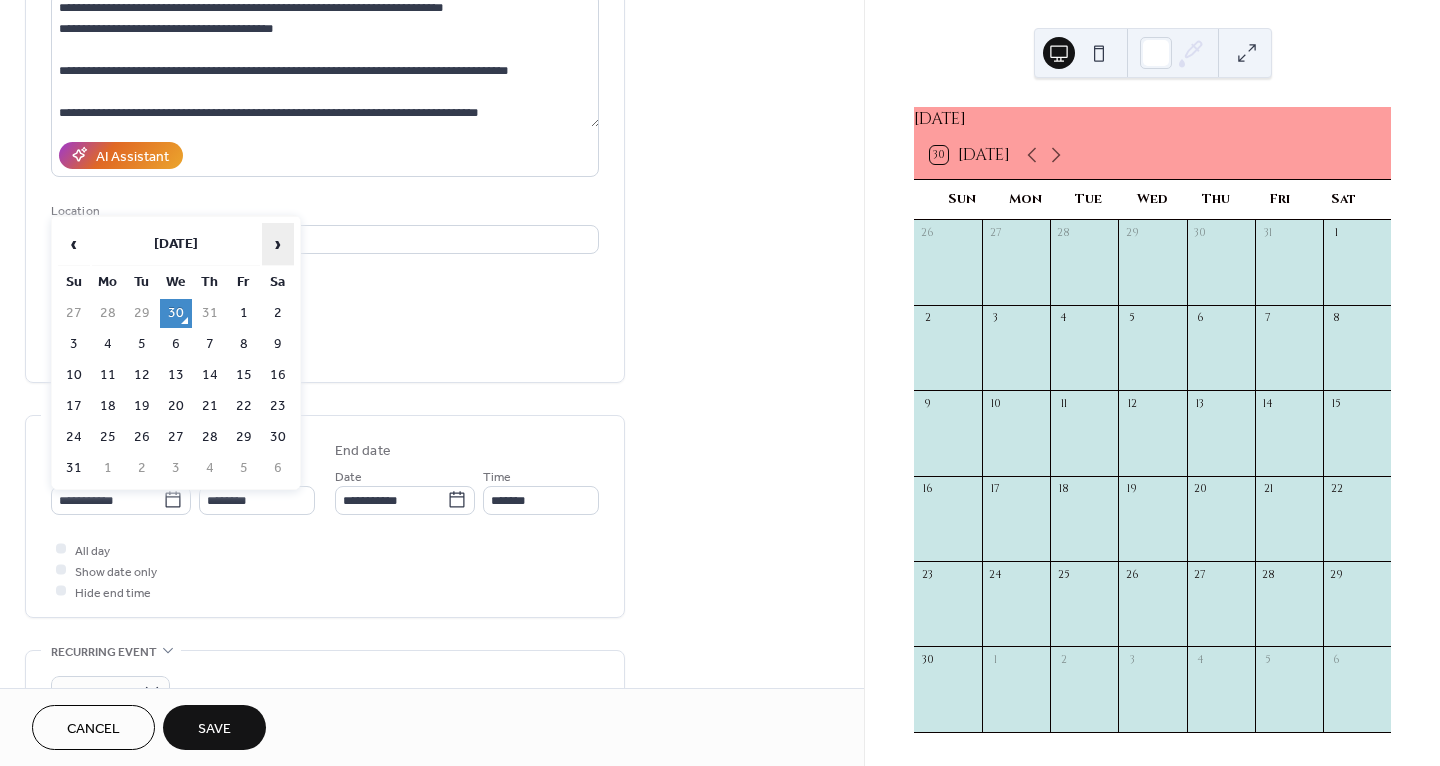 click on "›" at bounding box center [278, 244] 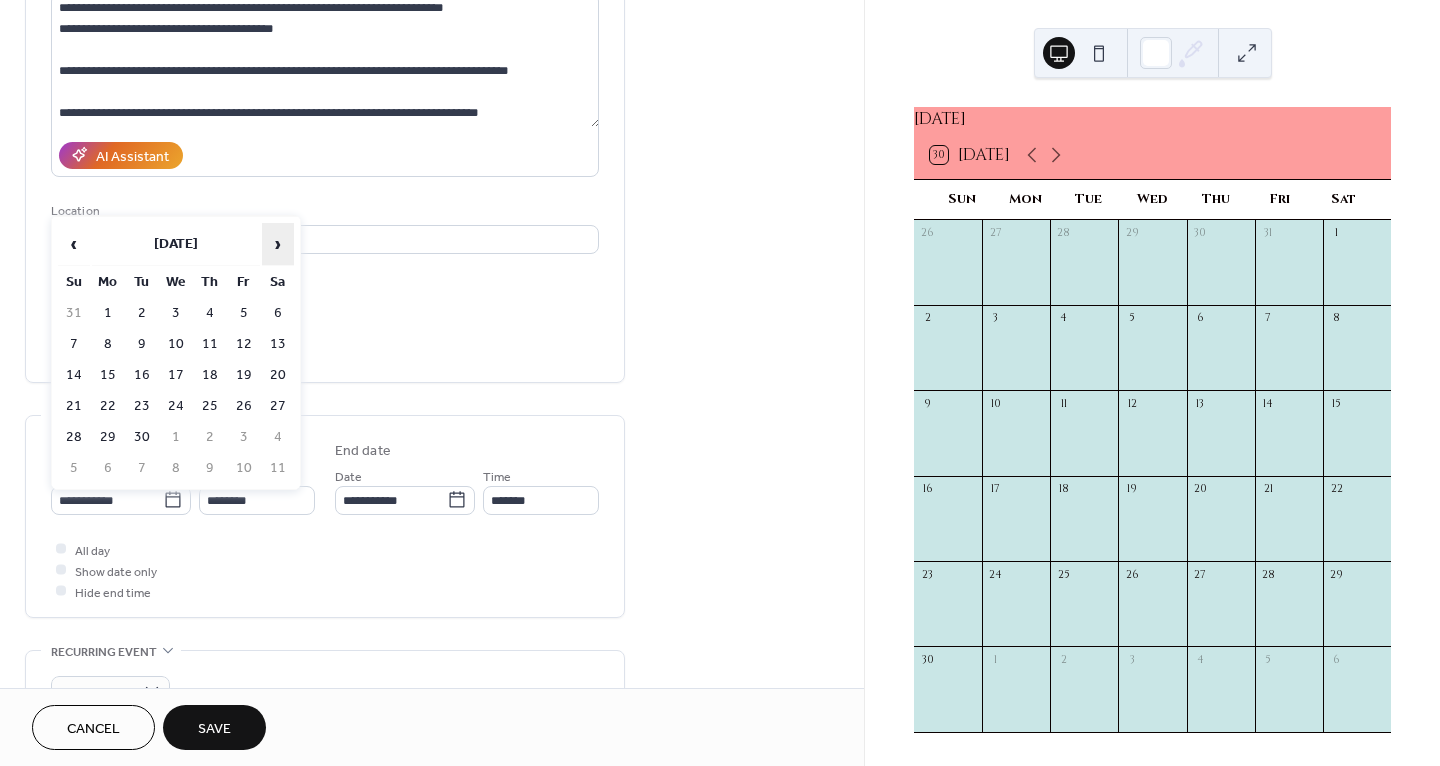 click on "›" at bounding box center [278, 244] 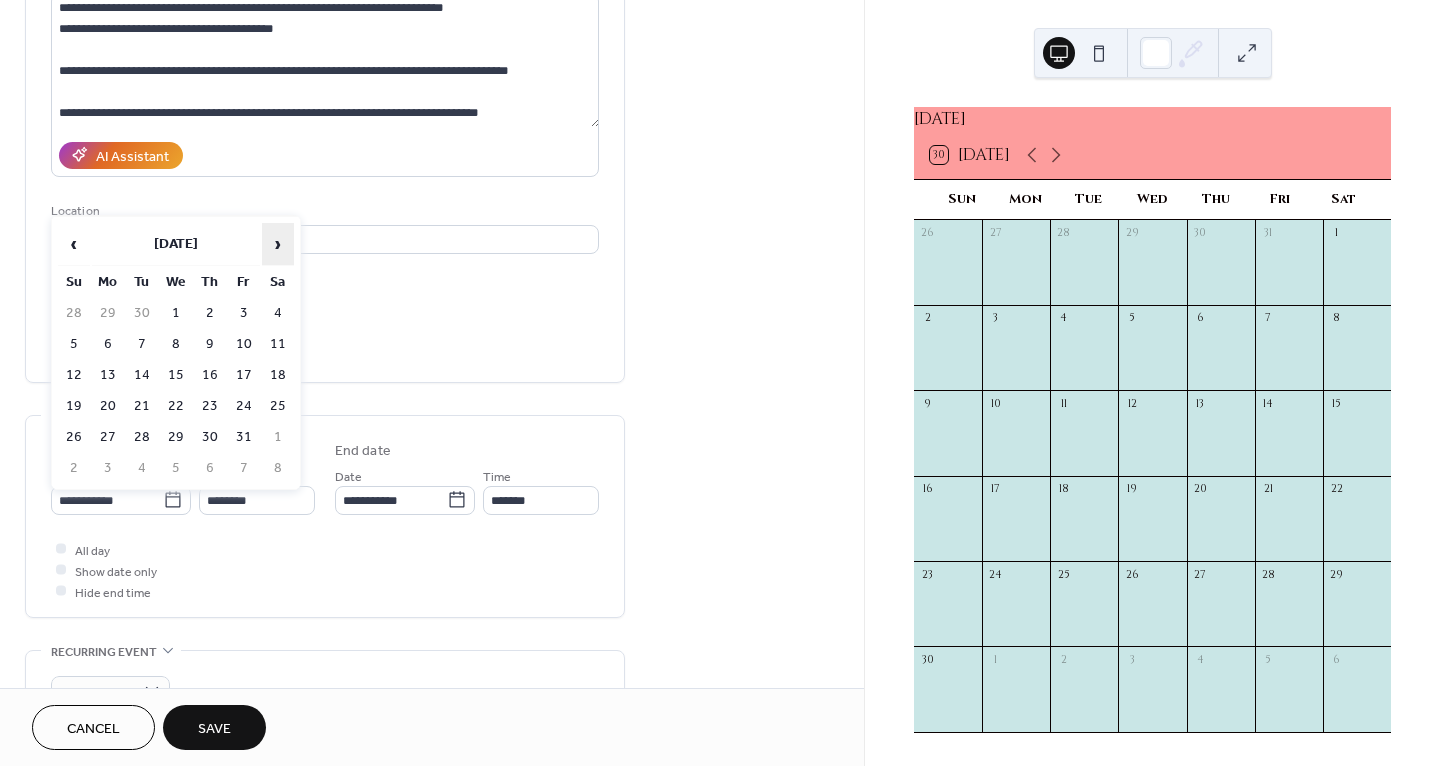 click on "›" at bounding box center [278, 244] 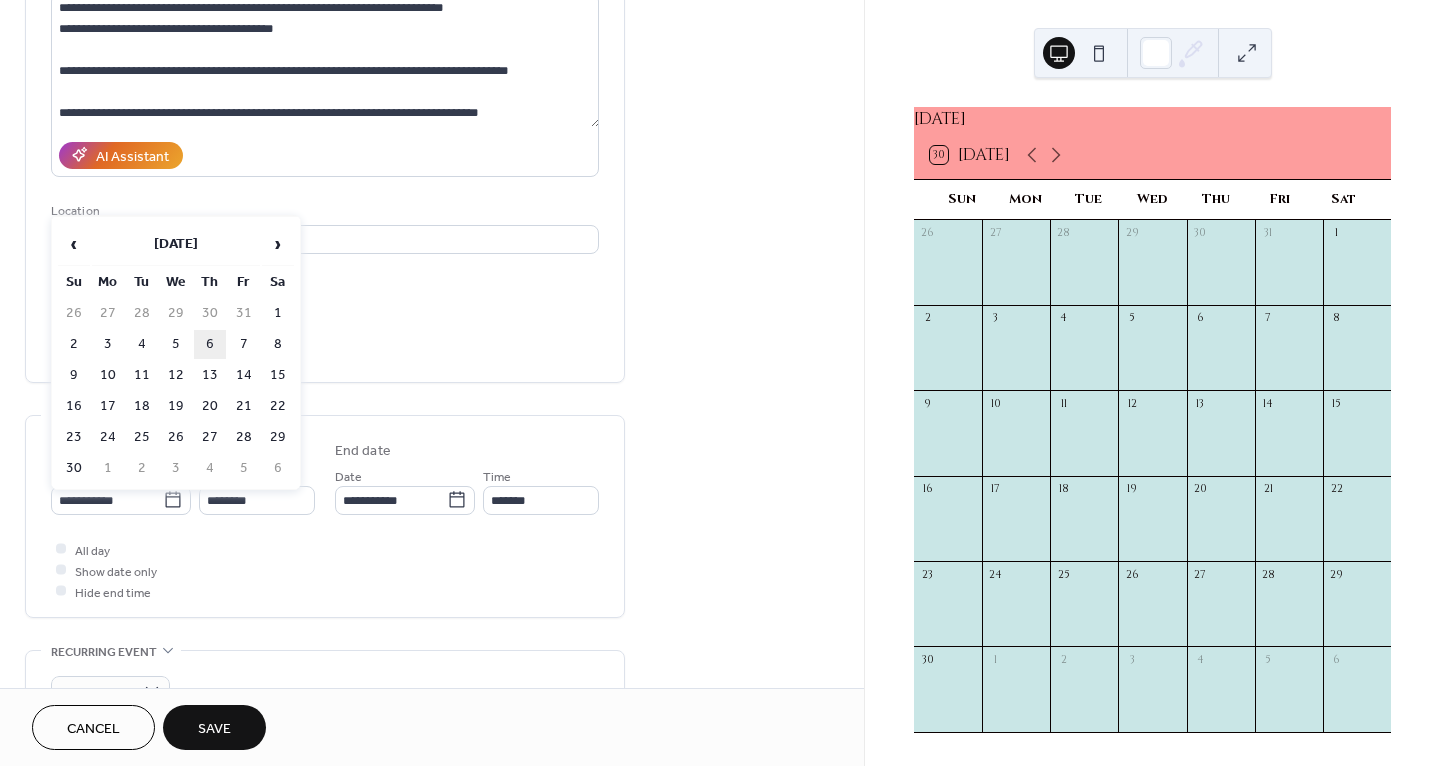 click on "6" at bounding box center [210, 344] 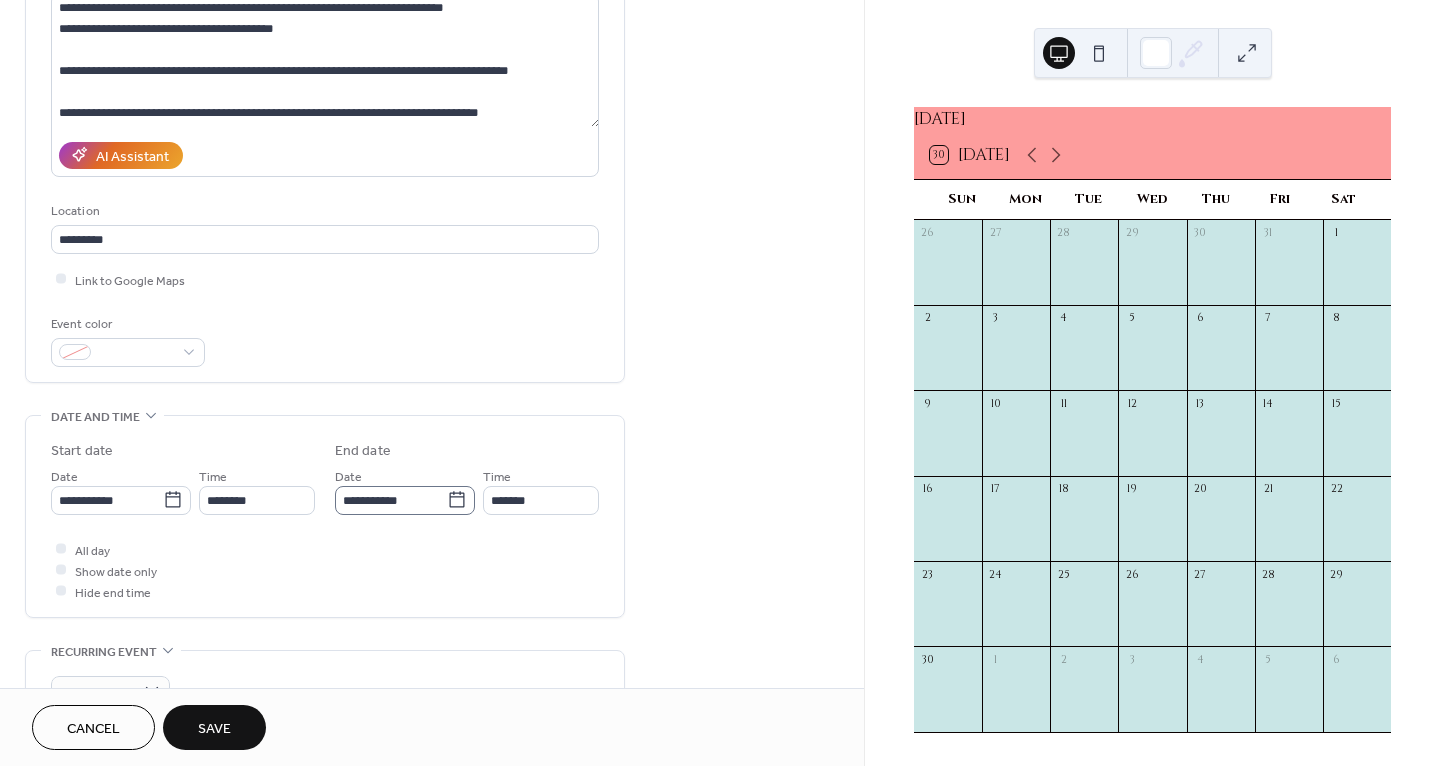 click 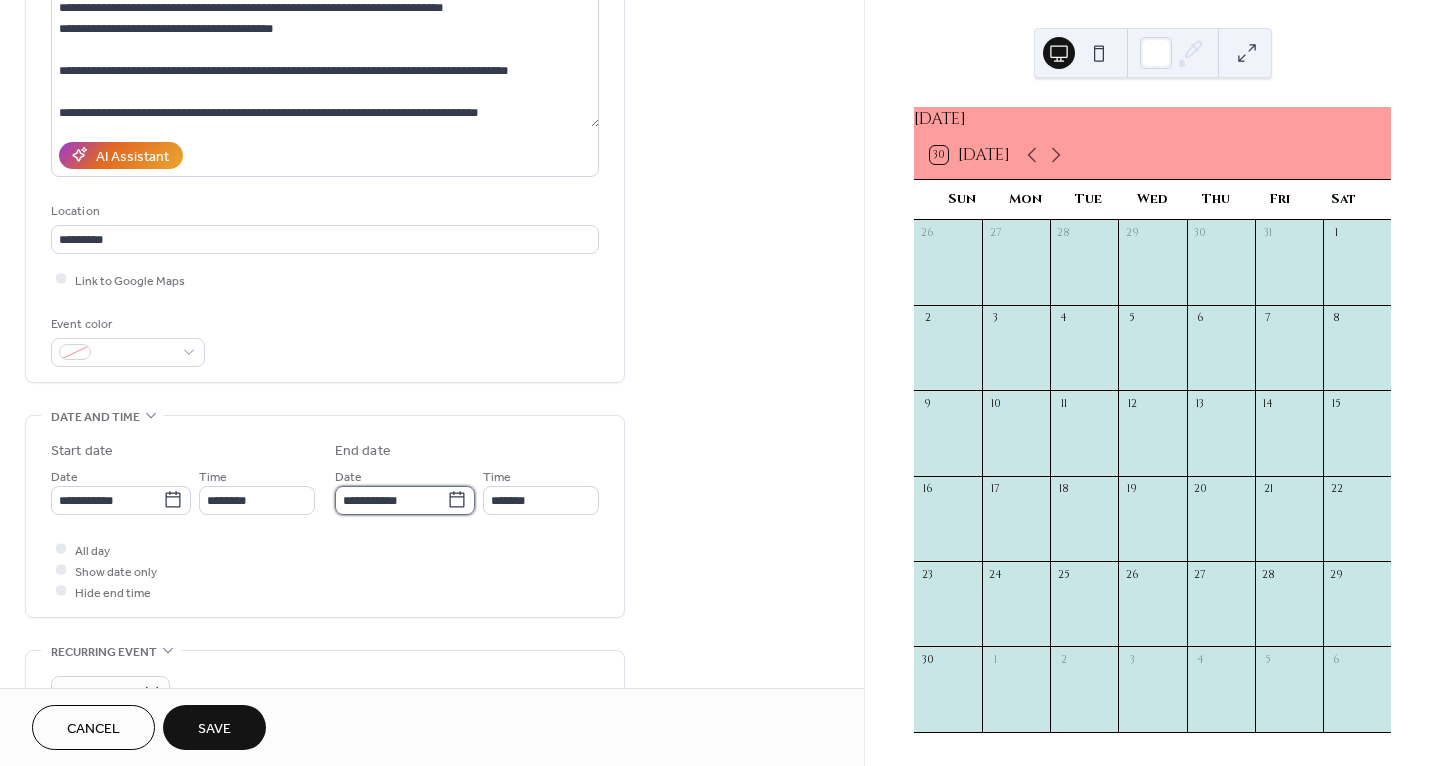 click on "**********" at bounding box center [391, 500] 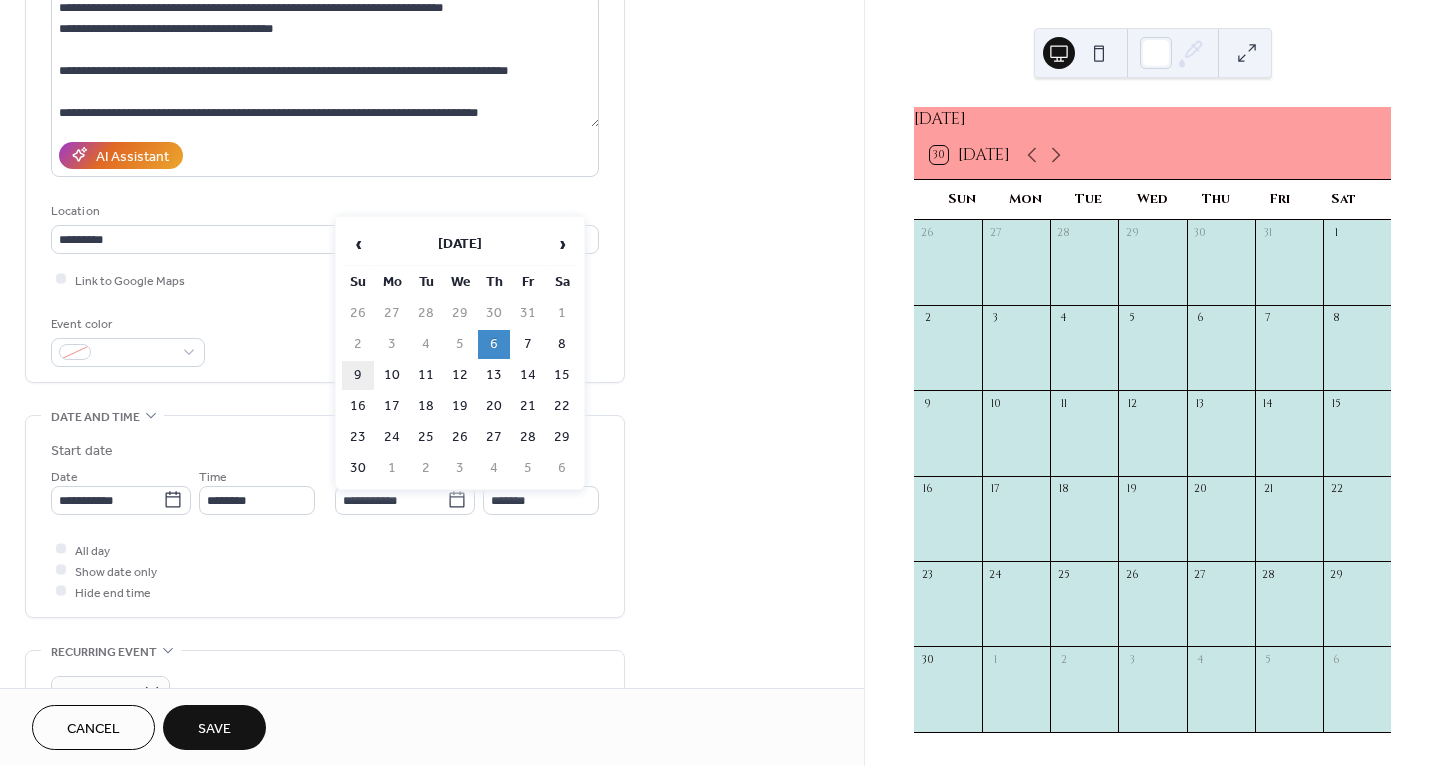 click on "9" at bounding box center (358, 375) 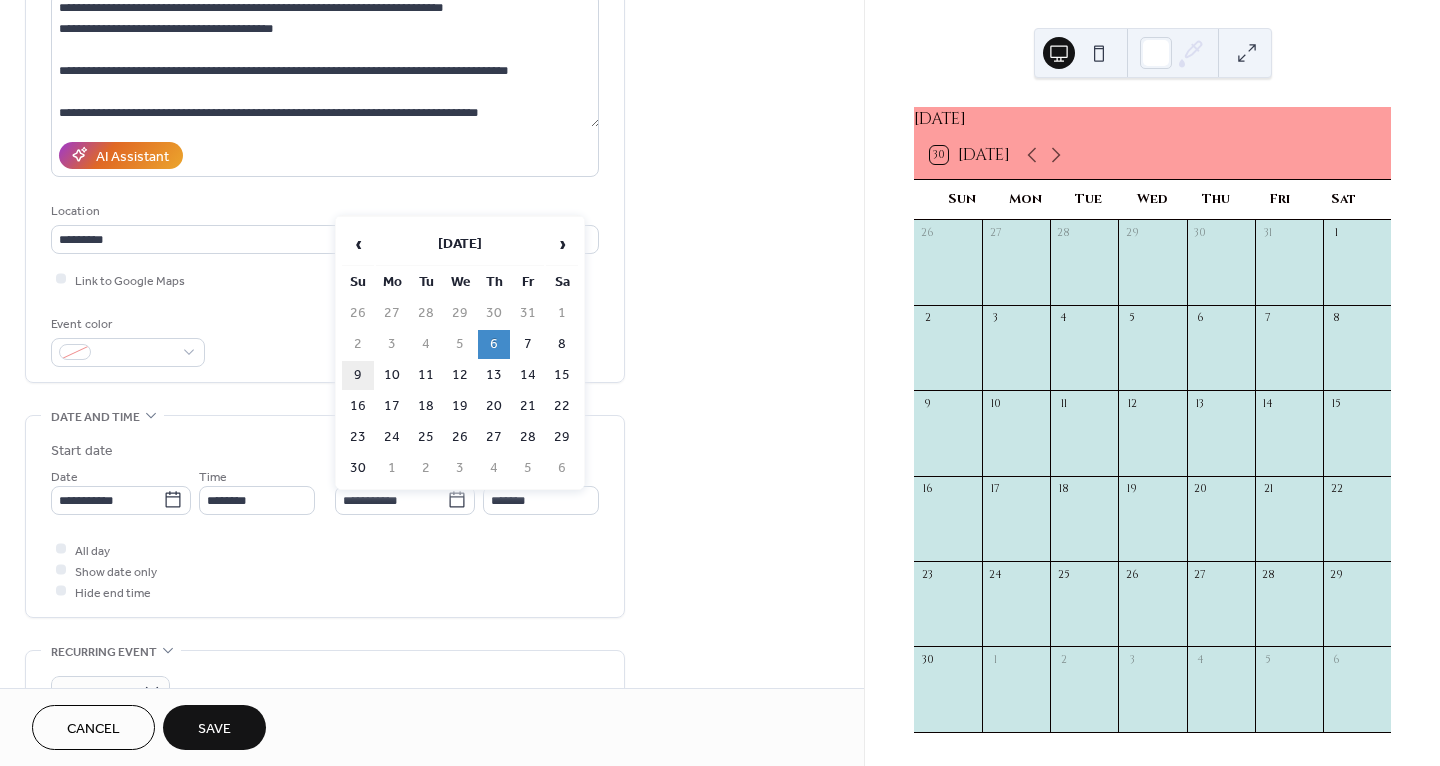type on "**********" 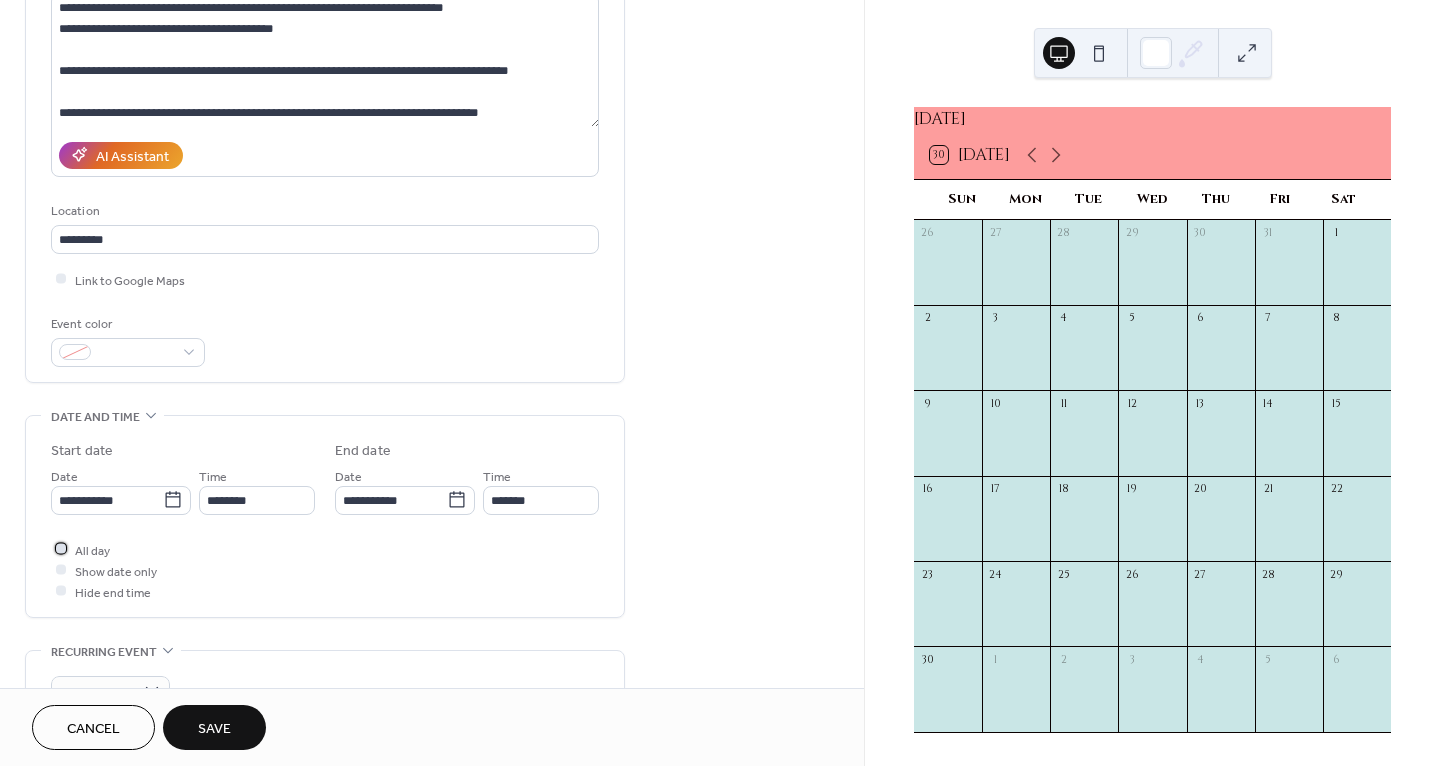 click at bounding box center [61, 549] 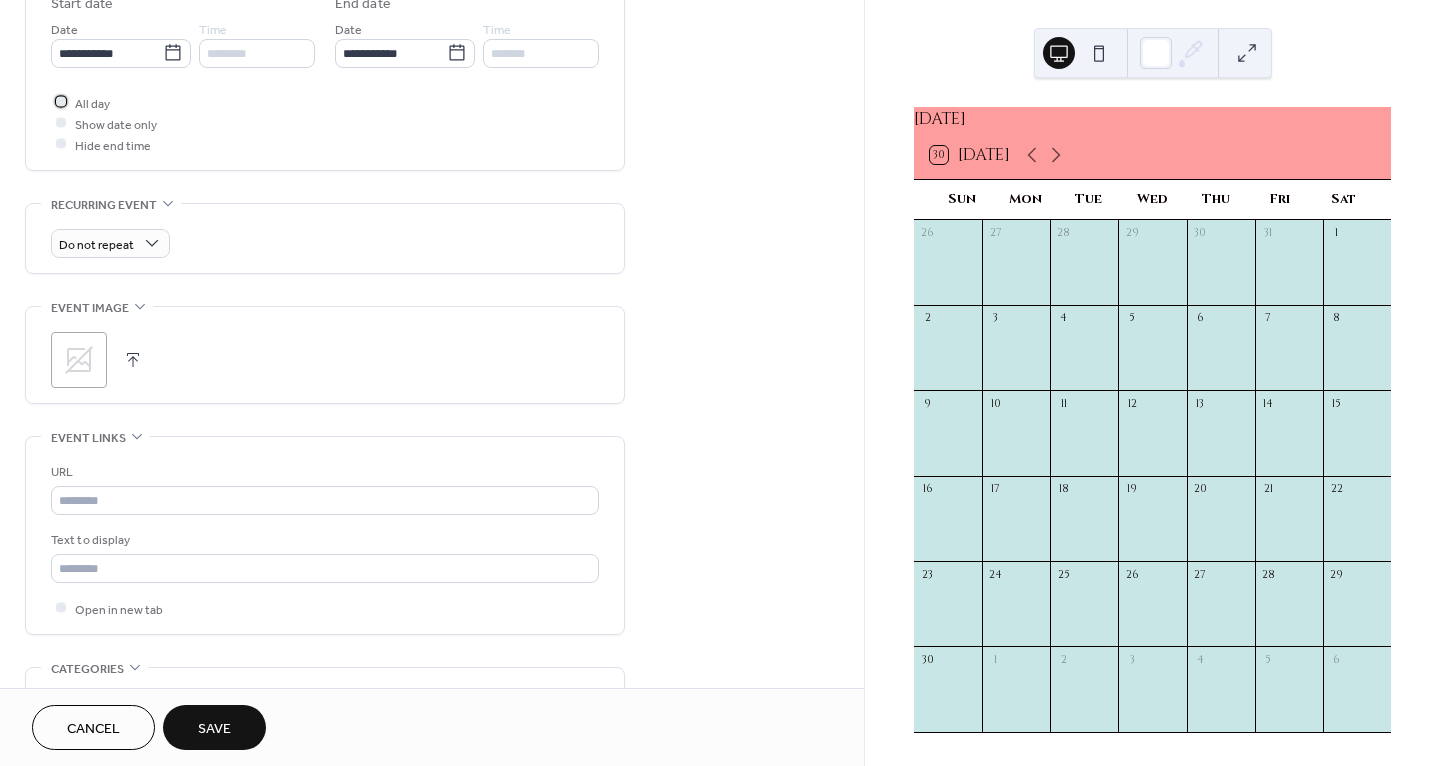 scroll, scrollTop: 875, scrollLeft: 0, axis: vertical 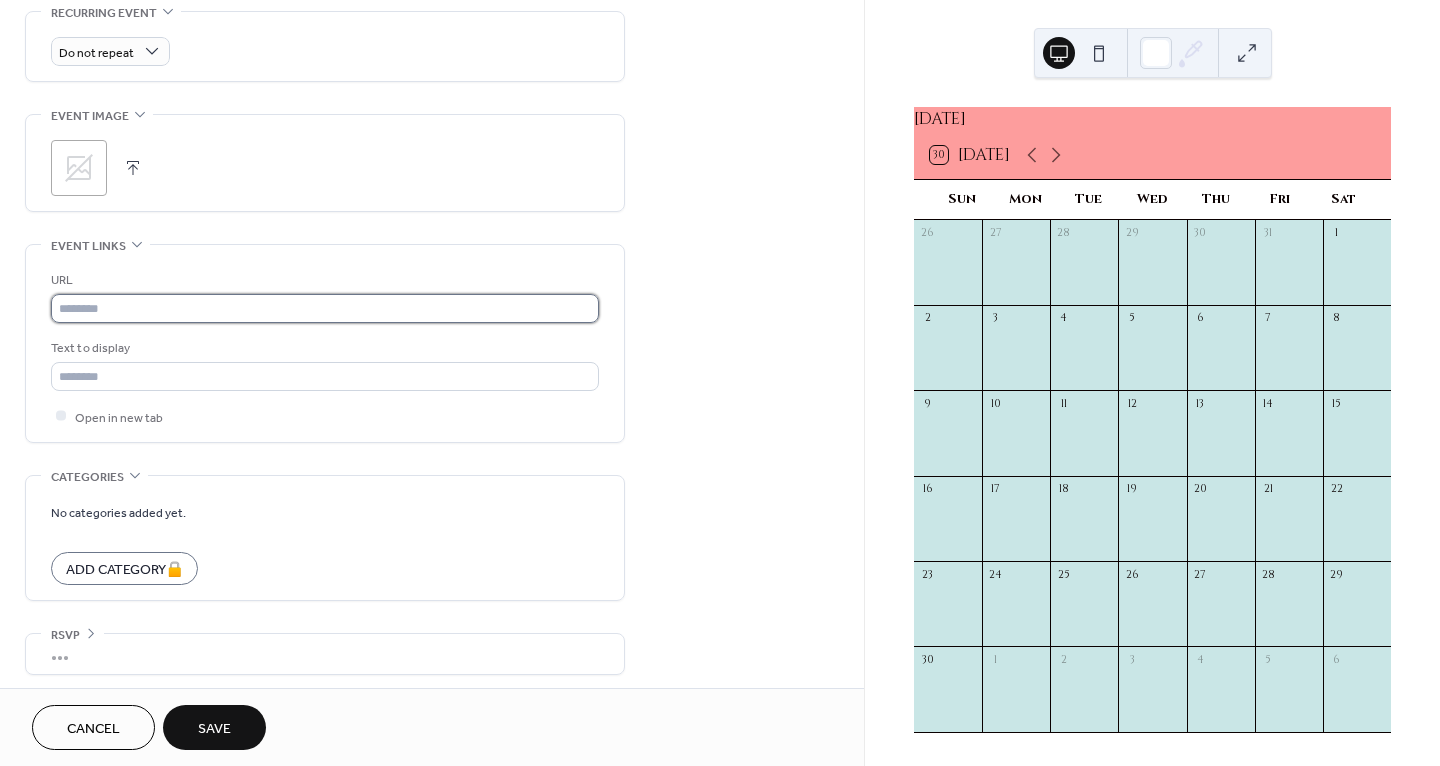 click at bounding box center [325, 308] 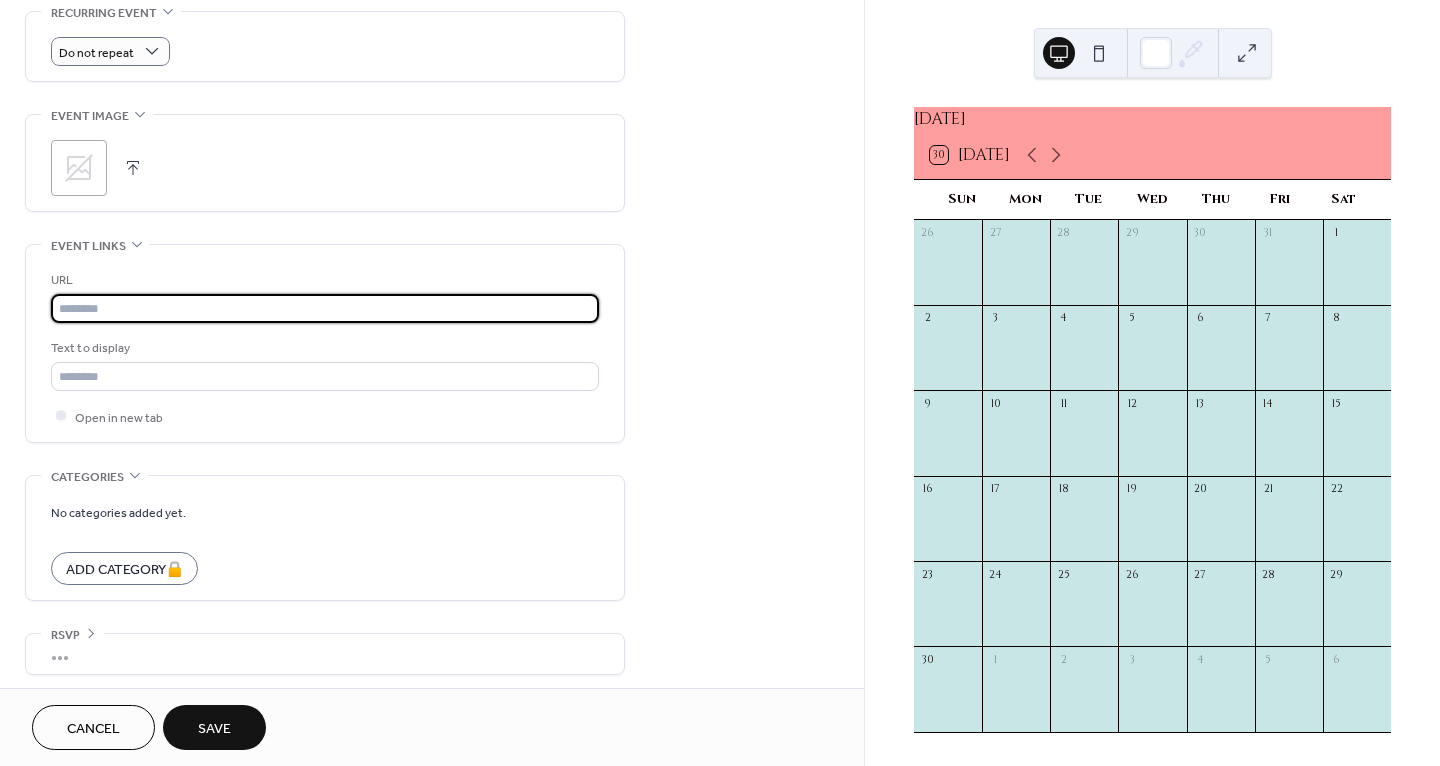 paste on "**********" 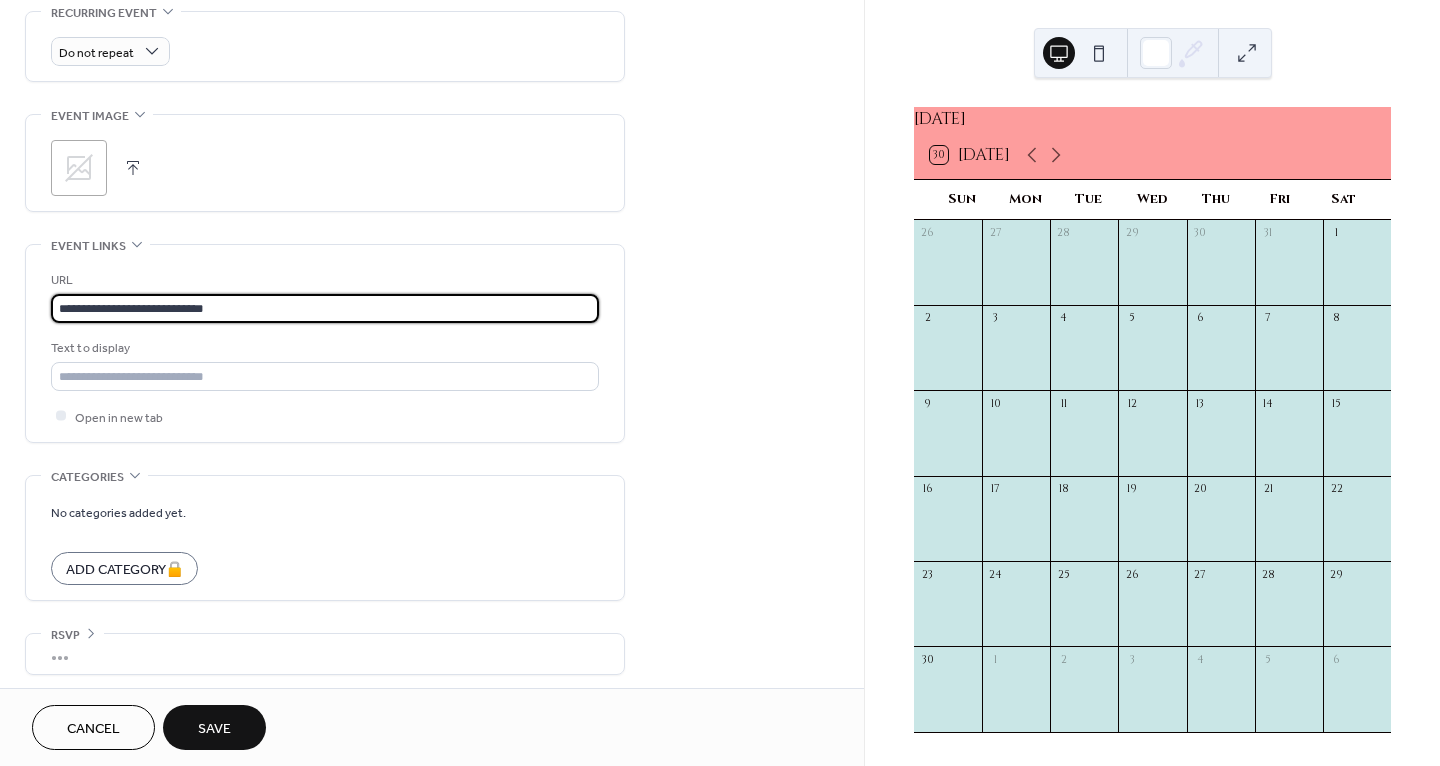 type on "**********" 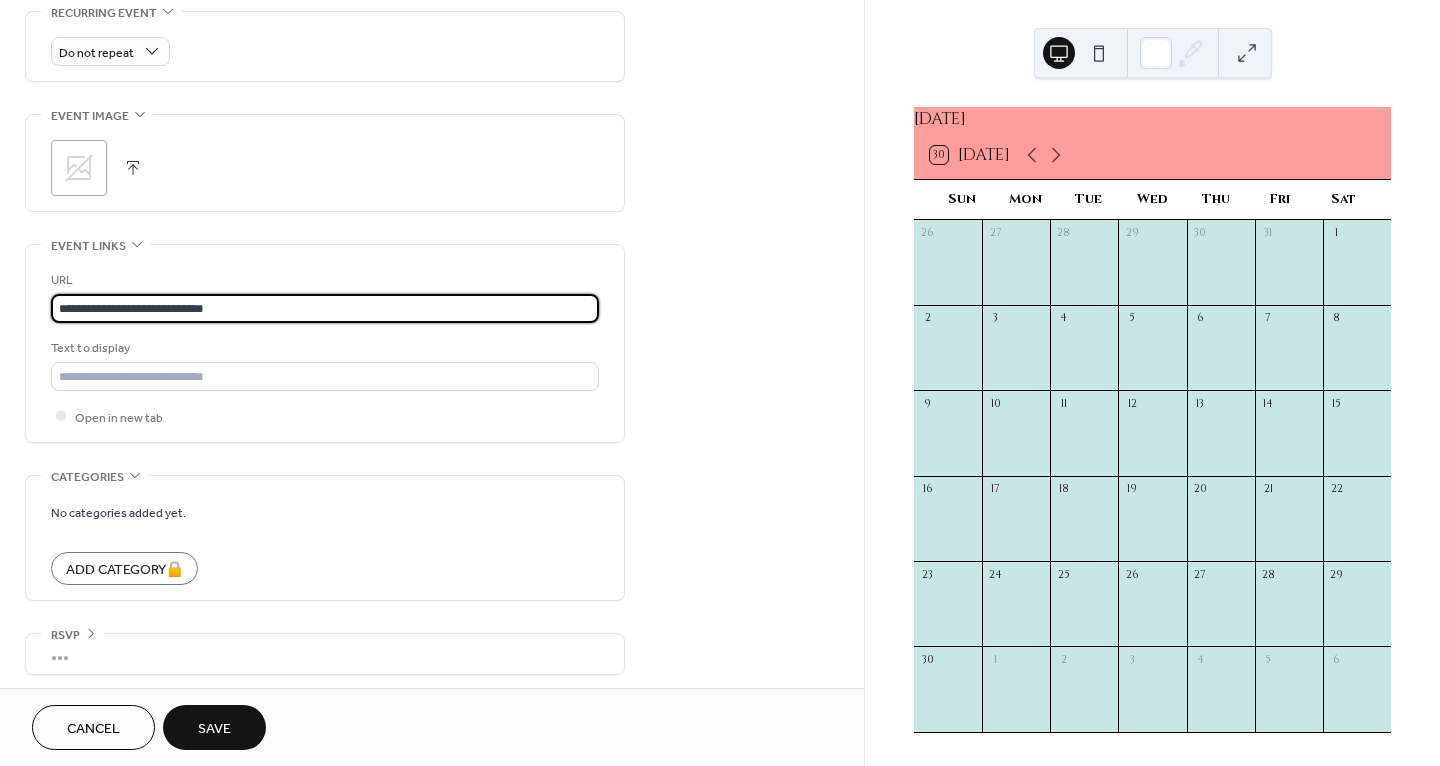 click on "Save" at bounding box center (214, 729) 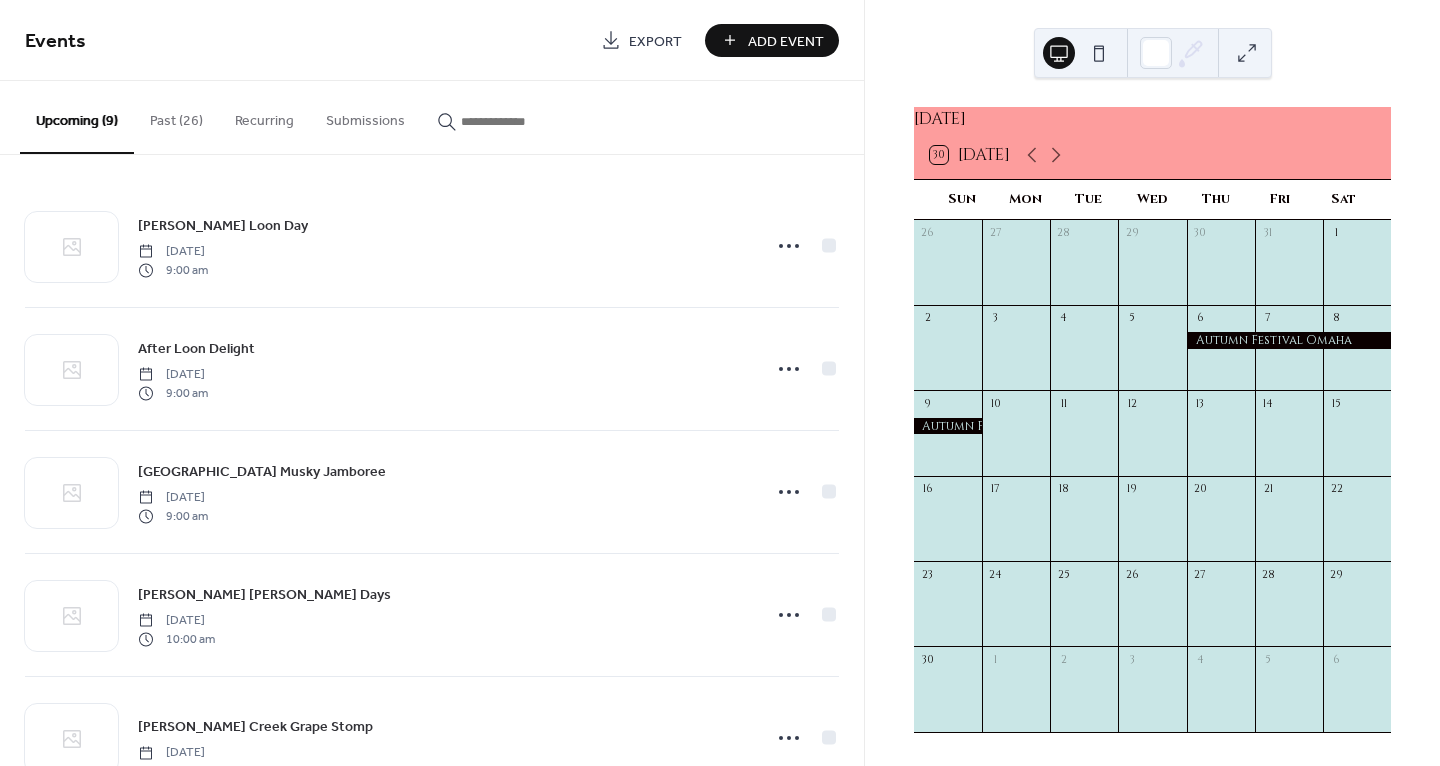 click on "Add Event" at bounding box center (786, 41) 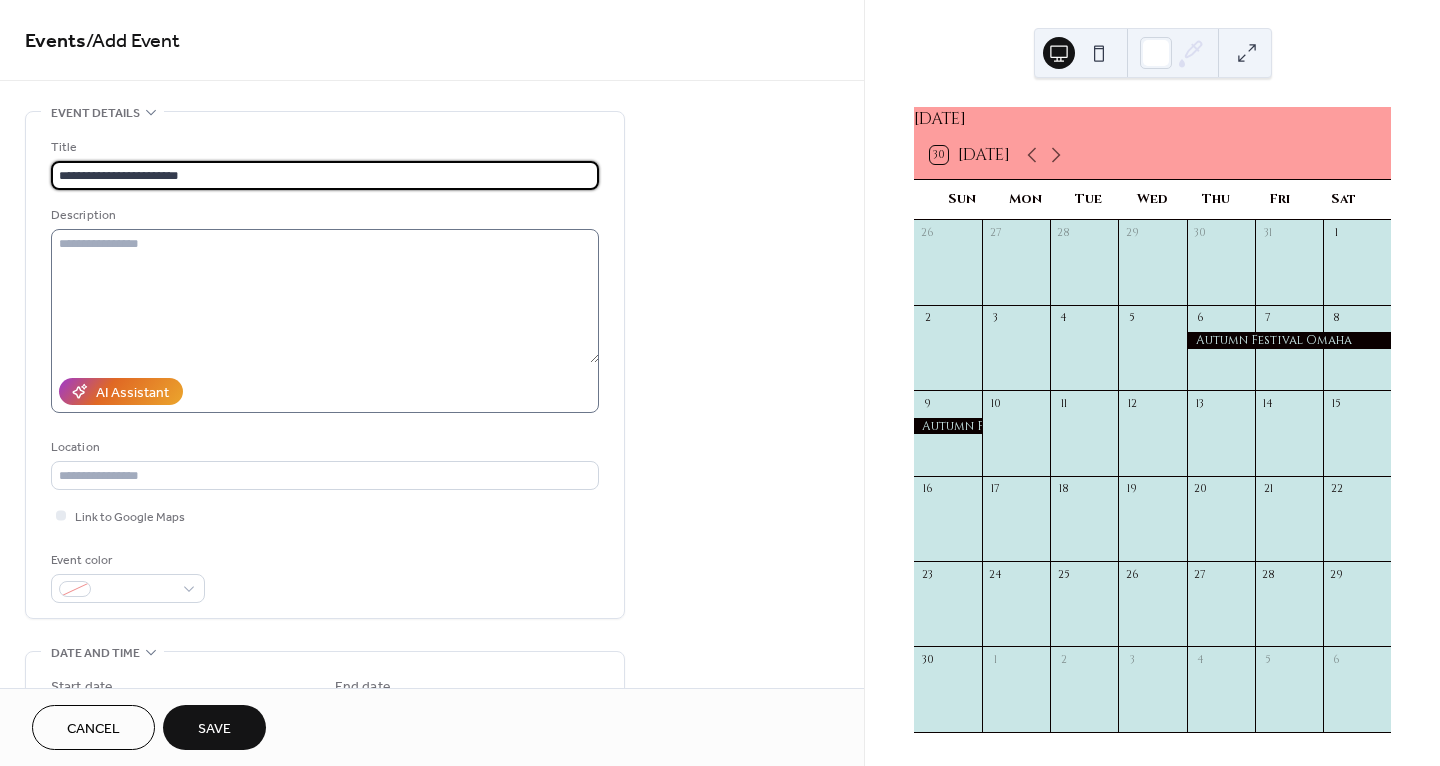 type on "**********" 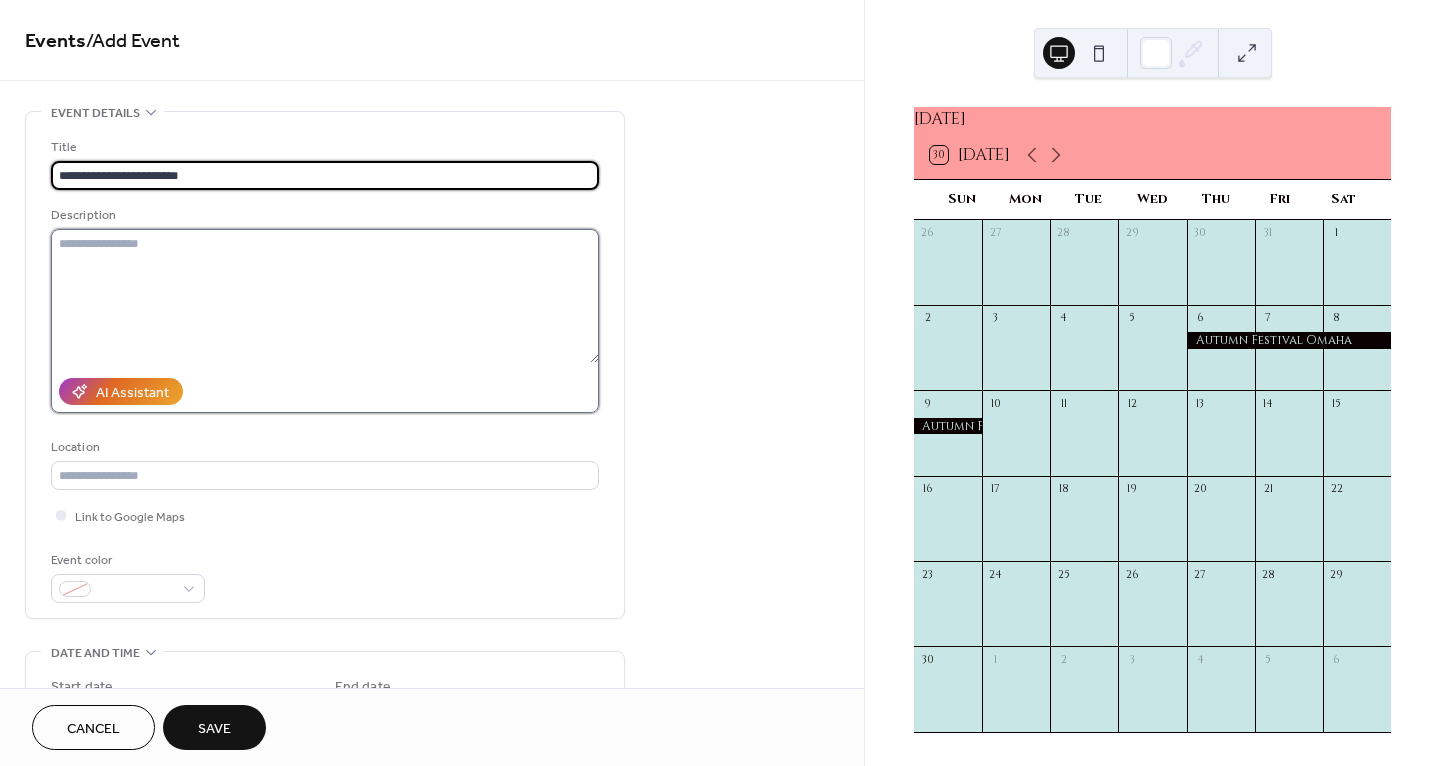 click at bounding box center [325, 296] 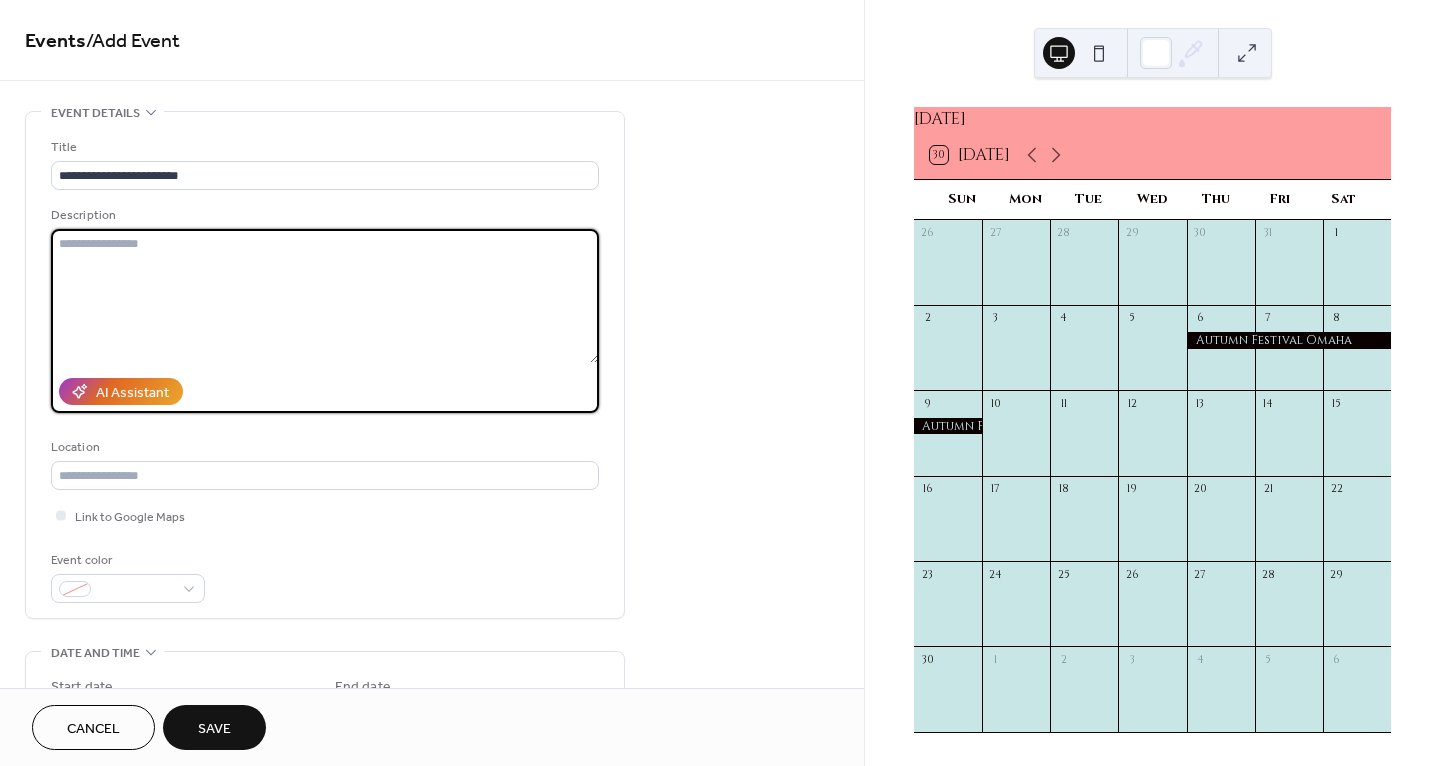 click at bounding box center (325, 296) 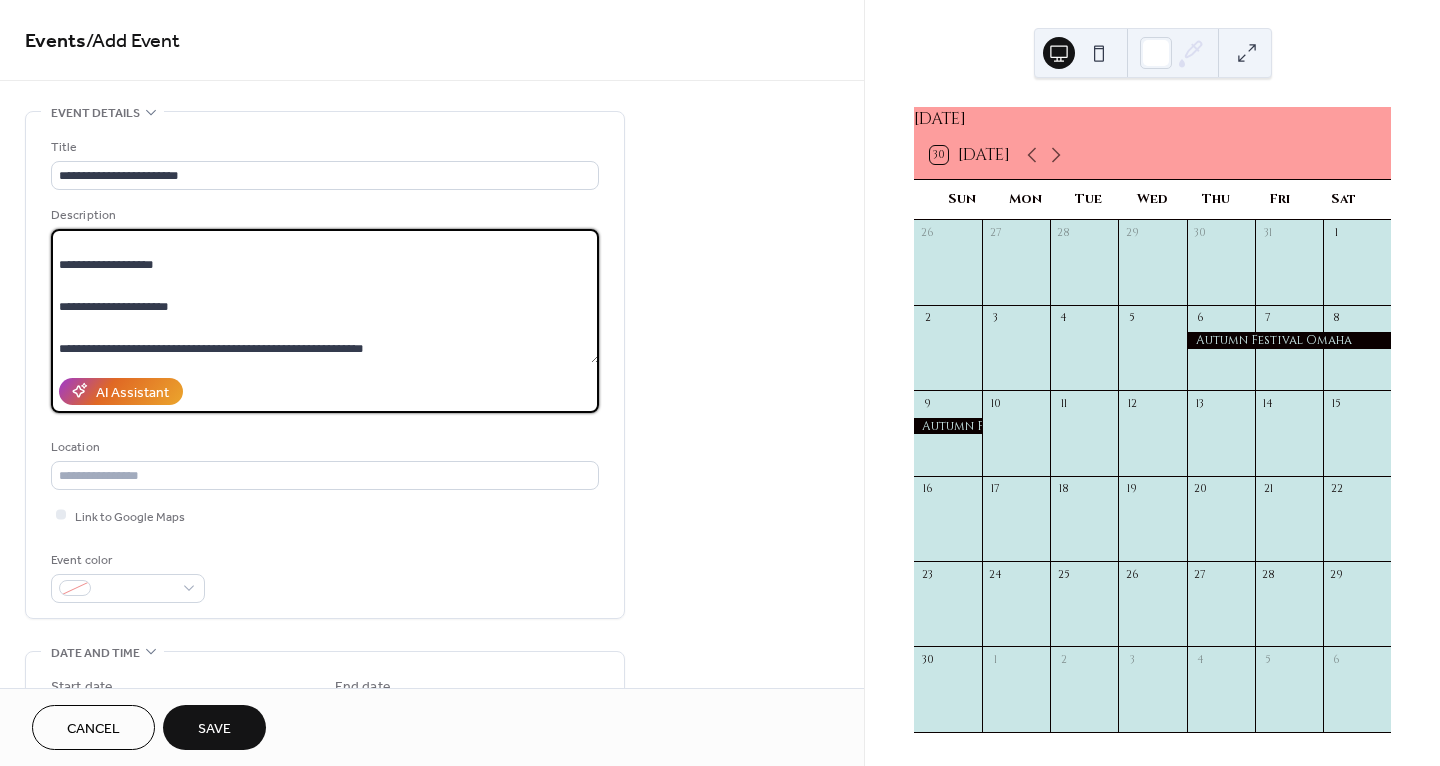 scroll, scrollTop: 0, scrollLeft: 0, axis: both 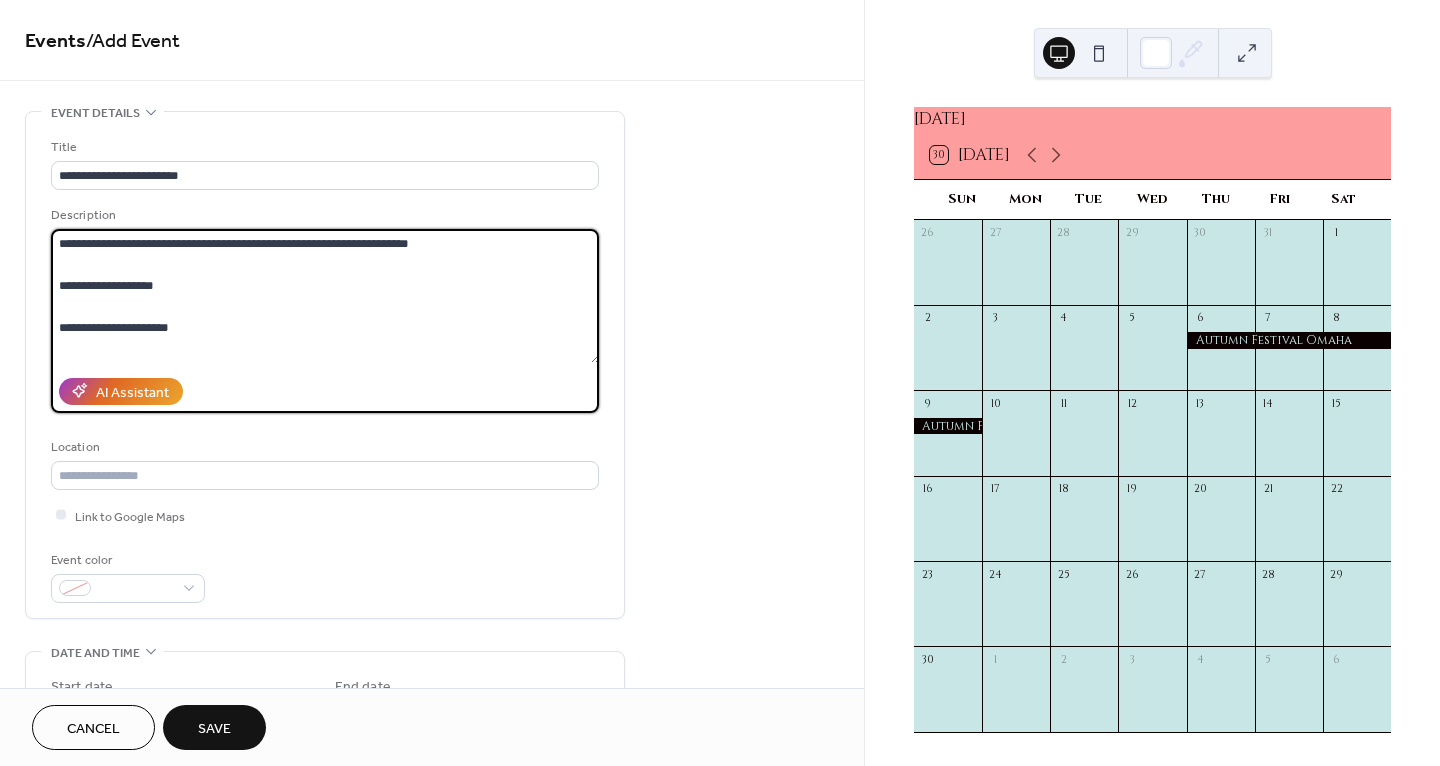 click on "**********" at bounding box center (325, 296) 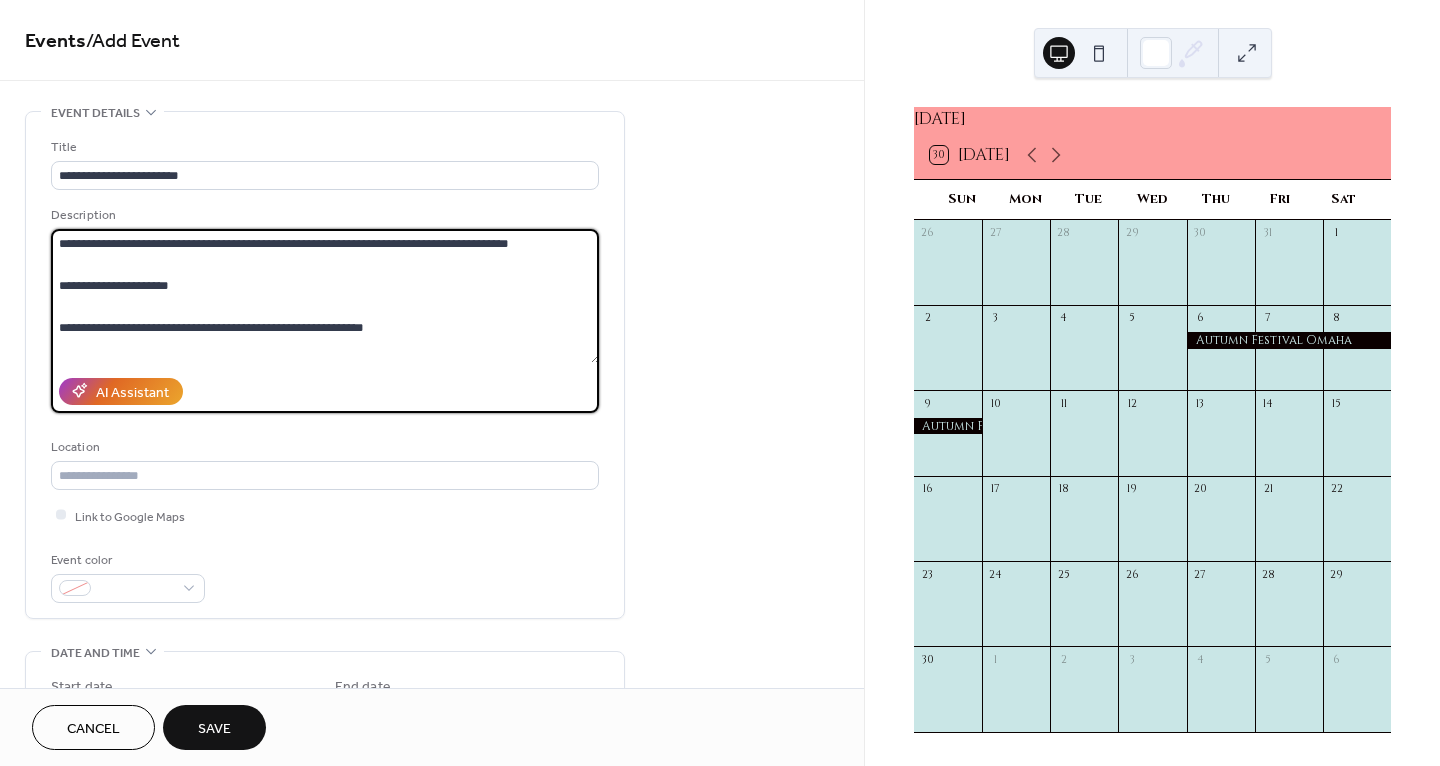 click on "**********" at bounding box center [325, 296] 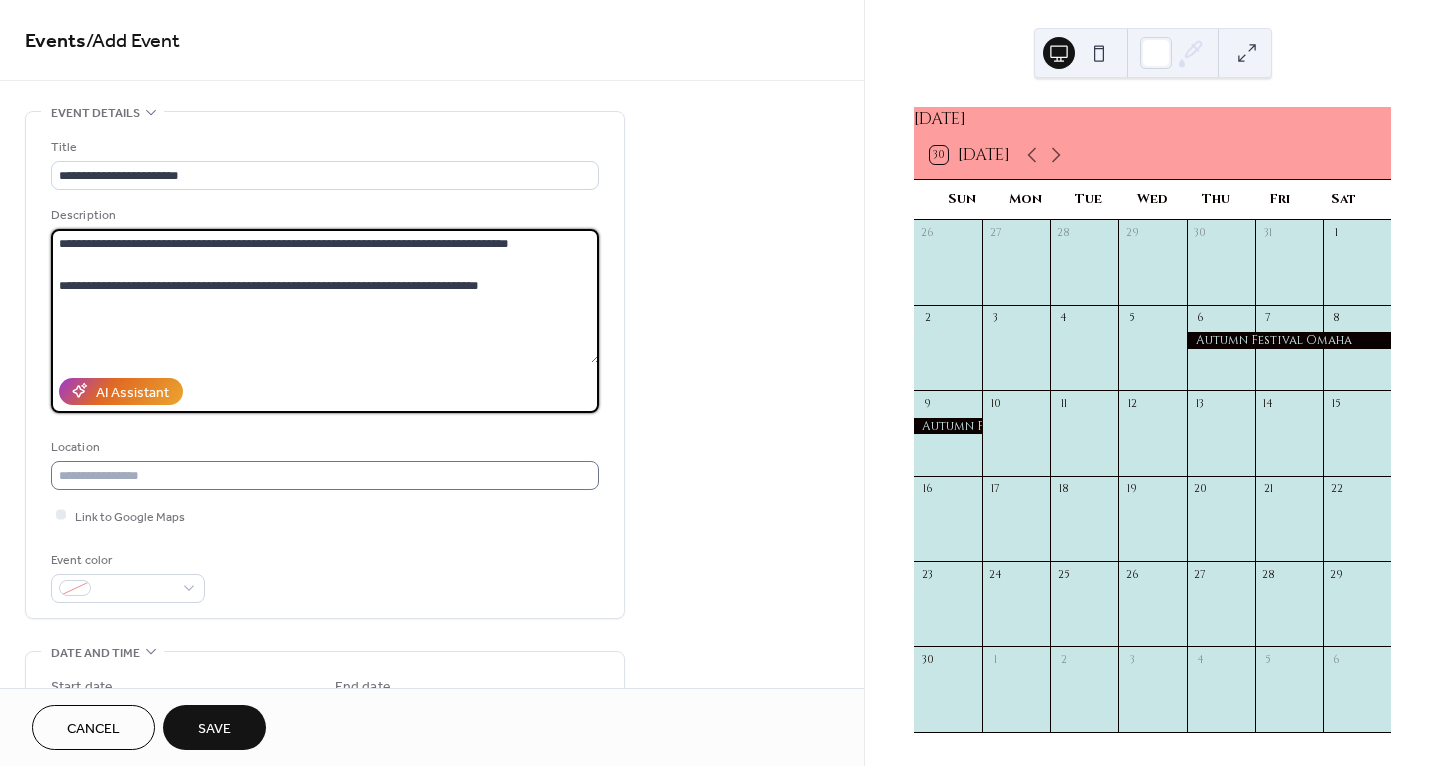 type on "**********" 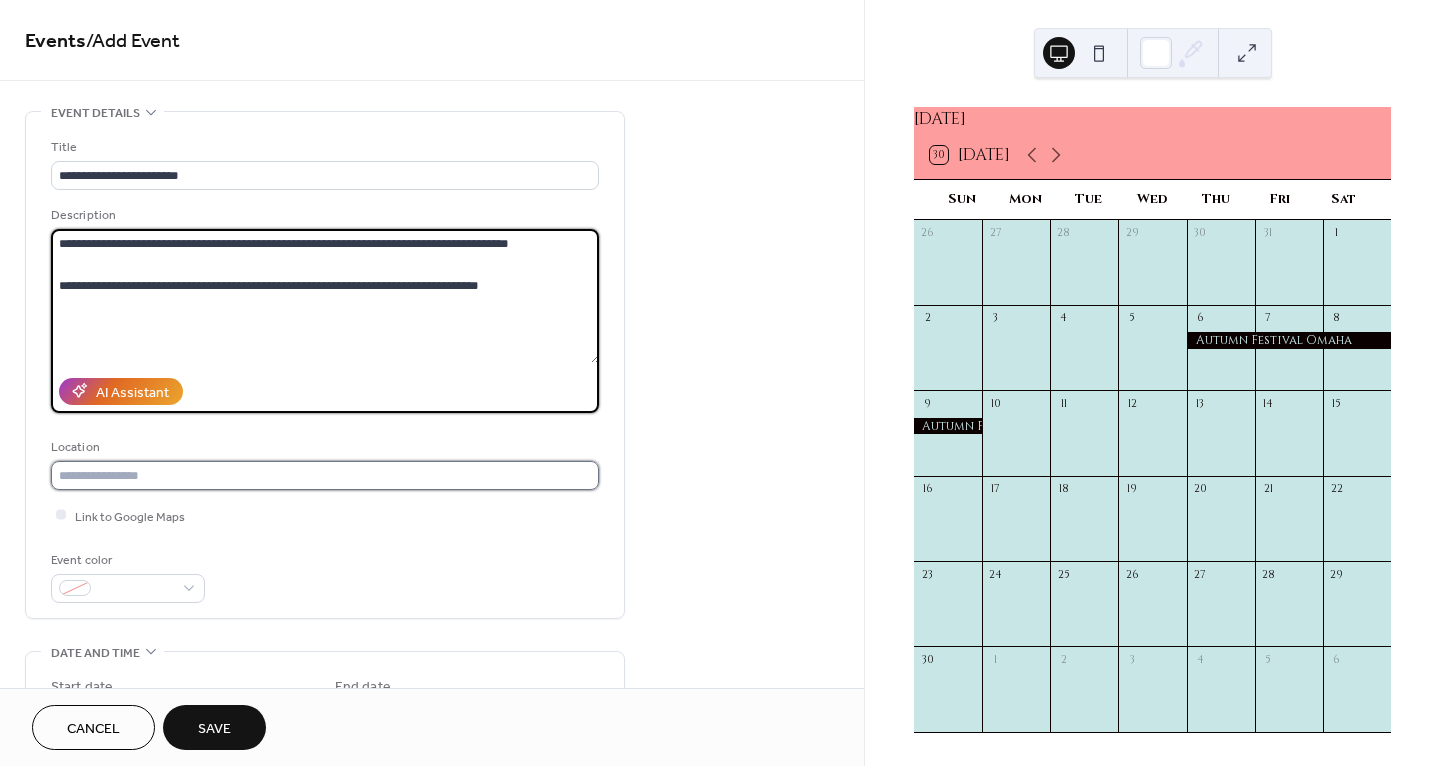 click at bounding box center (325, 475) 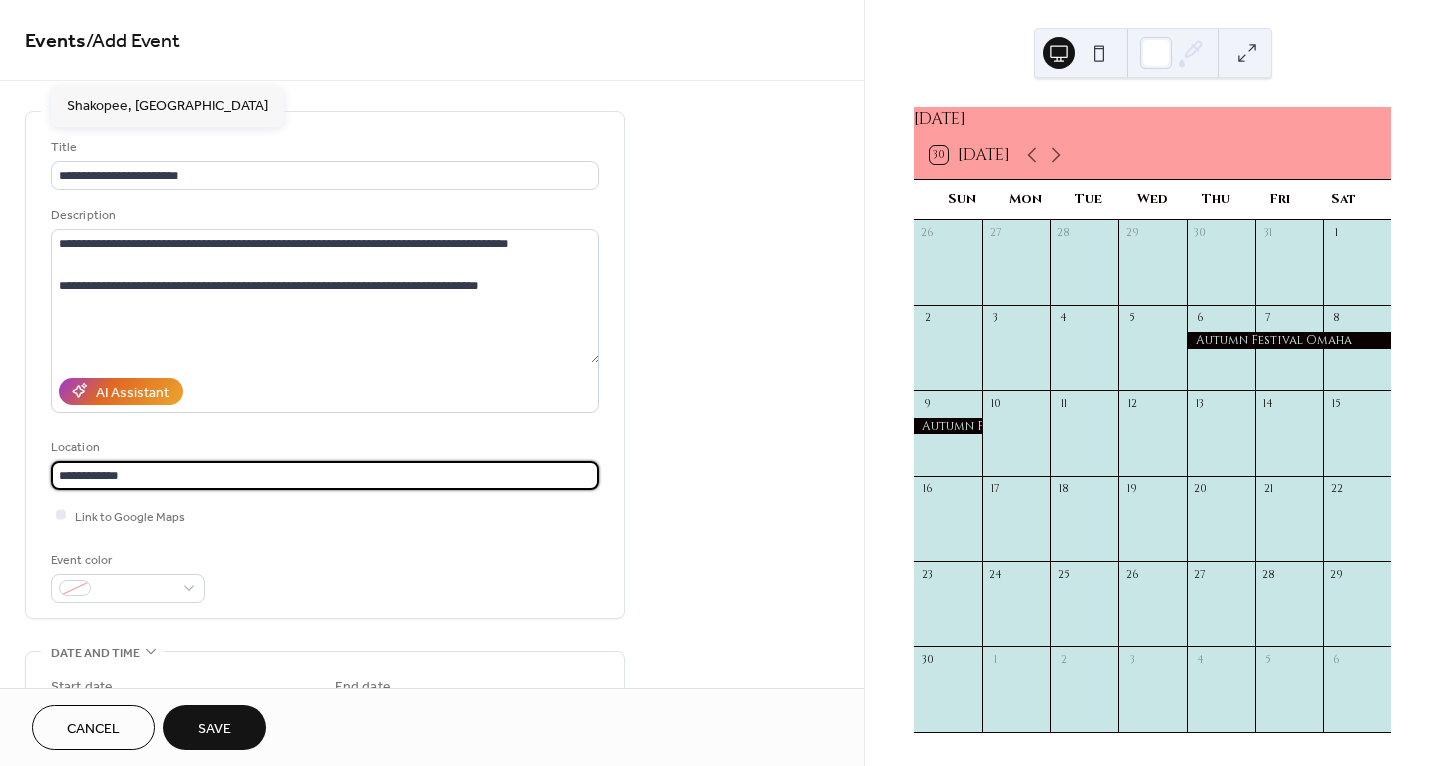 scroll, scrollTop: 0, scrollLeft: 0, axis: both 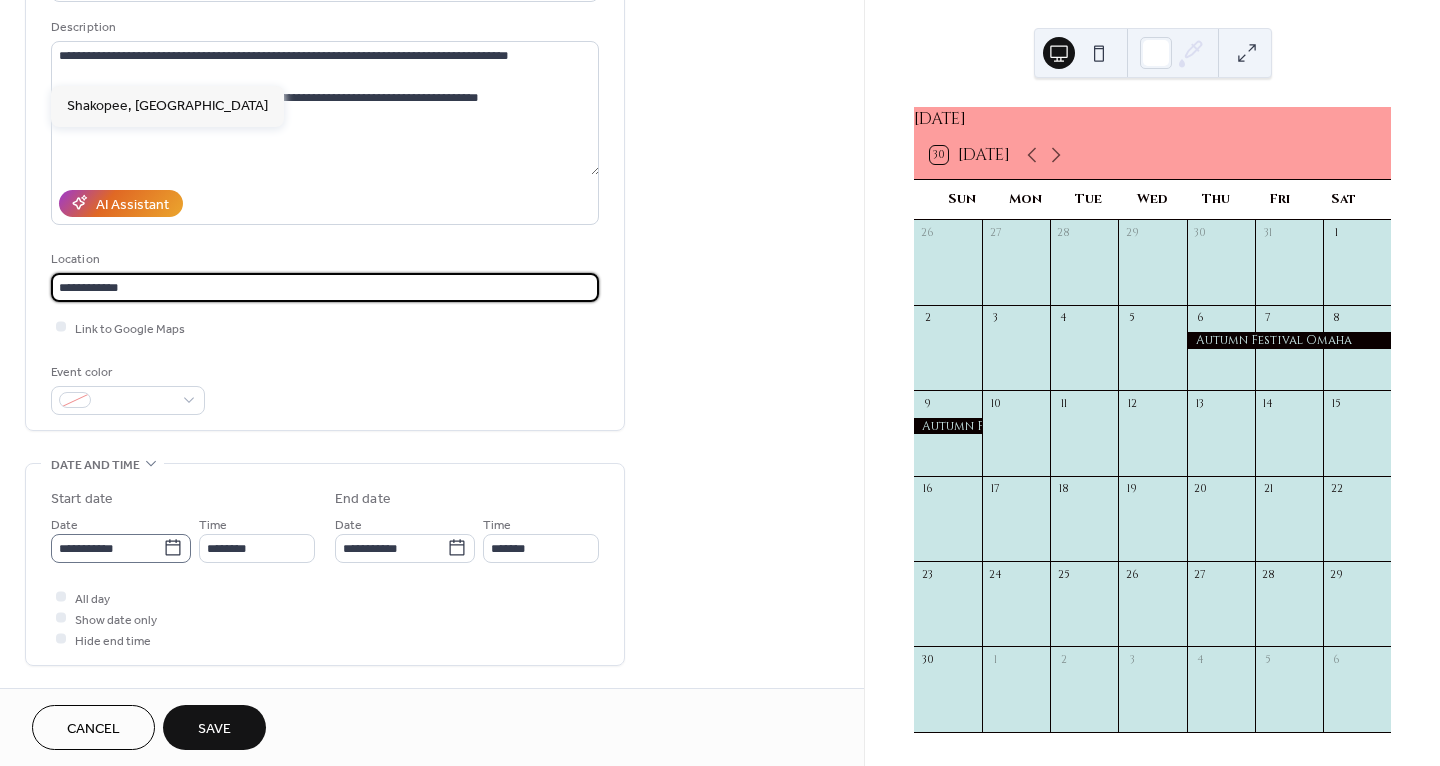 type on "**********" 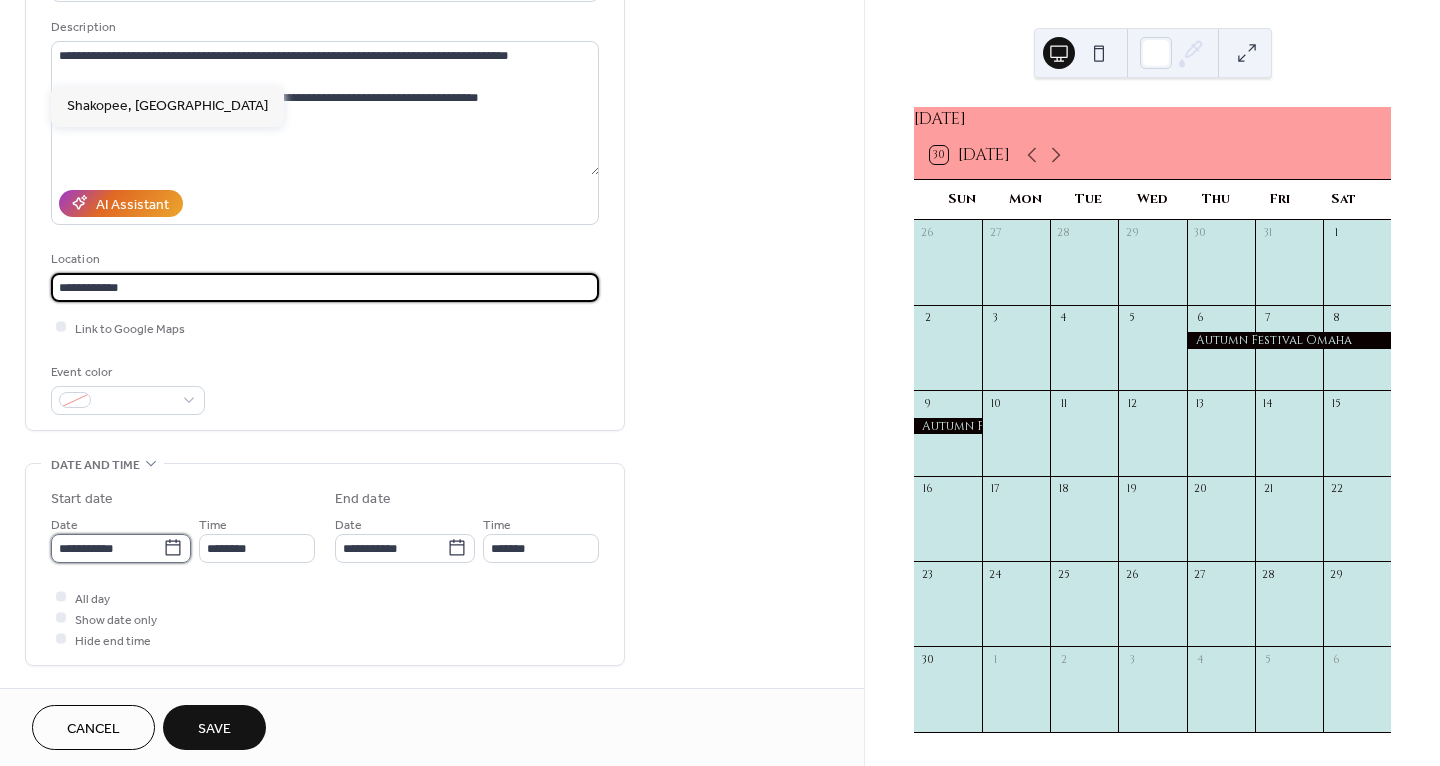 click on "**********" at bounding box center (107, 548) 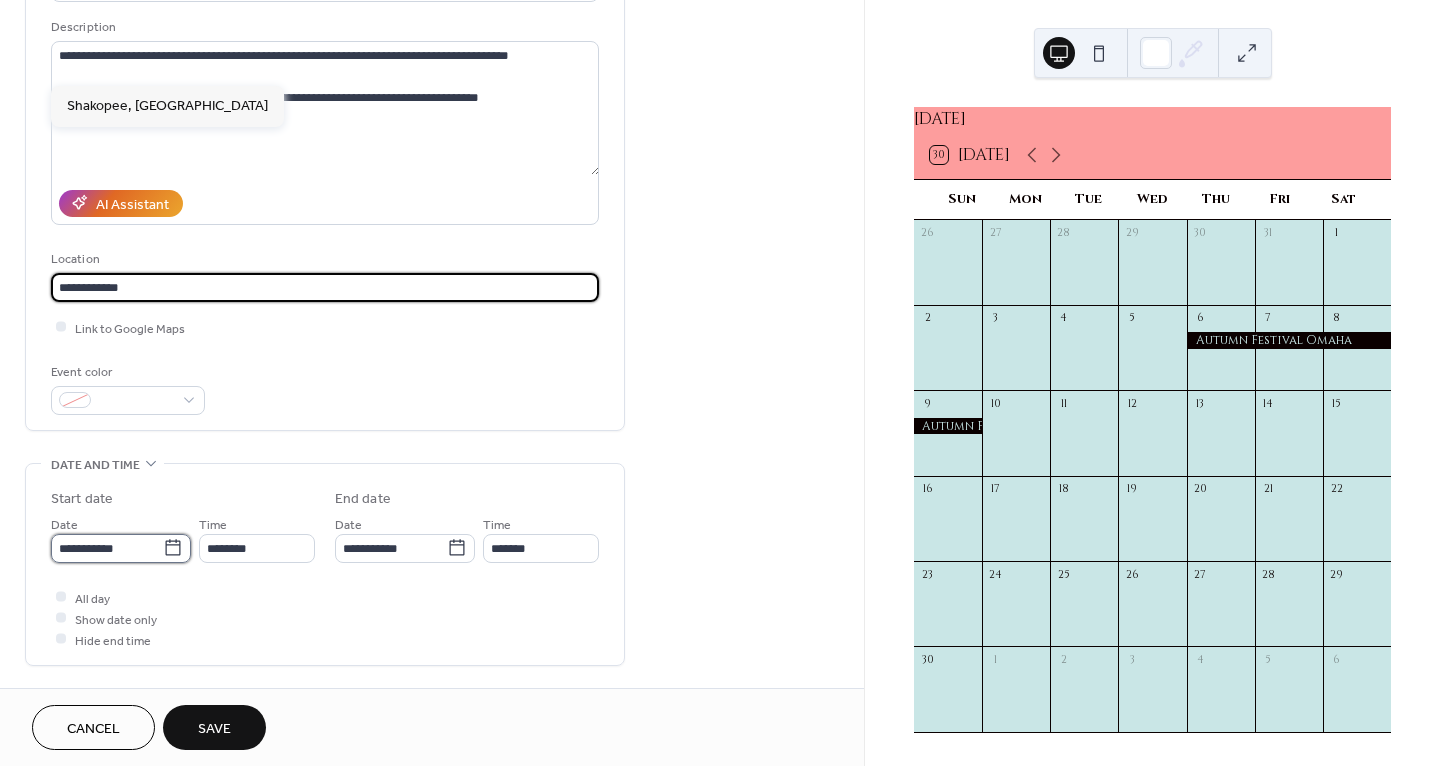 scroll, scrollTop: 0, scrollLeft: 0, axis: both 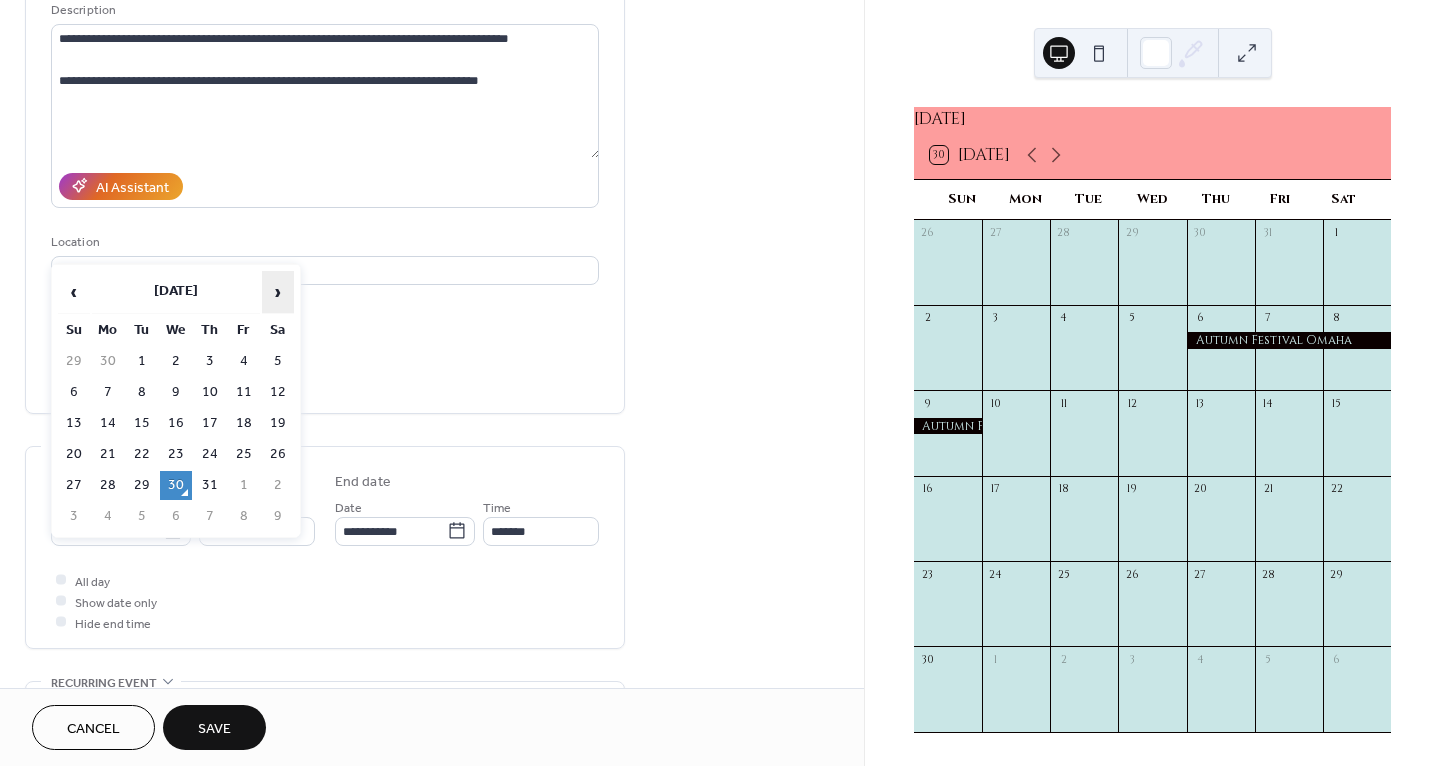 click on "›" at bounding box center [278, 292] 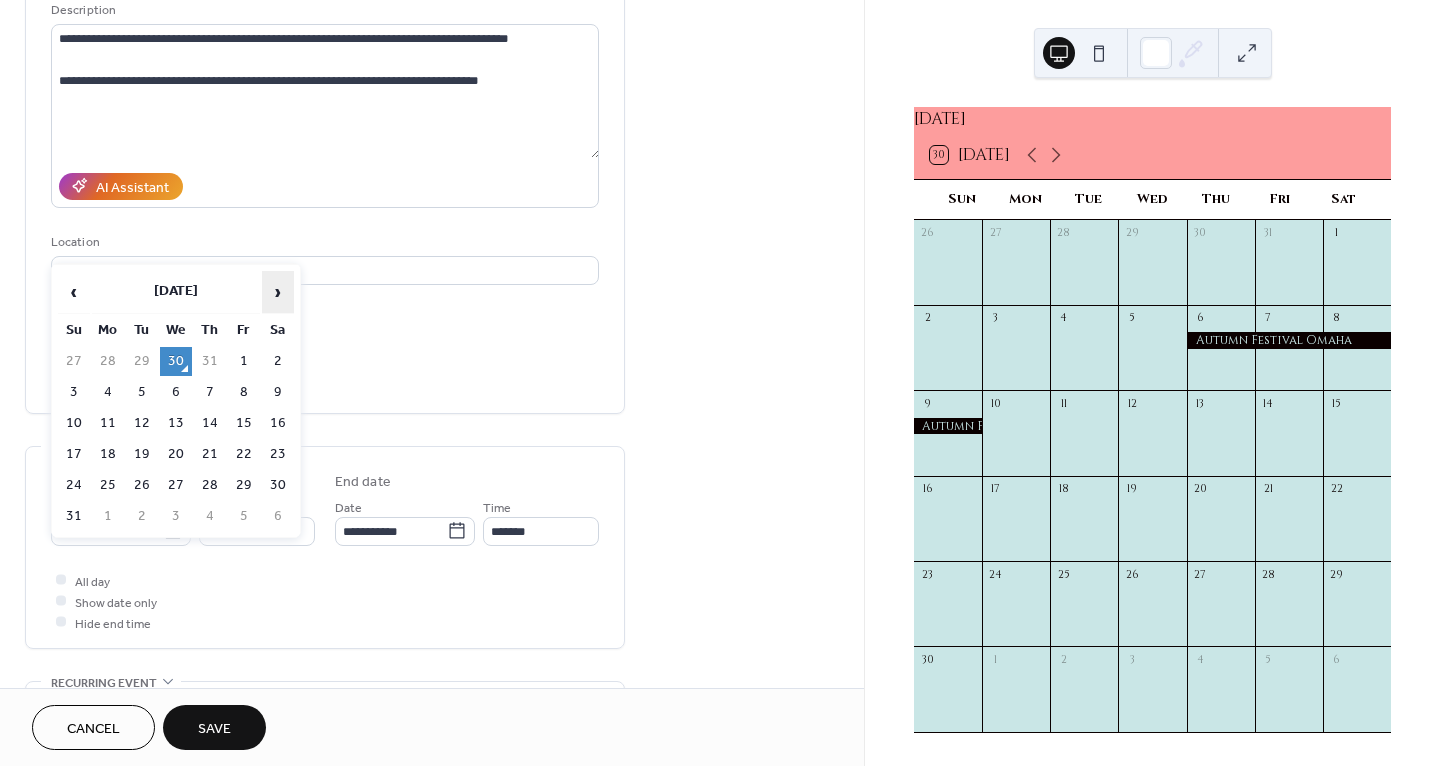 click on "›" at bounding box center [278, 292] 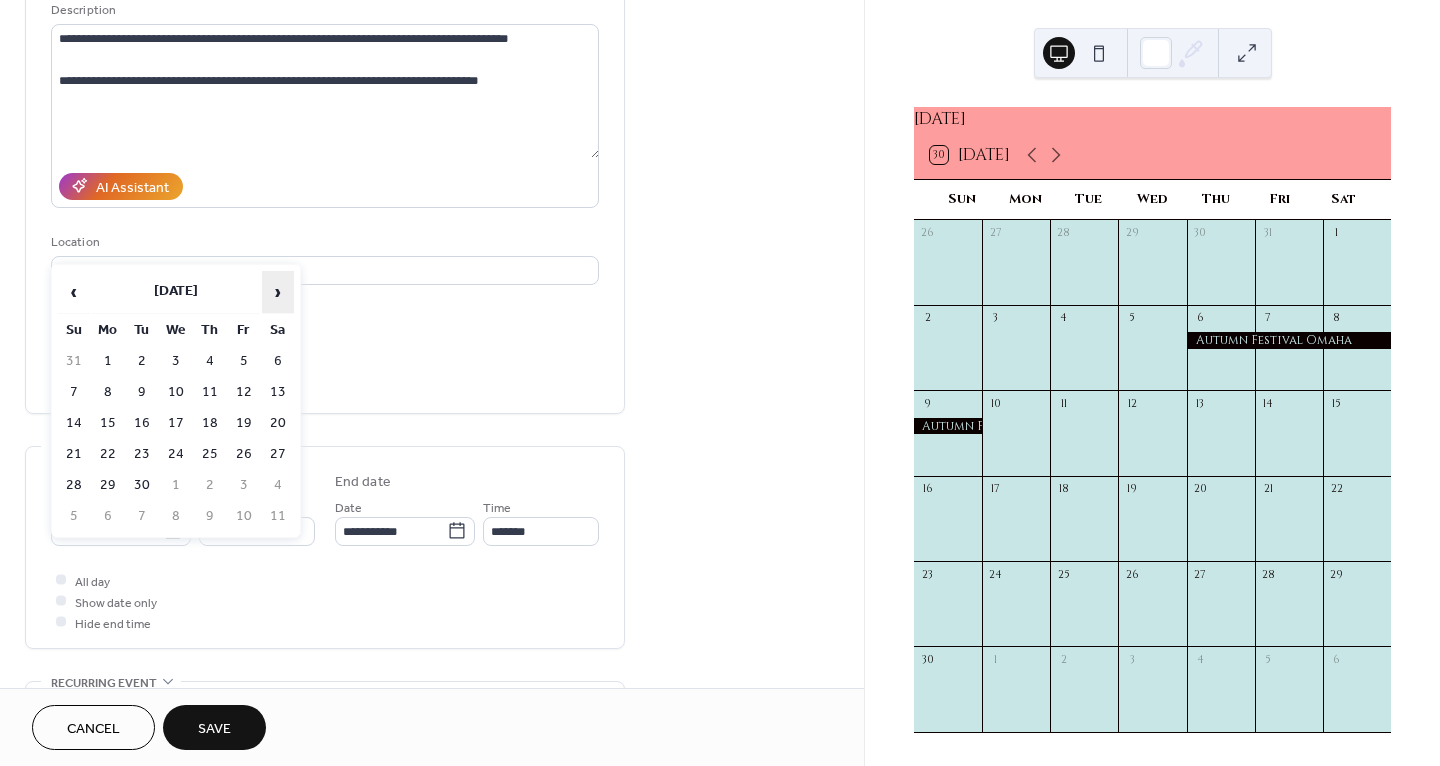 click on "›" at bounding box center (278, 292) 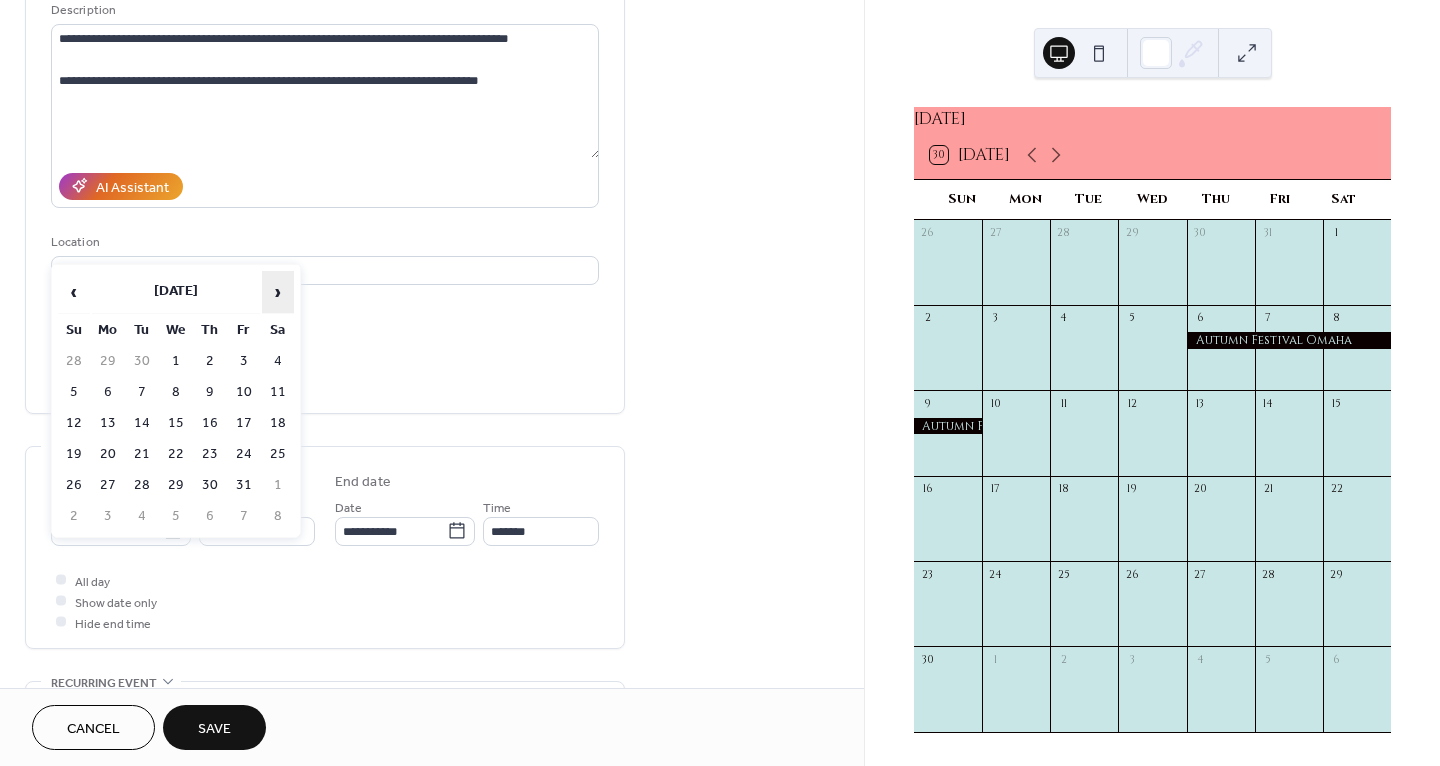 click on "›" at bounding box center (278, 292) 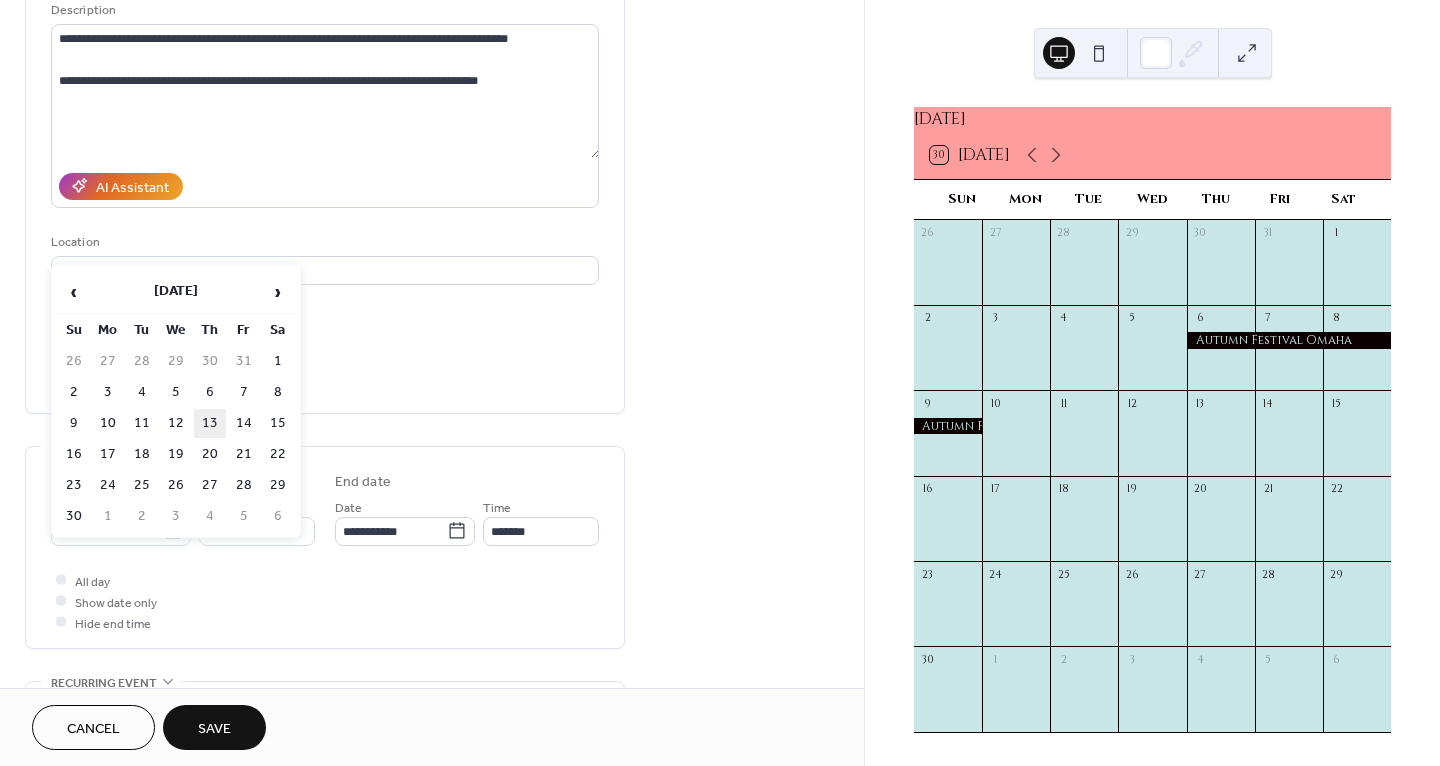 click on "13" at bounding box center [210, 423] 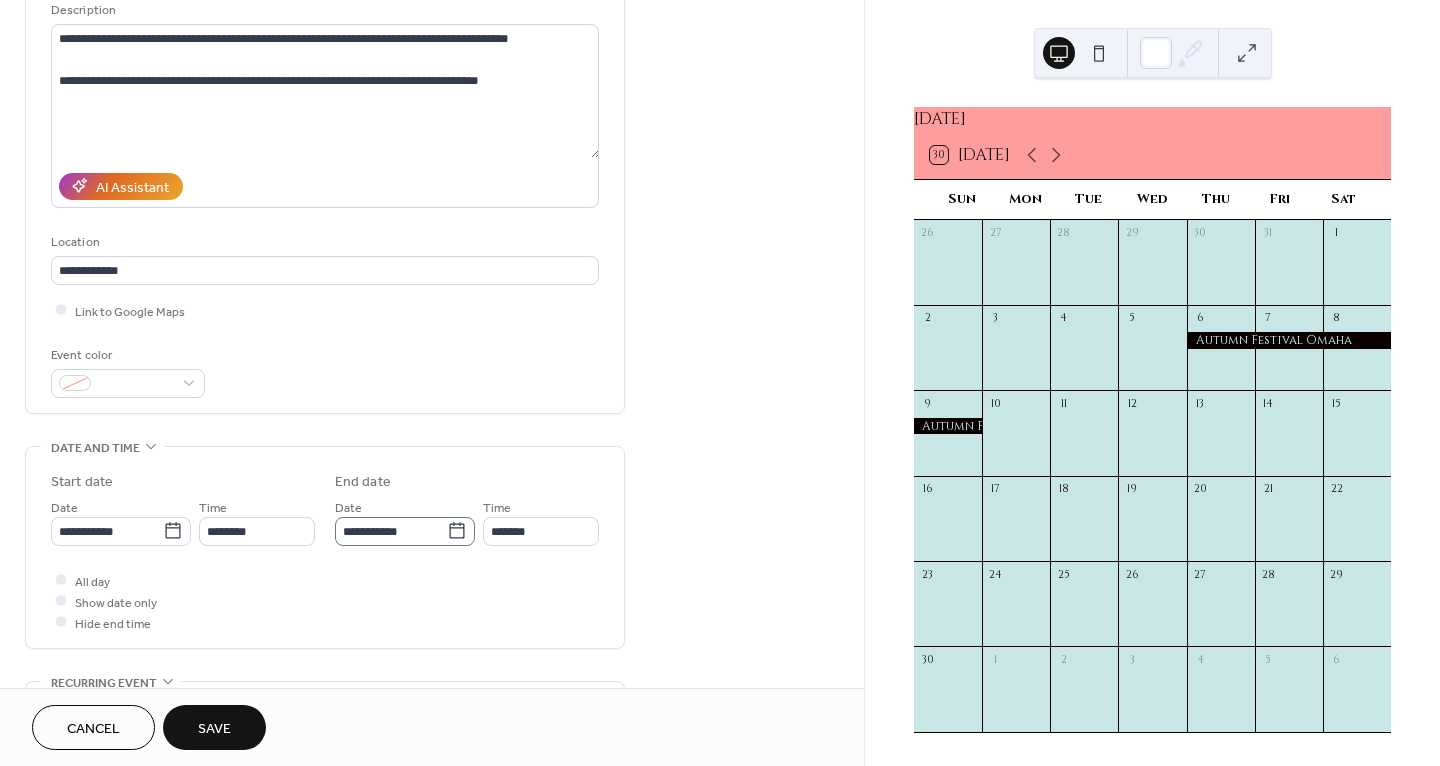 click 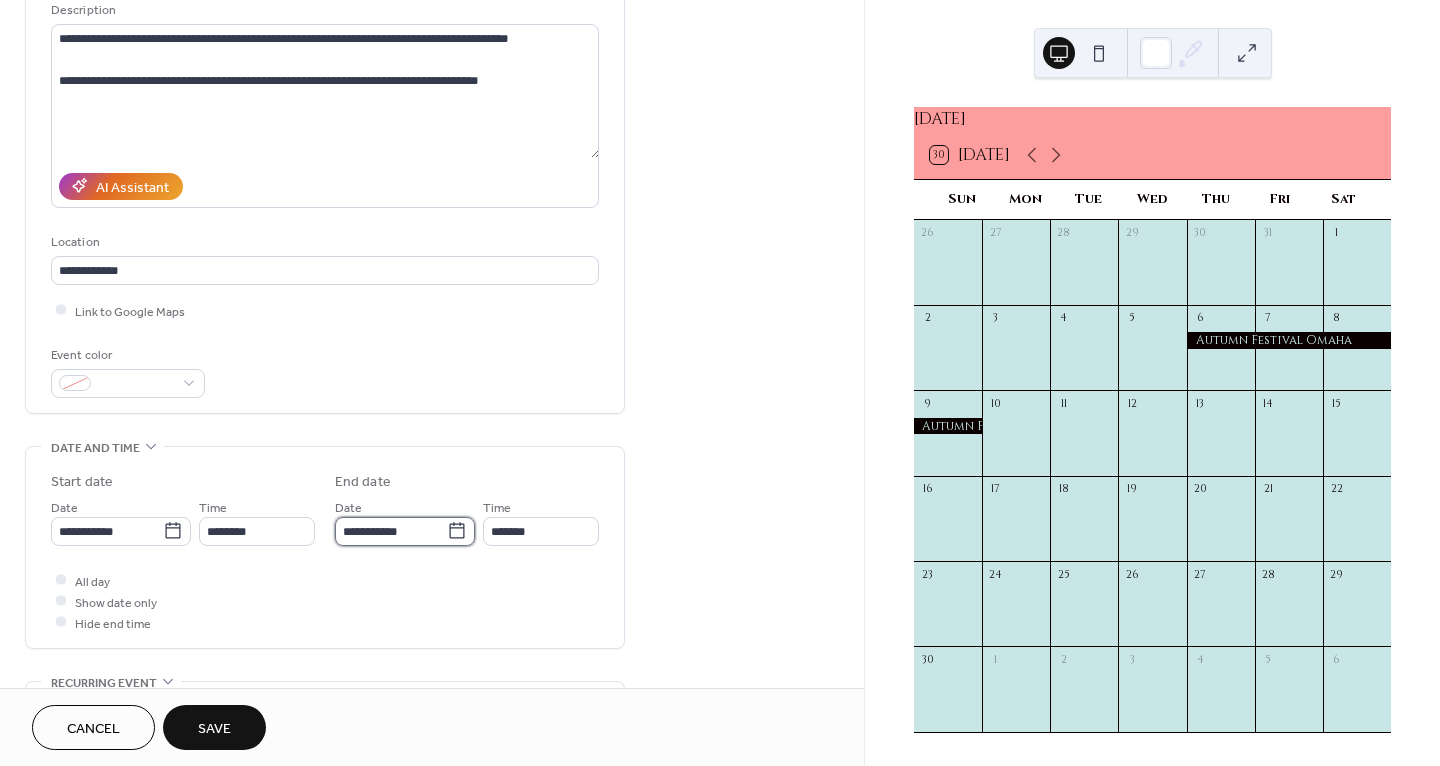 click on "**********" at bounding box center (391, 531) 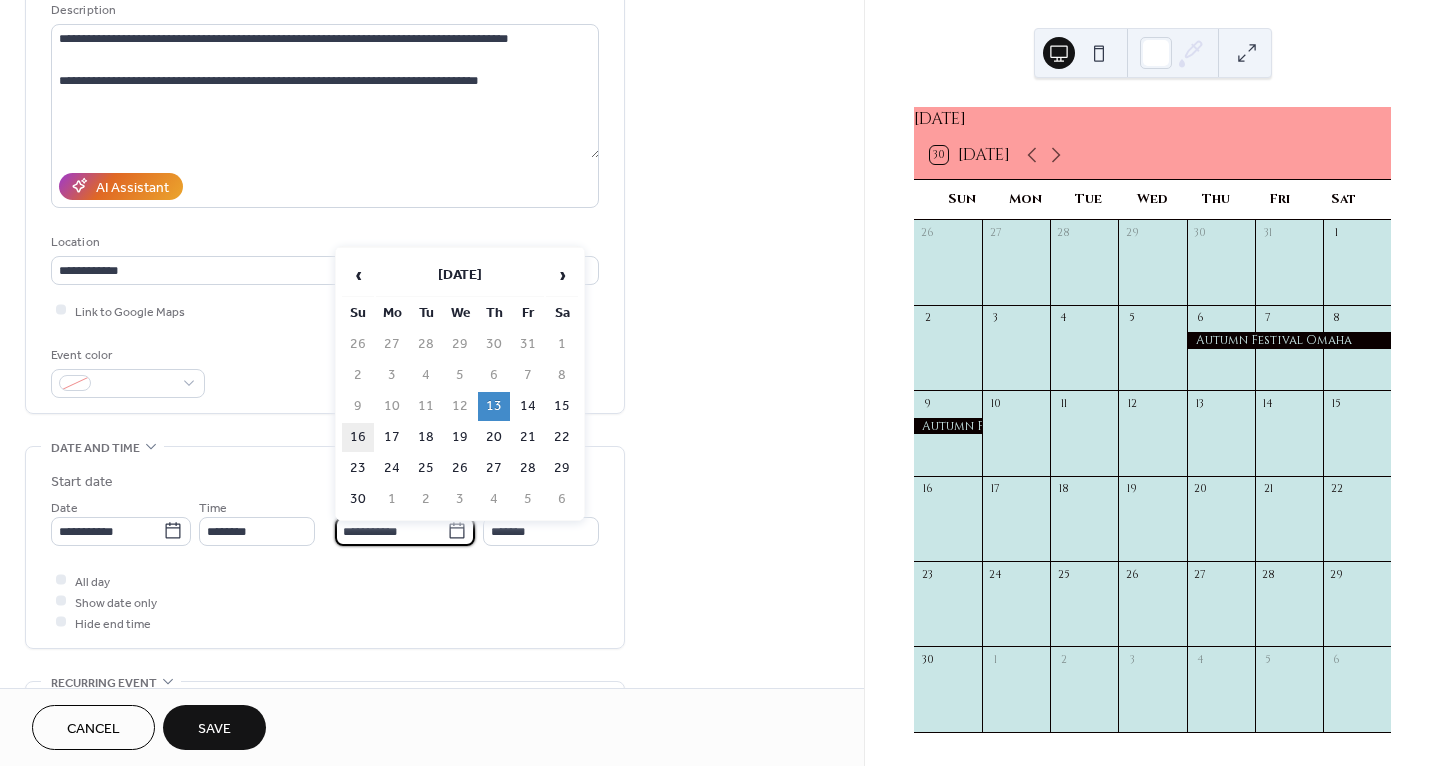 click on "16" at bounding box center [358, 437] 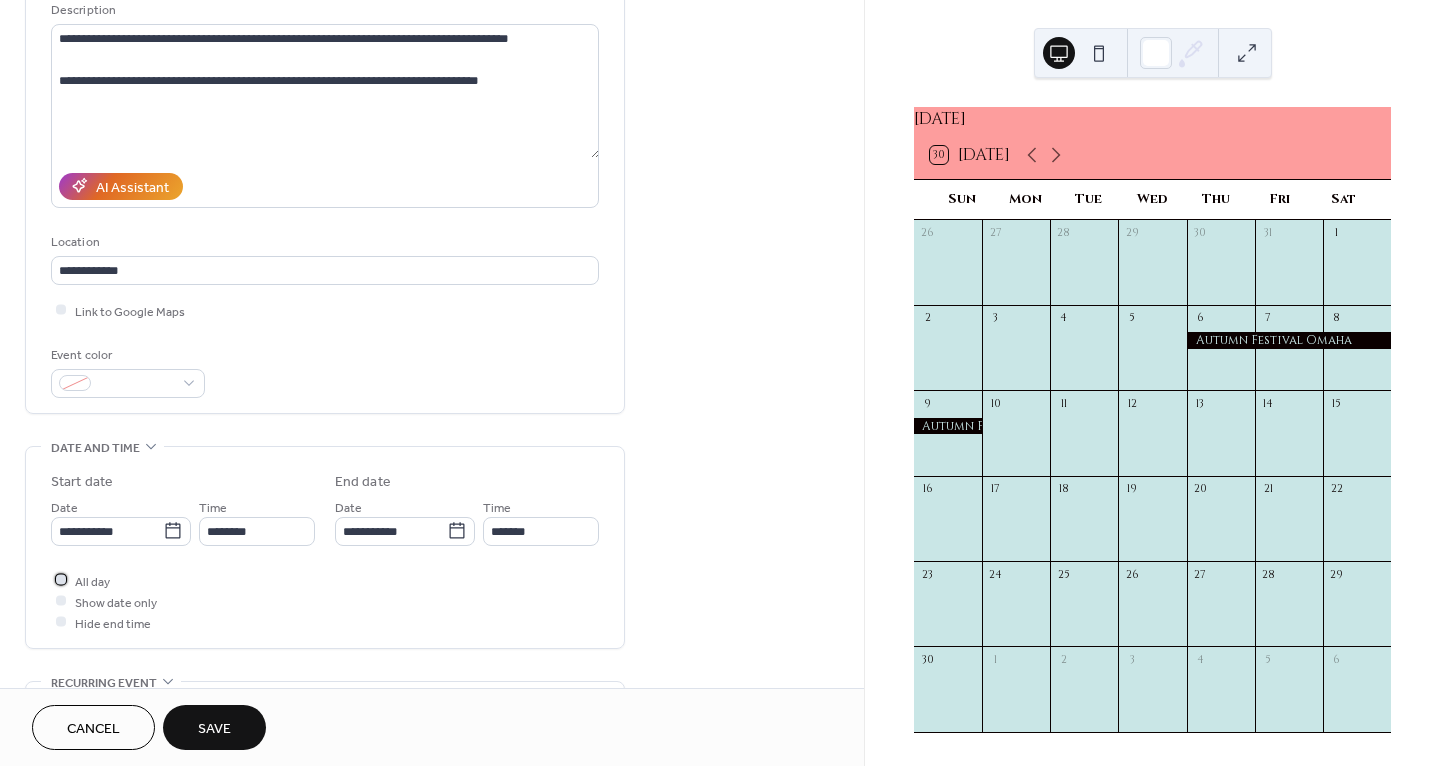 click at bounding box center (61, 580) 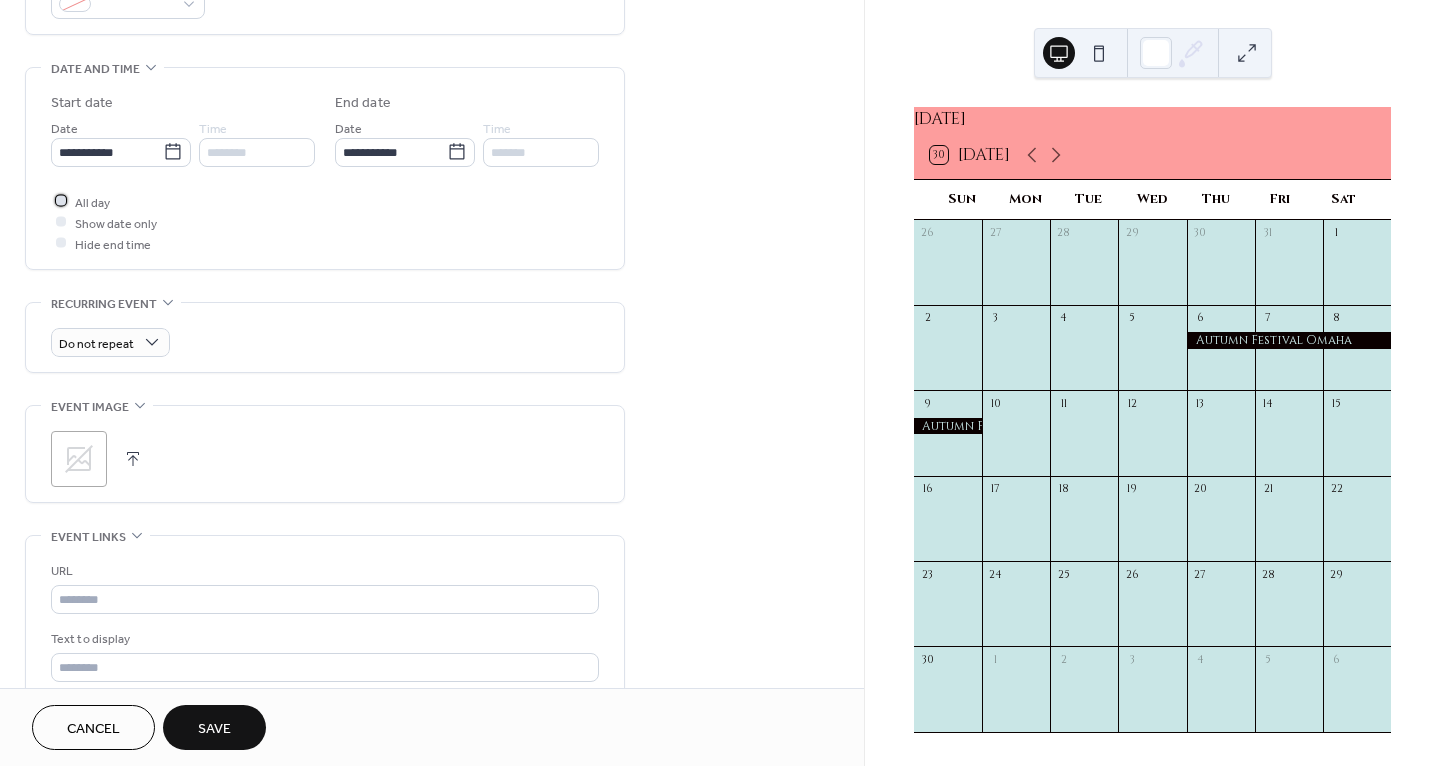 scroll, scrollTop: 601, scrollLeft: 0, axis: vertical 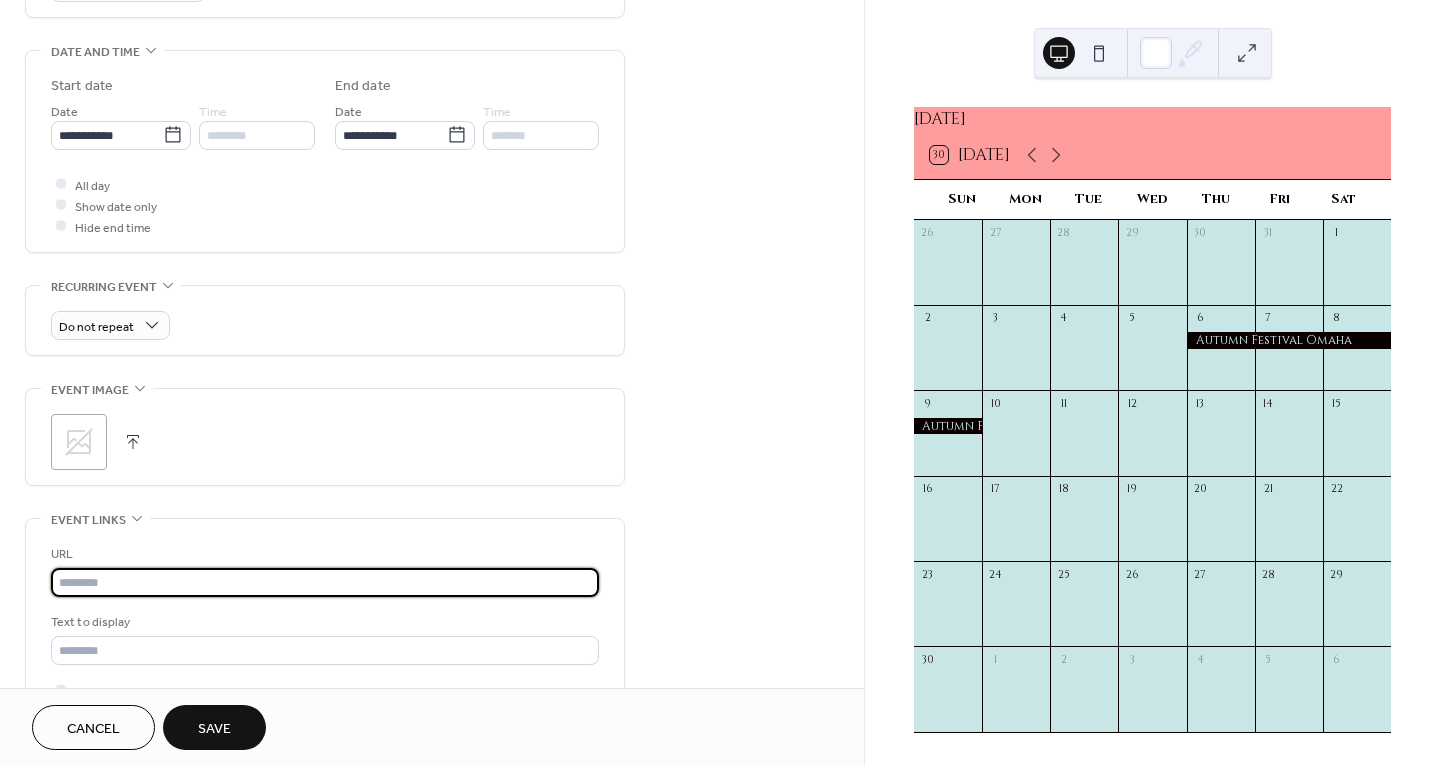 click at bounding box center (325, 582) 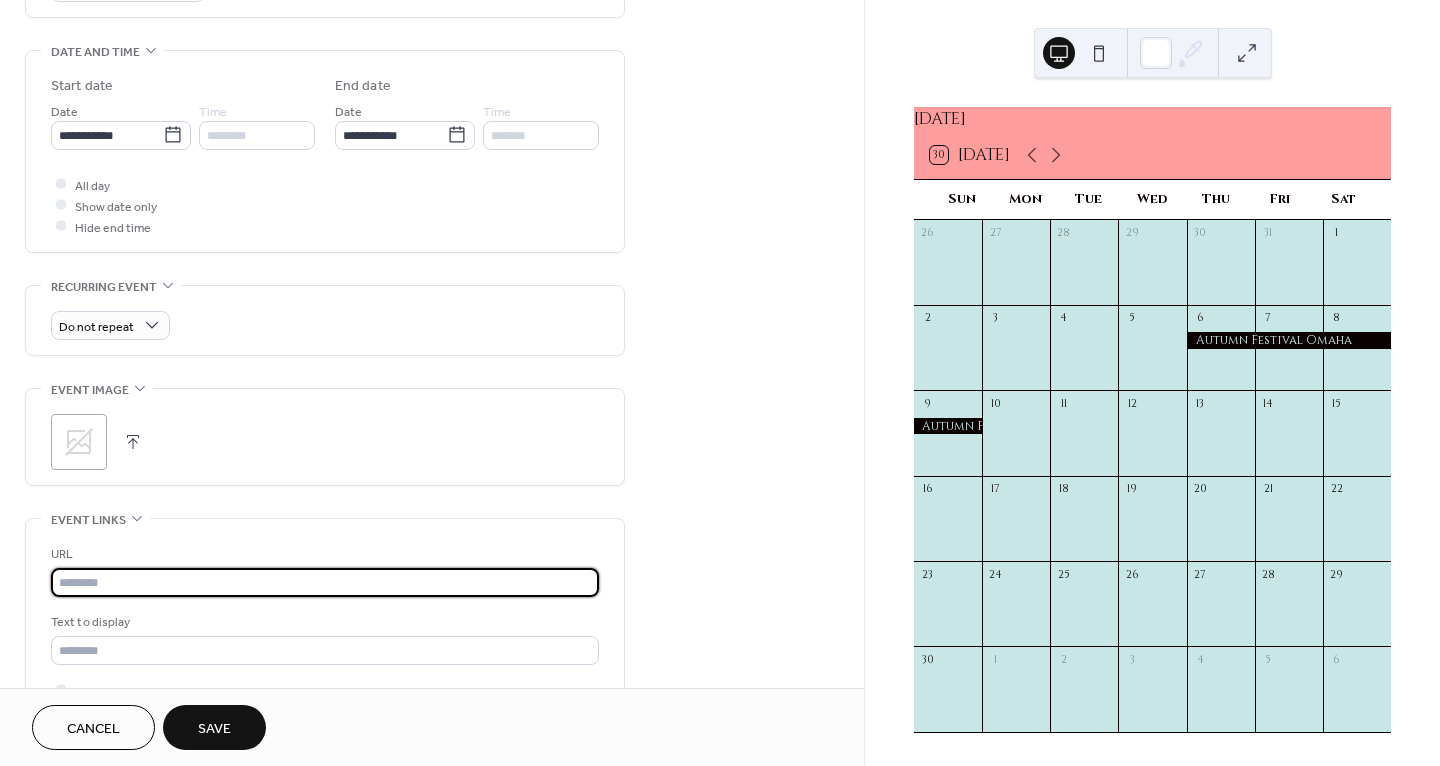 paste on "**********" 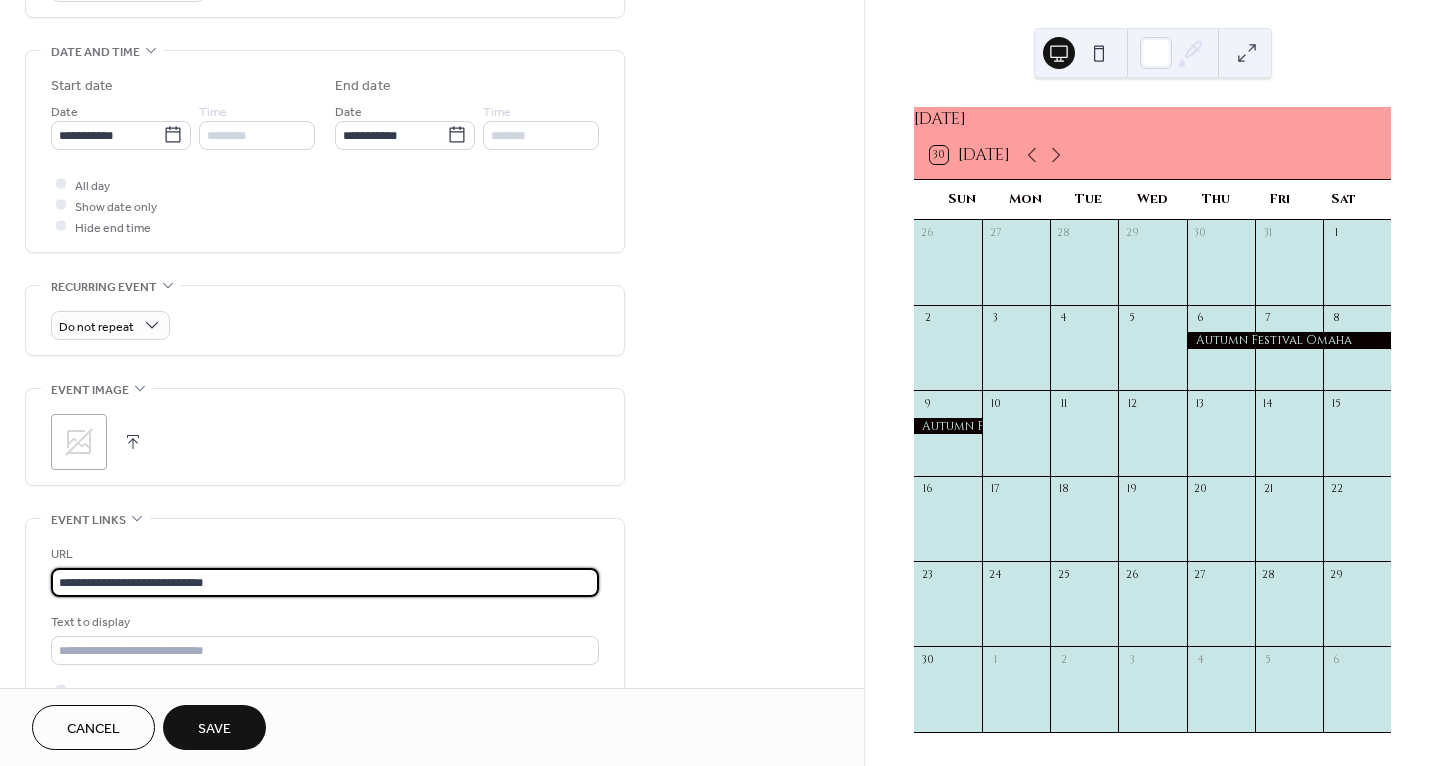 type on "**********" 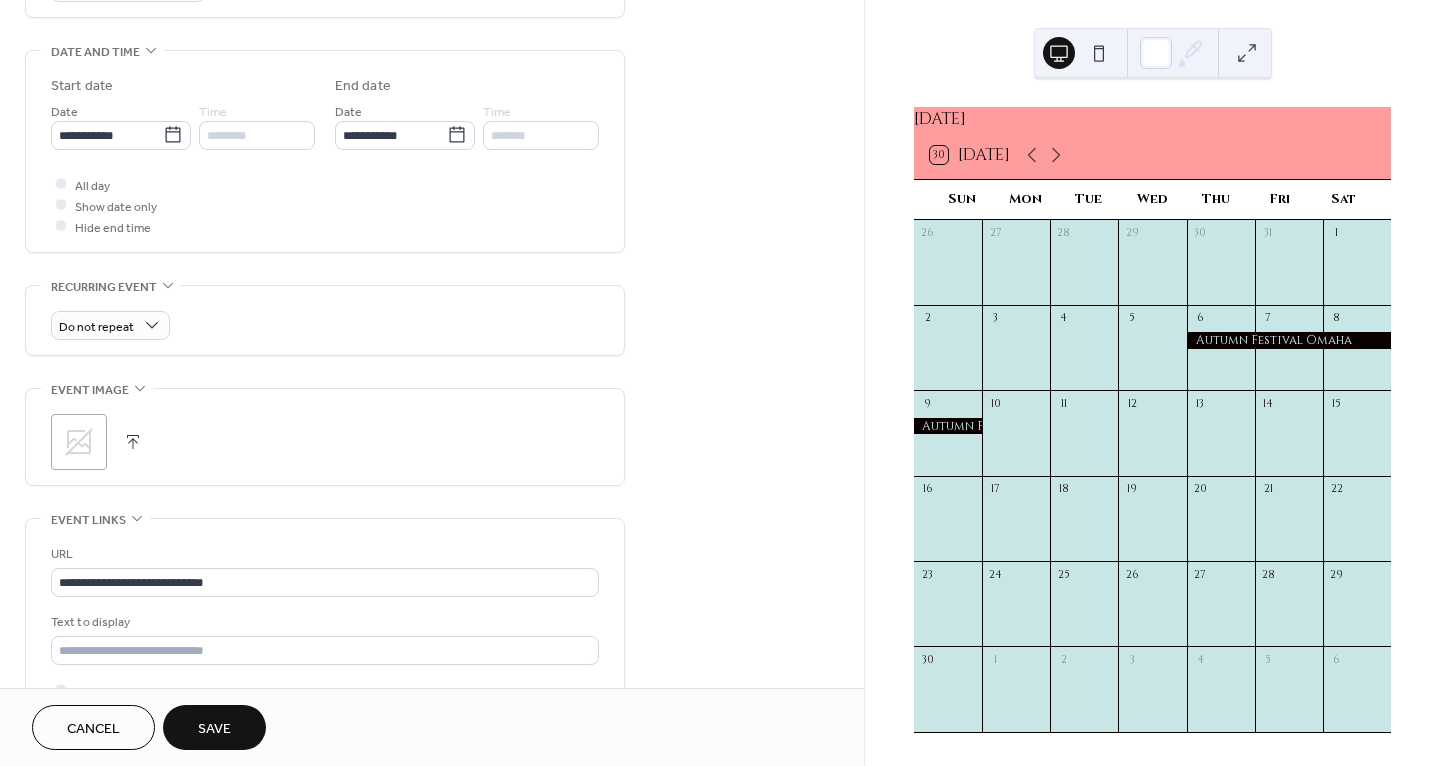 click on "Save" at bounding box center [214, 729] 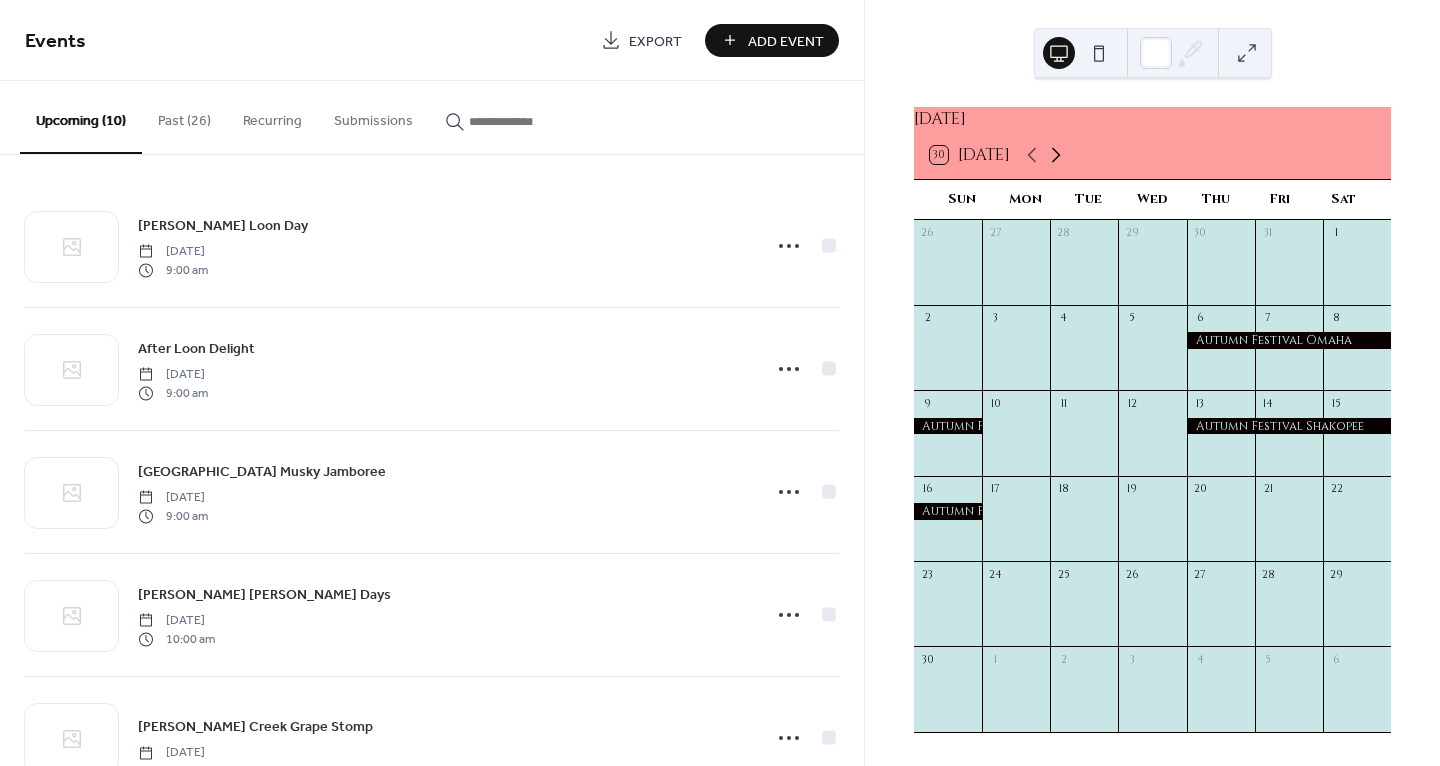 click 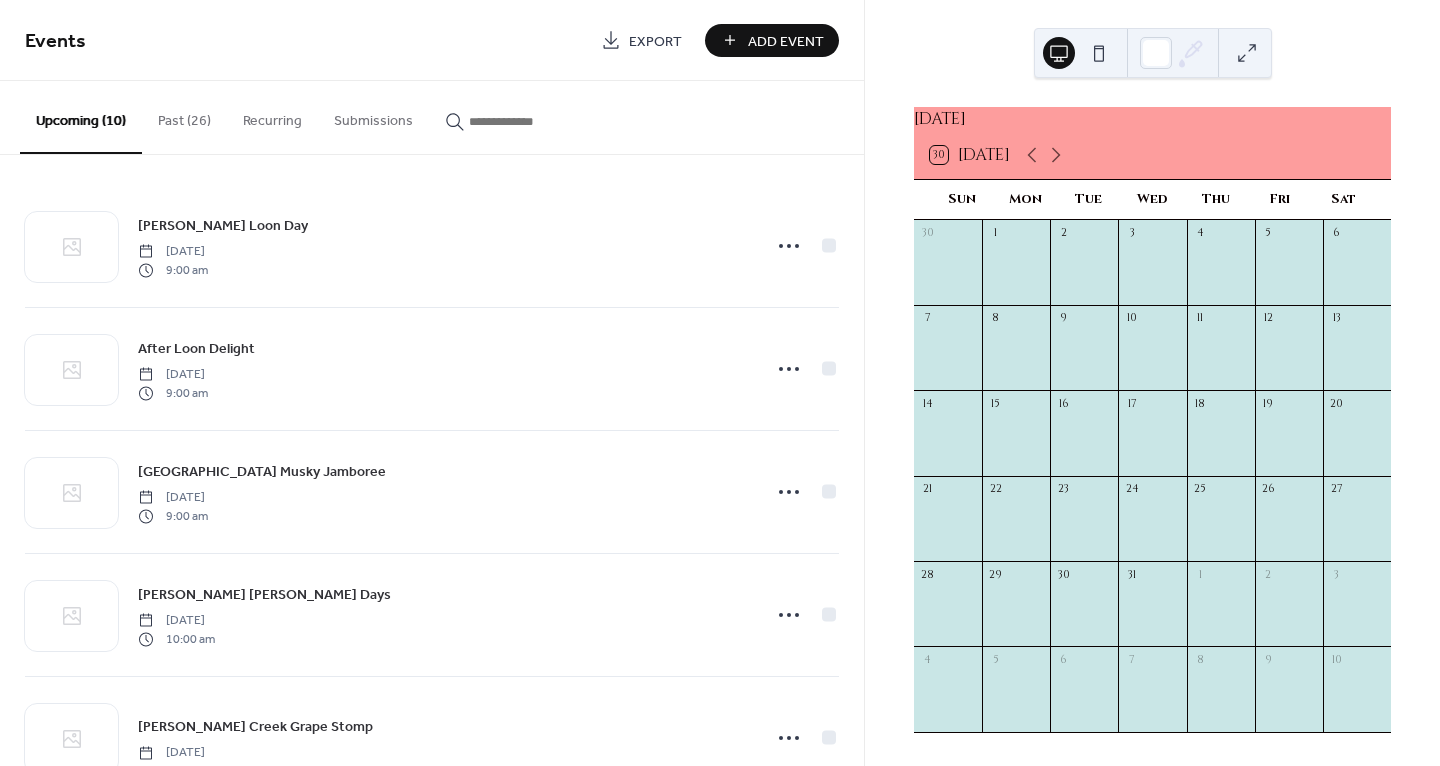 click on "Add Event" at bounding box center [786, 41] 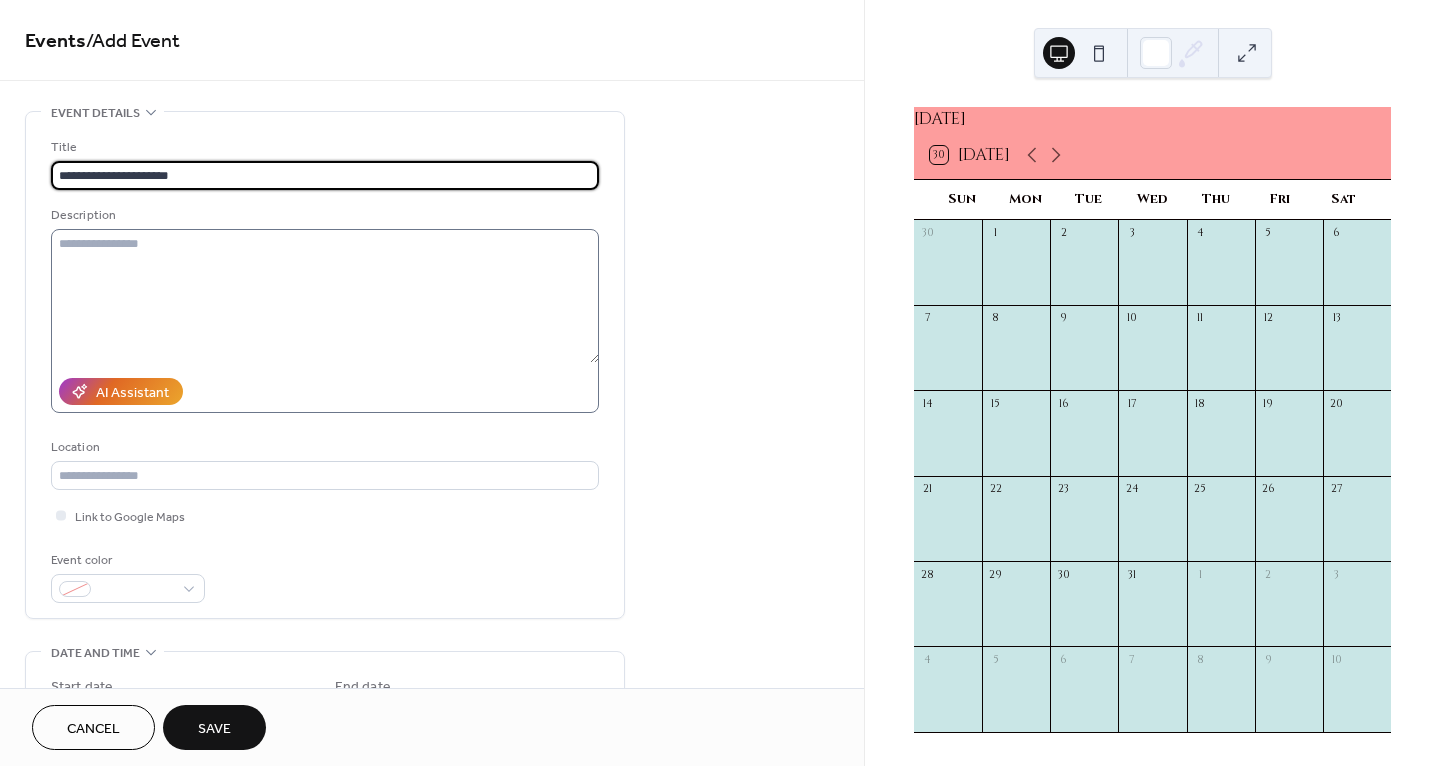 type on "**********" 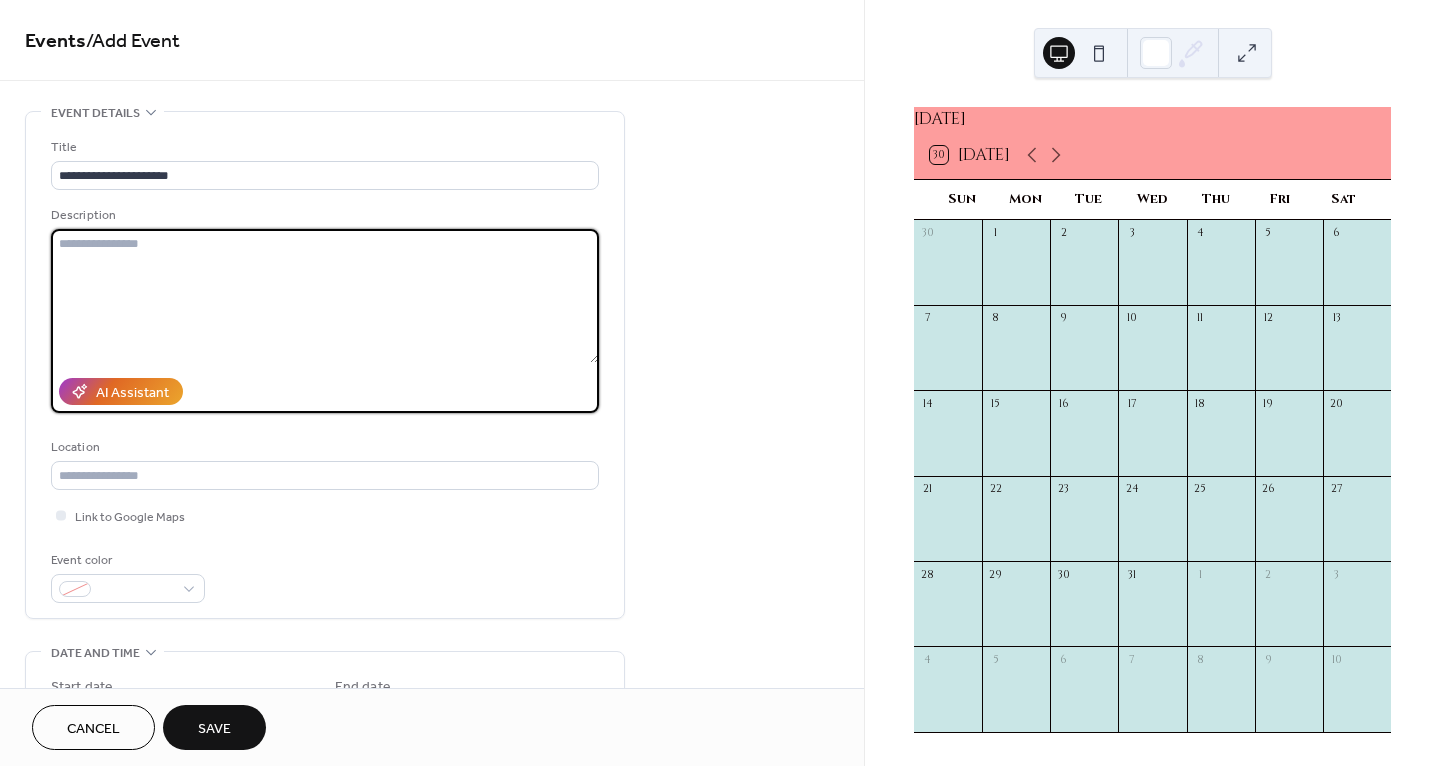 click at bounding box center (325, 296) 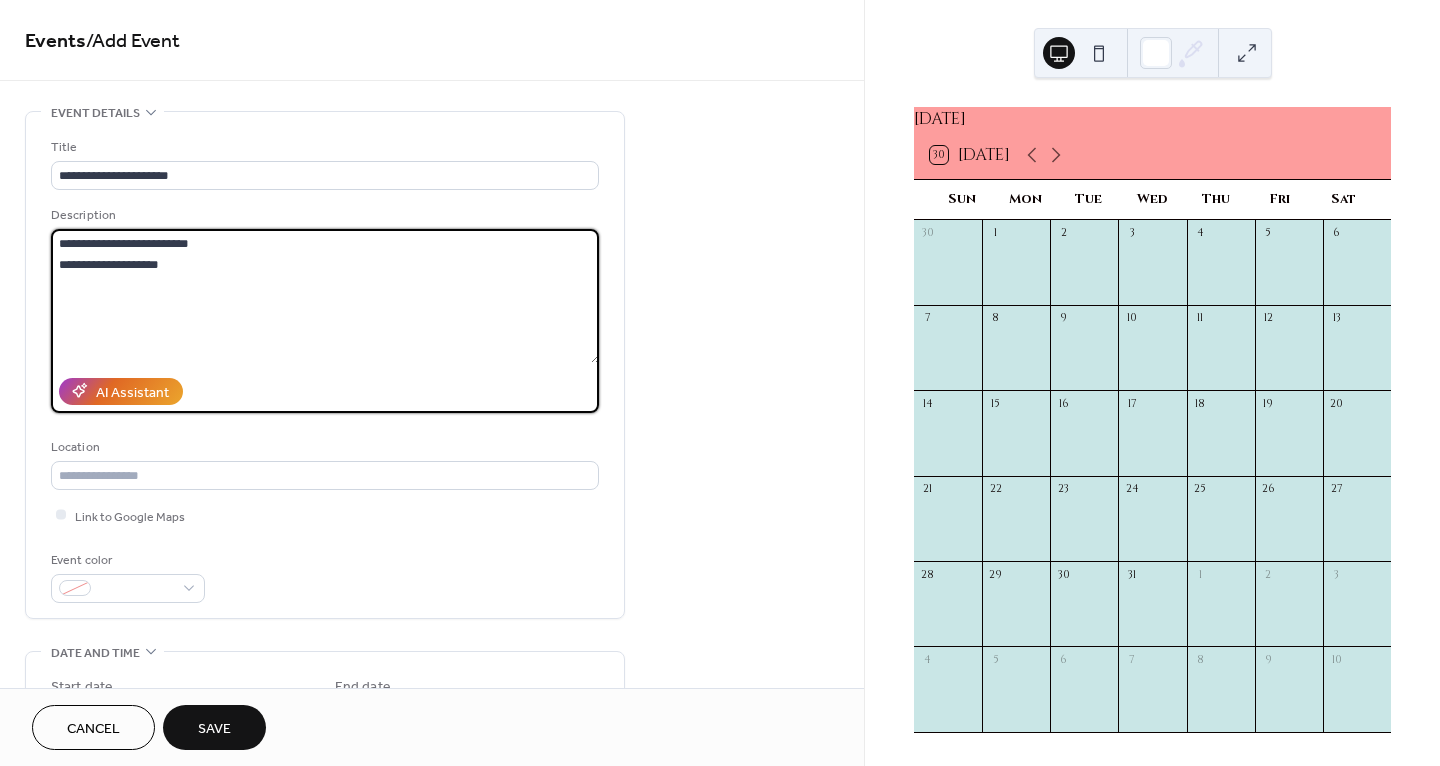 click on "**********" at bounding box center (325, 296) 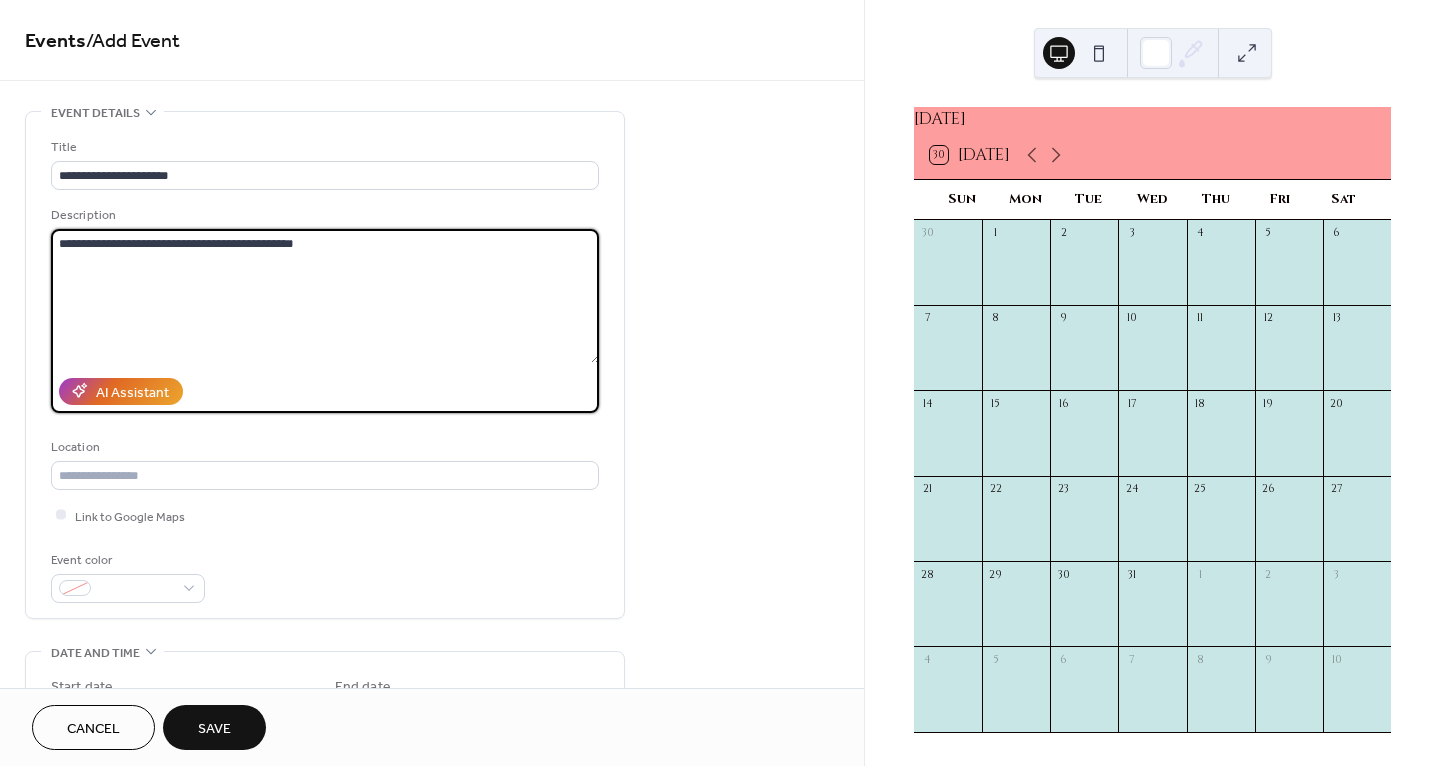 click on "**********" at bounding box center [325, 296] 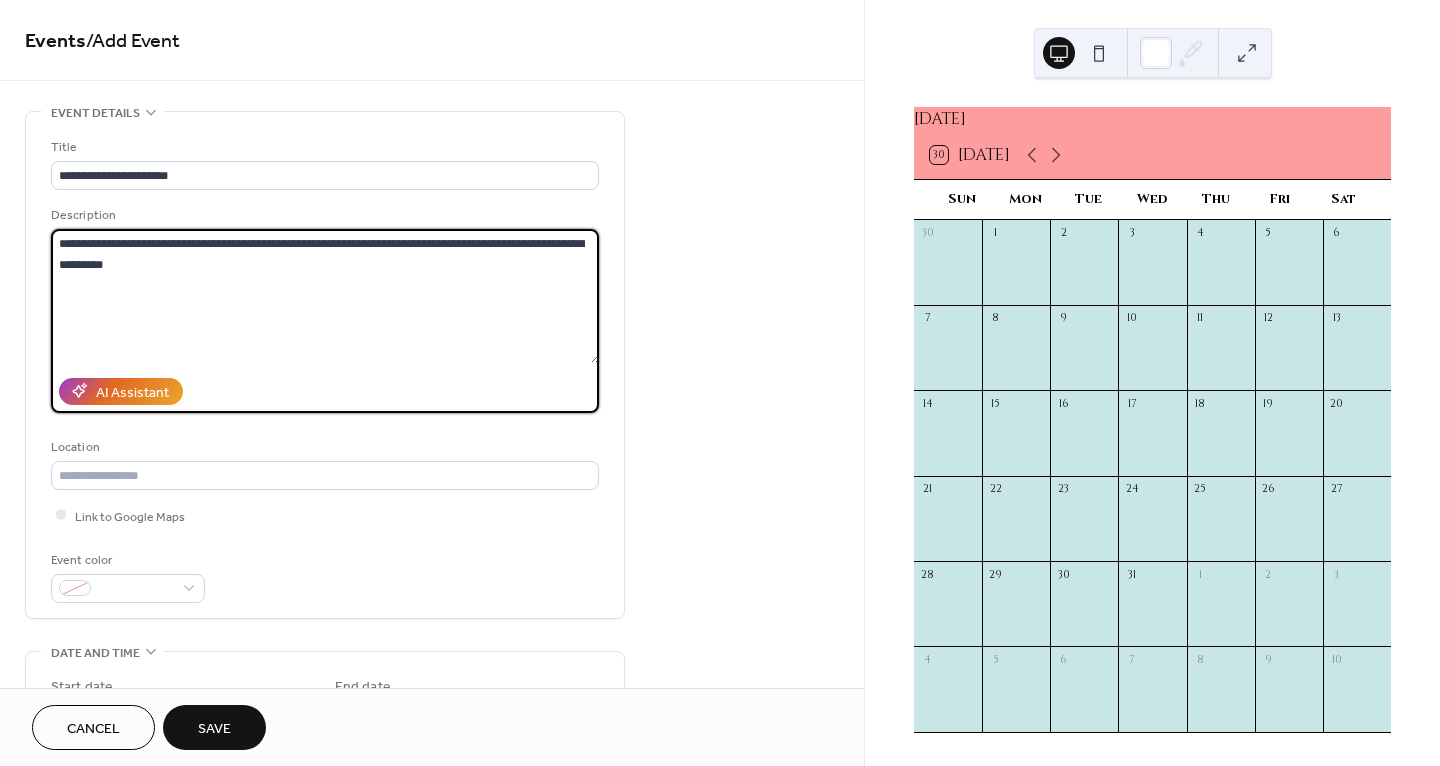 click on "**********" at bounding box center [325, 296] 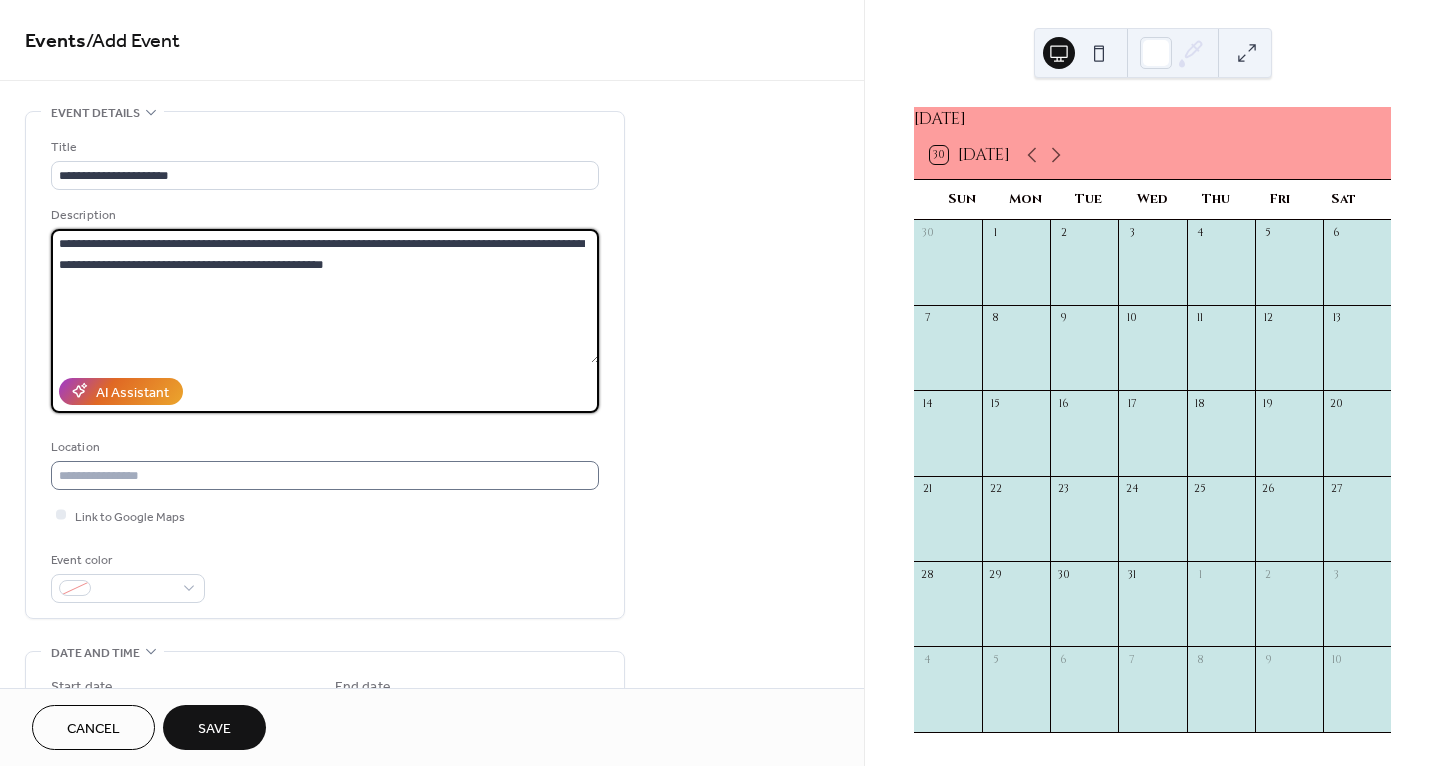 type on "**********" 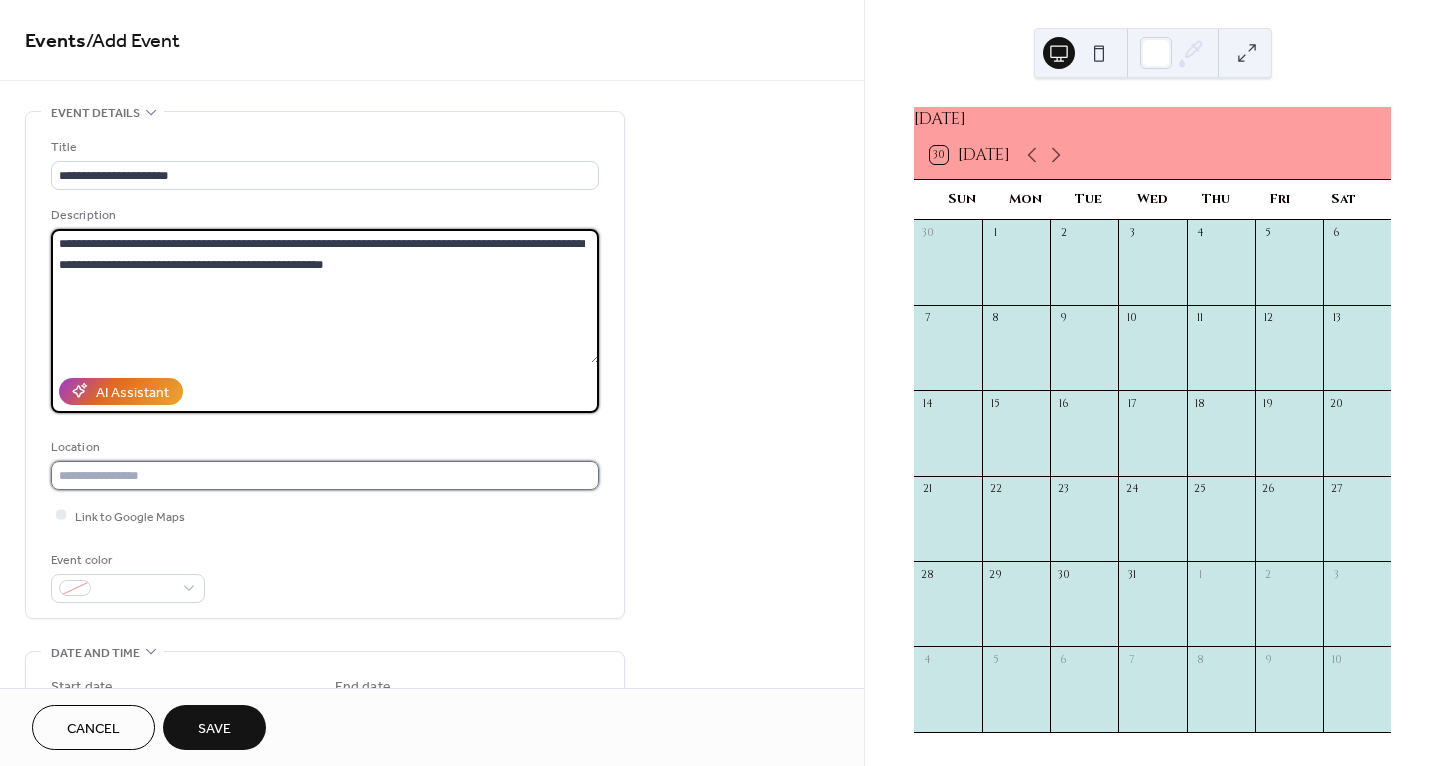click at bounding box center (325, 475) 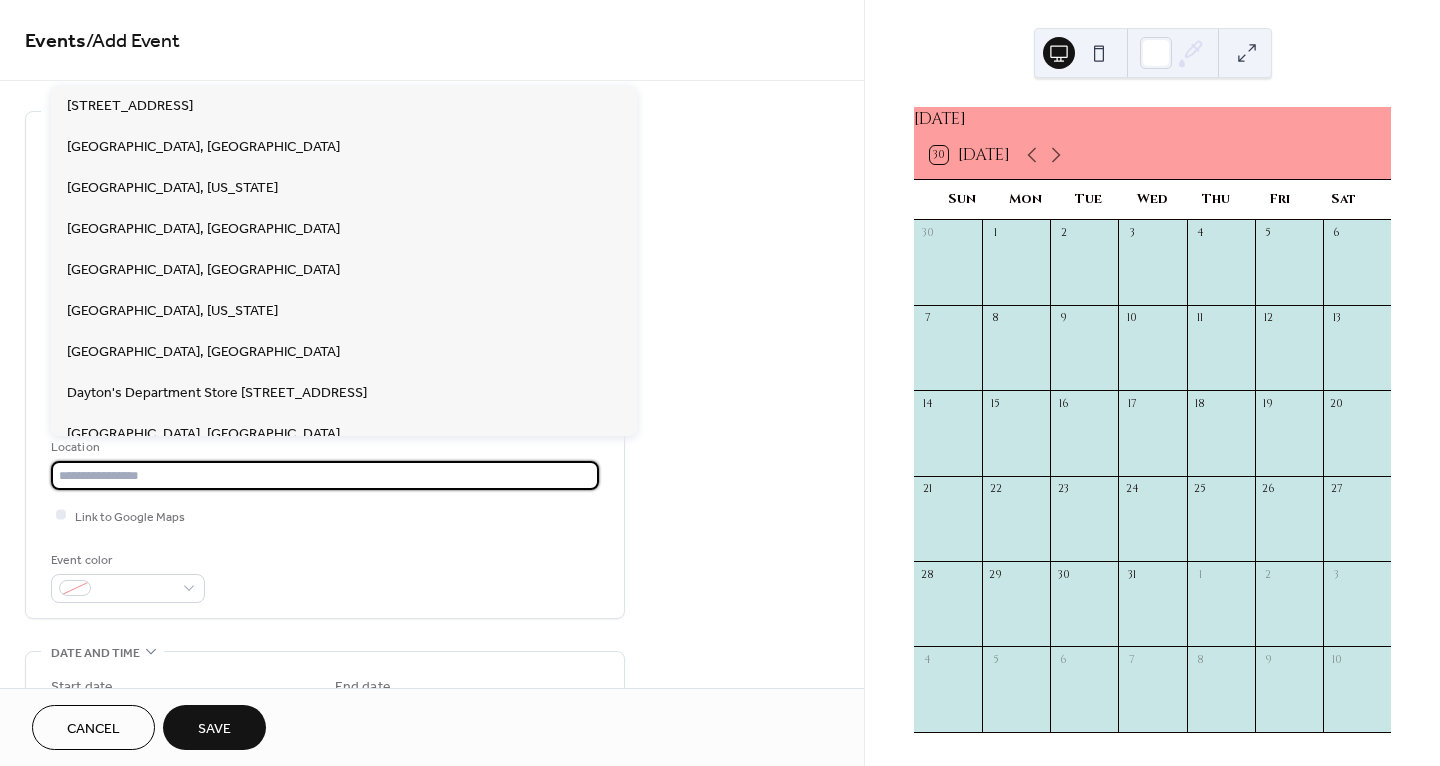 type on "*" 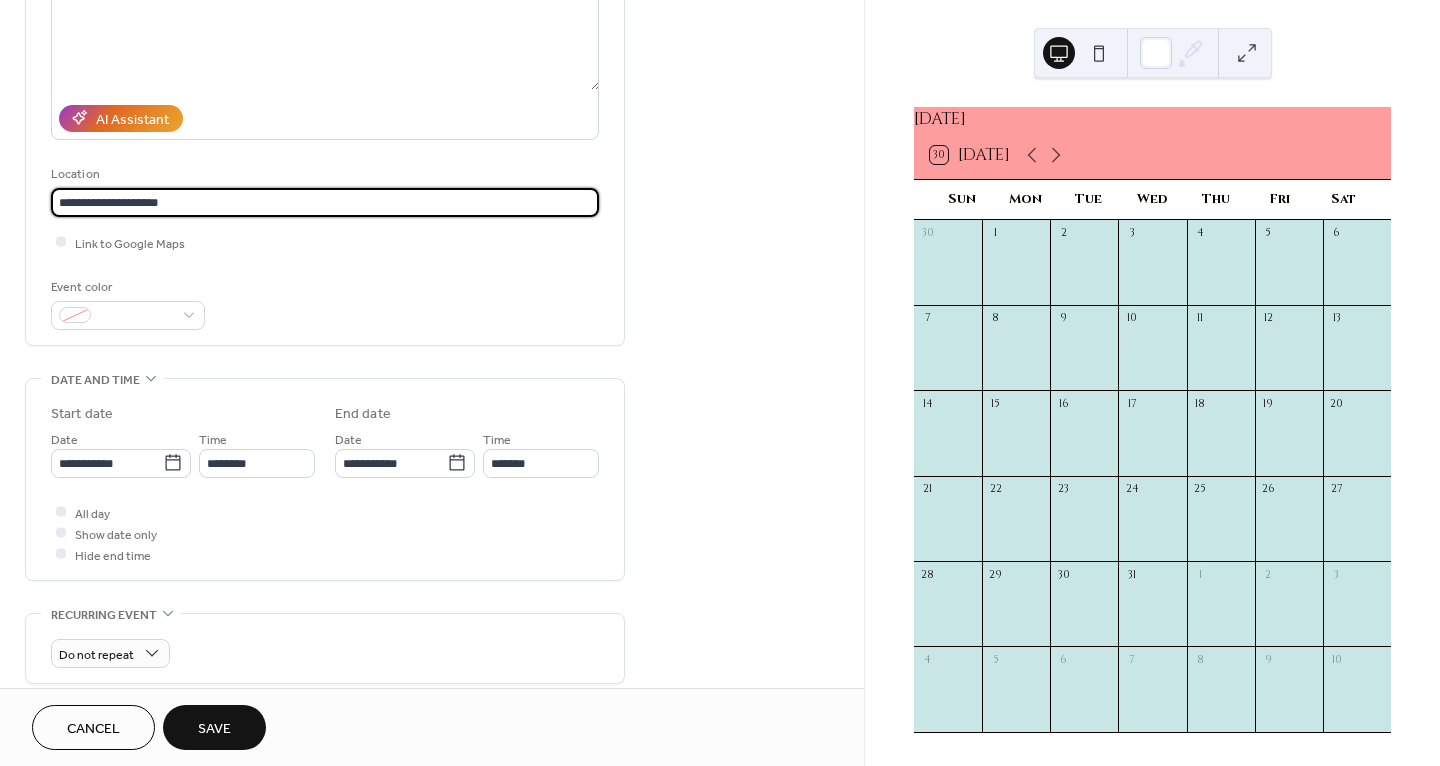 scroll, scrollTop: 278, scrollLeft: 0, axis: vertical 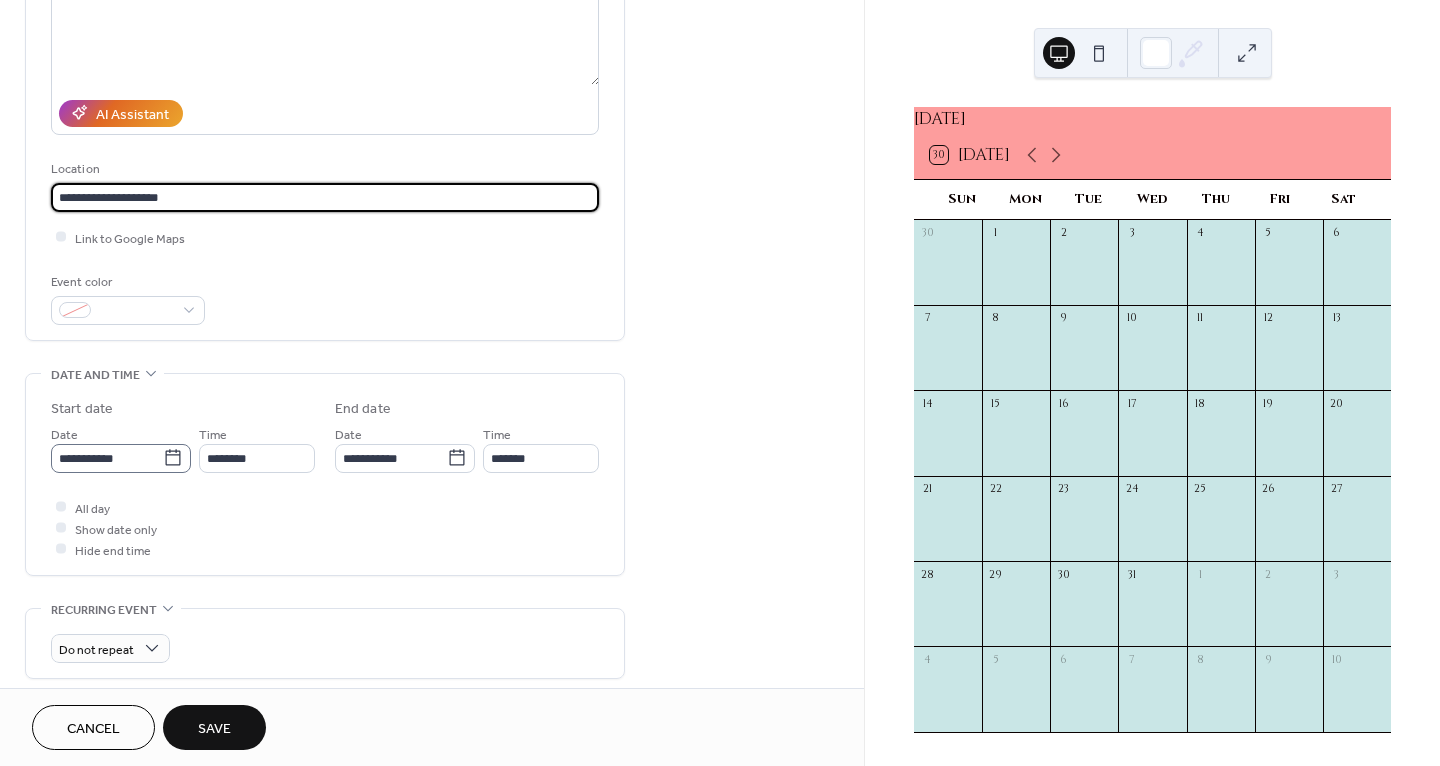 type on "**********" 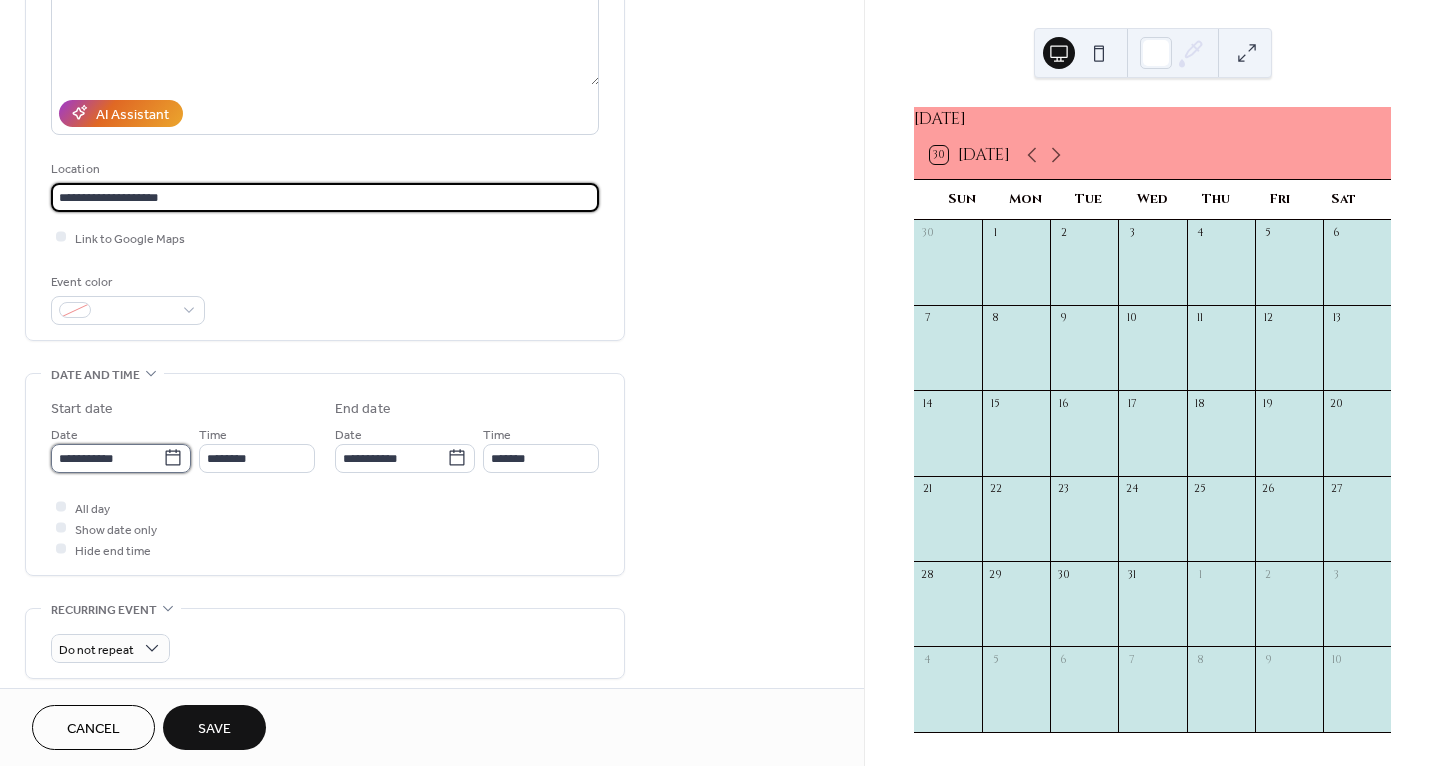 click on "**********" at bounding box center [107, 458] 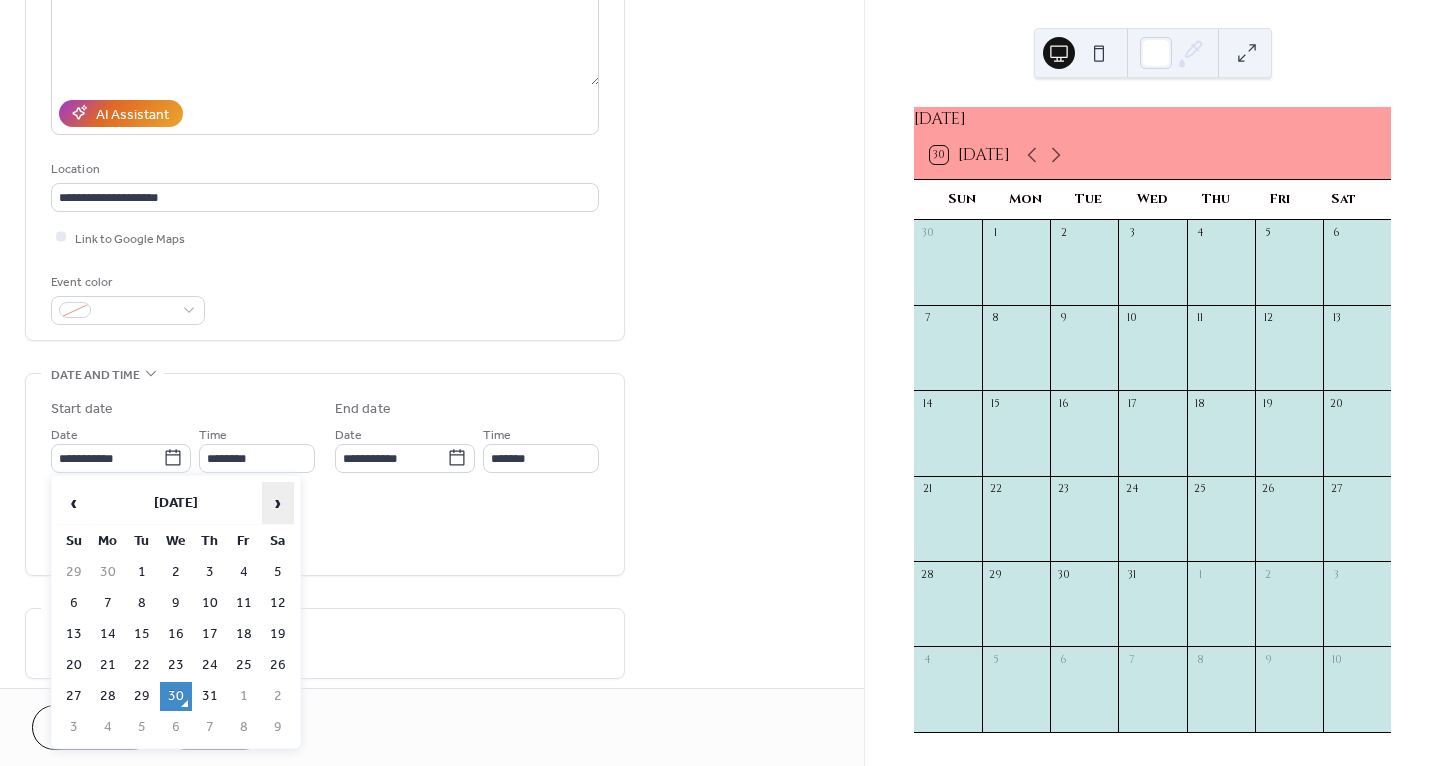 click on "›" at bounding box center [278, 503] 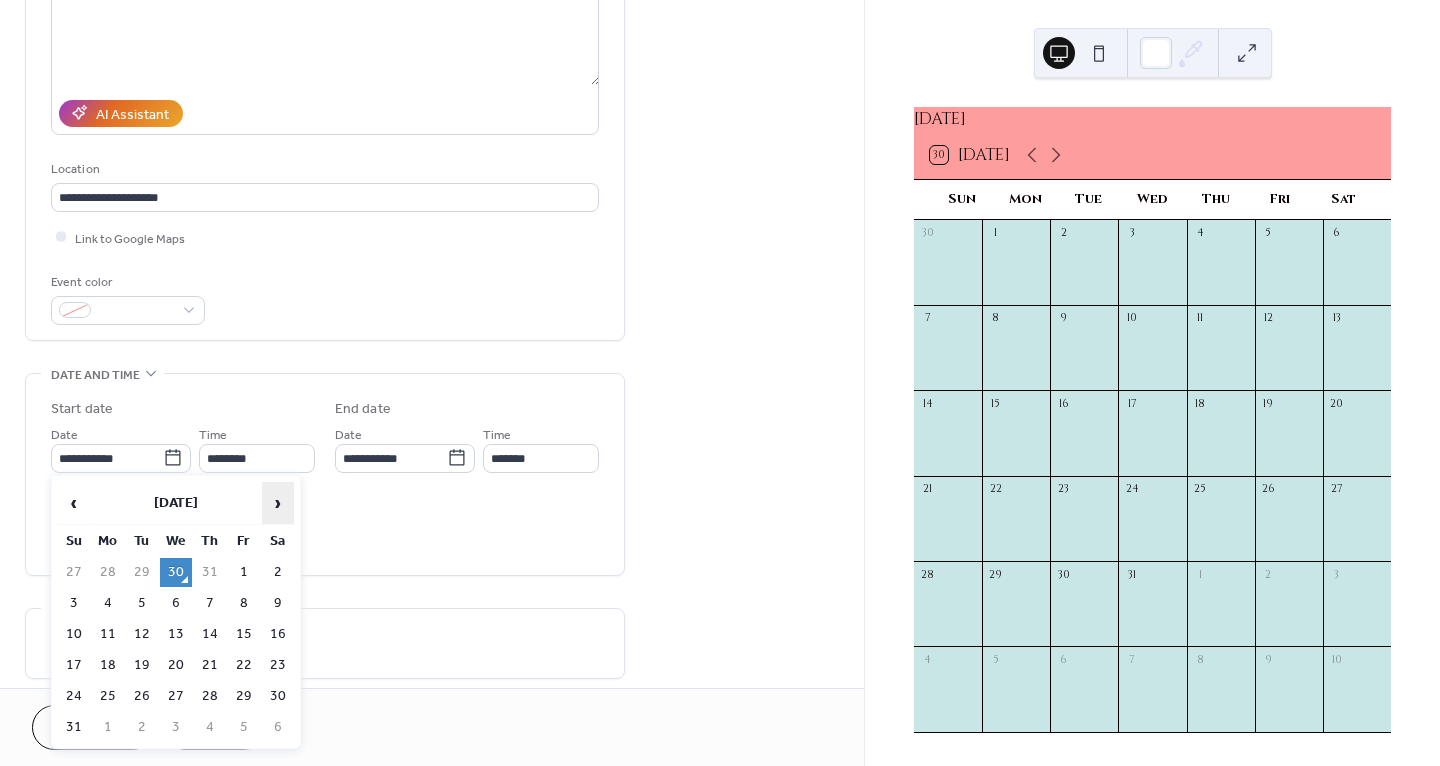 click on "›" at bounding box center [278, 503] 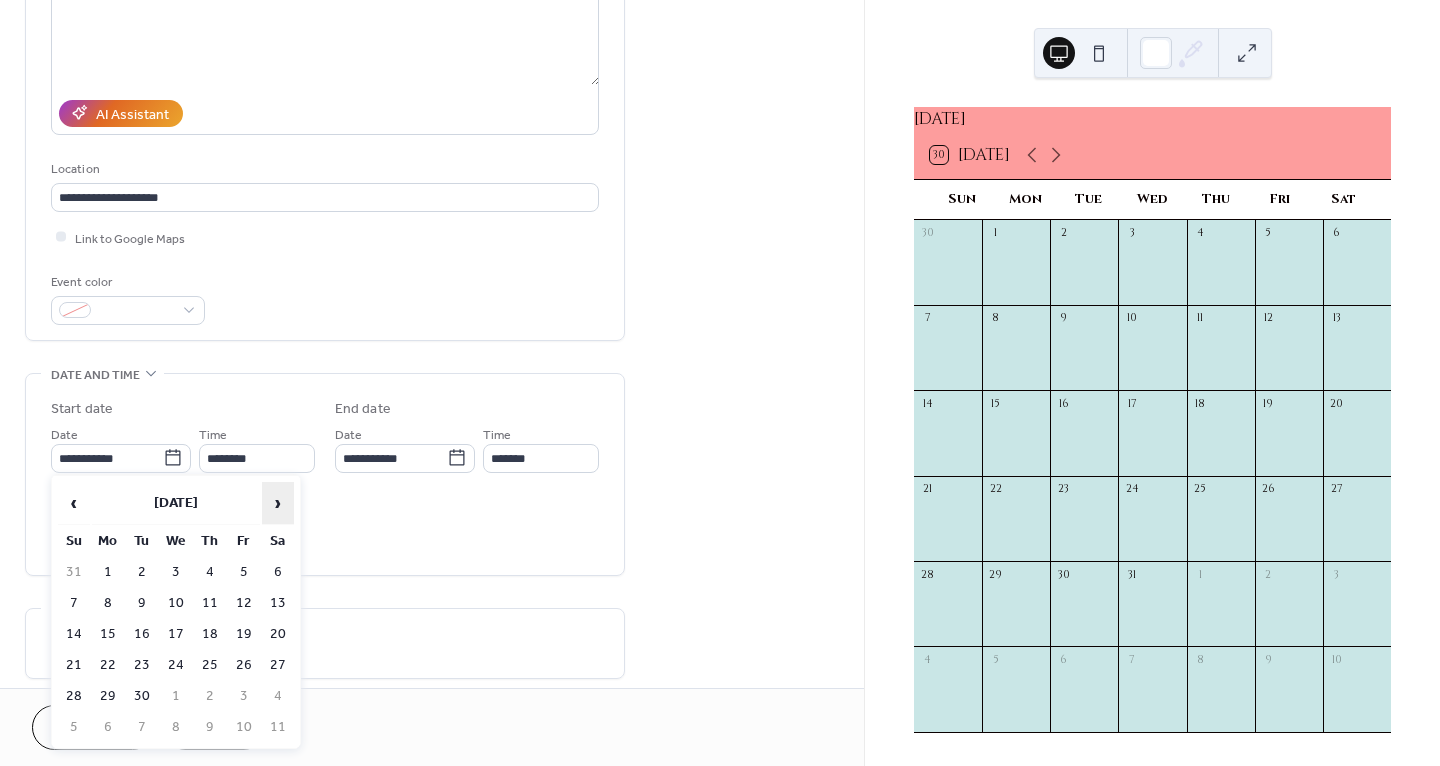 click on "›" at bounding box center (278, 503) 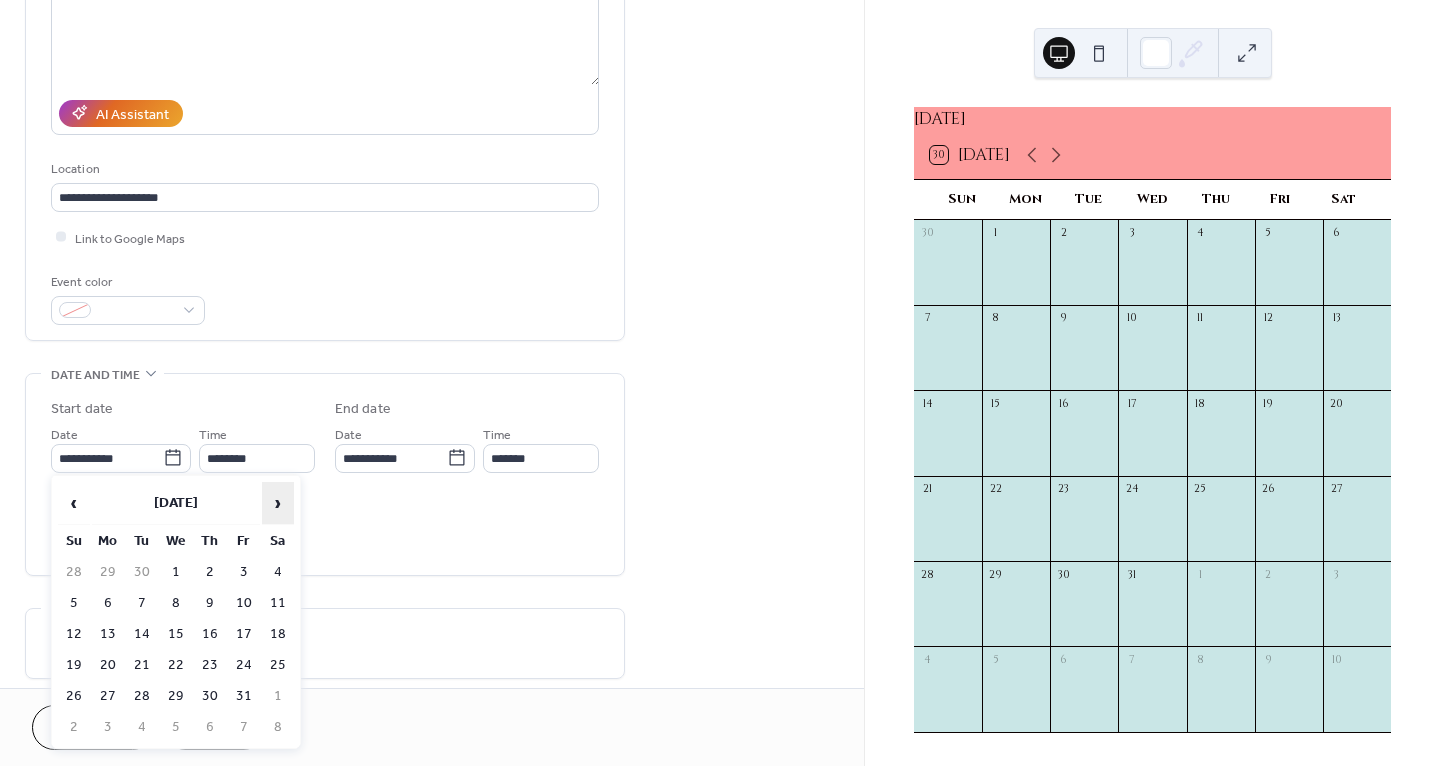click on "›" at bounding box center (278, 503) 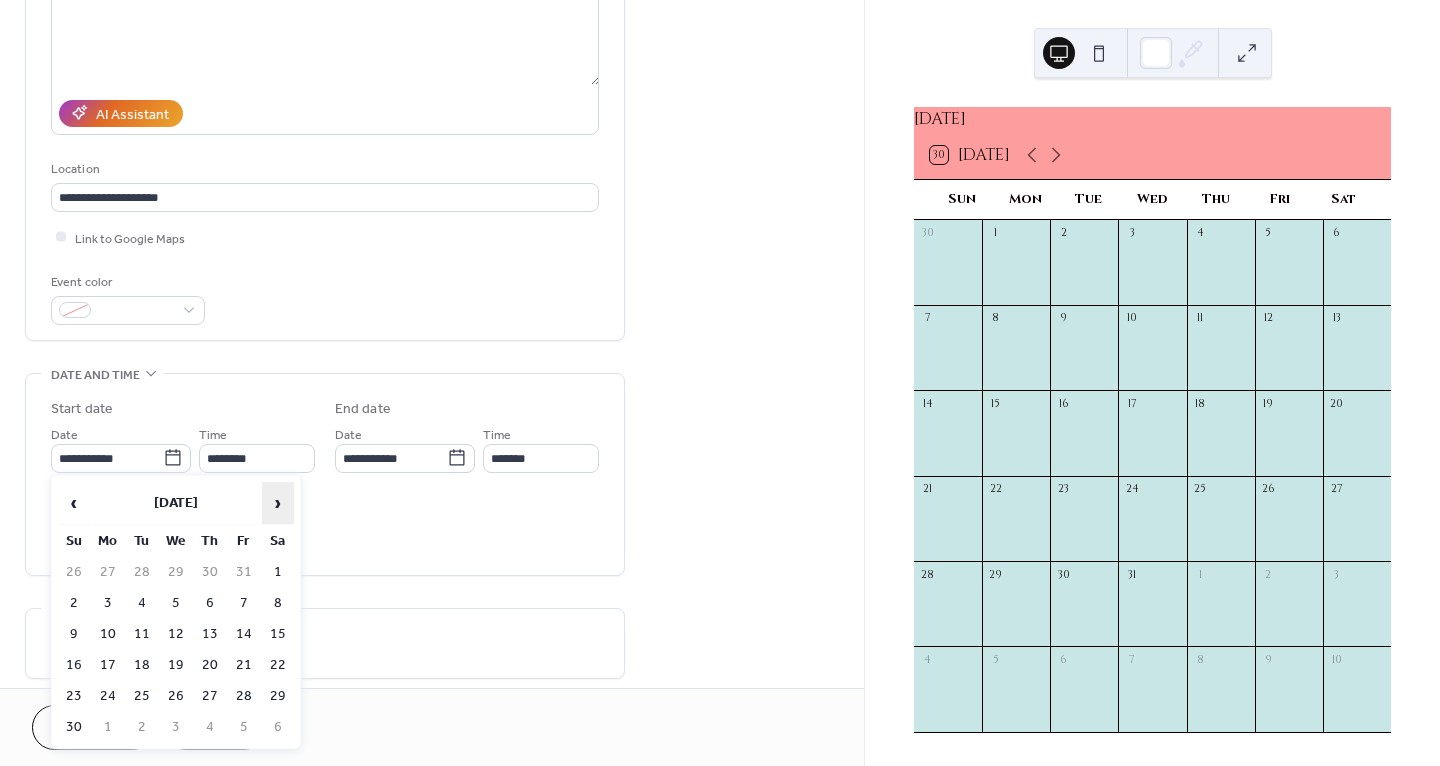 click on "›" at bounding box center [278, 503] 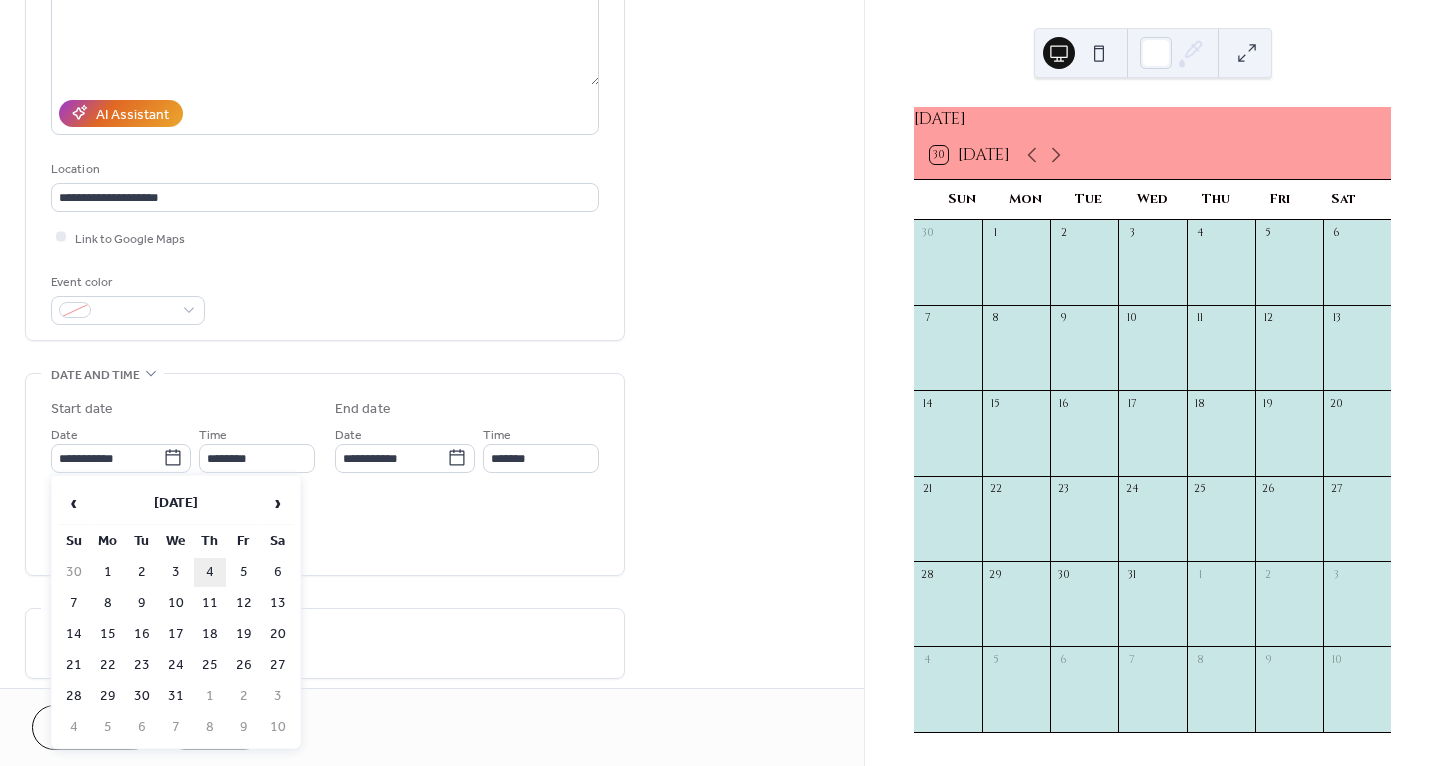 click on "4" at bounding box center (210, 572) 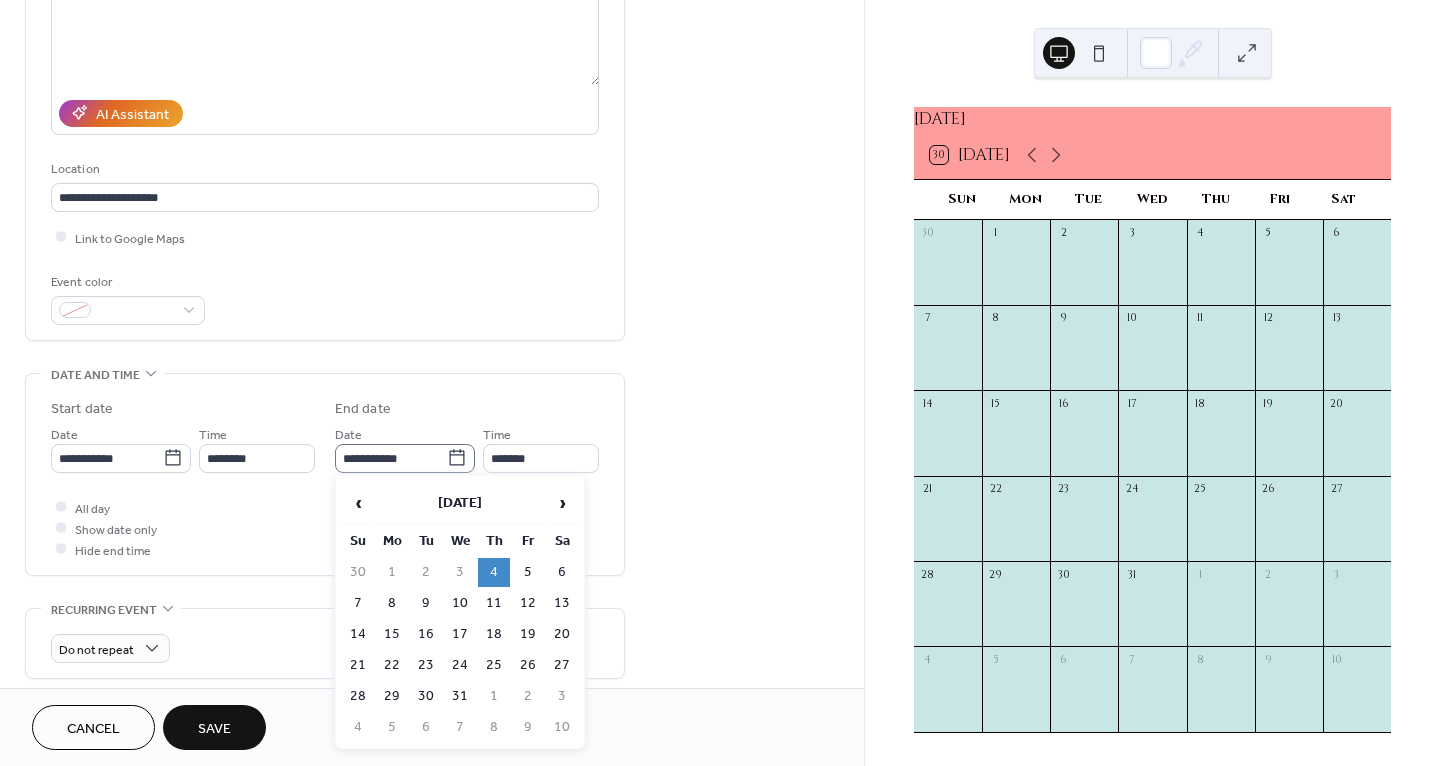 click 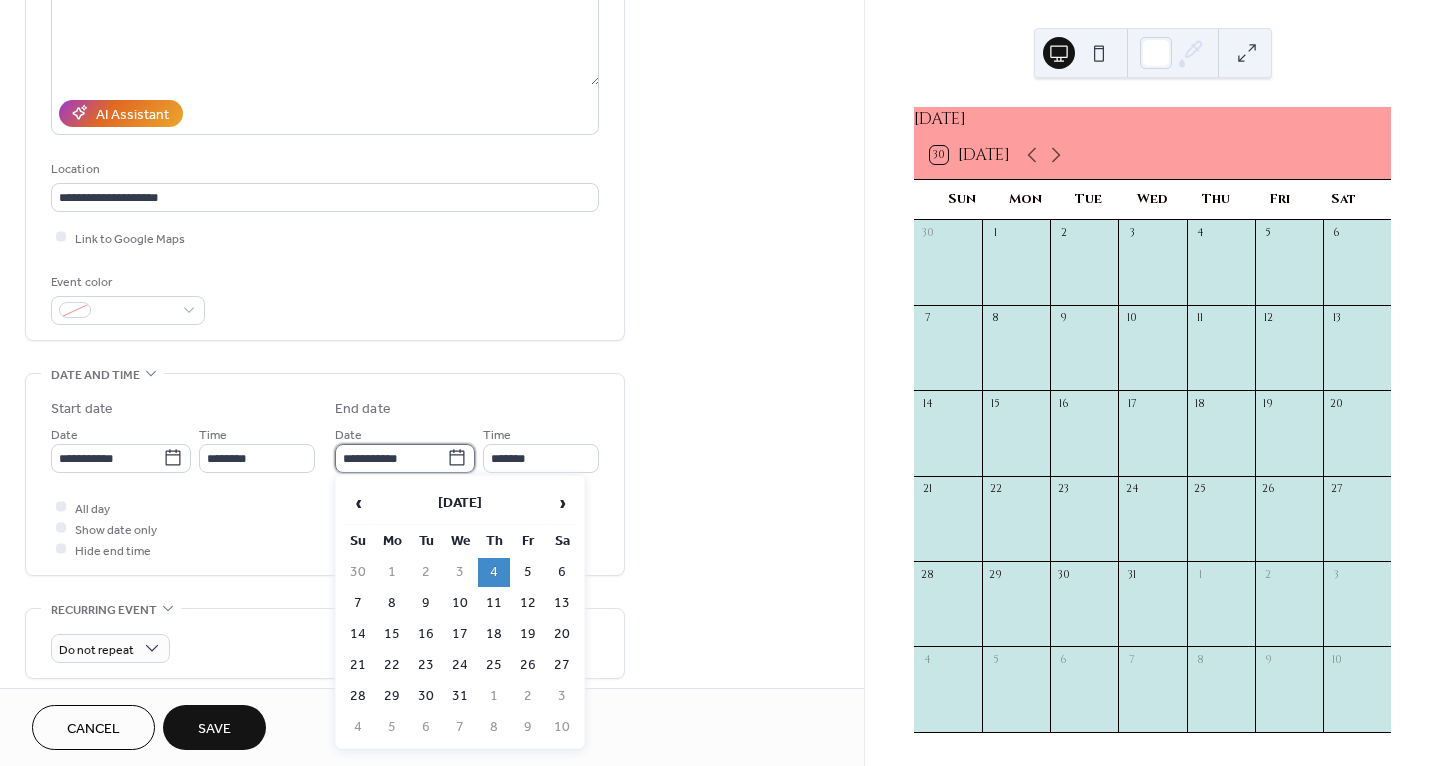 click on "**********" at bounding box center [391, 458] 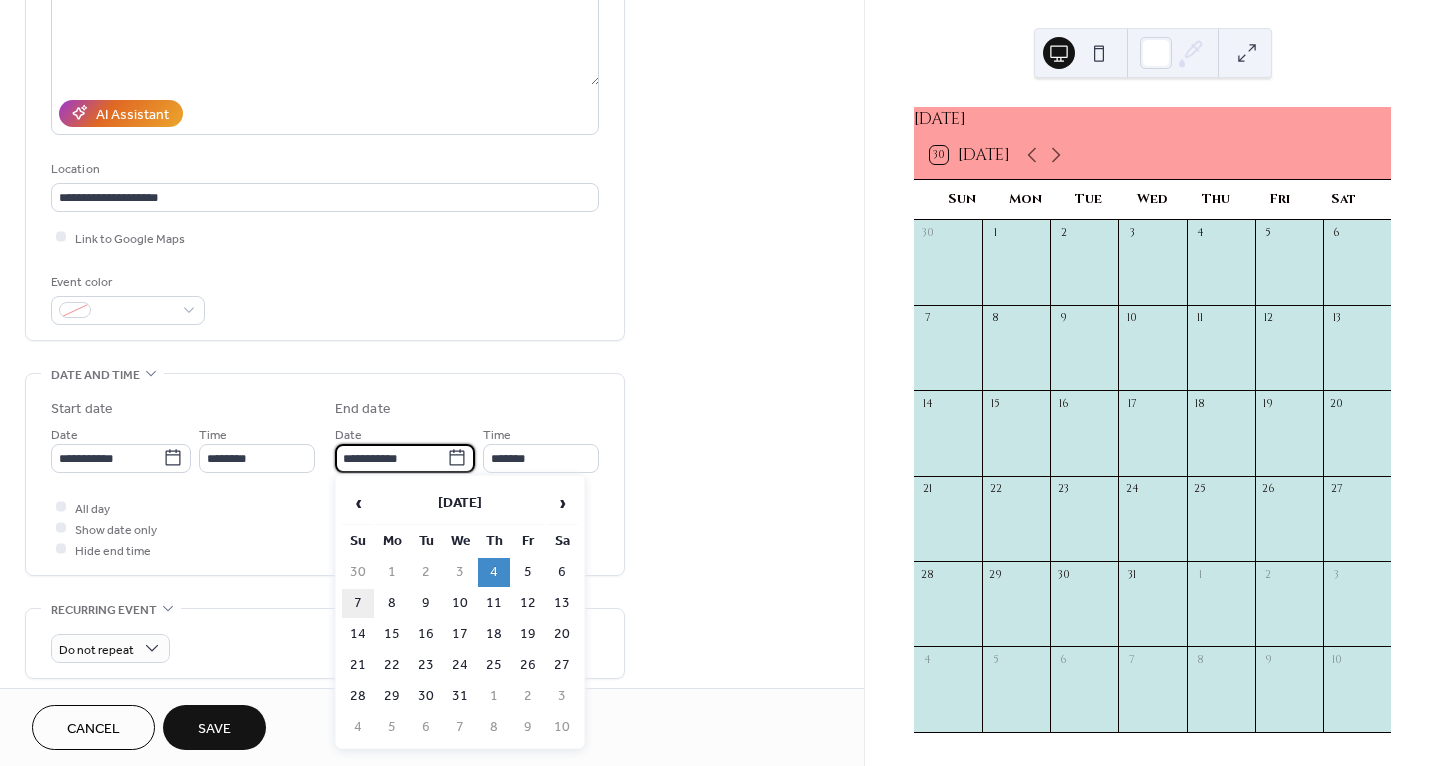 click on "7" at bounding box center (358, 603) 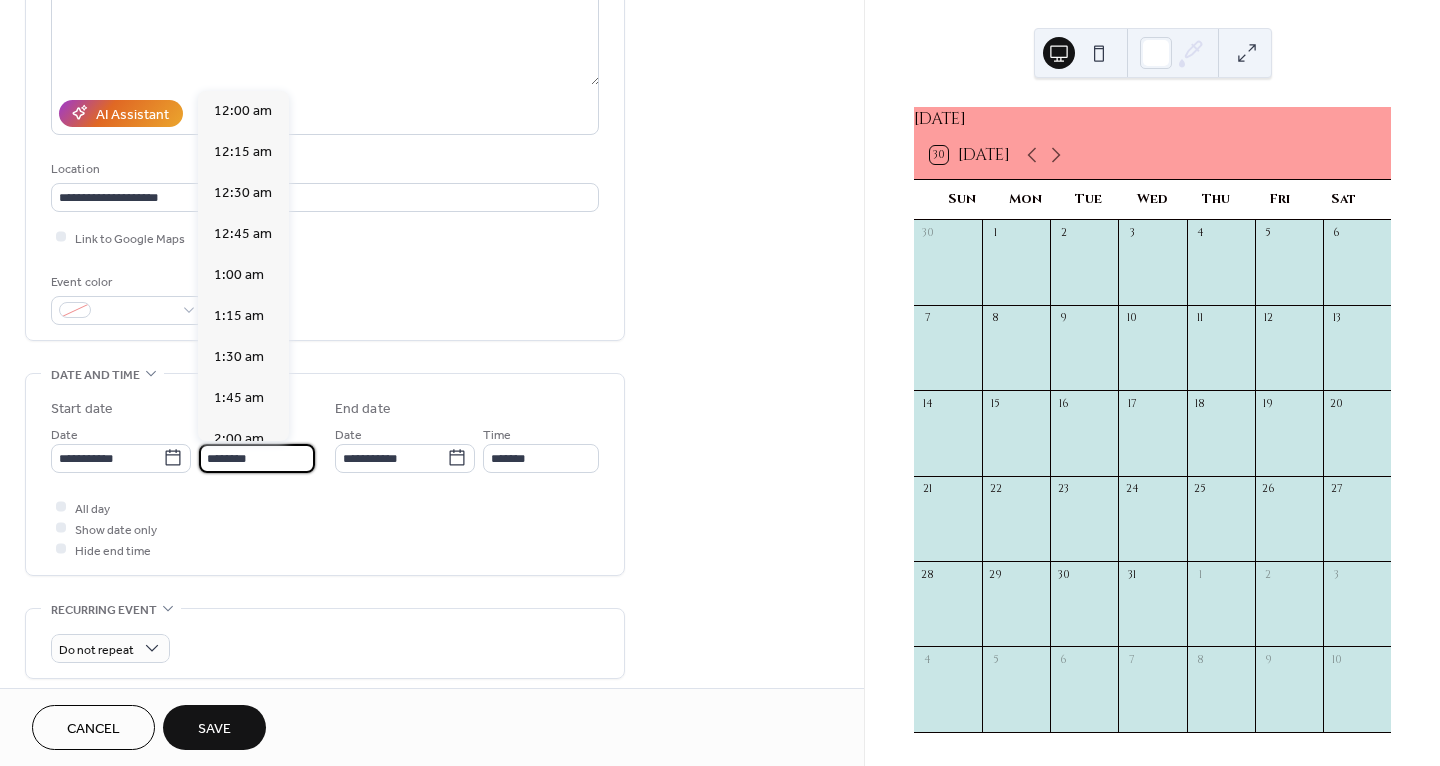 click on "********" at bounding box center (257, 458) 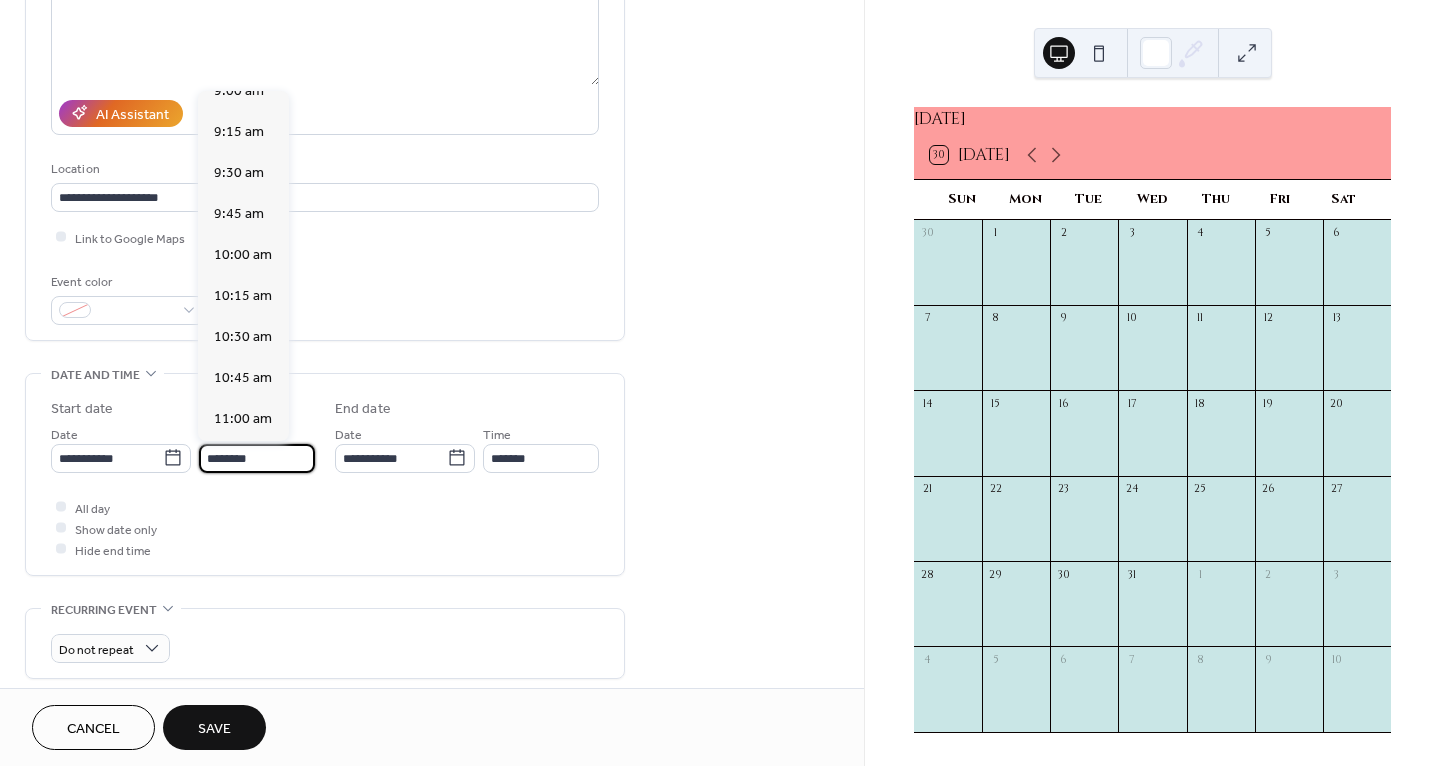 scroll, scrollTop: 1497, scrollLeft: 0, axis: vertical 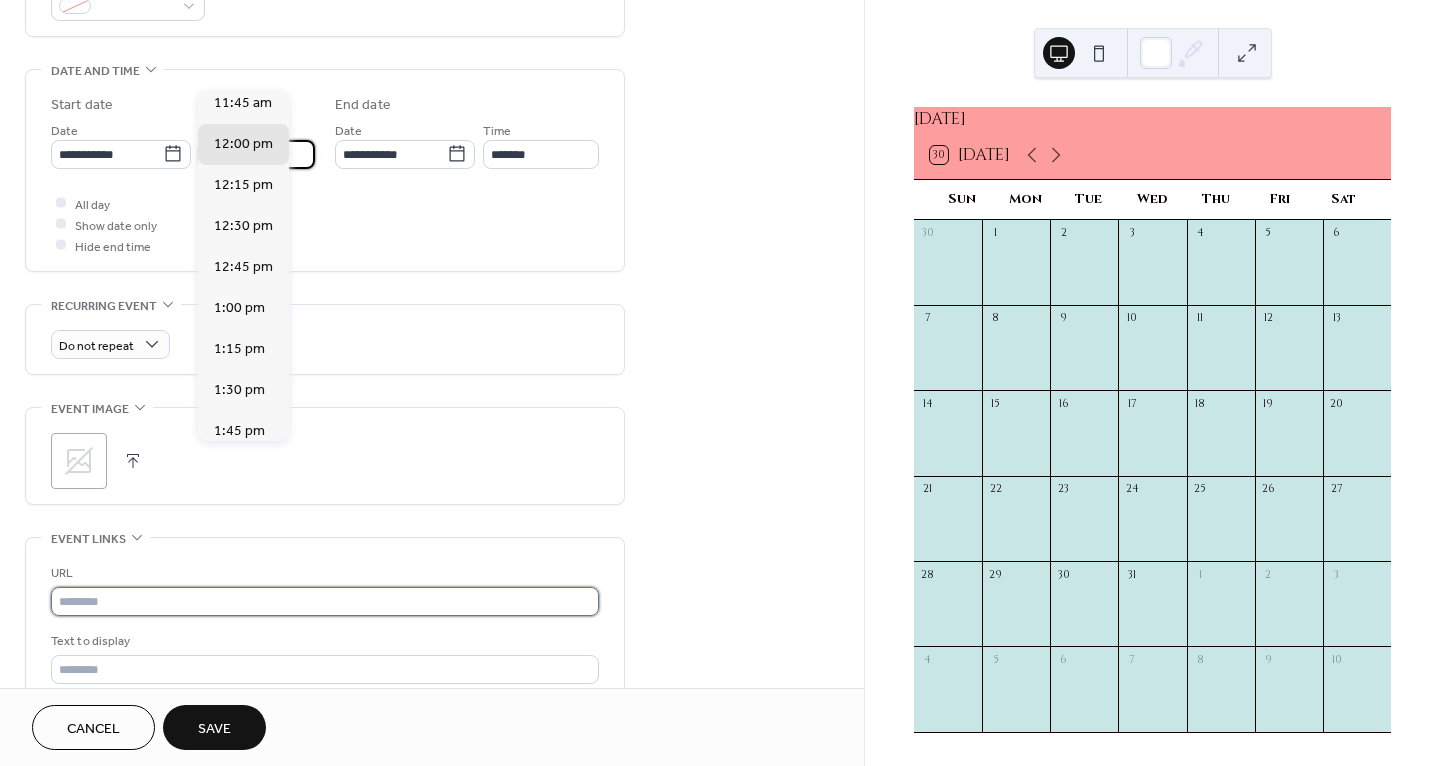 click at bounding box center (325, 601) 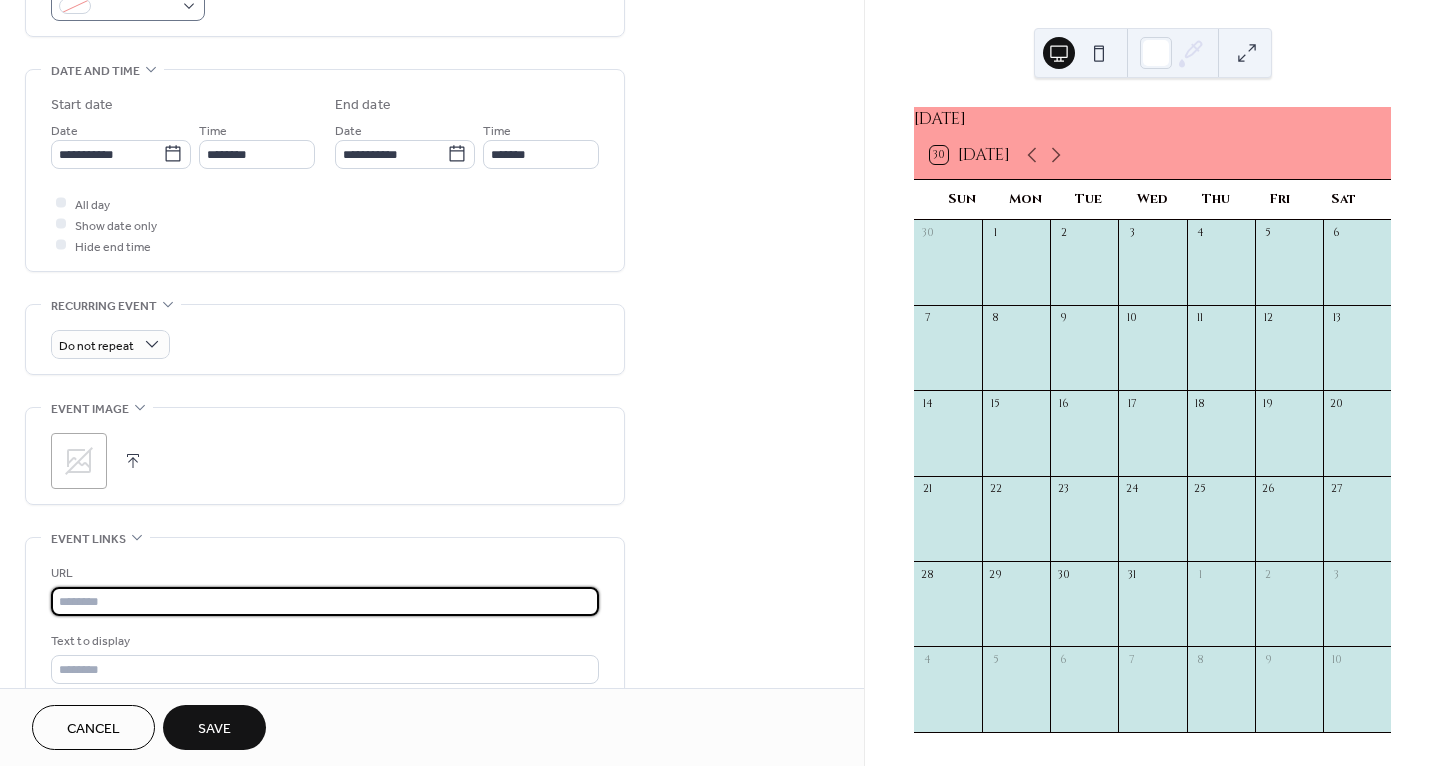 paste on "**********" 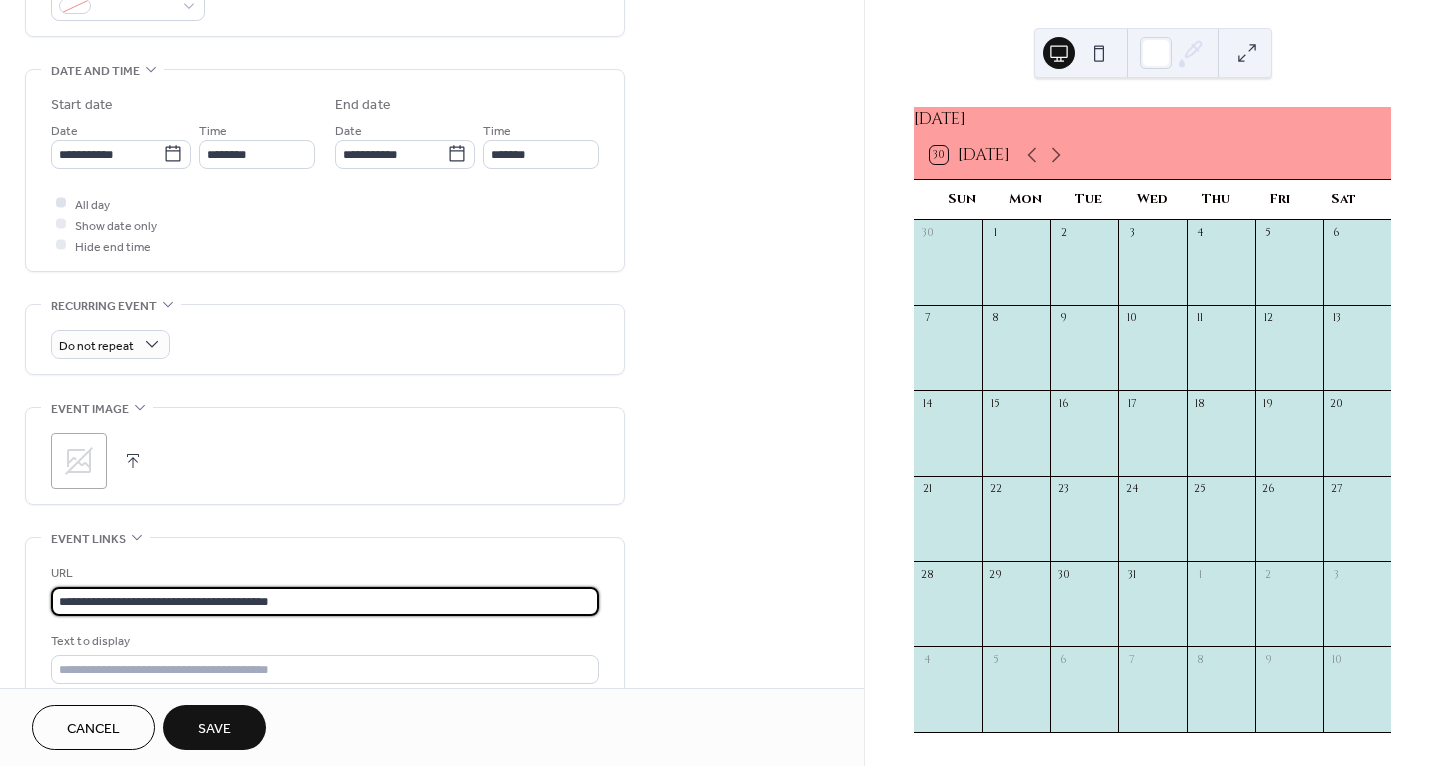 type on "**********" 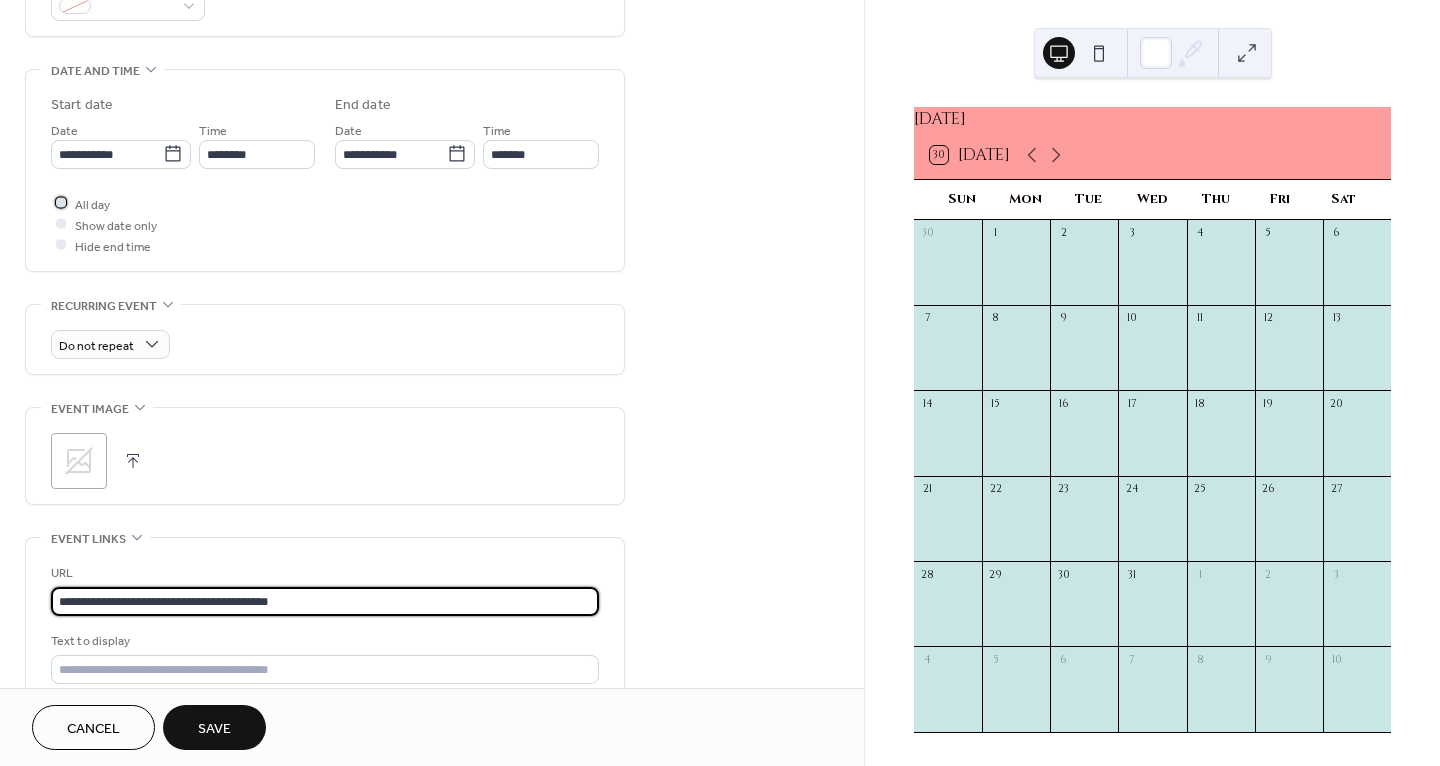 click at bounding box center [61, 203] 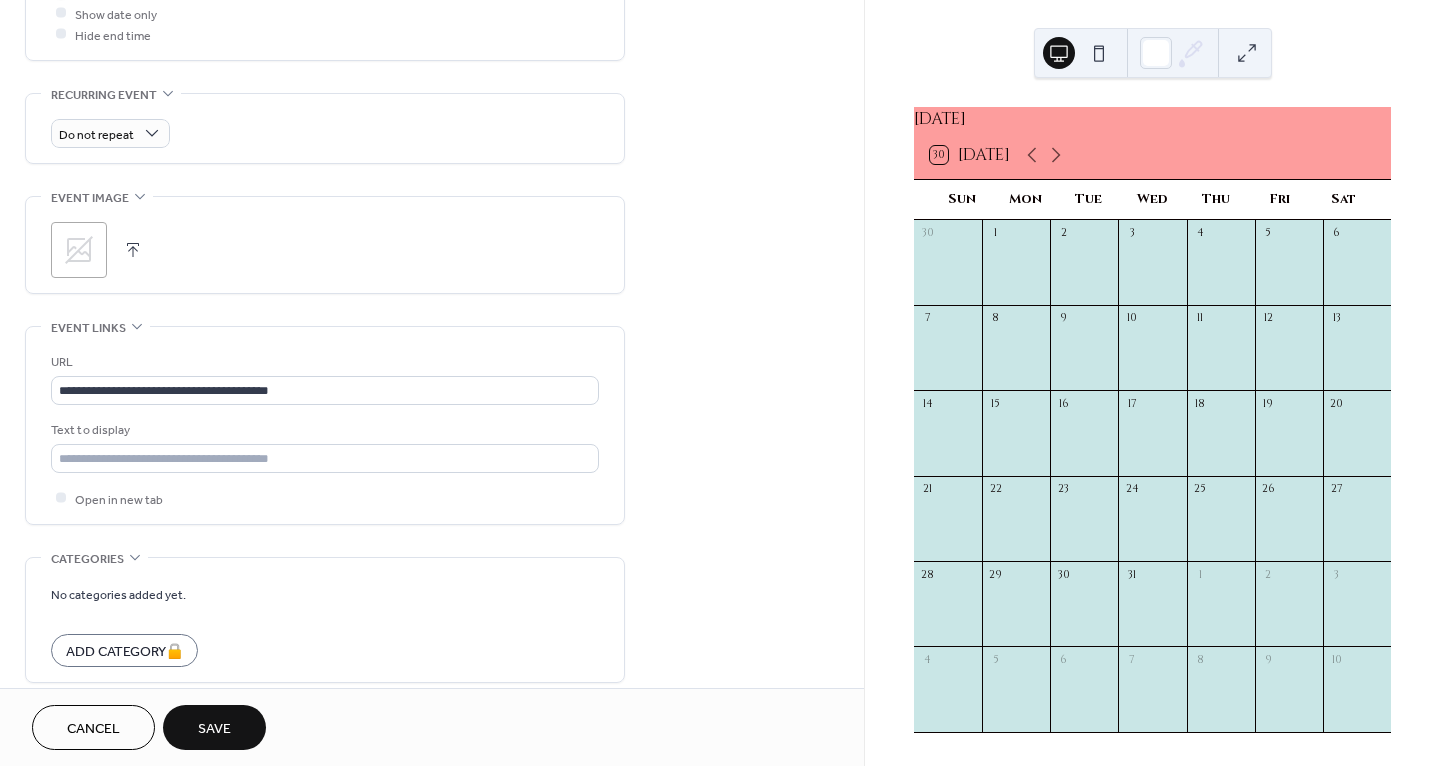 scroll, scrollTop: 875, scrollLeft: 0, axis: vertical 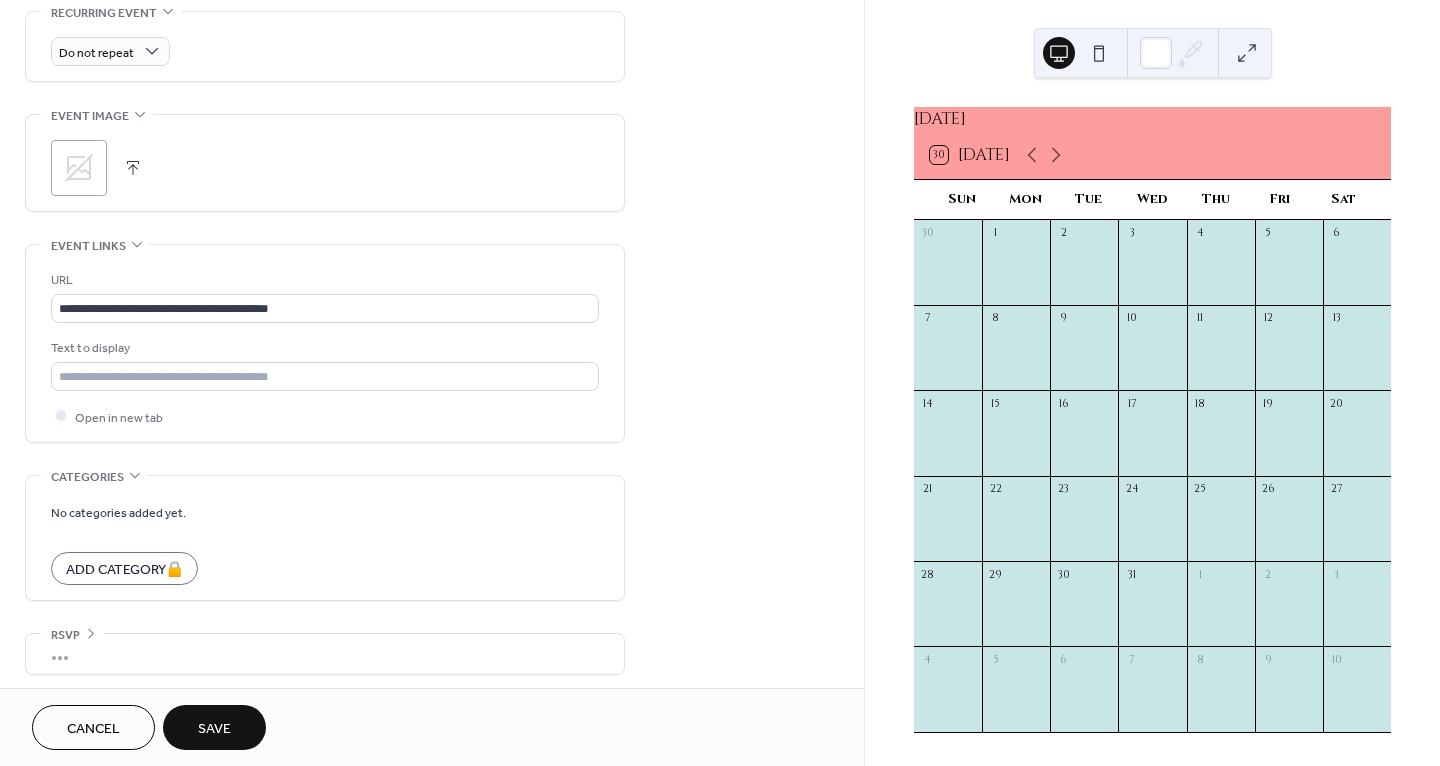 click on "Save" at bounding box center (214, 729) 